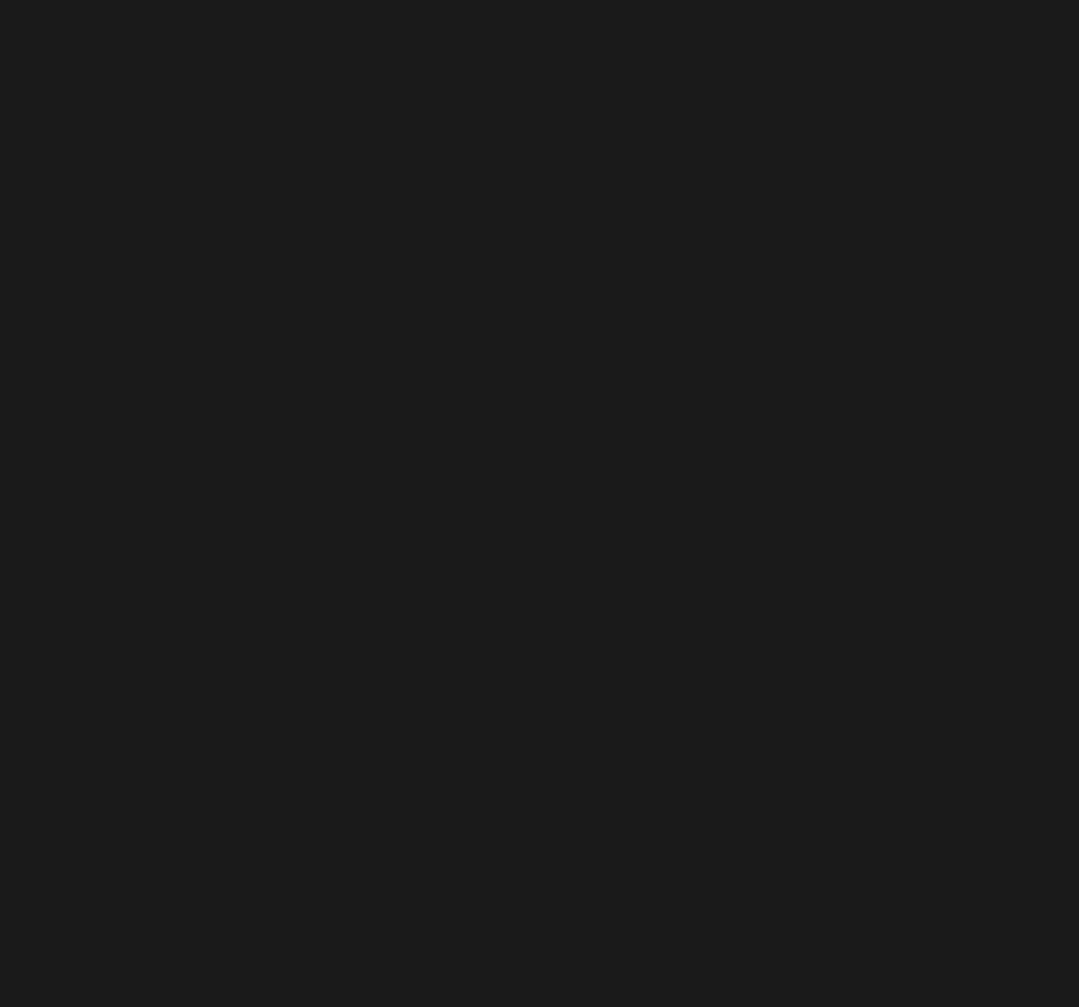 scroll, scrollTop: 0, scrollLeft: 0, axis: both 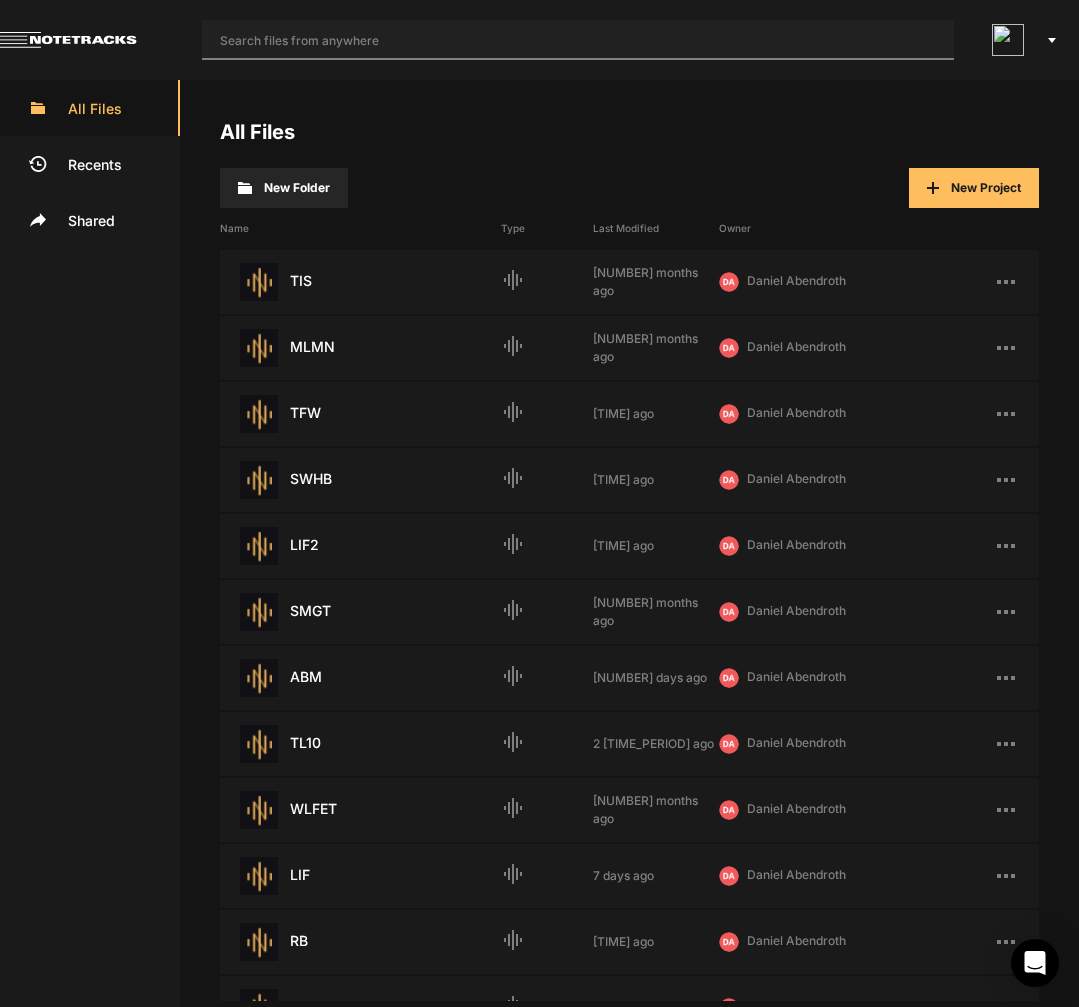 click 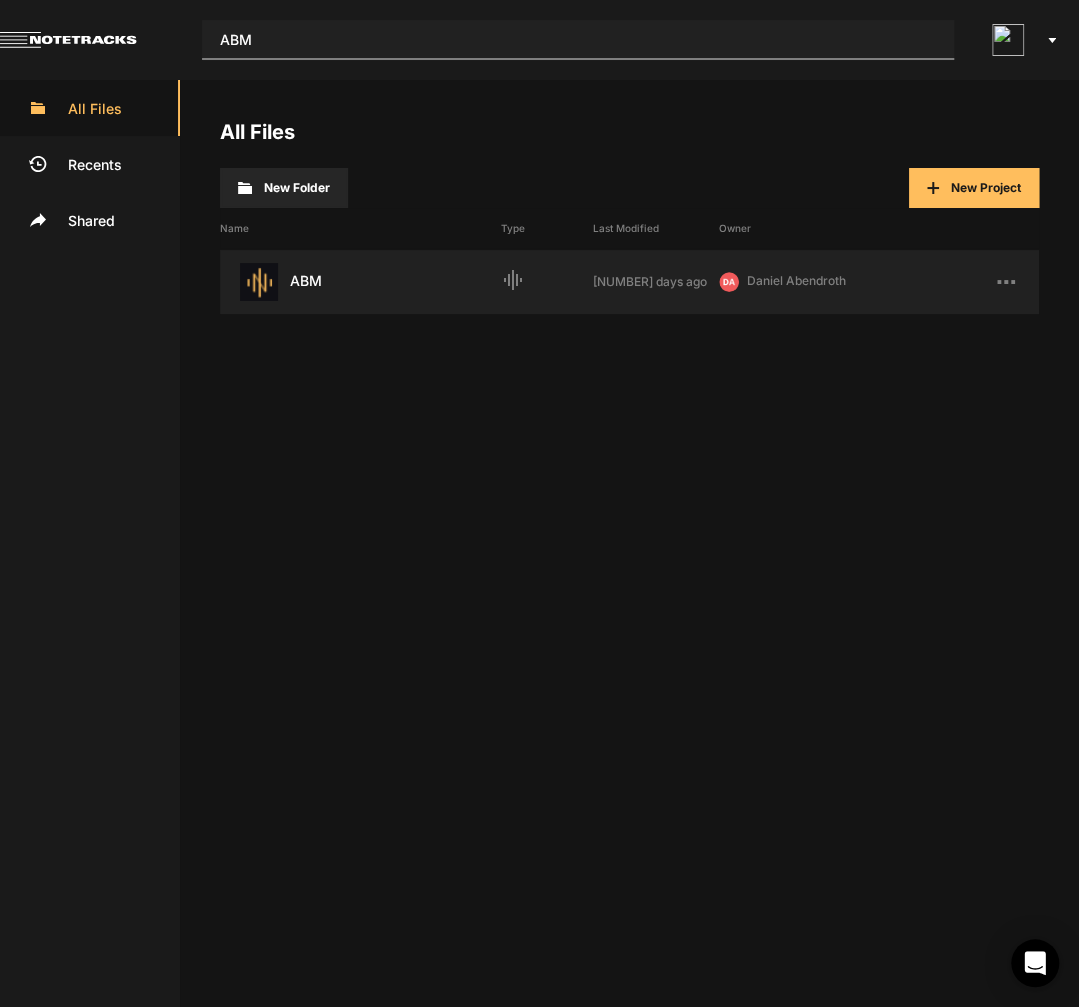 type on "ABM" 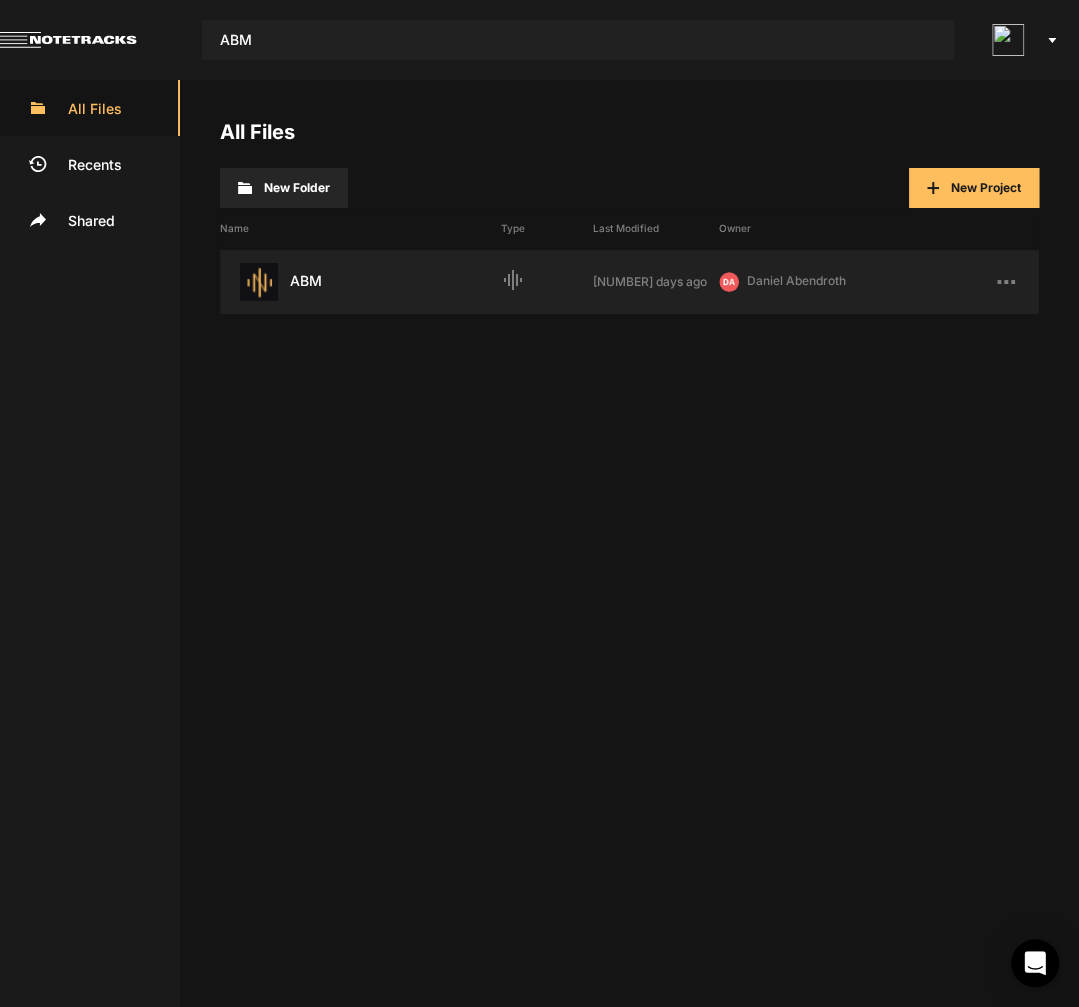 click on "ABM  Last Modified: [DATE] ago" at bounding box center [360, 282] 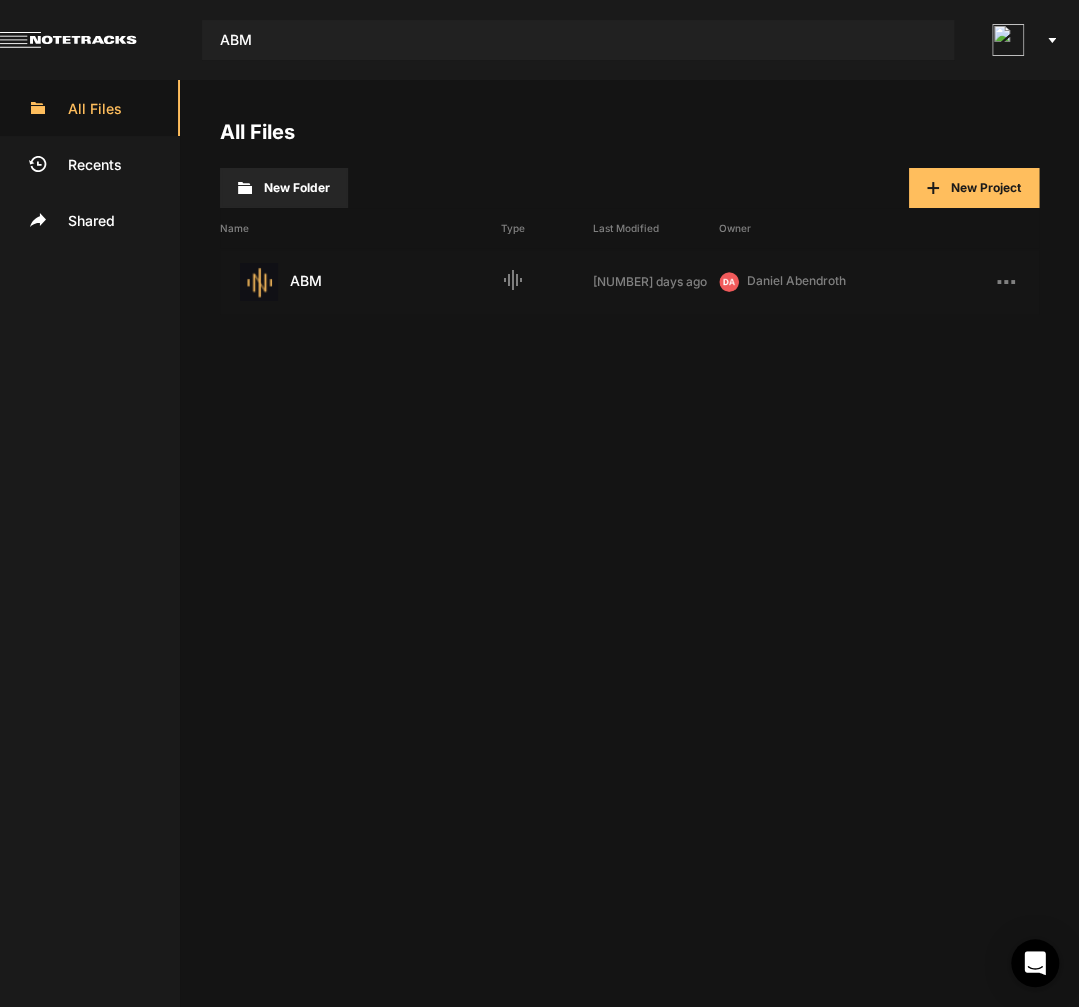 click on "ABM  Last Modified: [DATE] ago" at bounding box center [360, 282] 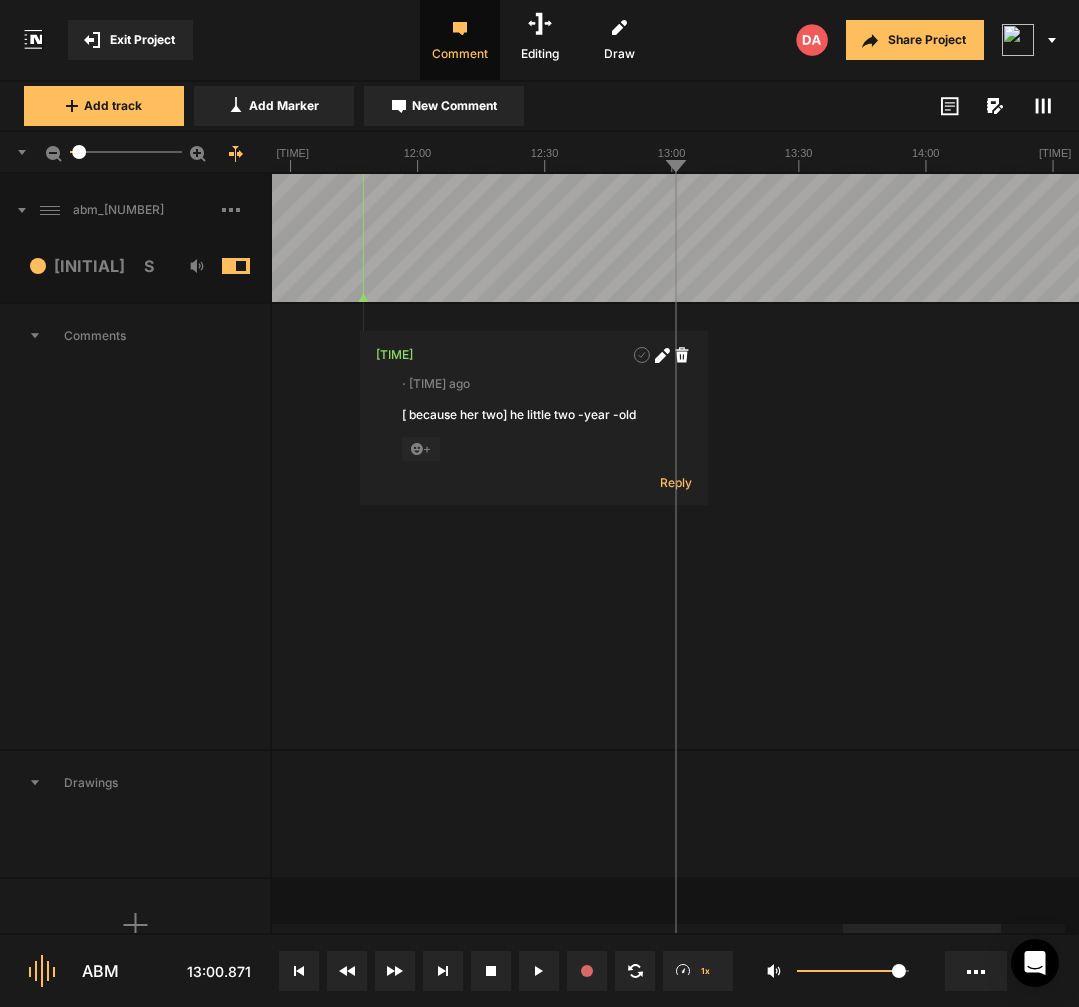 click at bounding box center (246, 210) 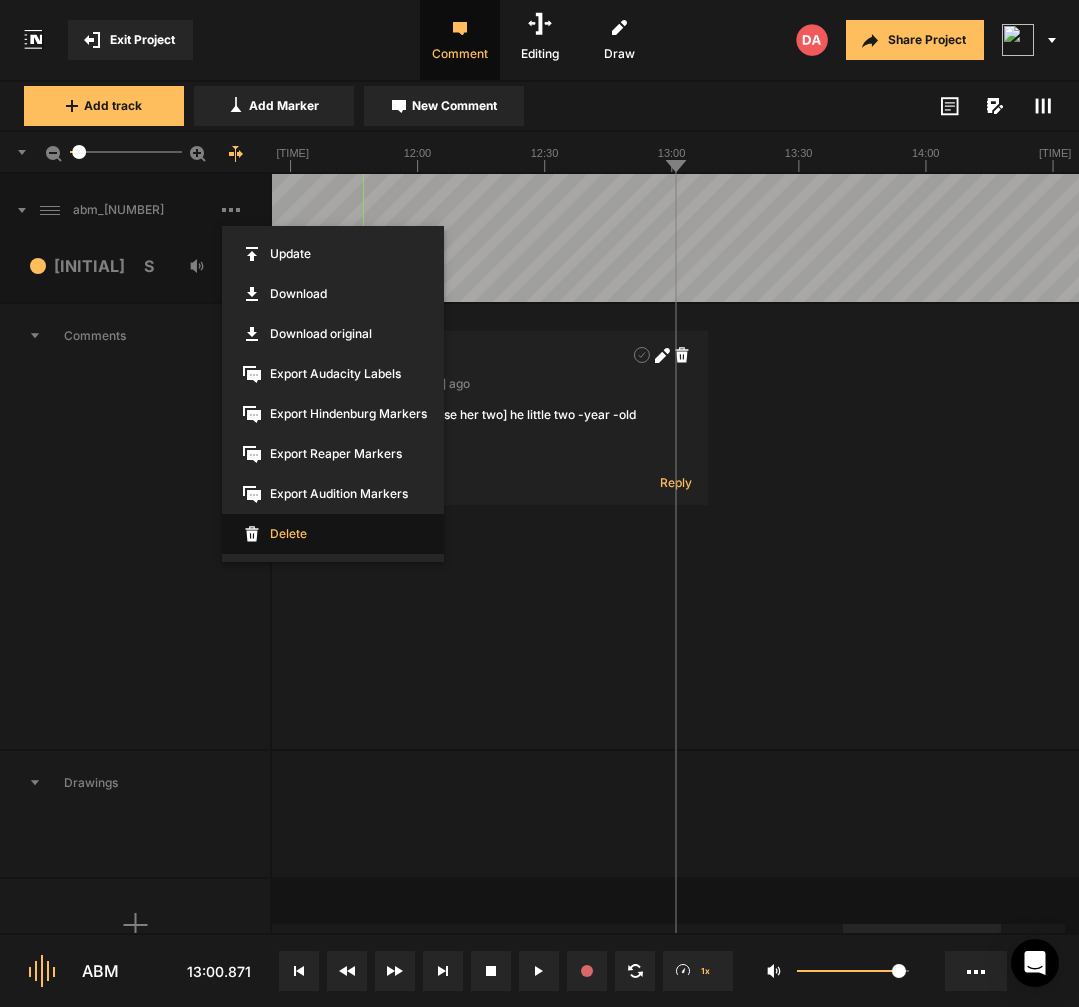 click on "Delete" at bounding box center [333, 534] 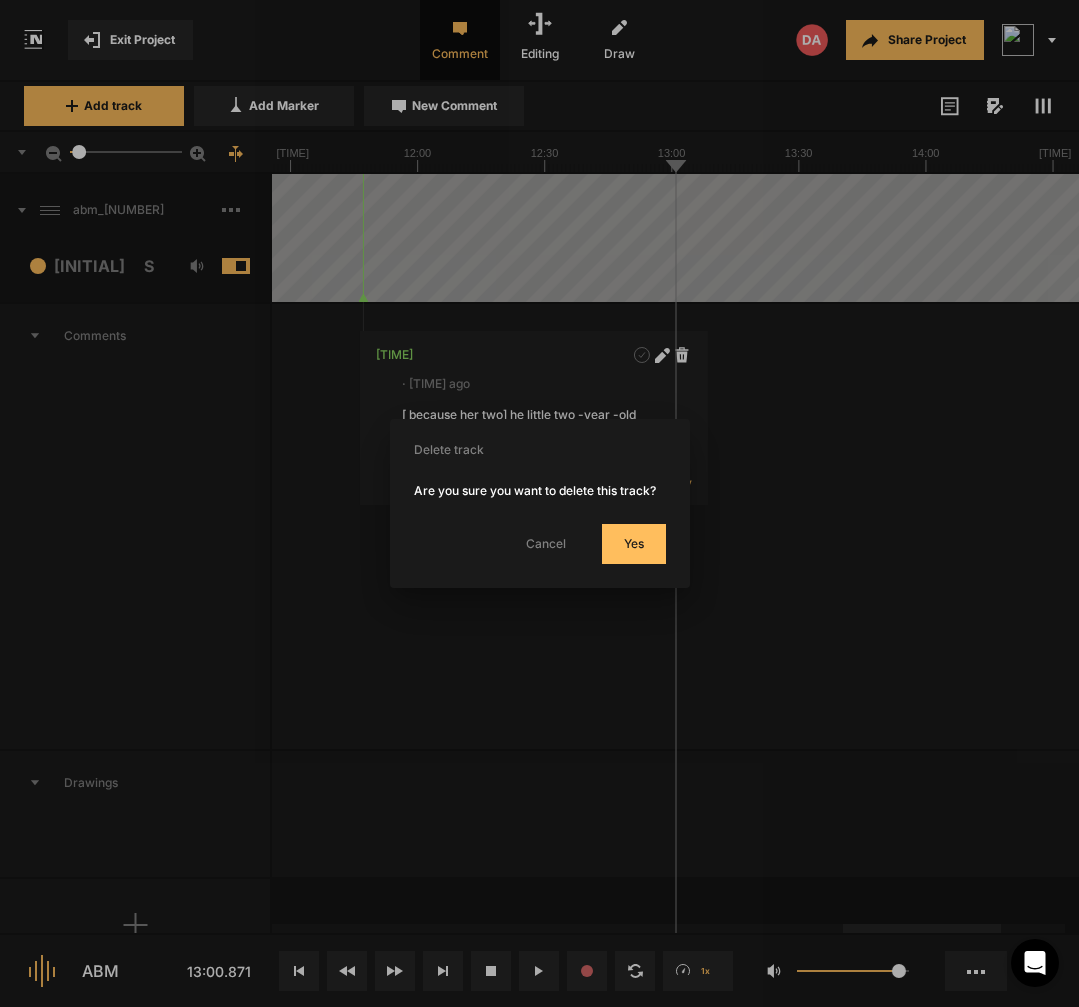 click on "Yes" at bounding box center (634, 544) 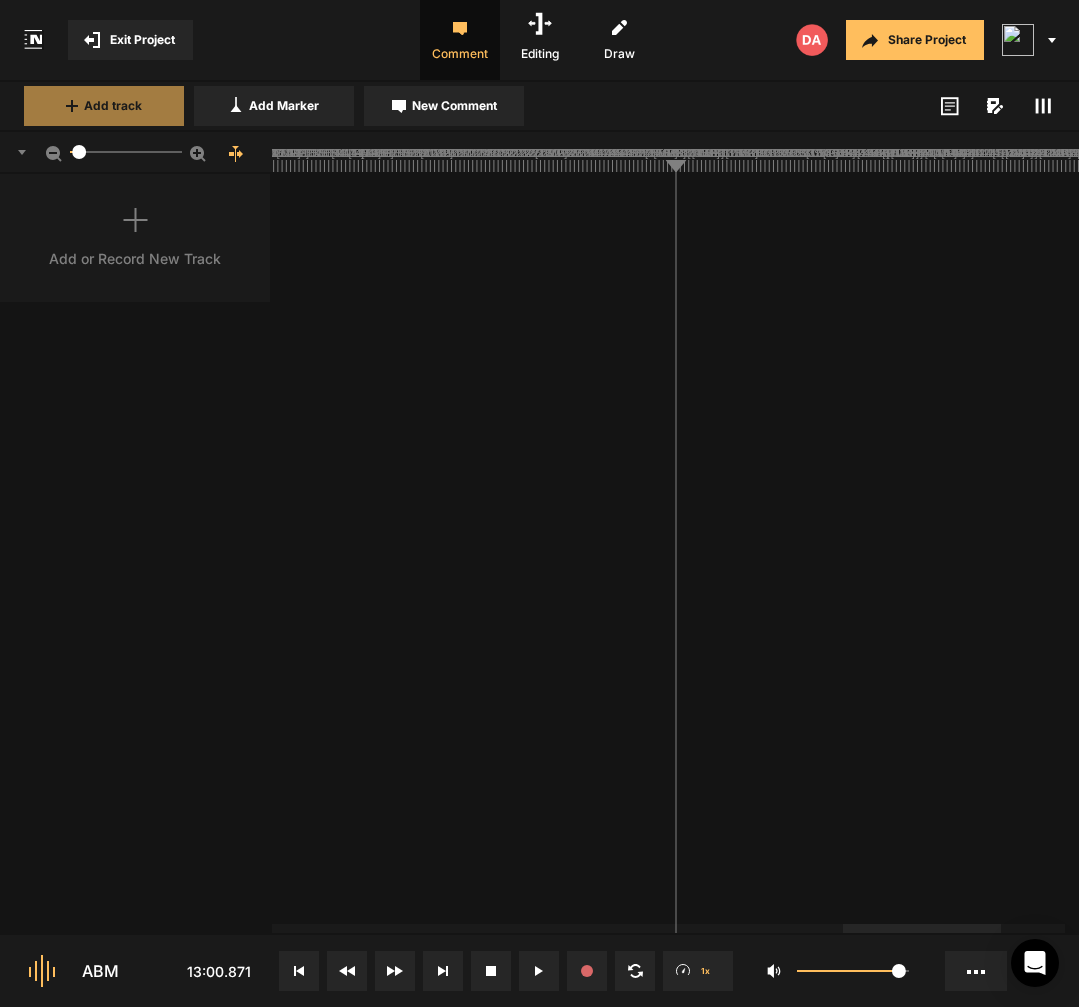 click on "Add track" at bounding box center (113, 106) 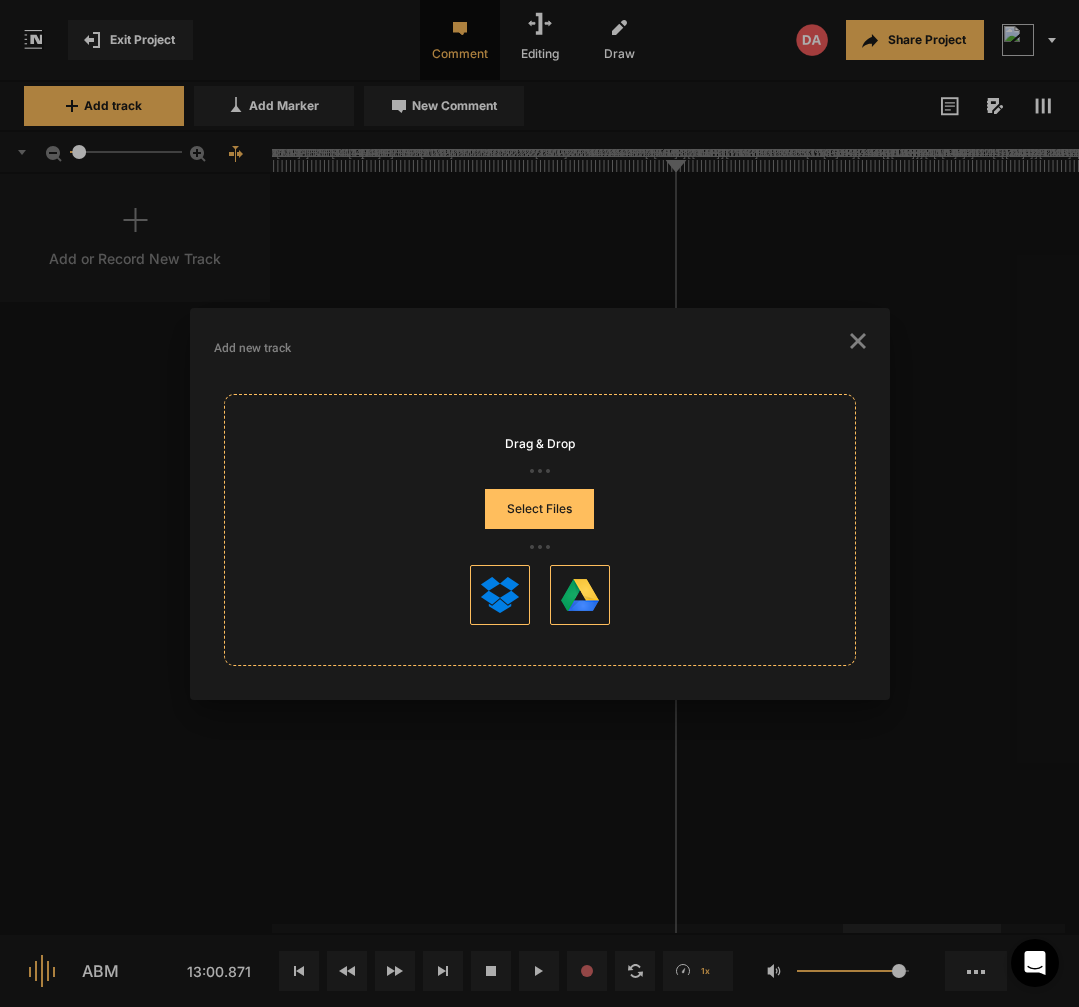 click on "Select Files" at bounding box center (539, 509) 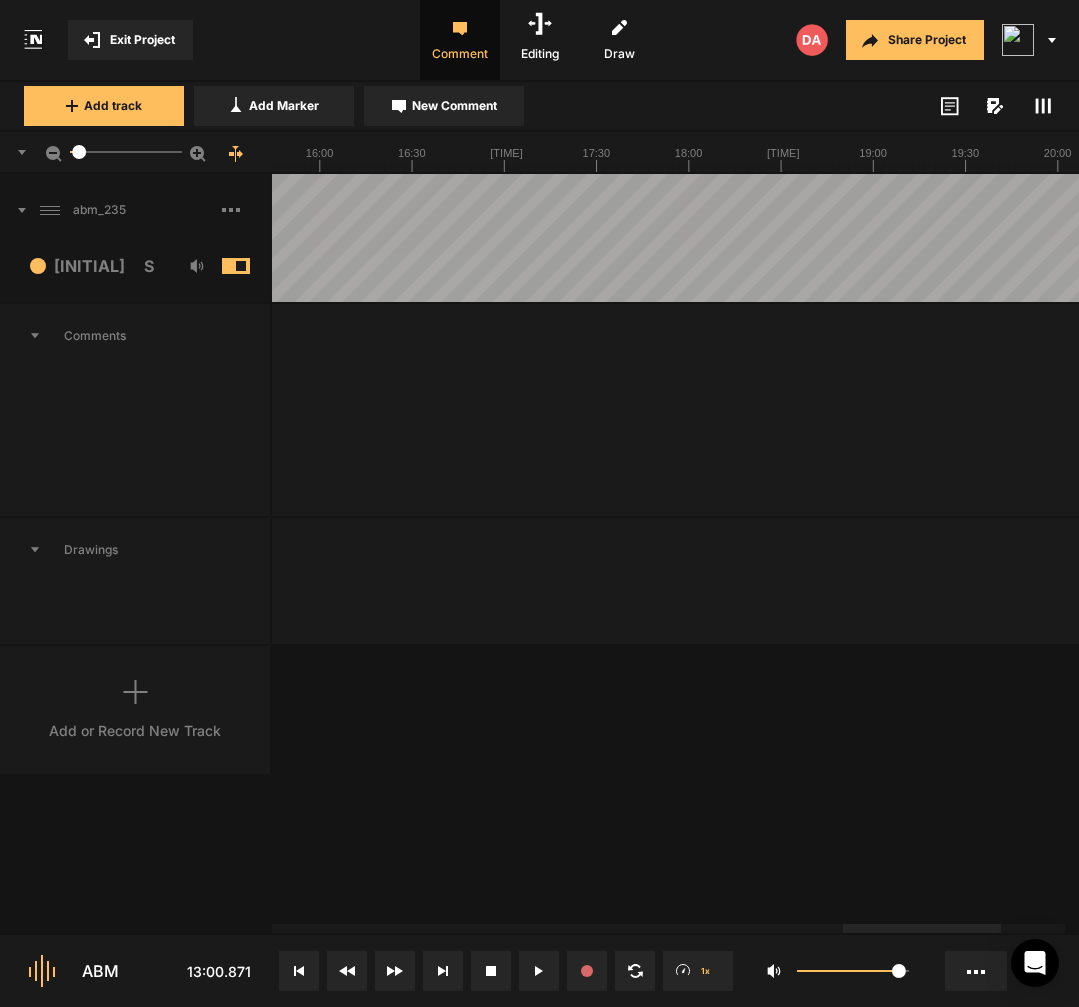 drag, startPoint x: 870, startPoint y: 1, endPoint x: -1, endPoint y: -1, distance: 871.0023 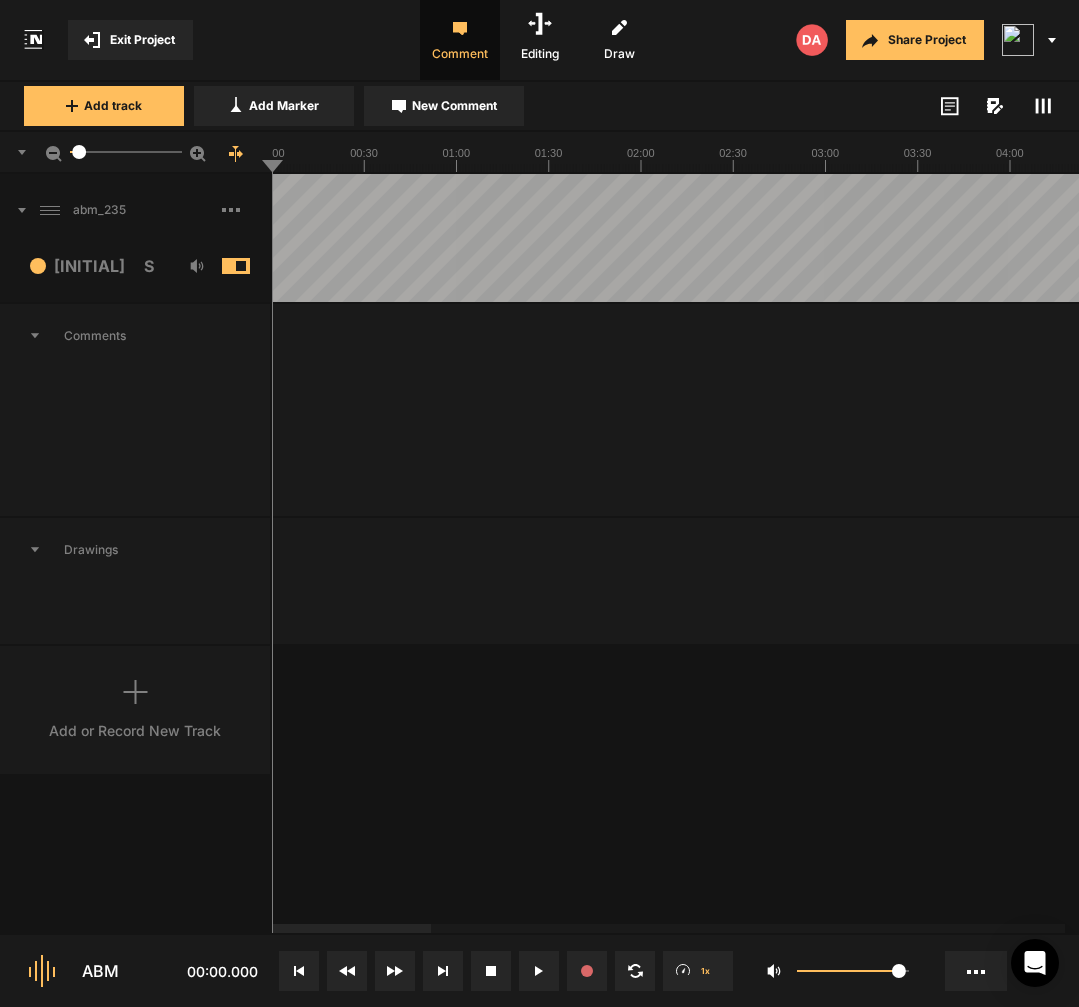 click on "abm_235
14 M S
Comments
Drawings
Add or Record New Track" at bounding box center (539, 553) 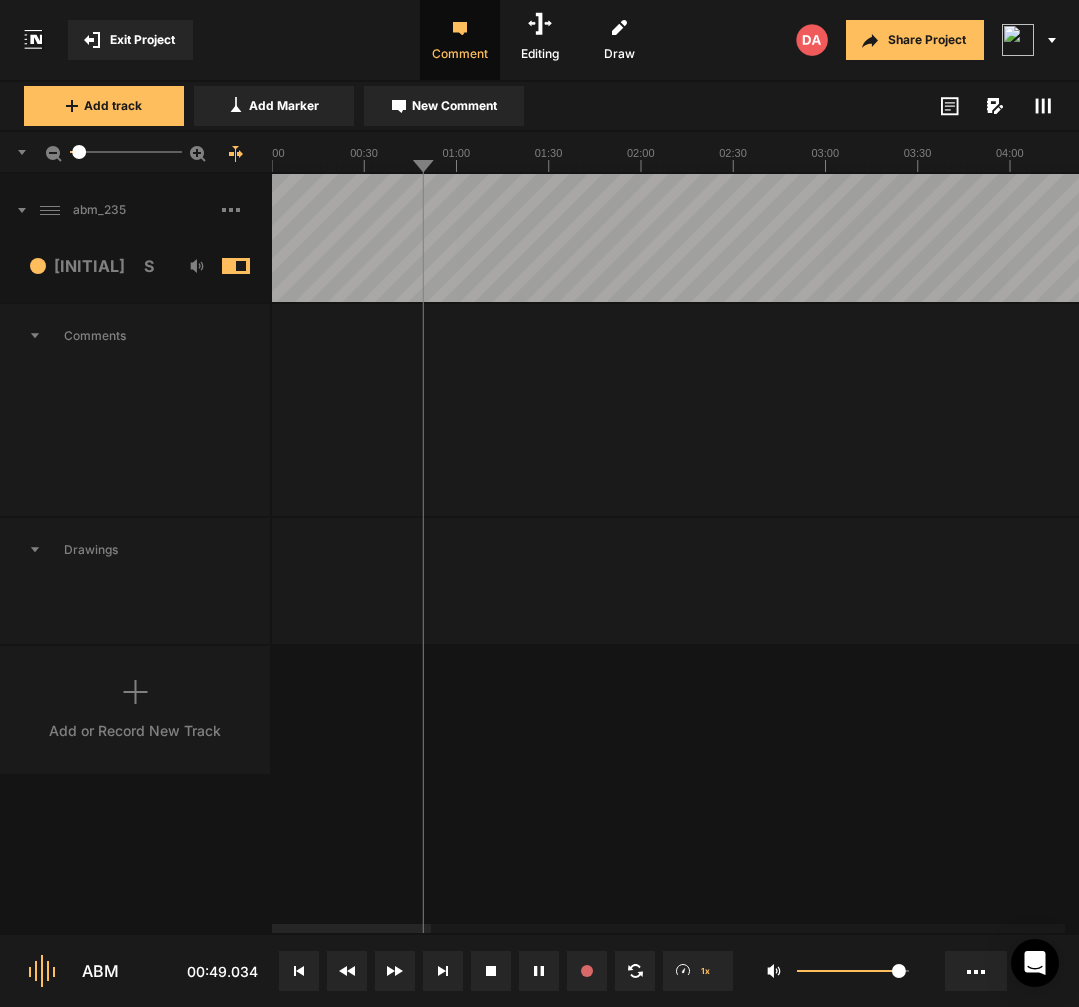click 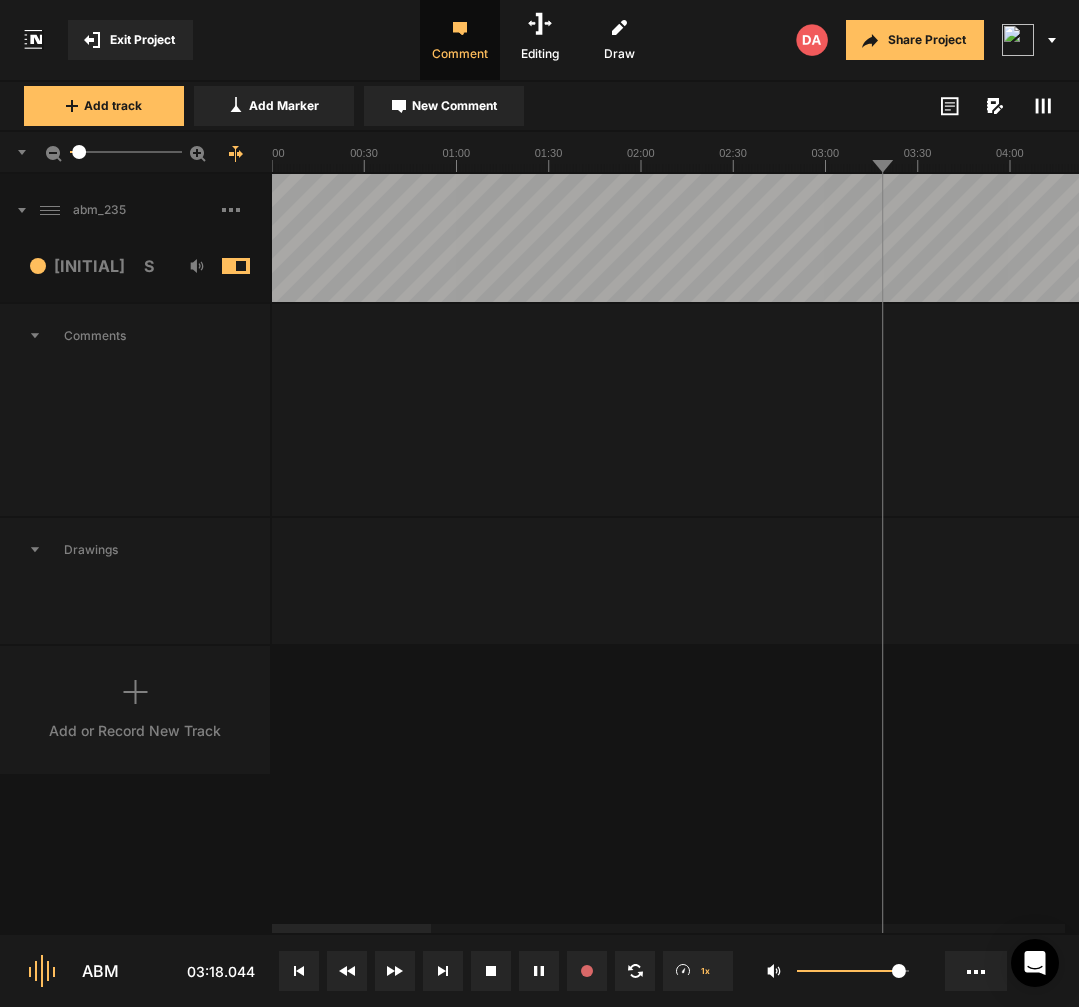 click at bounding box center (2289, 238) 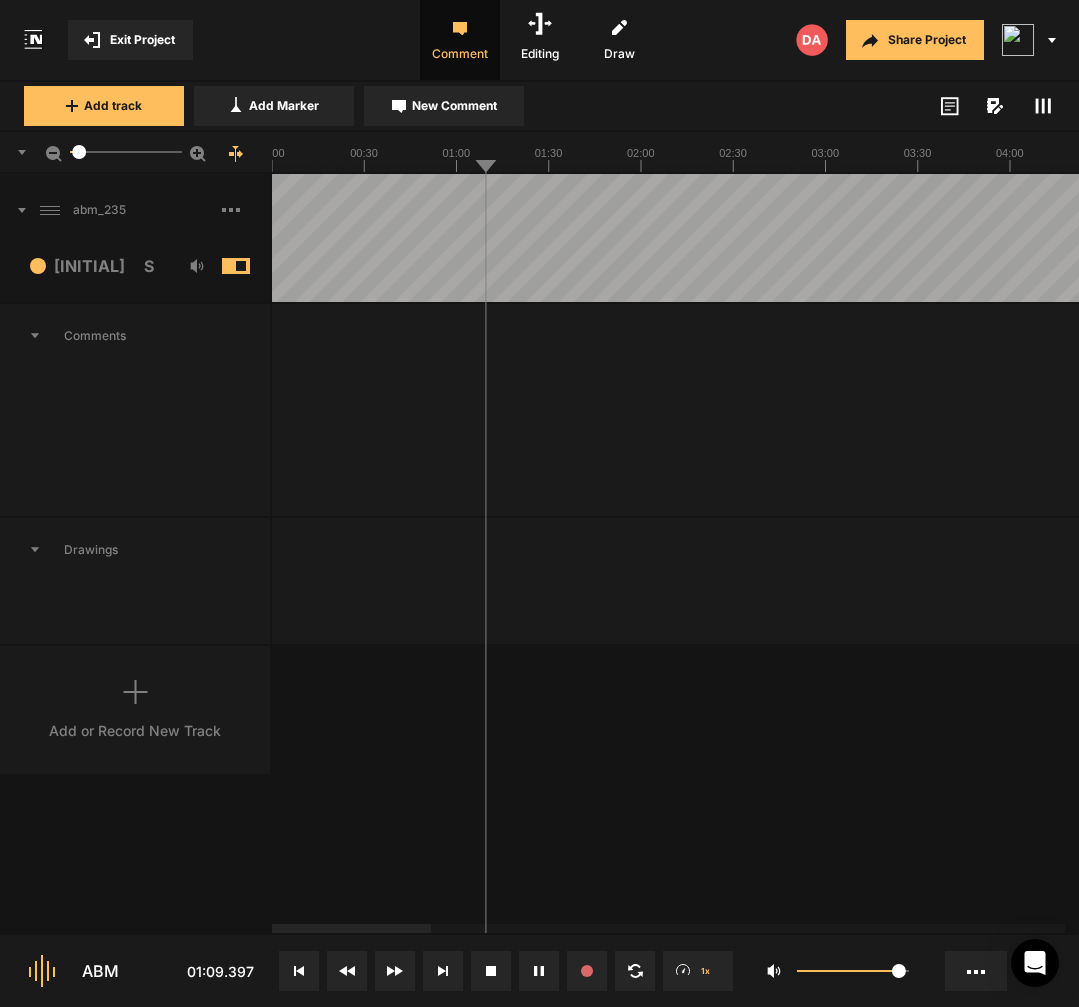 click at bounding box center (2289, 238) 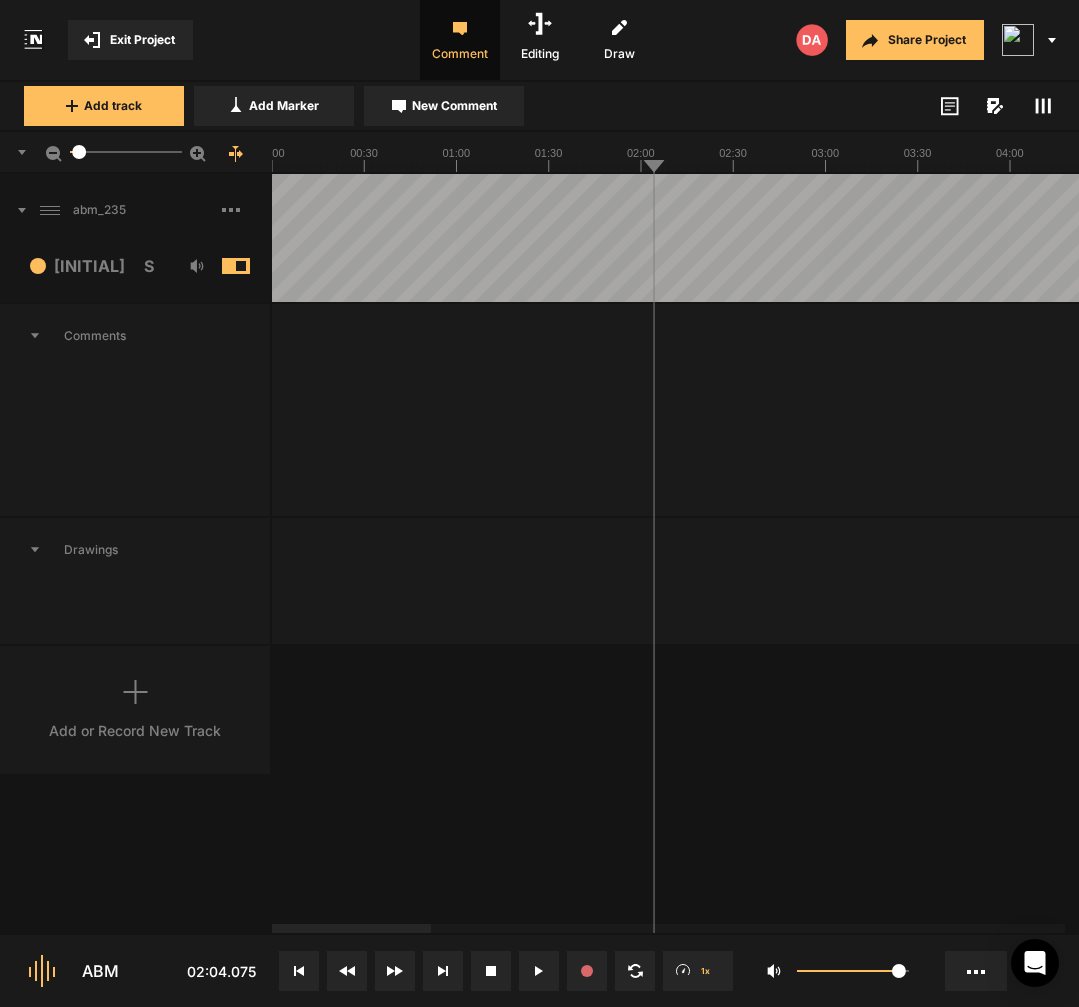 click at bounding box center [2289, 238] 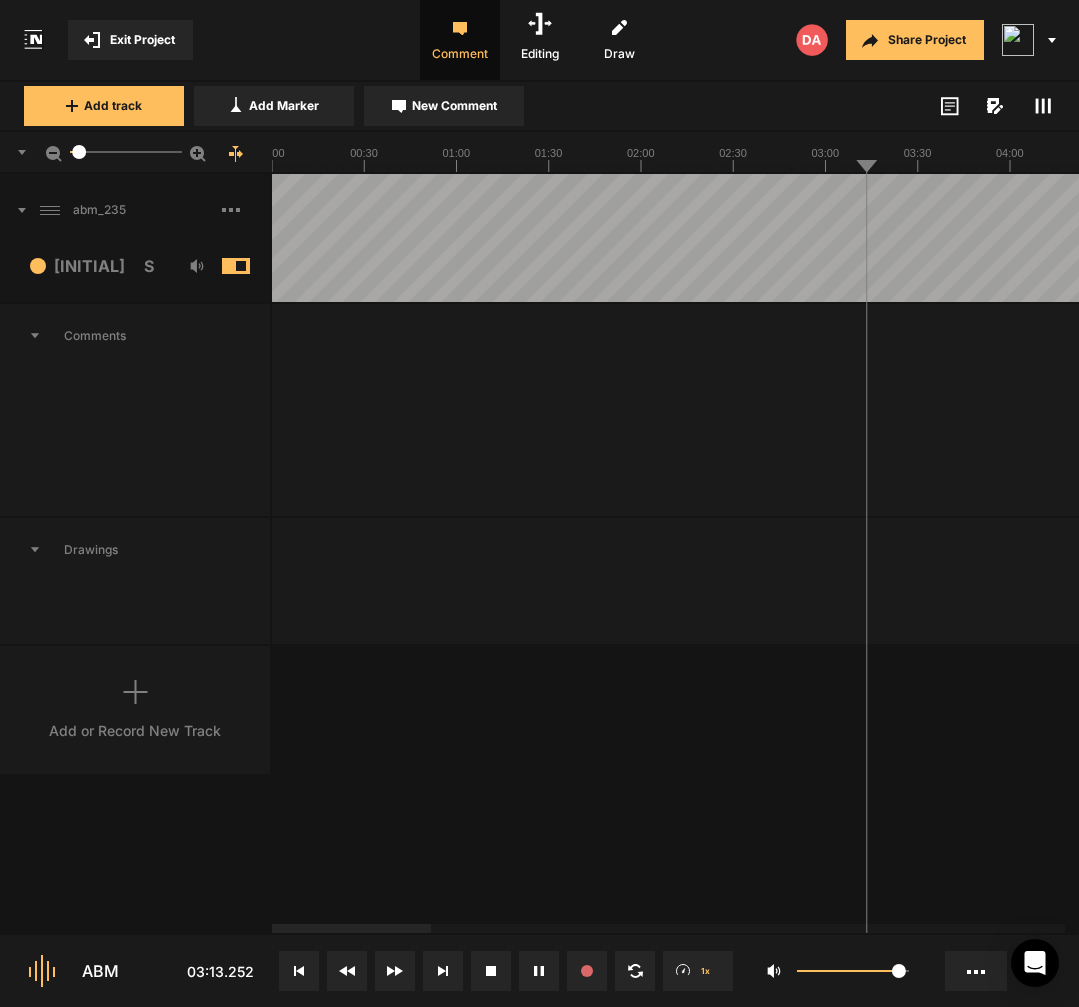 click at bounding box center (2289, 238) 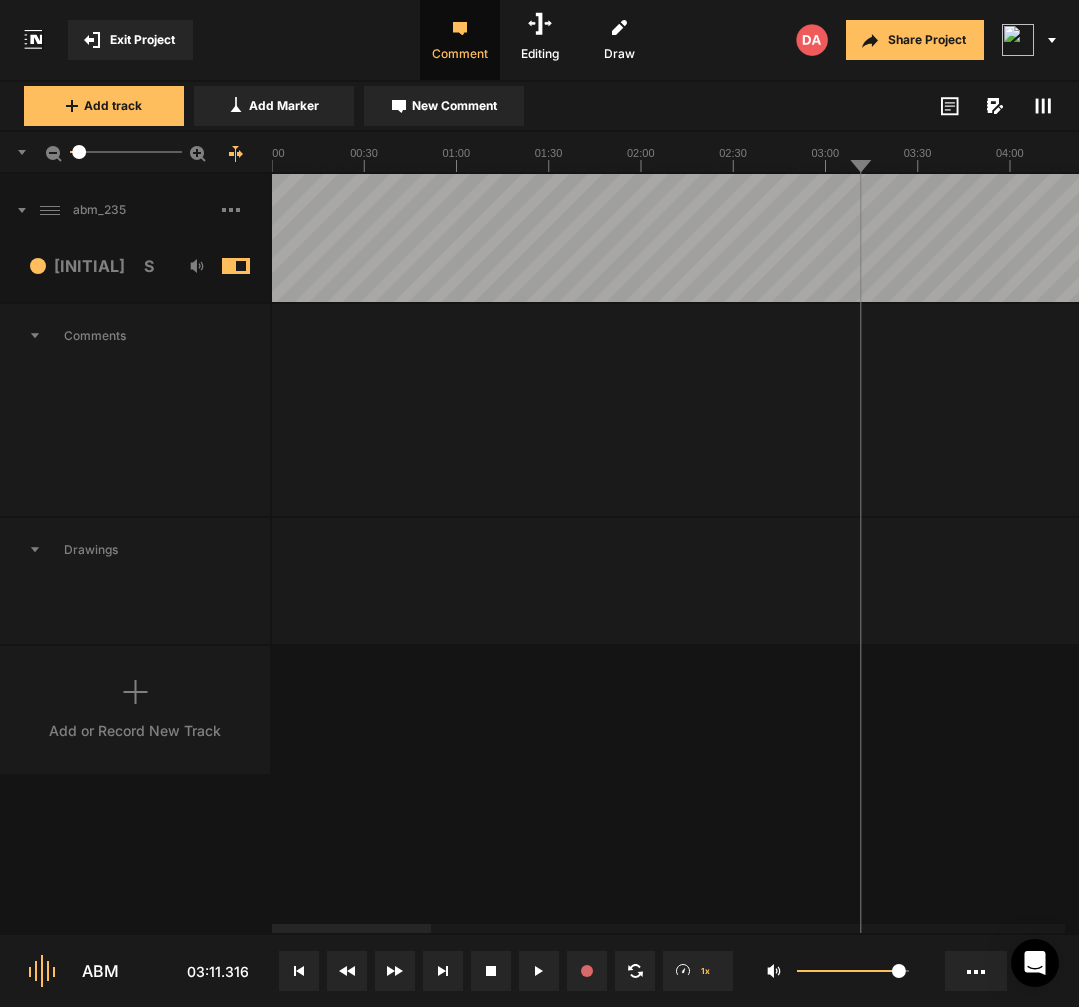 click at bounding box center (2289, 238) 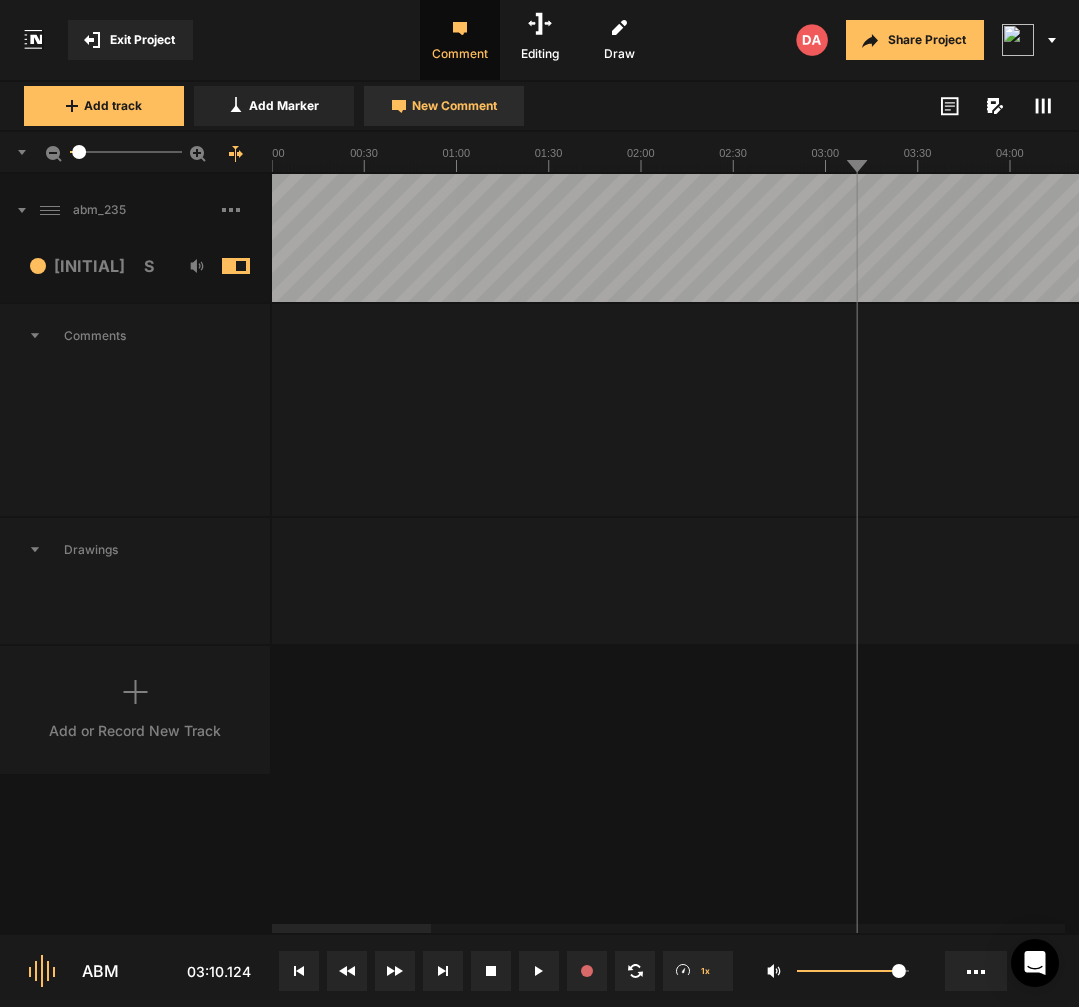 click on "New Comment" at bounding box center (444, 106) 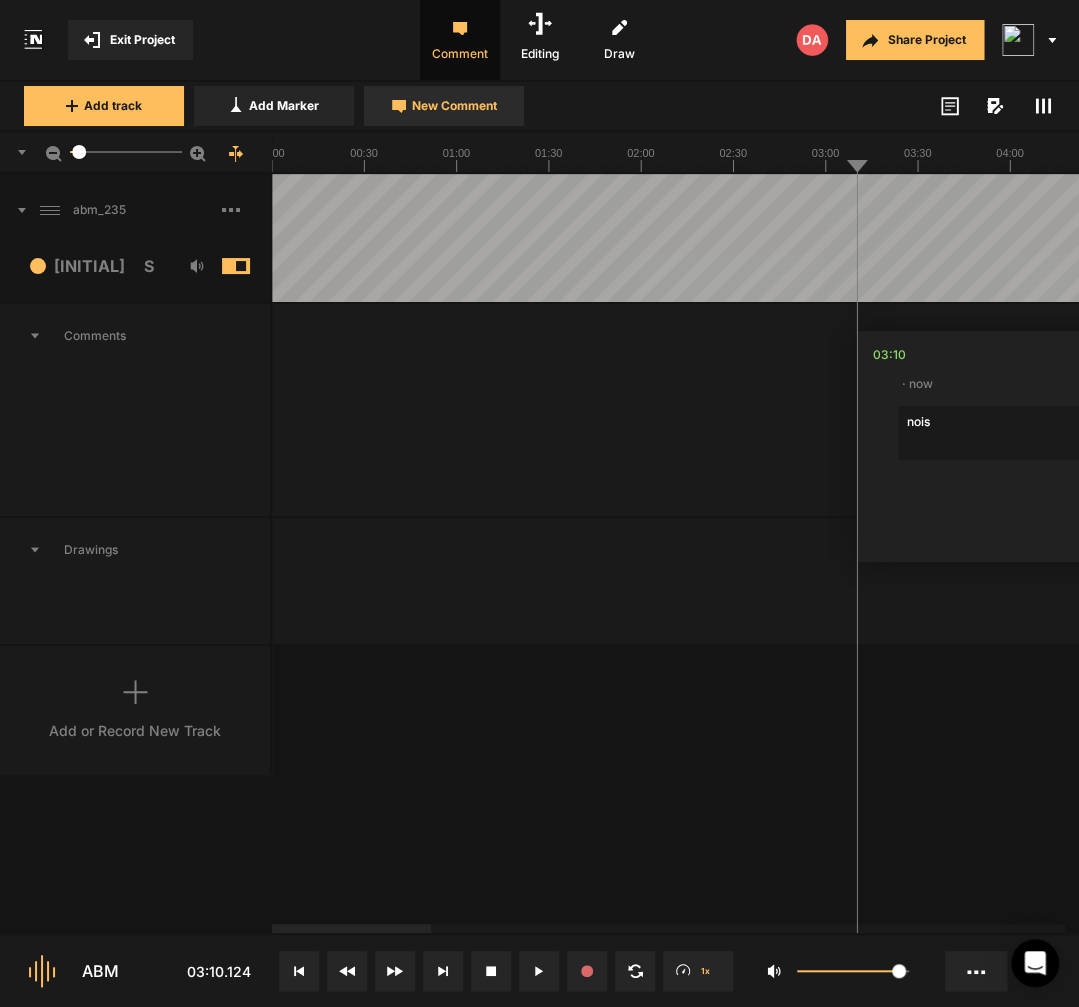 type on "noise" 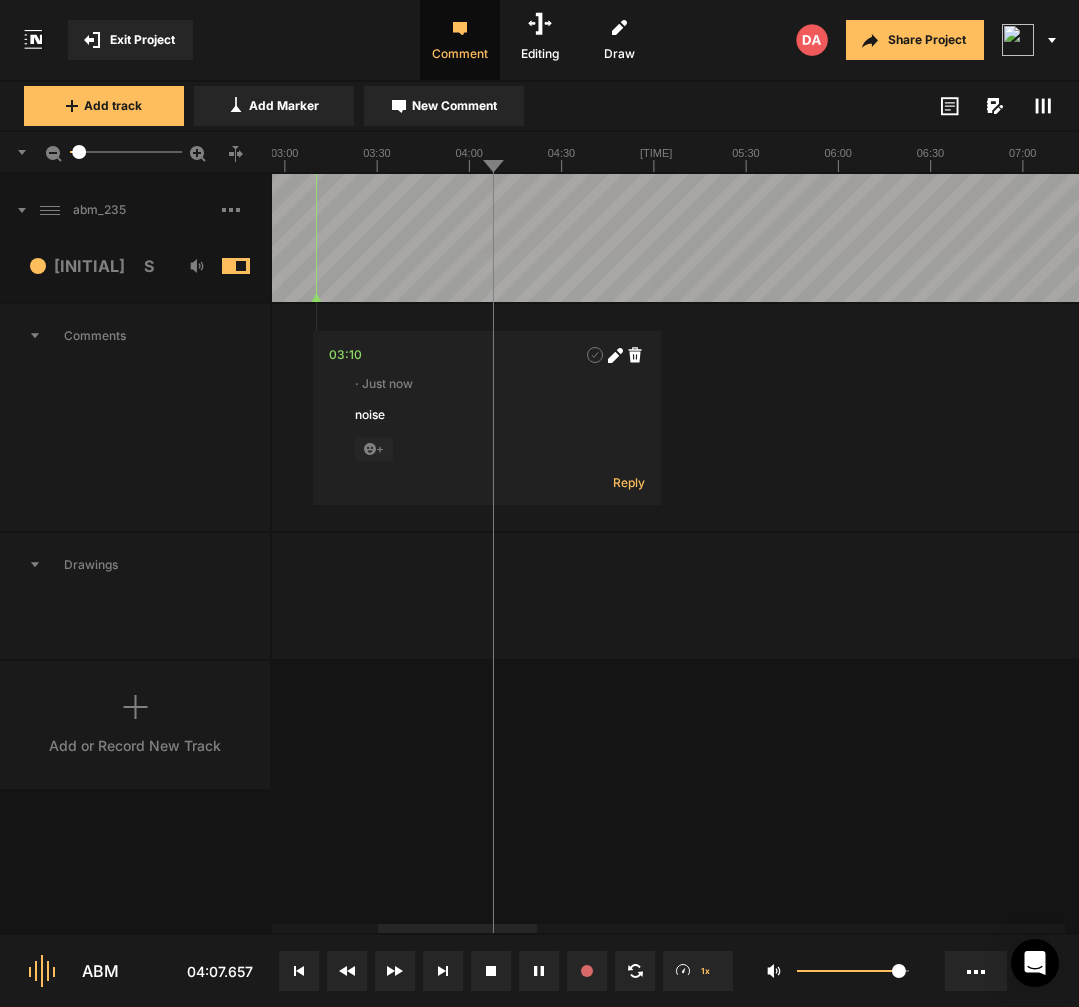 click at bounding box center [1748, 238] 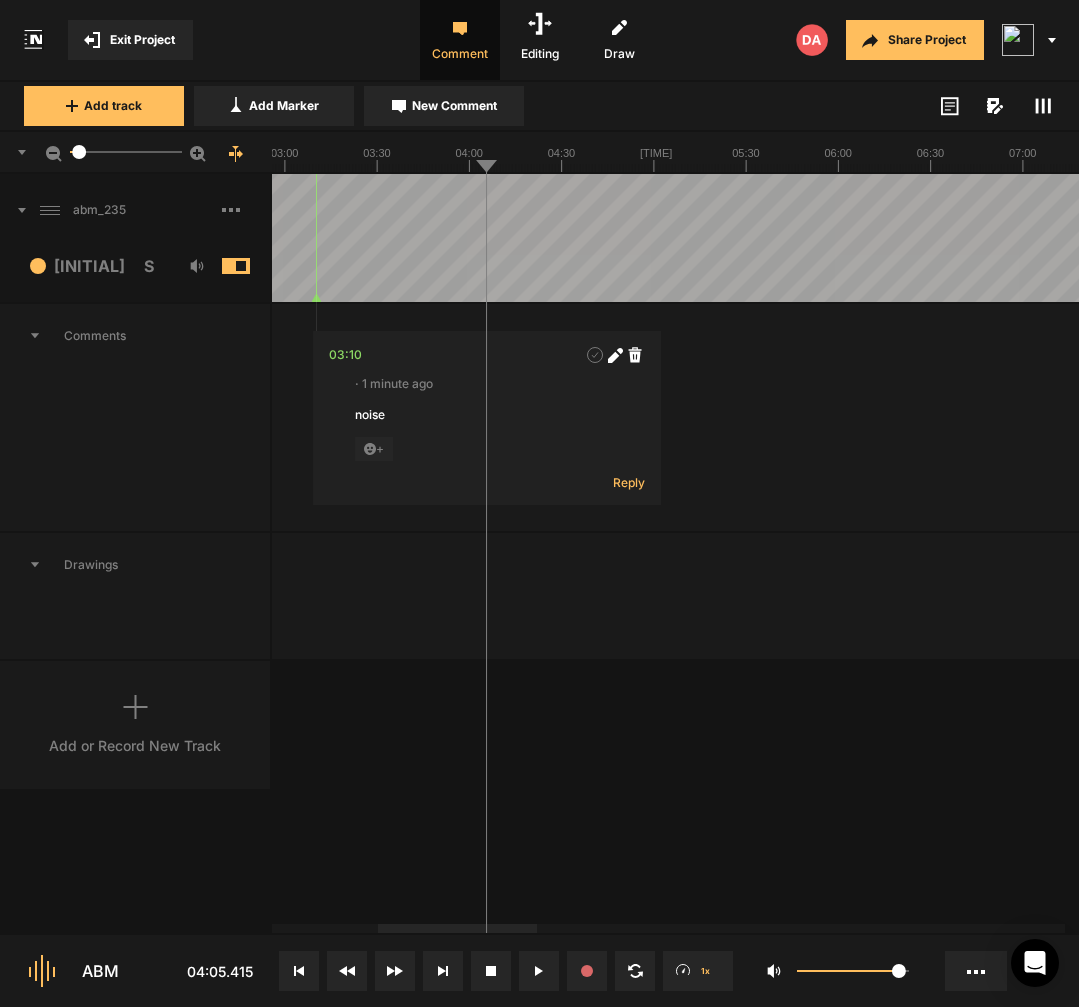 click at bounding box center [1748, 238] 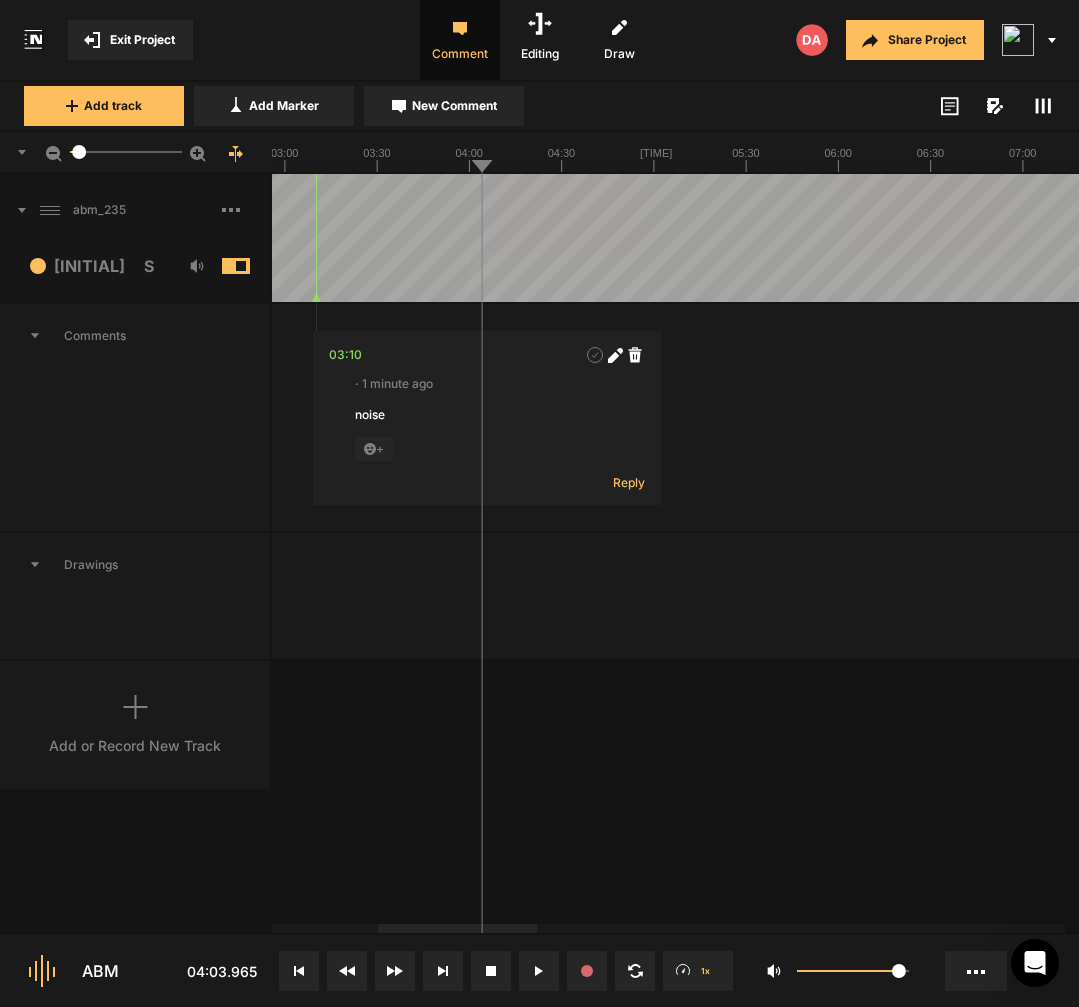 drag, startPoint x: 522, startPoint y: 573, endPoint x: 526, endPoint y: 540, distance: 33.24154 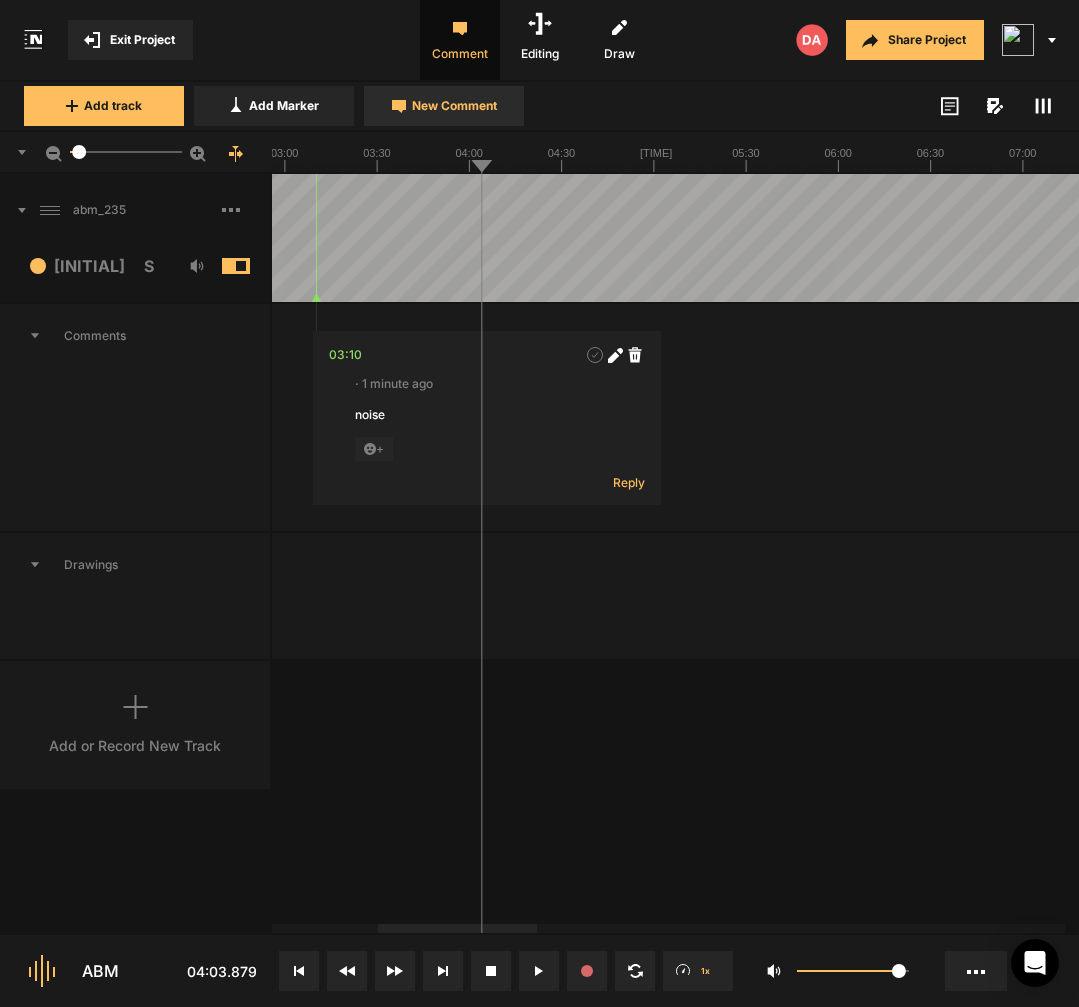 click on "New Comment" at bounding box center [444, 106] 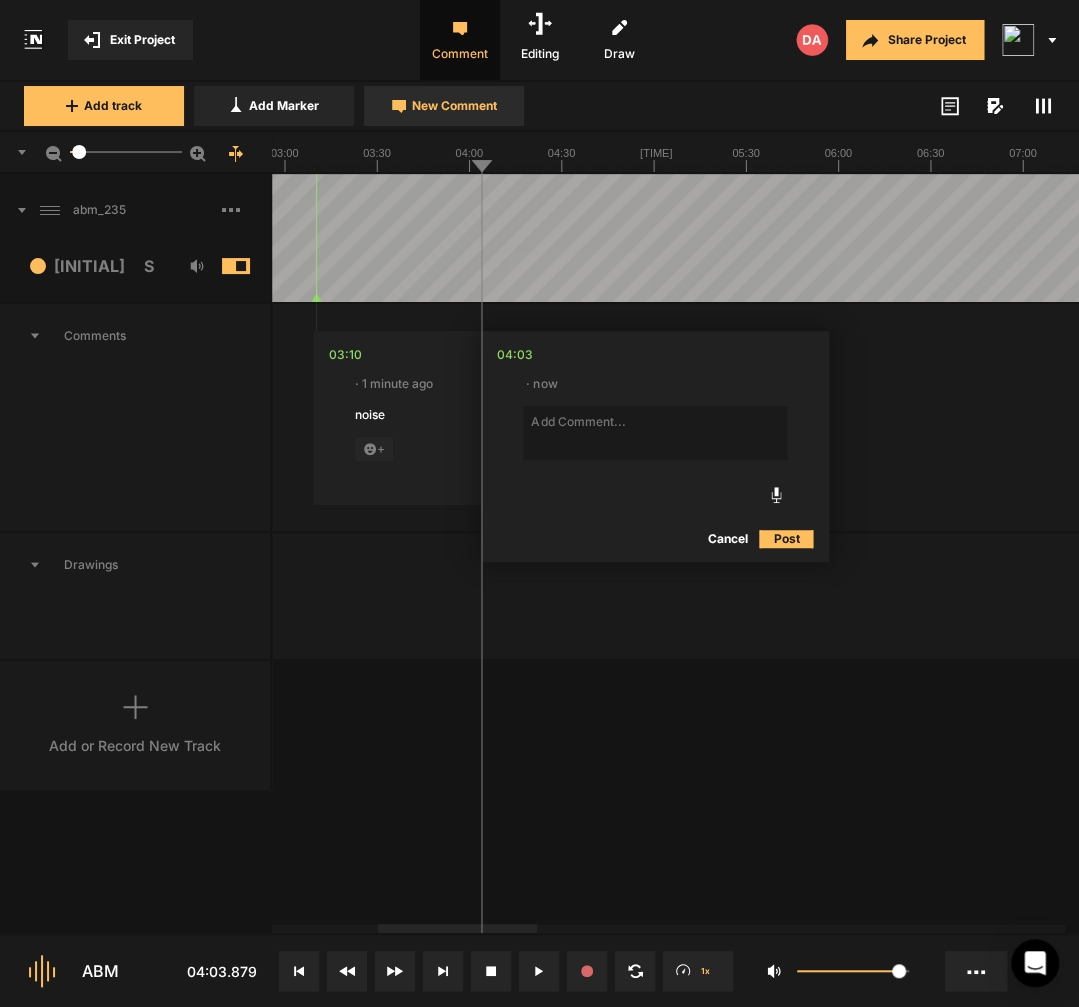 type on "where all other distractions" 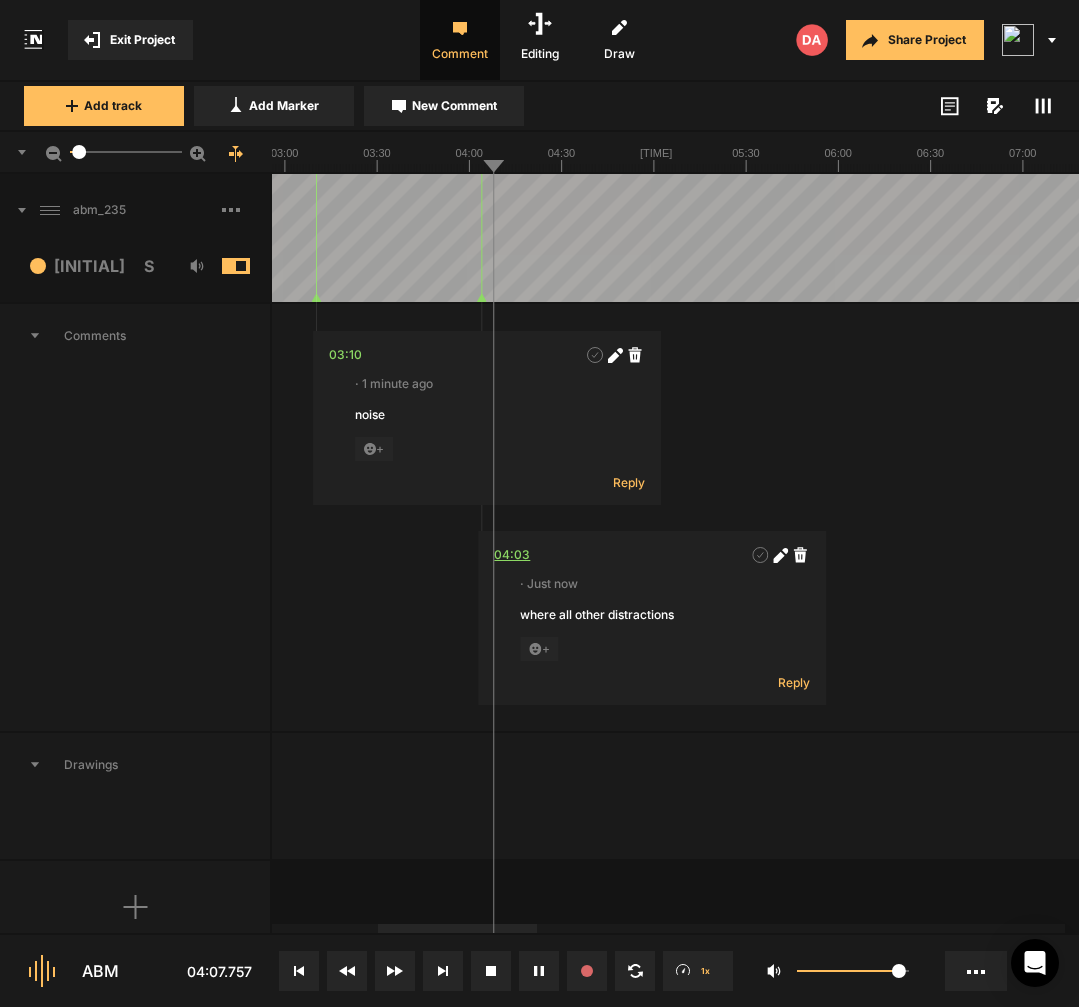 click on "04:03" at bounding box center (512, 555) 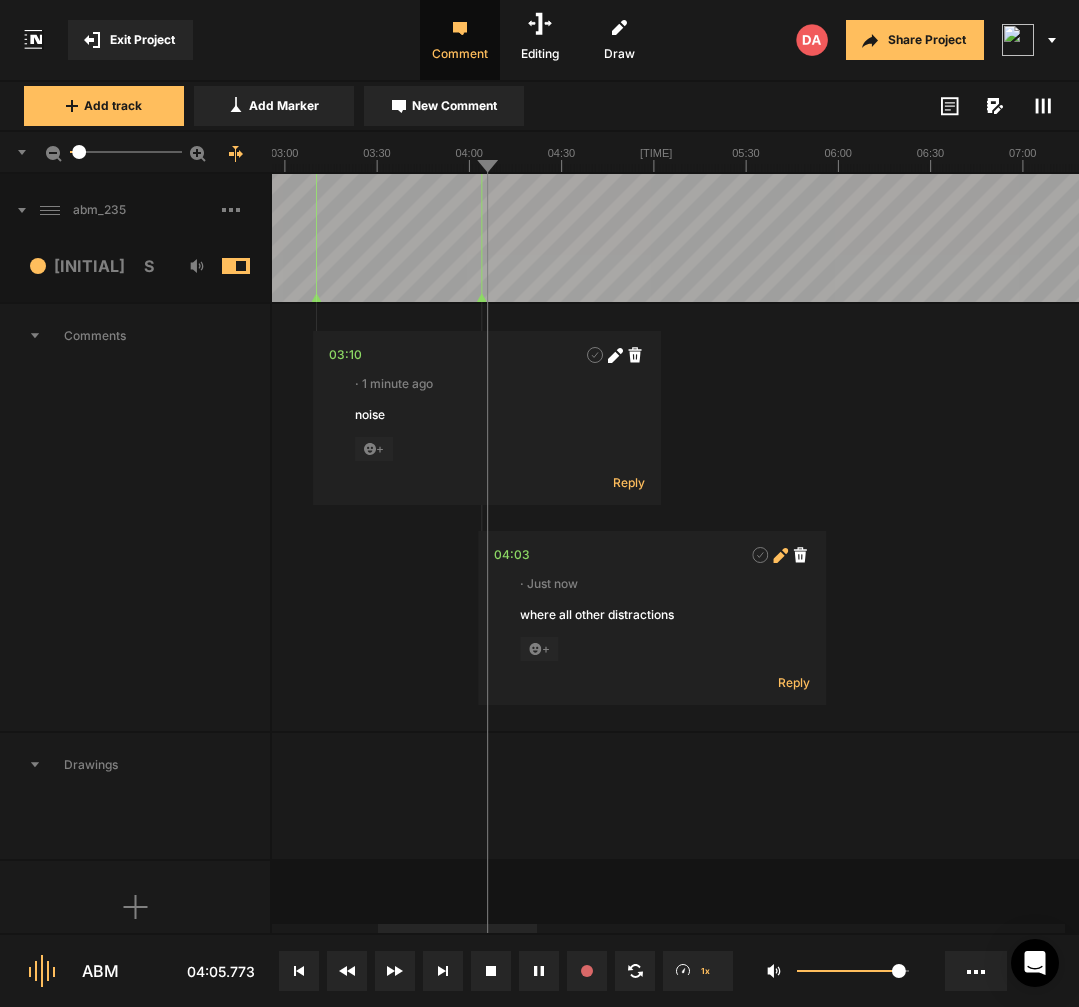 click 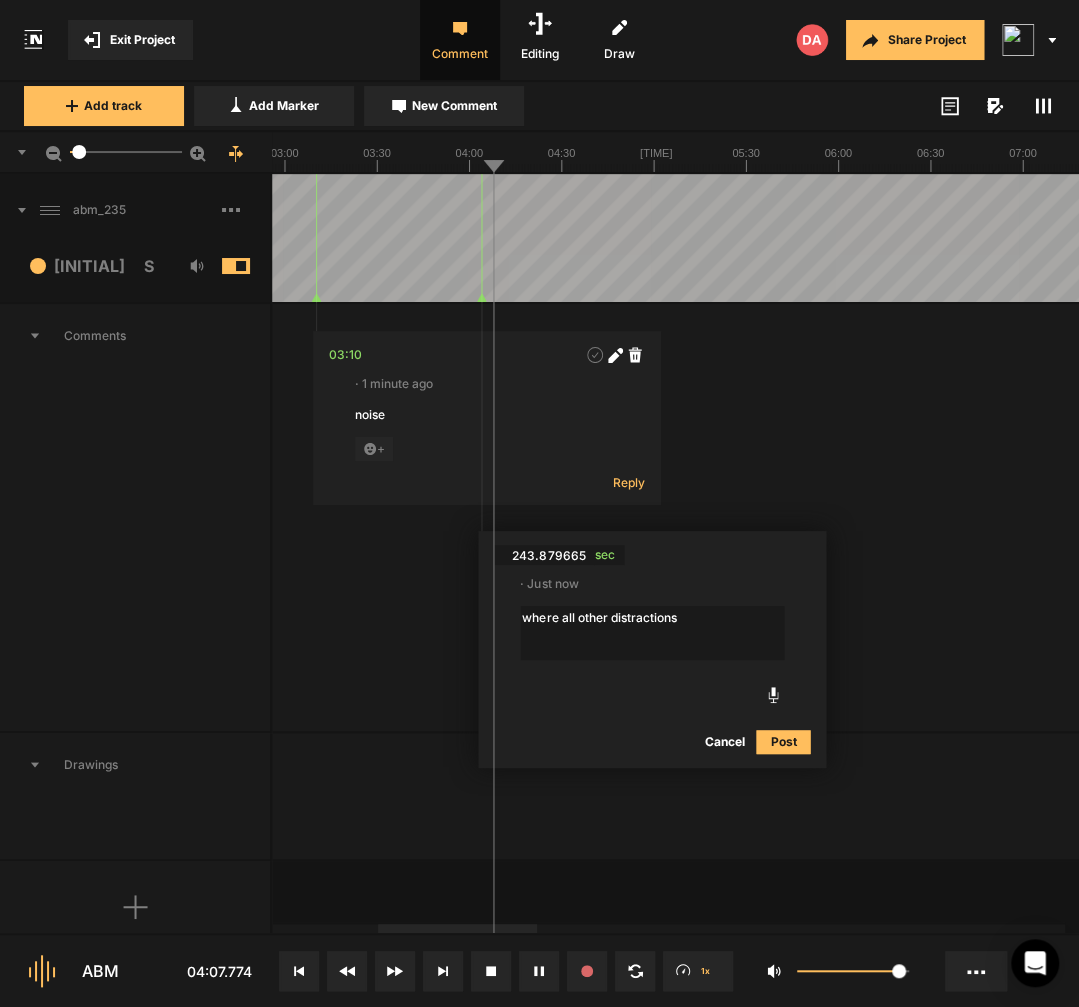 click on "where all other distractions" at bounding box center [652, 633] 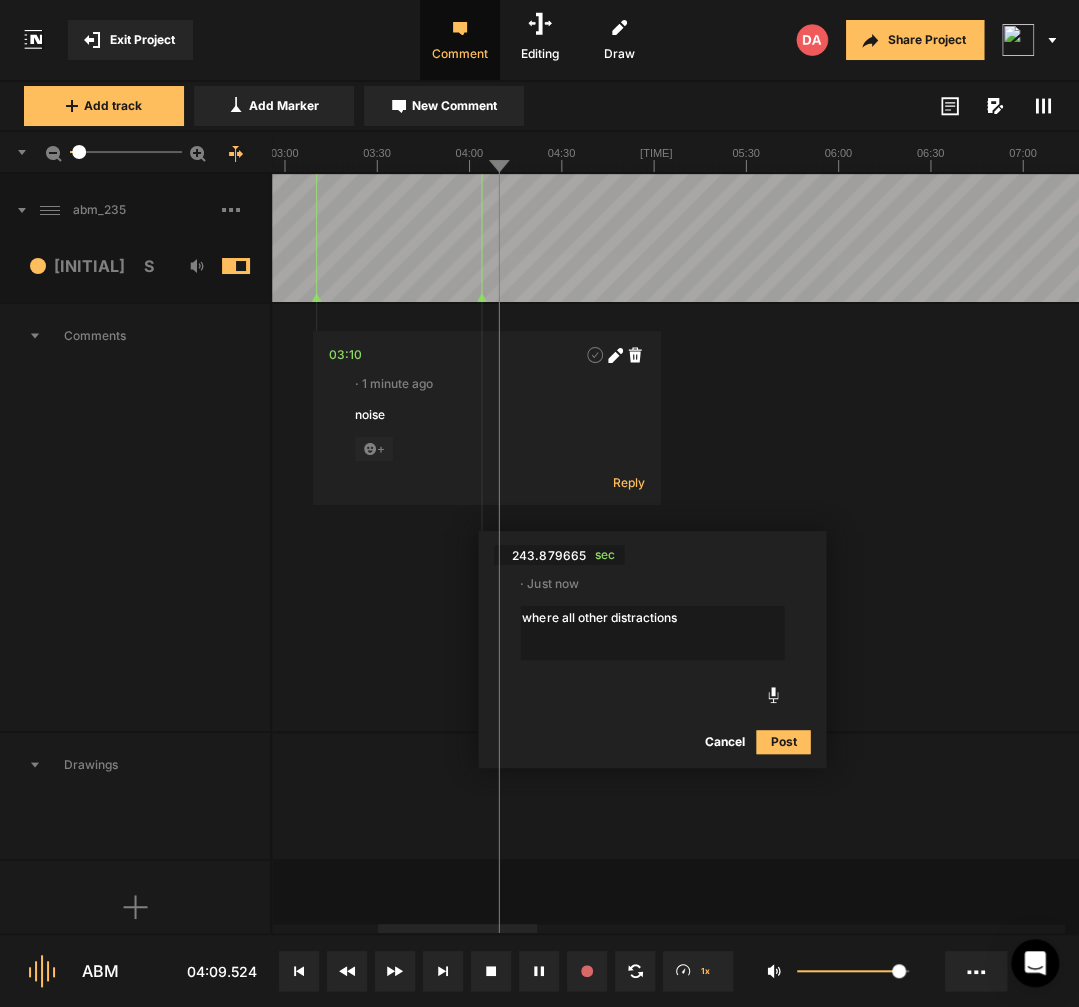 drag, startPoint x: 585, startPoint y: 624, endPoint x: 528, endPoint y: 621, distance: 57.07889 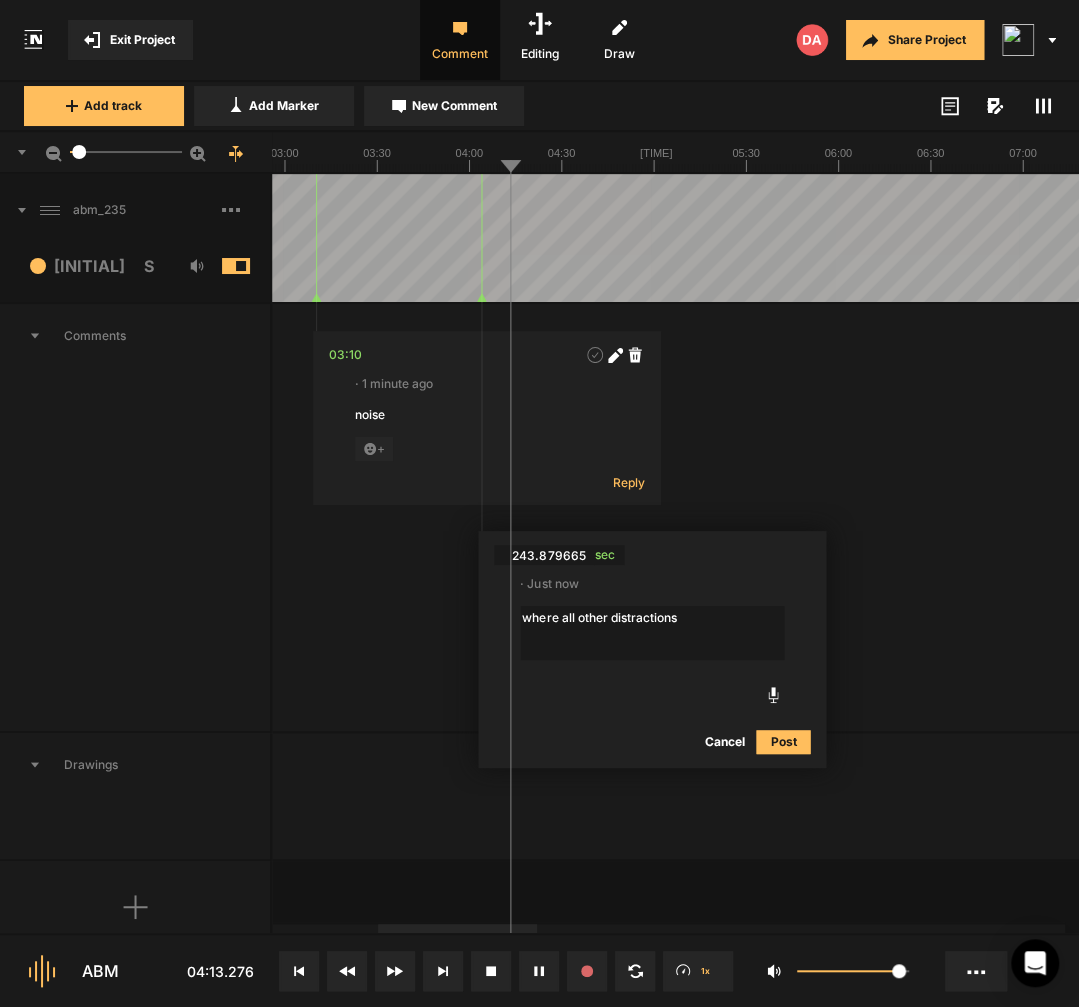 click on "where all other distractions" at bounding box center (652, 633) 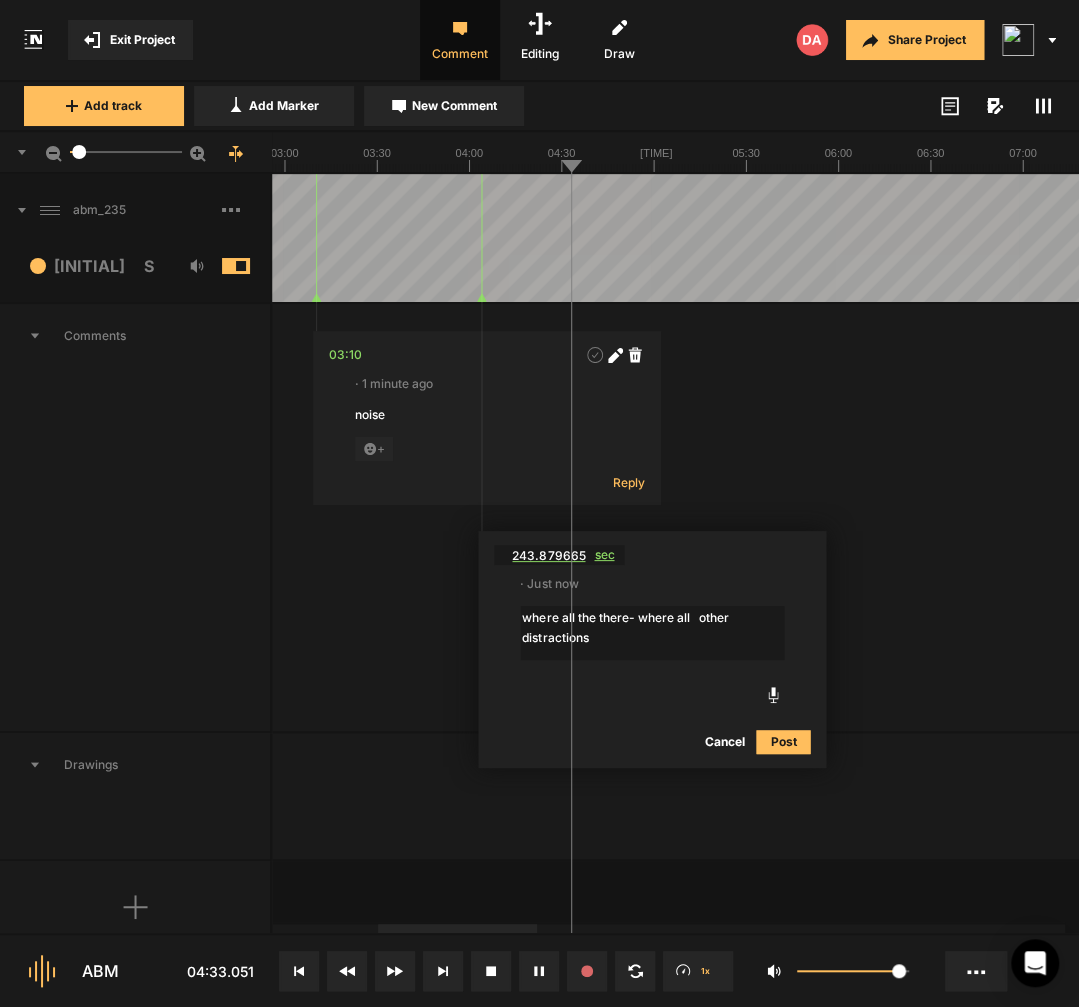 click on "sec" at bounding box center [609, 555] 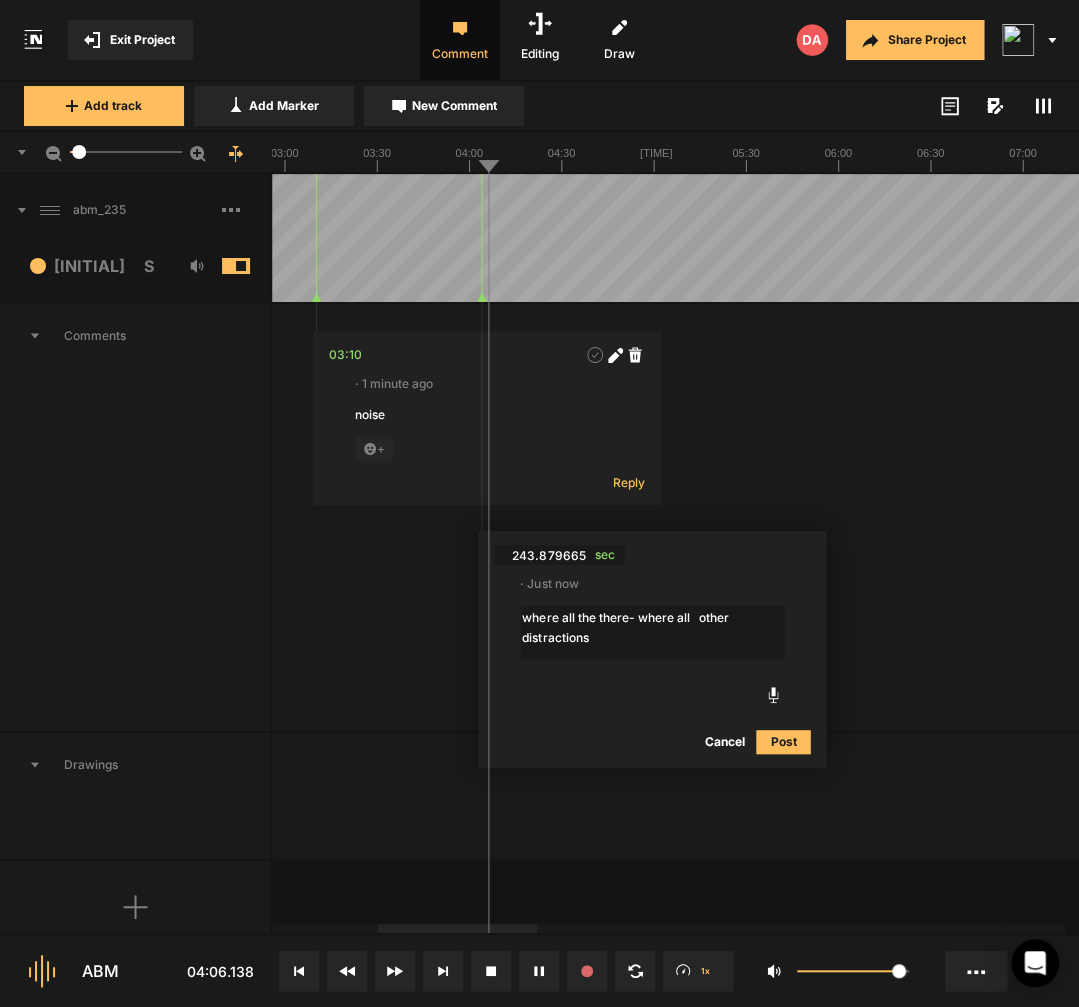 click on "where all the there- where all   other distractions" at bounding box center (652, 633) 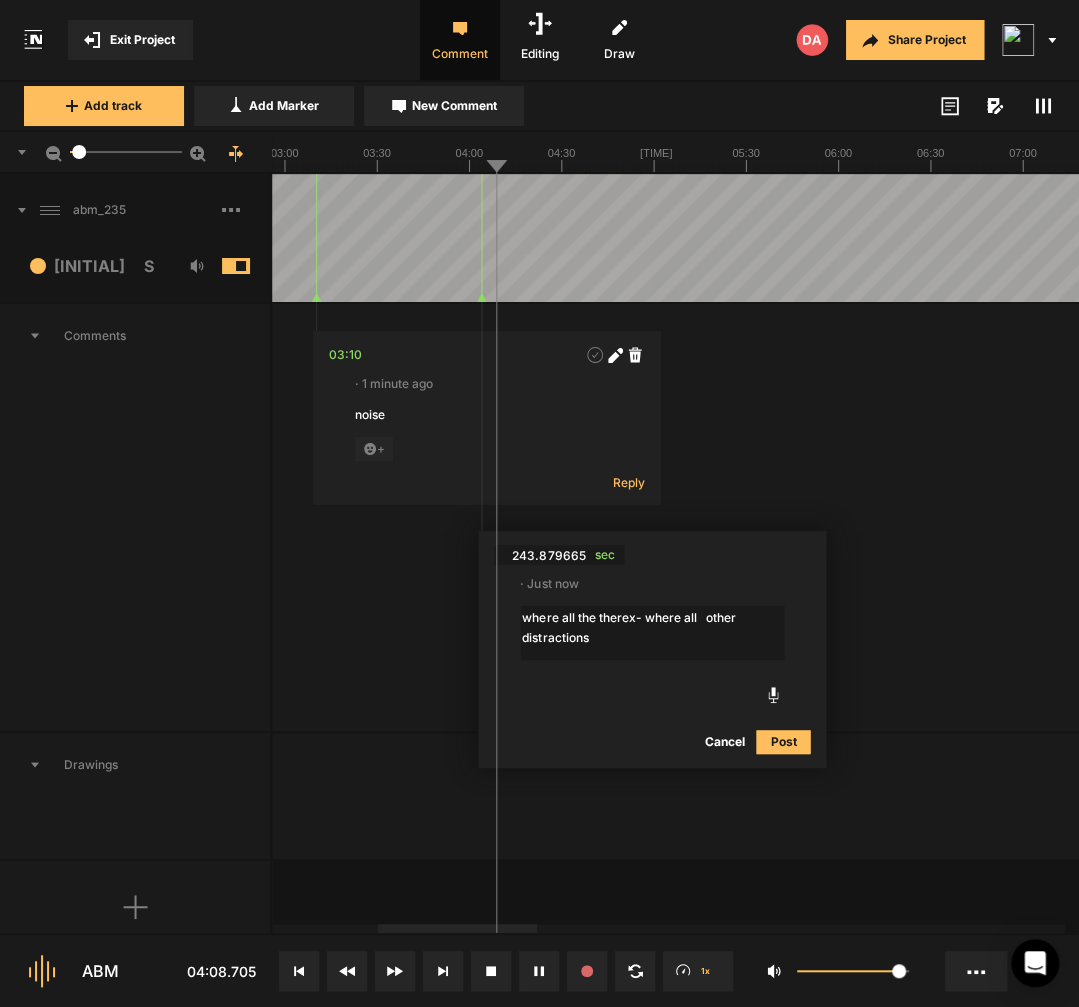 click on "where all the therex- where all   other distractions" at bounding box center [652, 633] 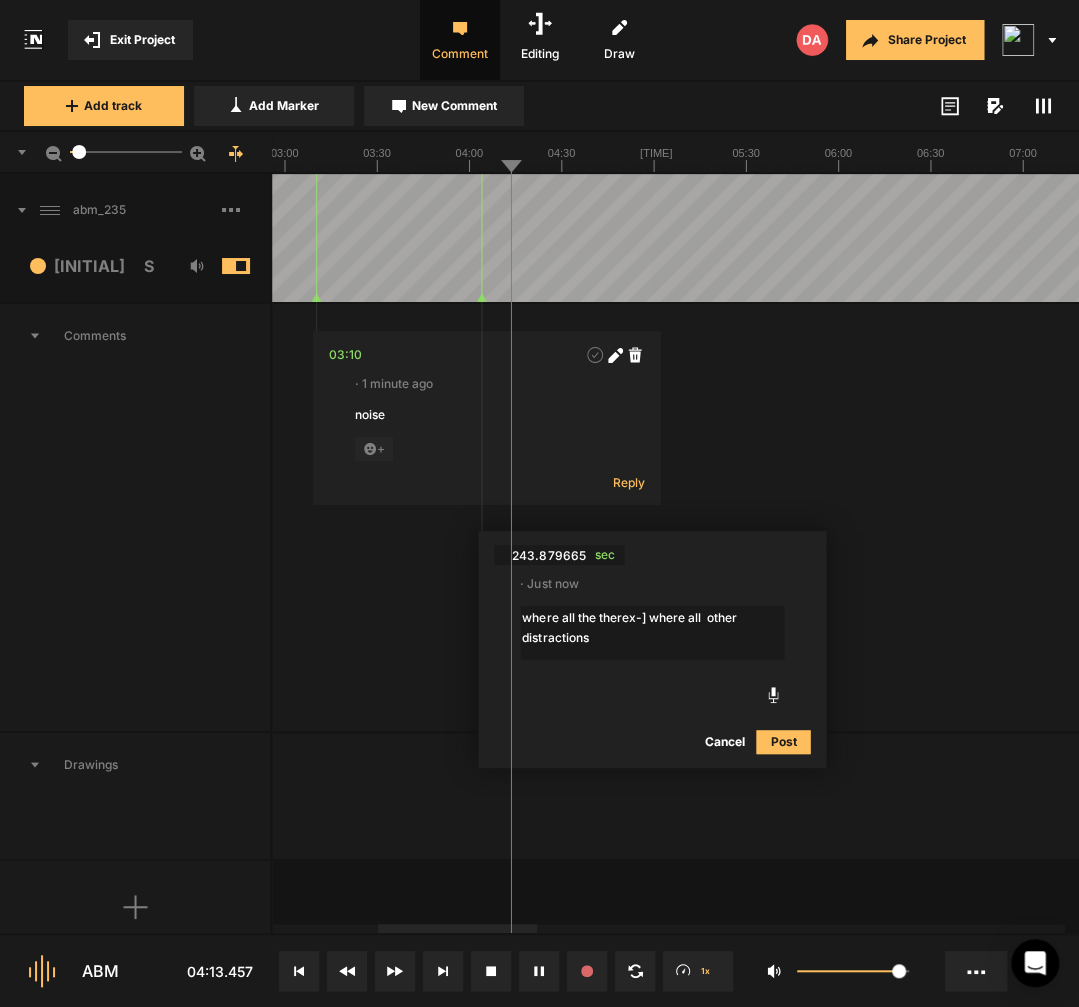 type on "[where all the therex-] where all  other distractions" 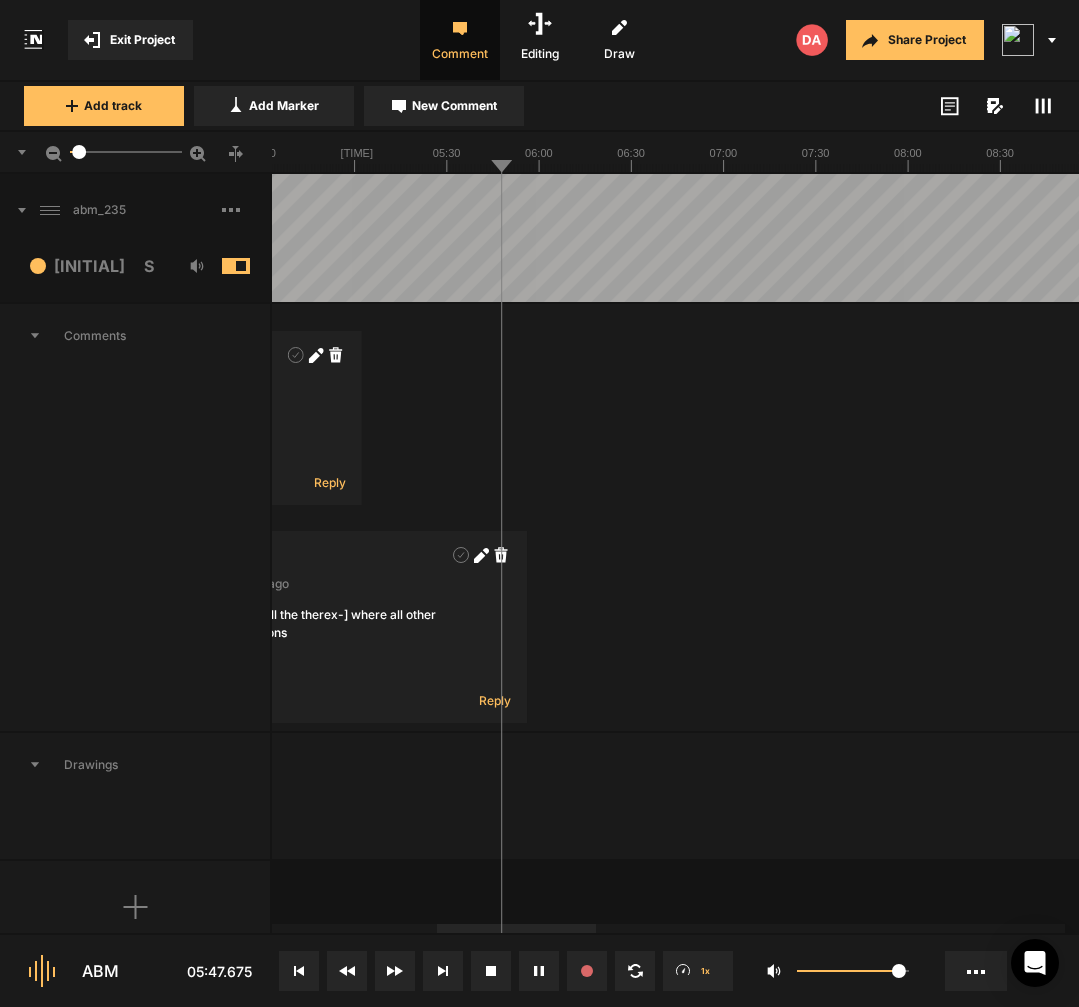 click at bounding box center (1449, 238) 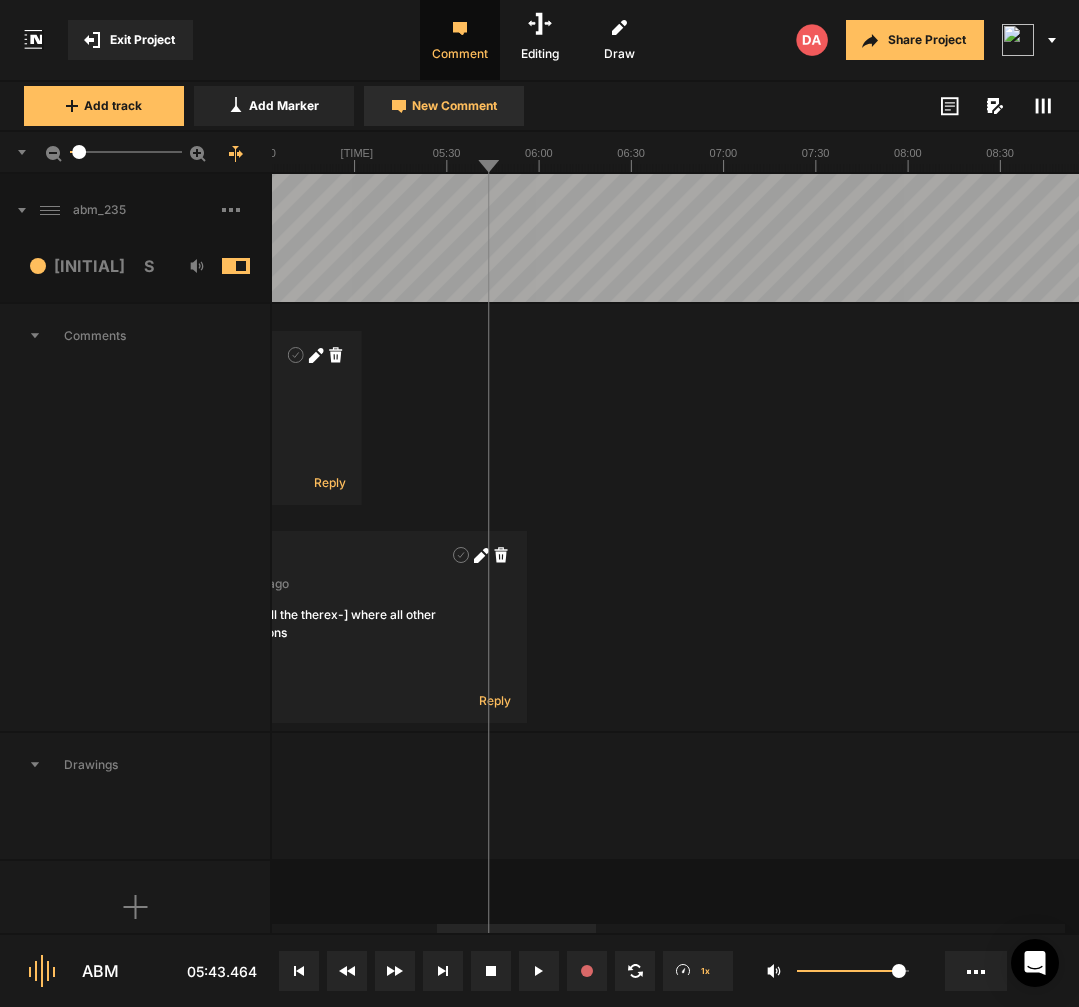 click on "New Comment" at bounding box center [454, 106] 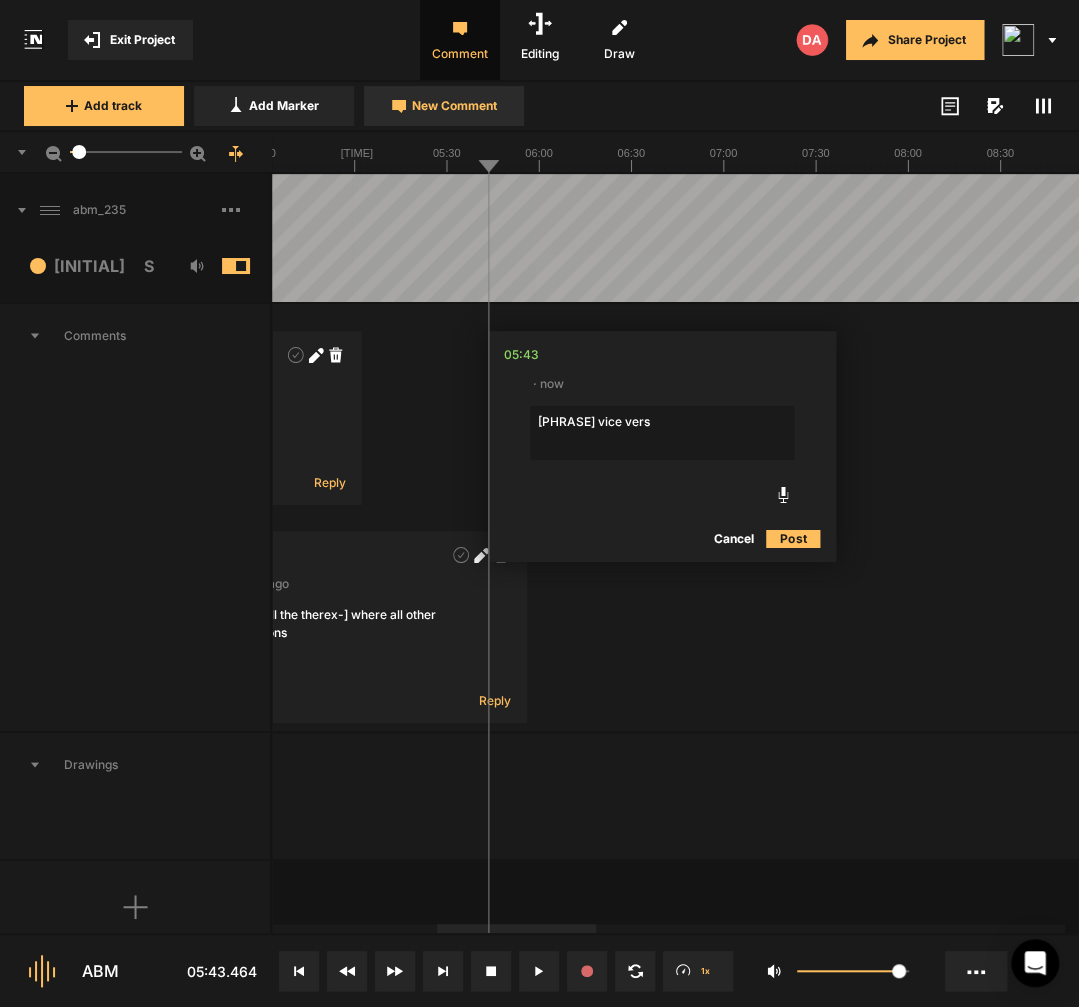 type on "[vice versa] vice versa" 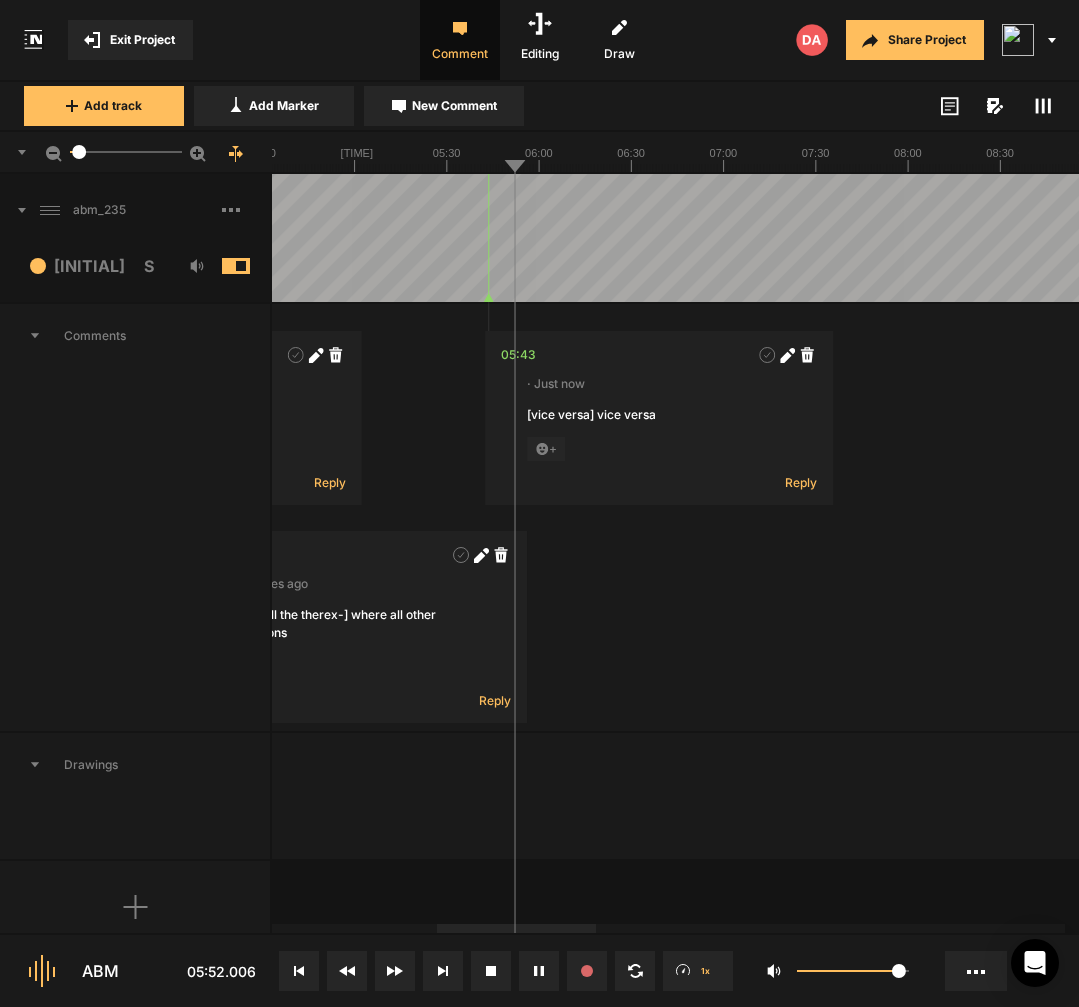 click at bounding box center [1449, 238] 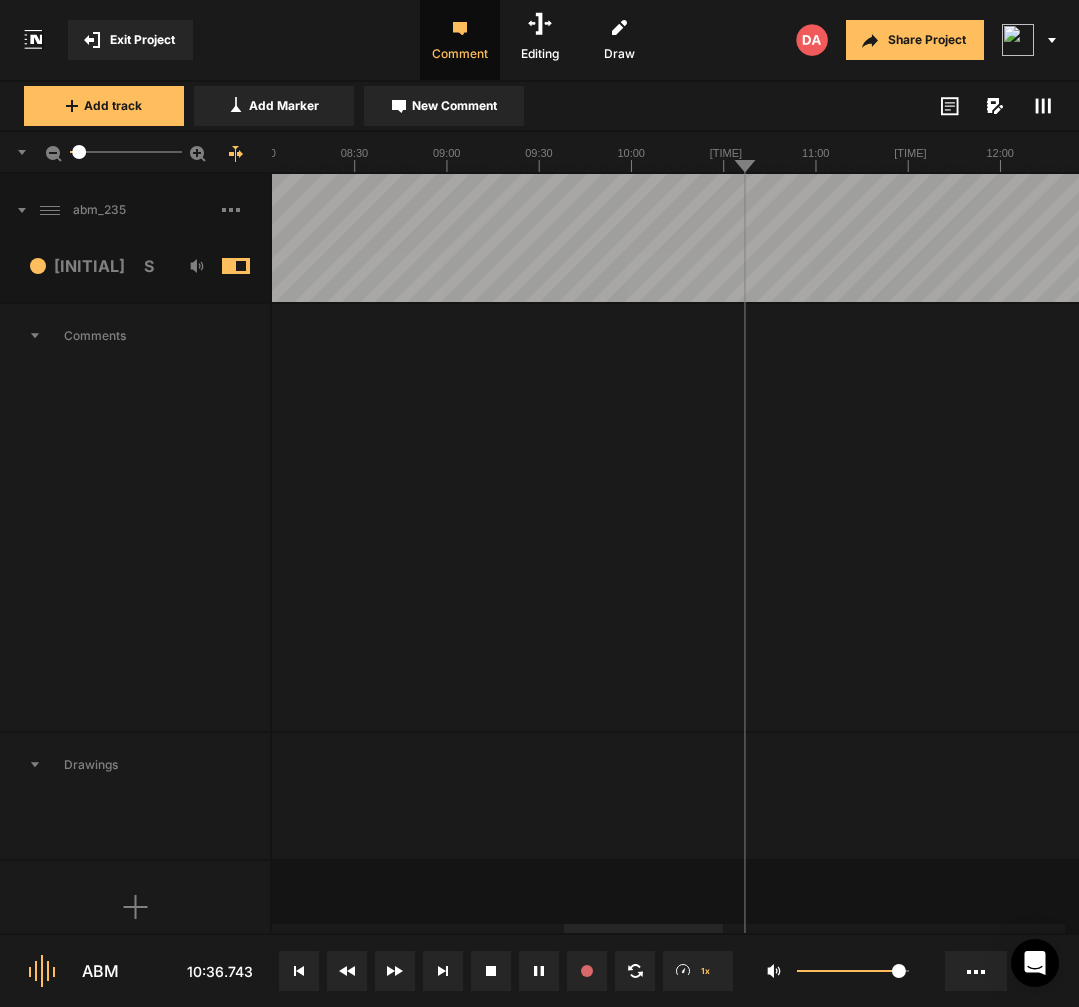 click at bounding box center [803, 238] 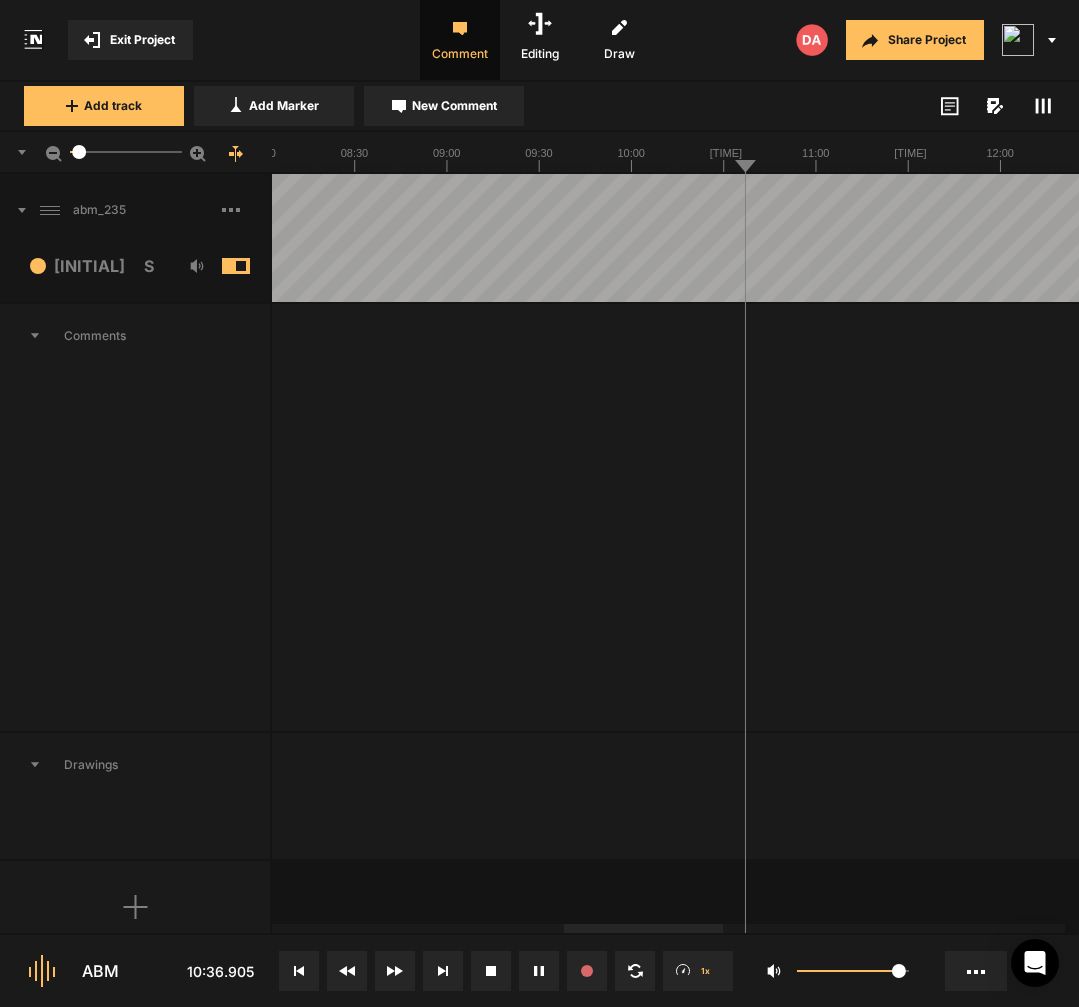 click at bounding box center (803, 238) 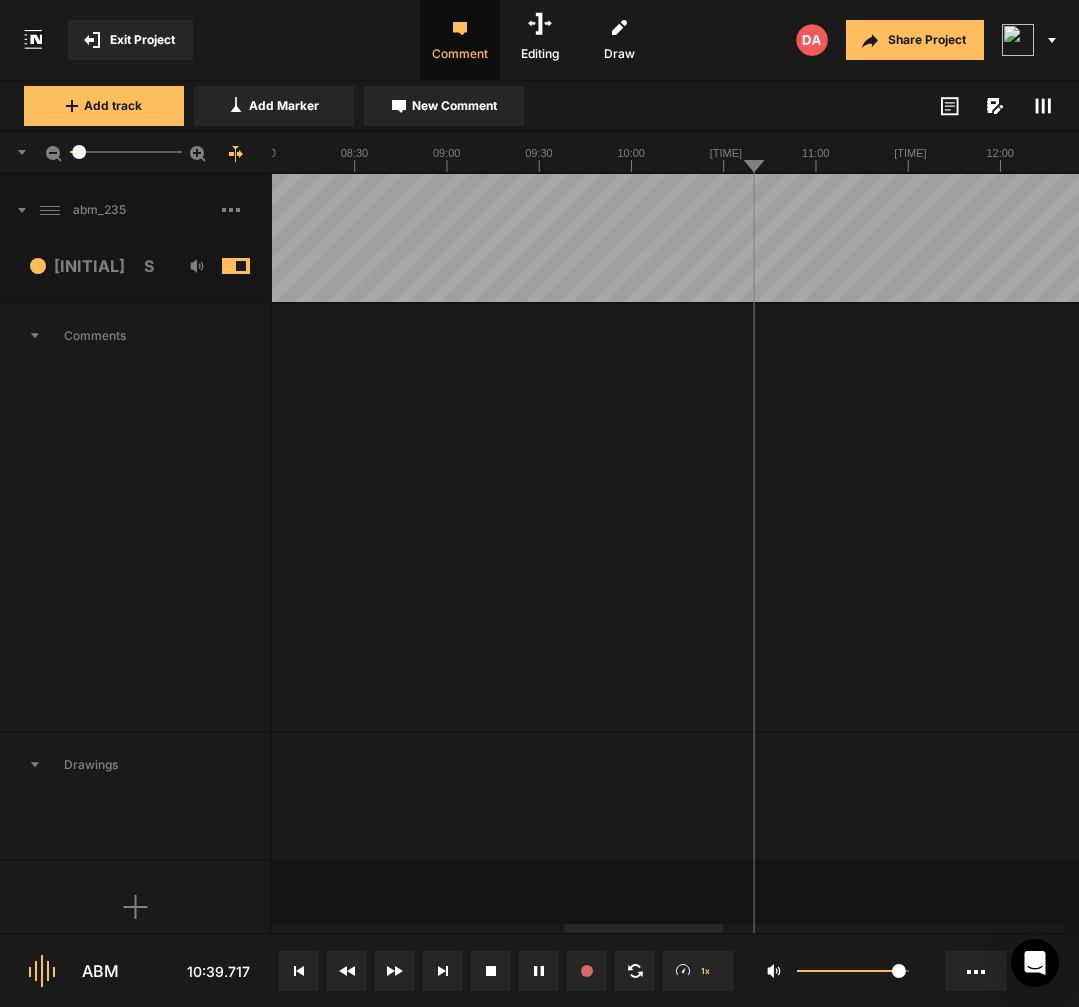 click on "New Comment" at bounding box center [454, 106] 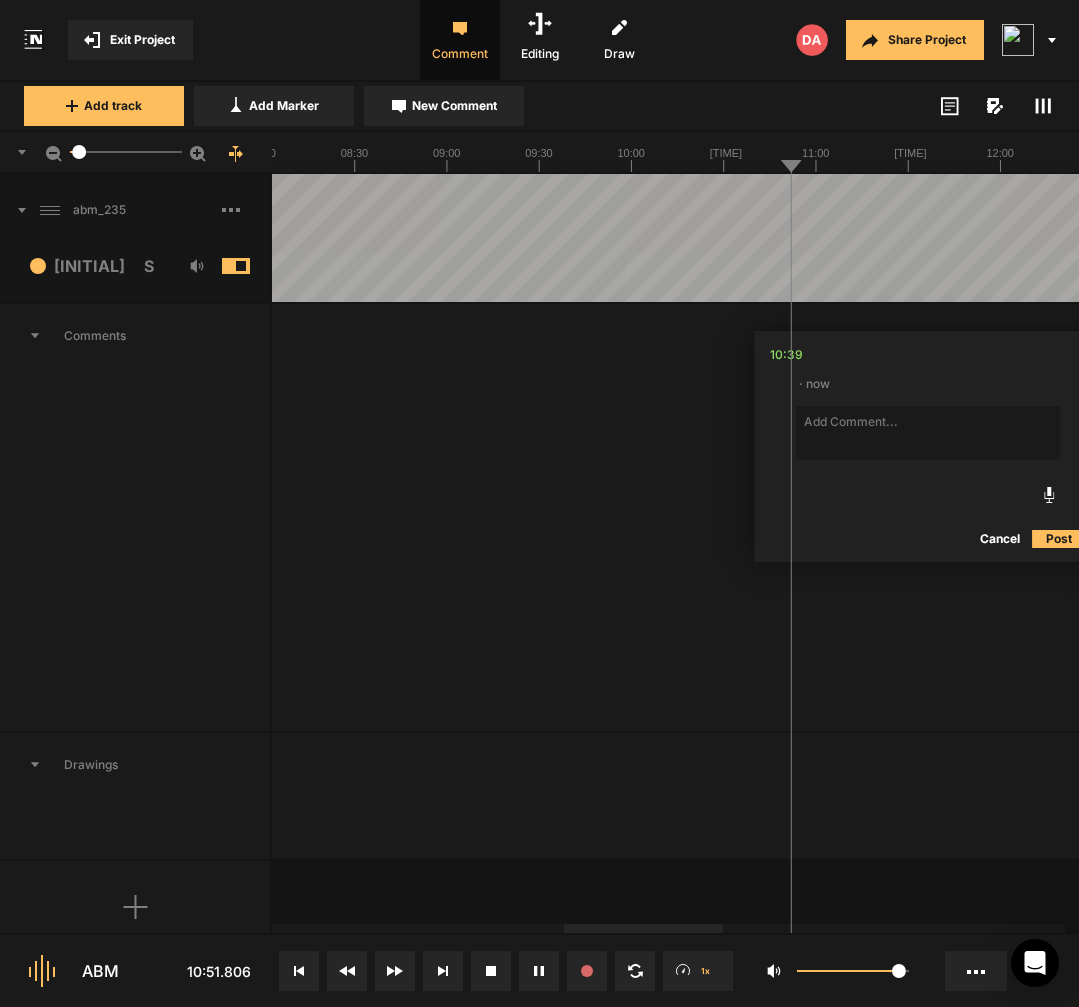 click 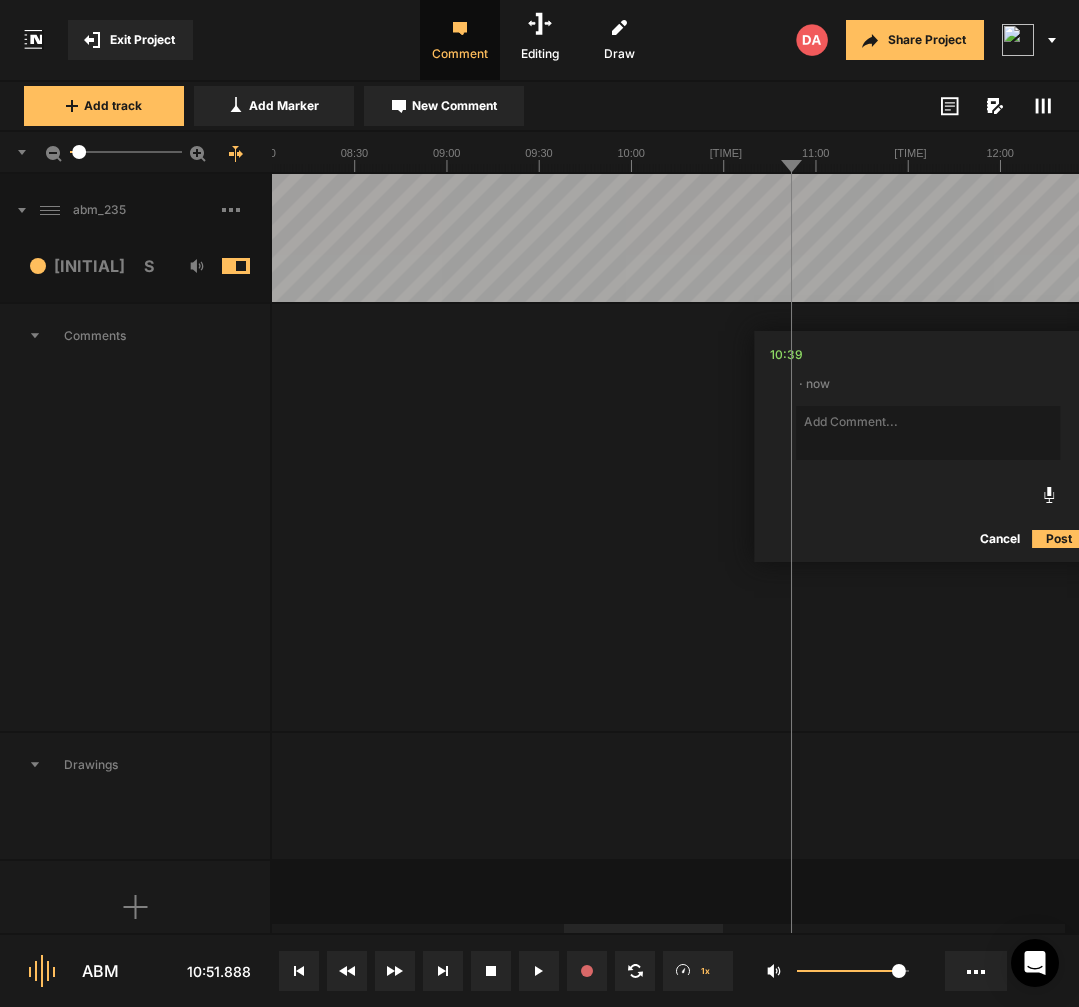 click 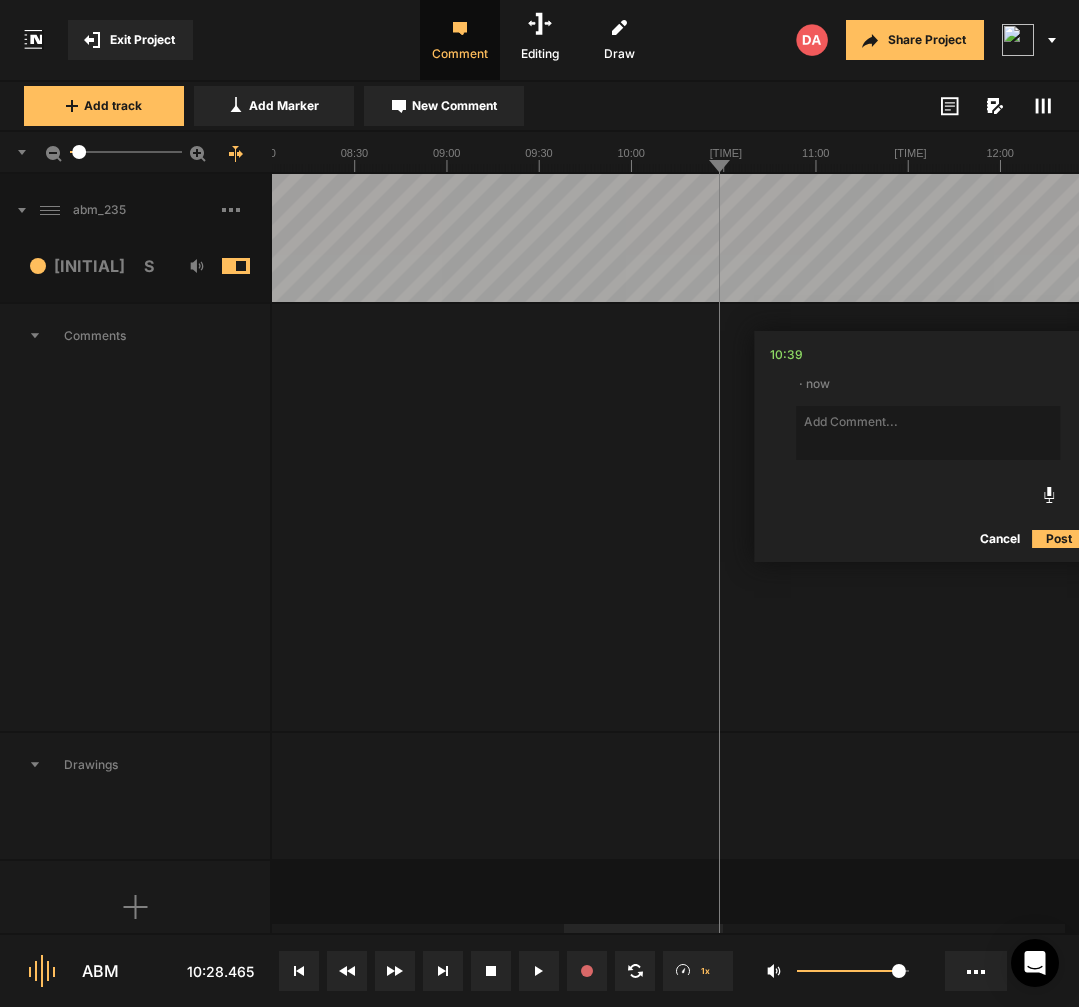 click at bounding box center (803, 238) 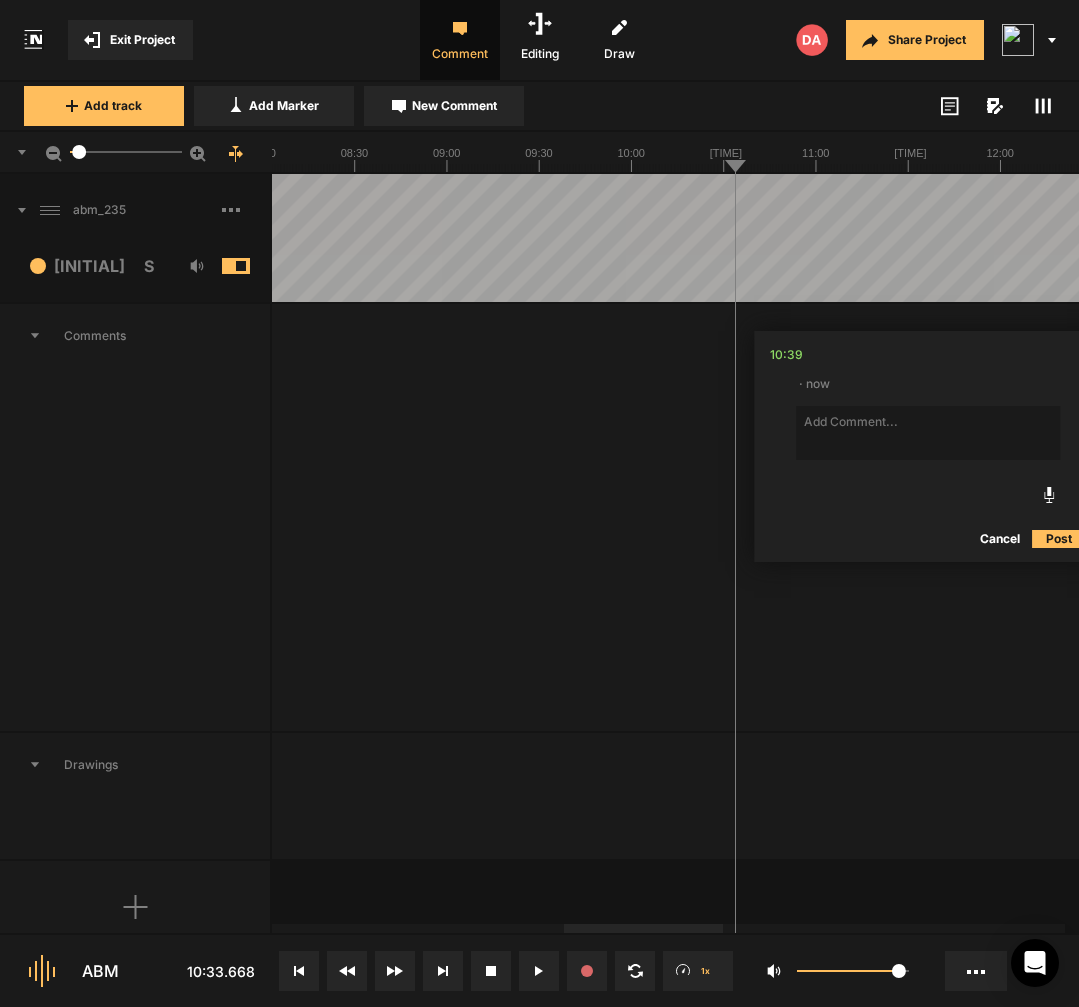 click on "Cancel" 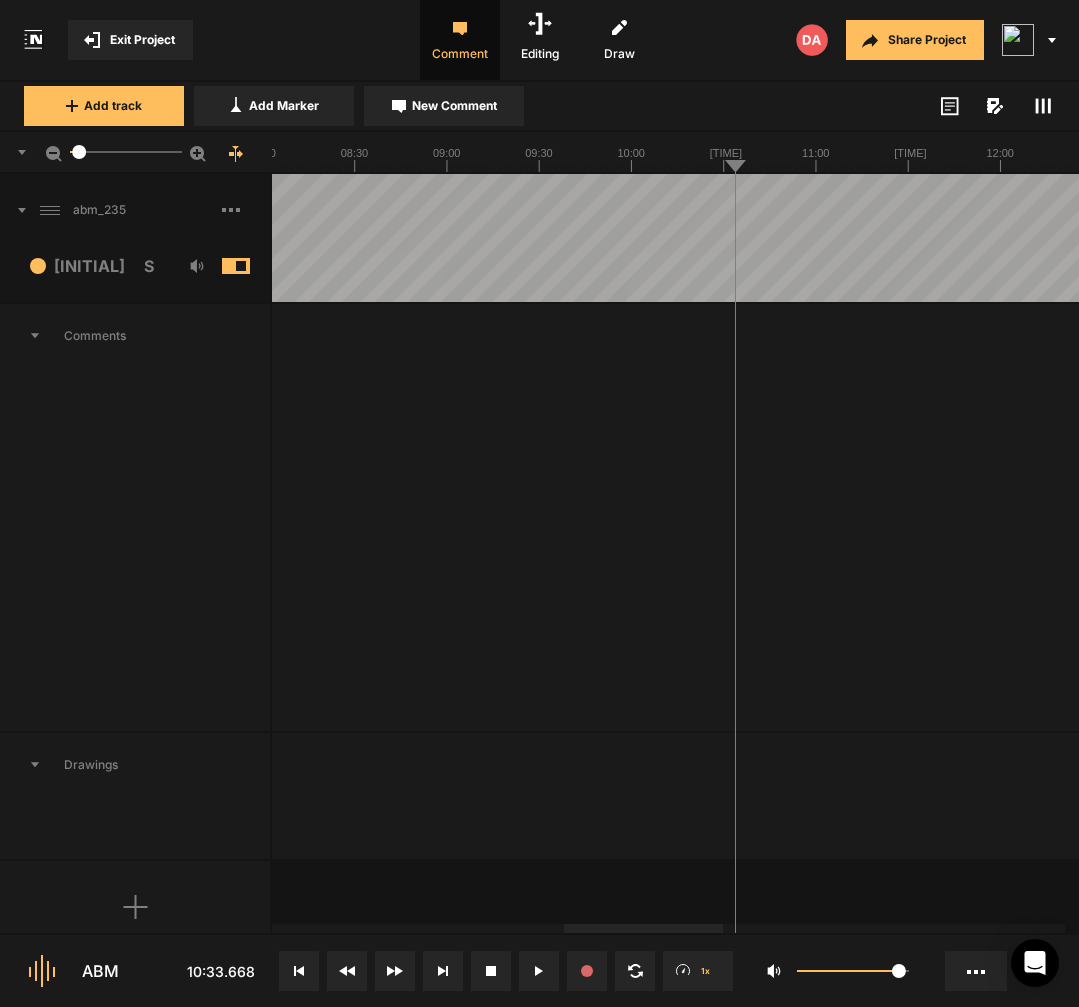 click at bounding box center [803, 238] 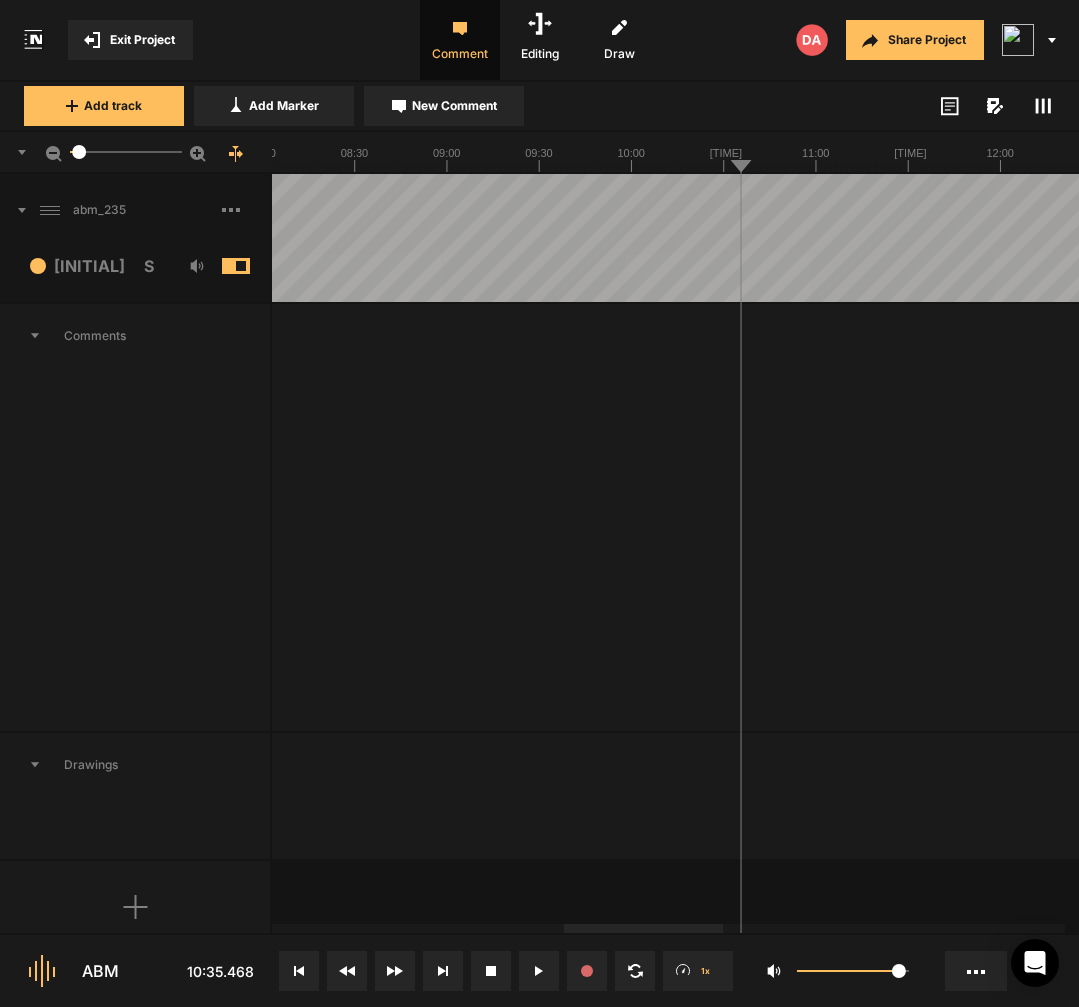 click at bounding box center [803, 238] 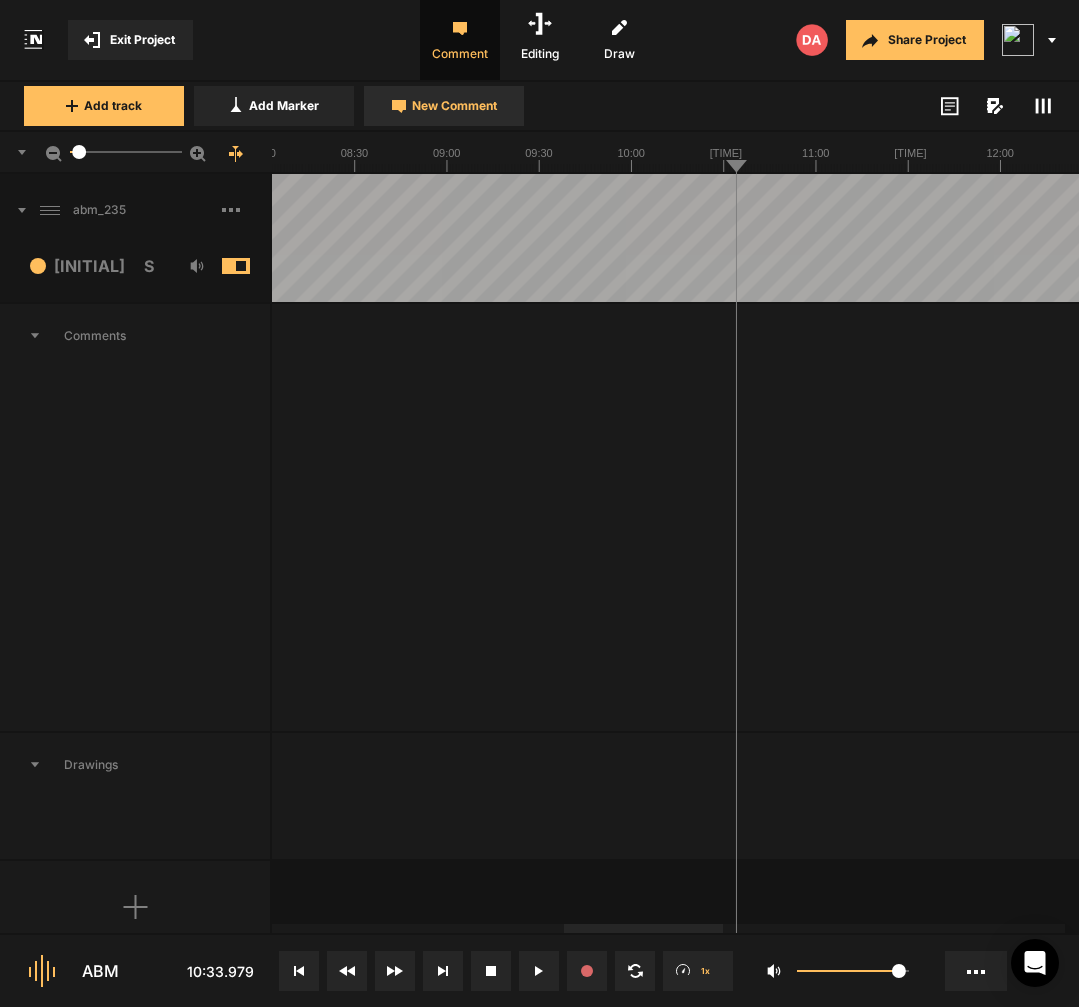 click on "New Comment" at bounding box center [444, 106] 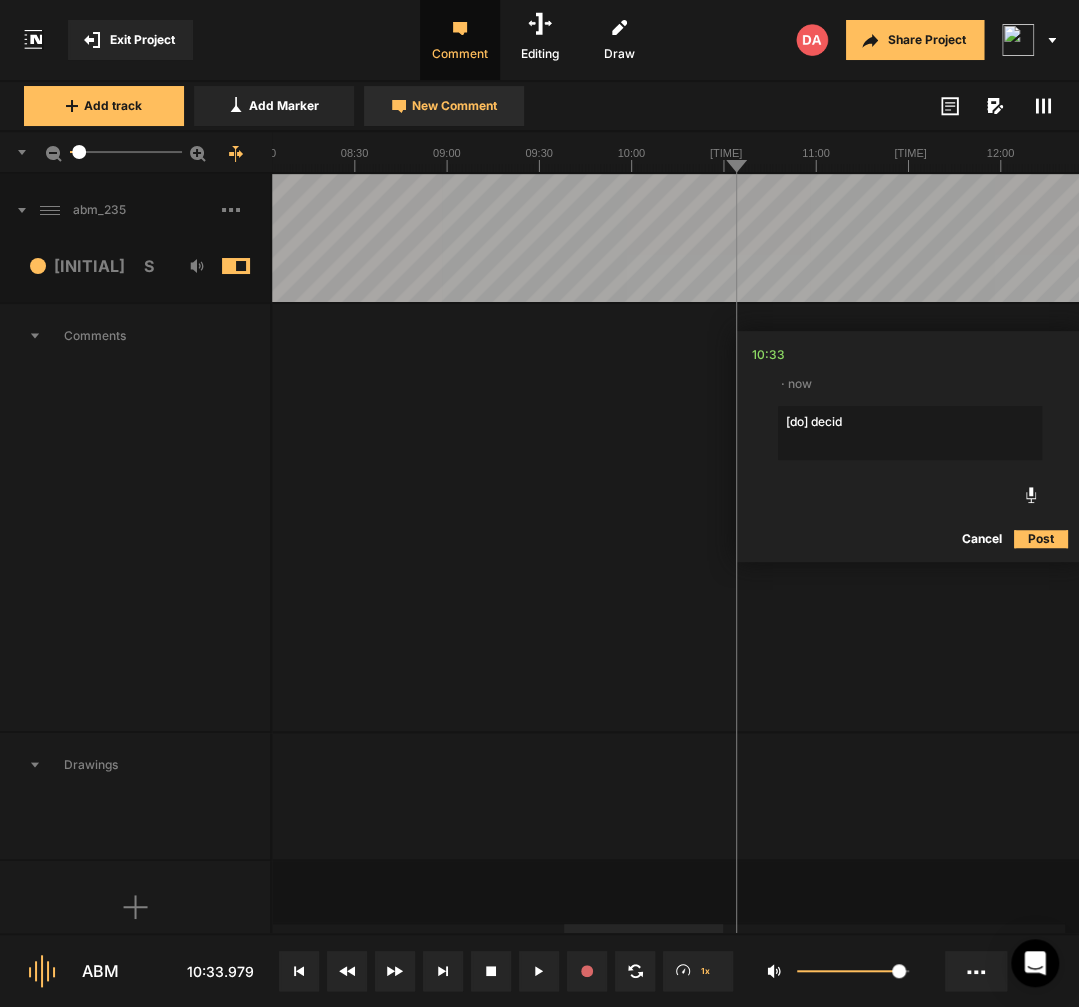 type on "[do] decide" 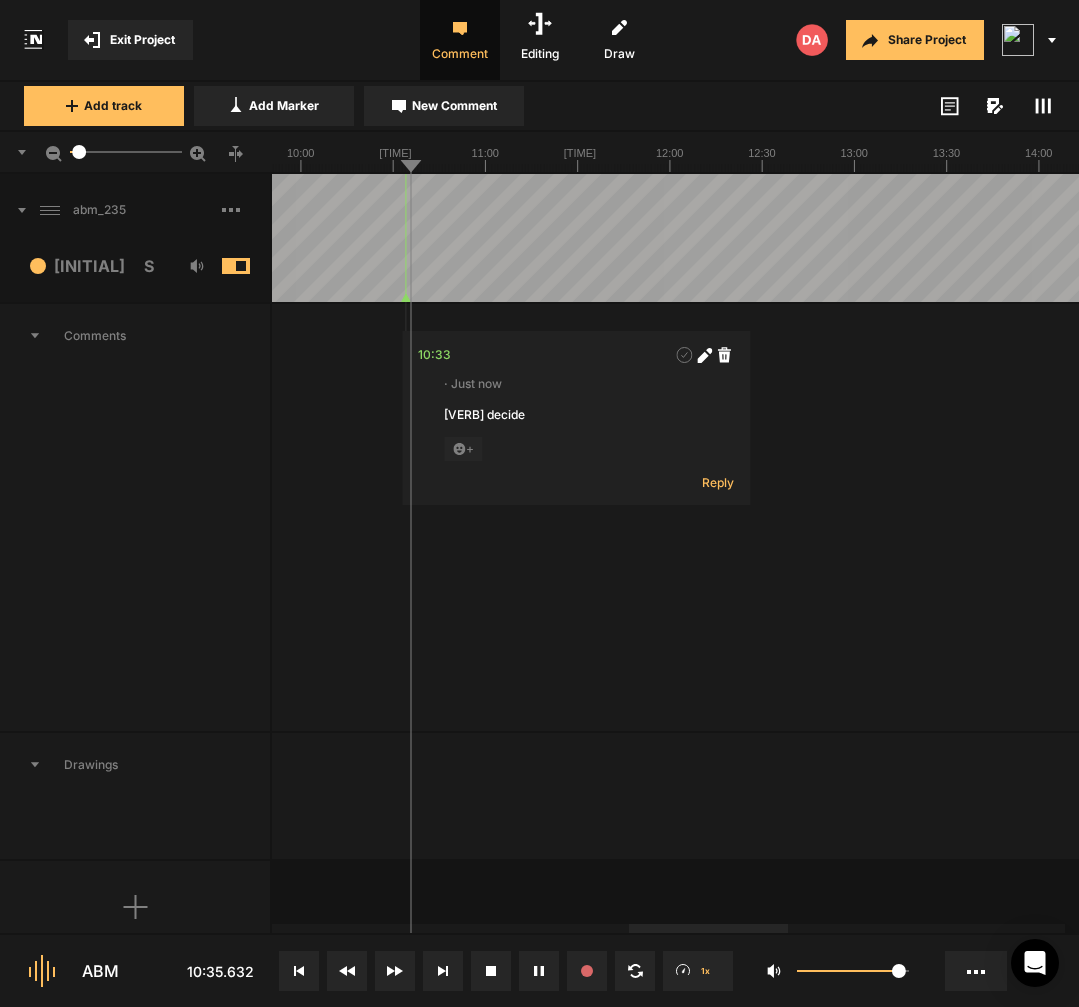 scroll, scrollTop: 1, scrollLeft: 0, axis: vertical 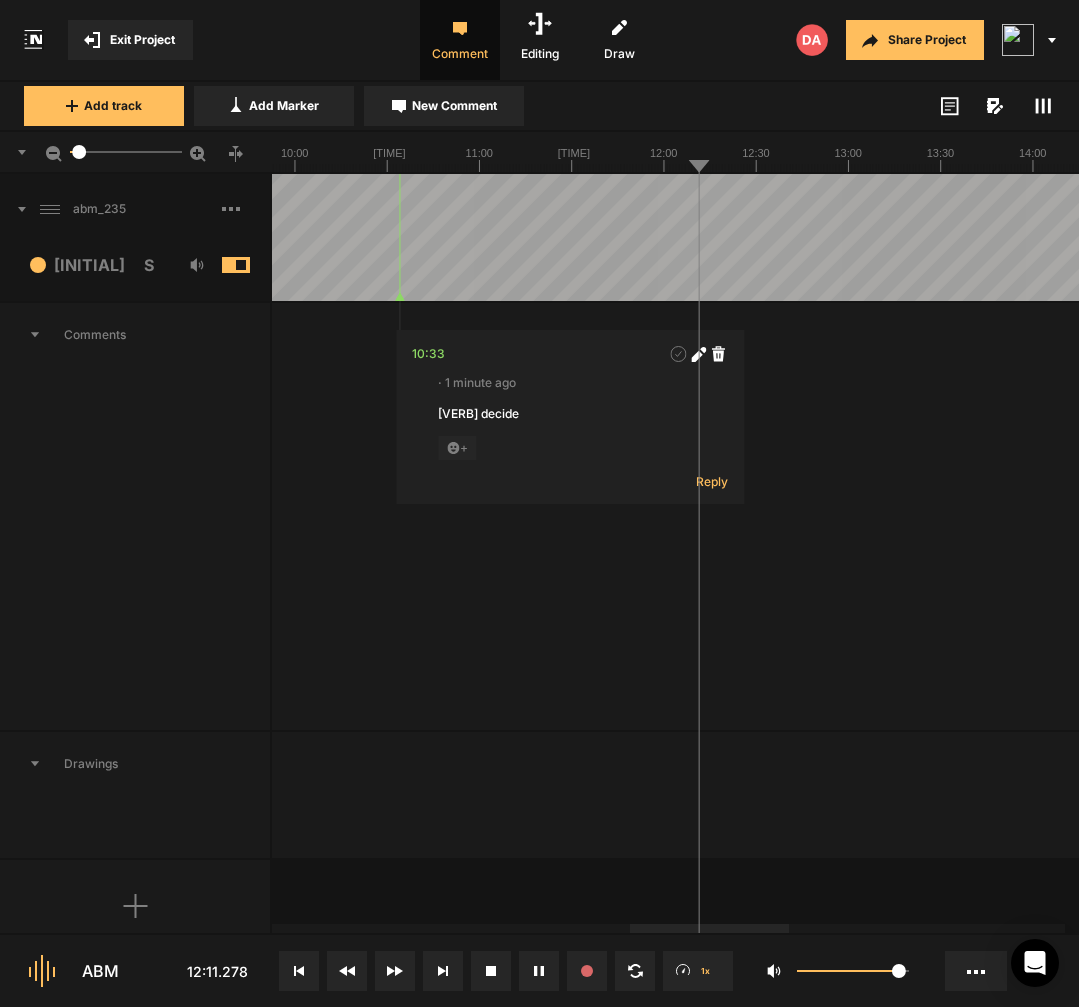 click at bounding box center [467, 237] 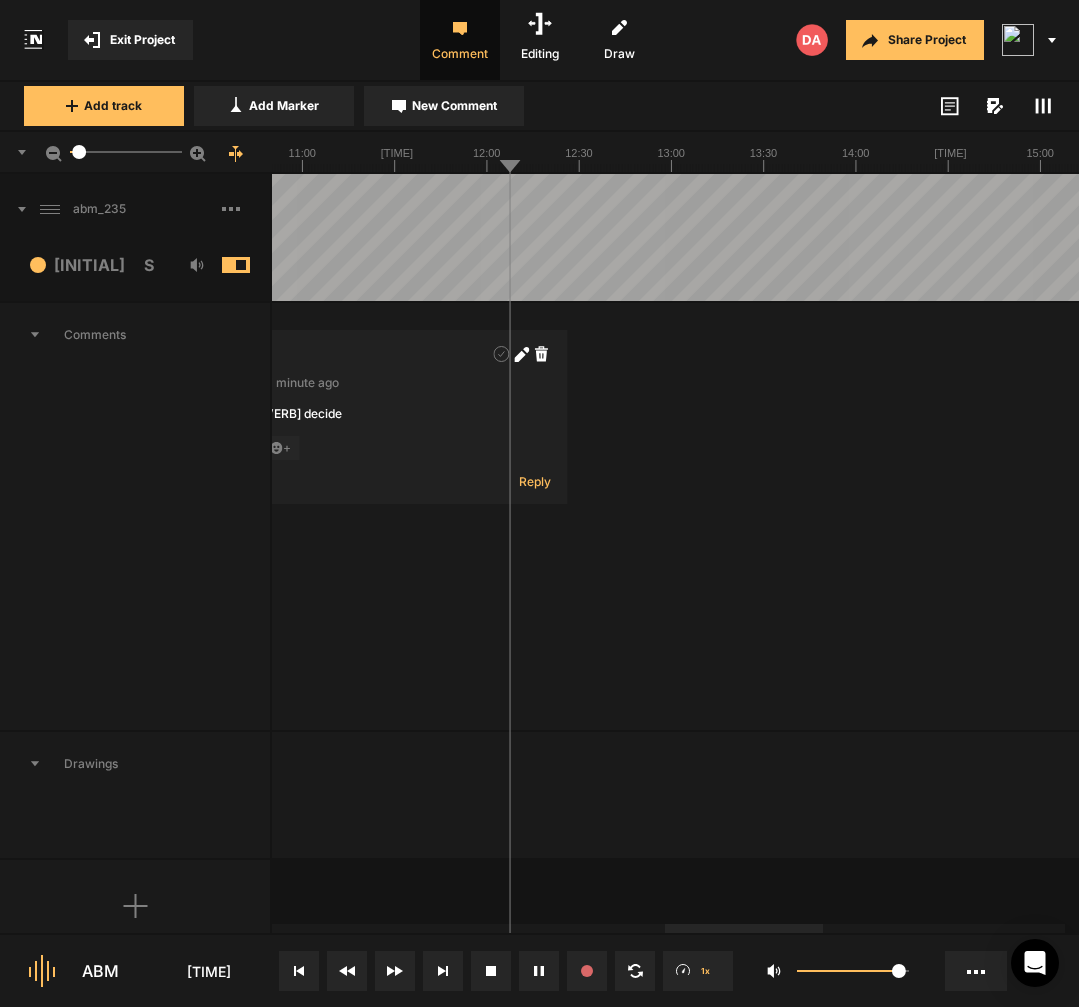 click at bounding box center [290, 237] 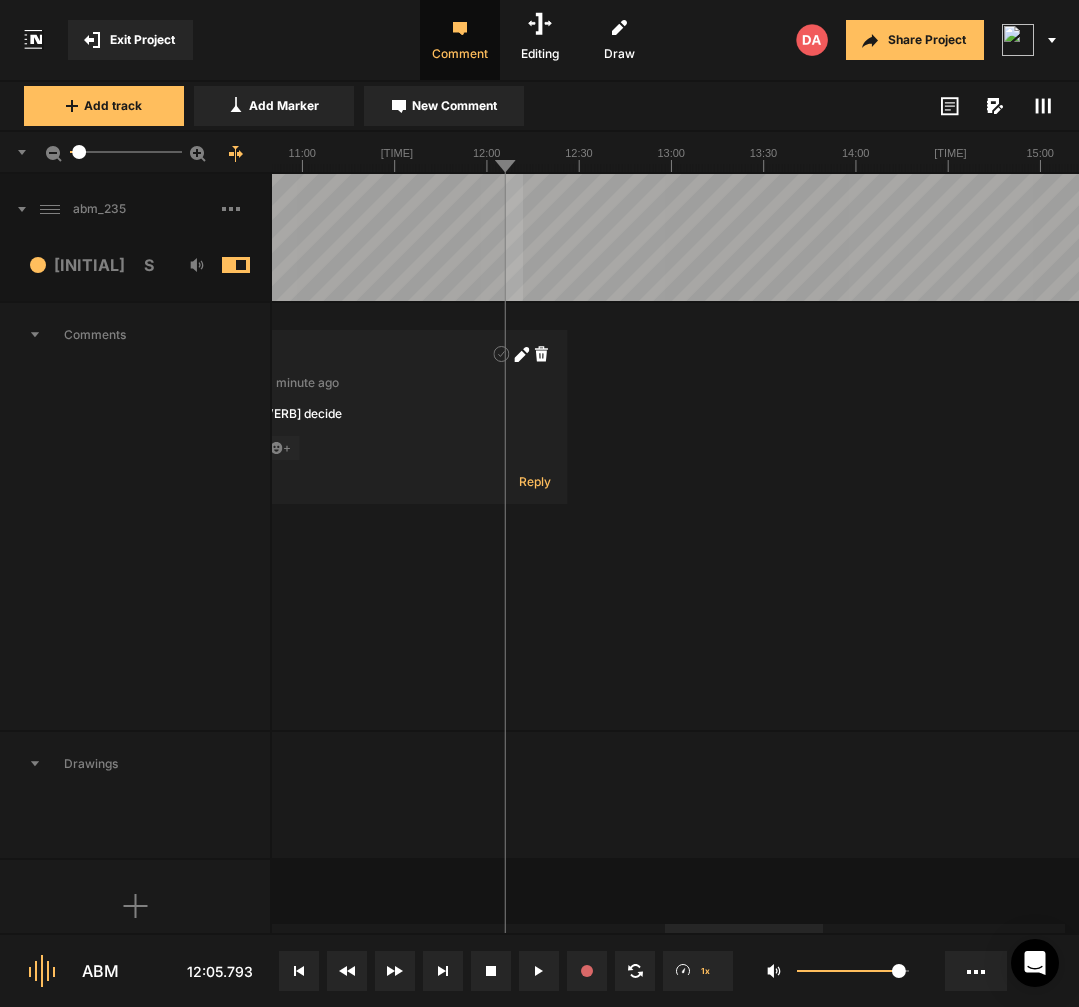 drag, startPoint x: 506, startPoint y: 271, endPoint x: 520, endPoint y: 273, distance: 14.142136 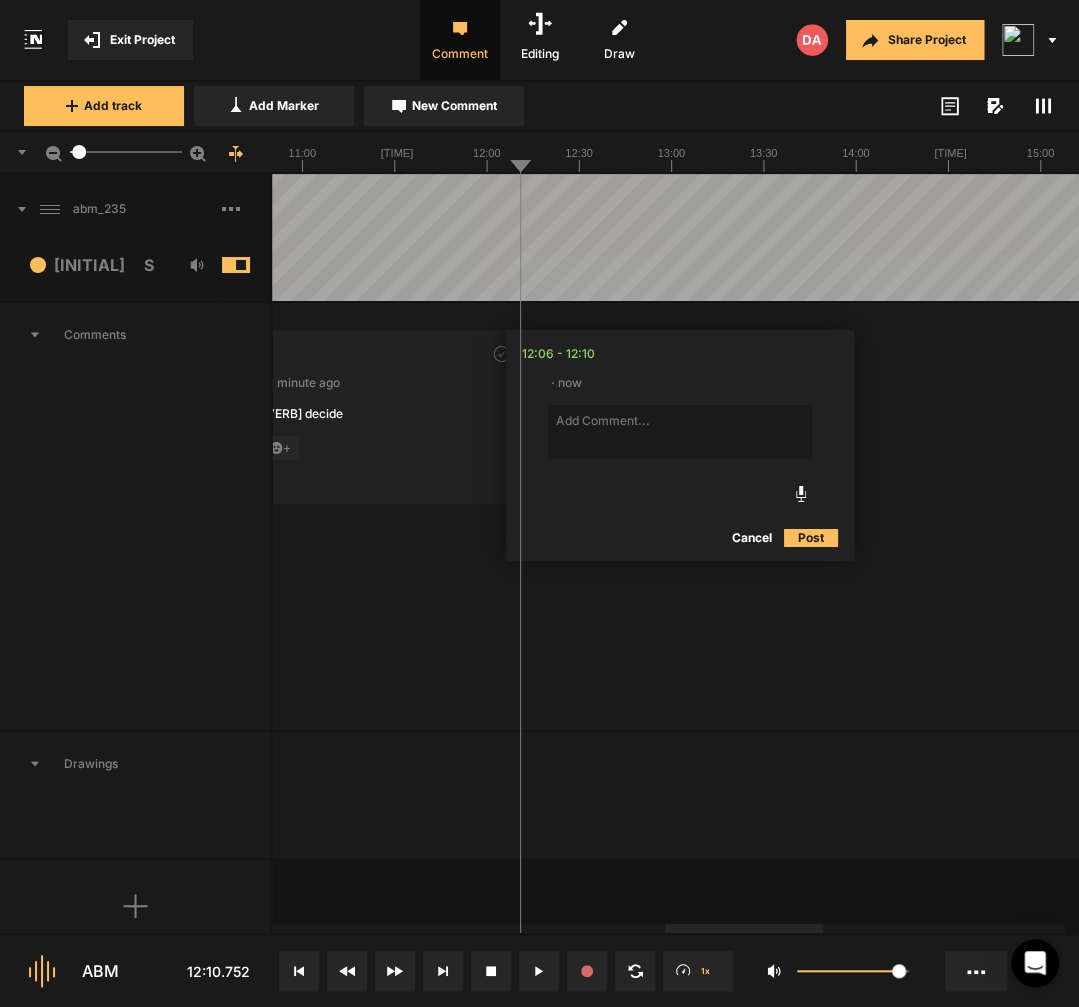 click 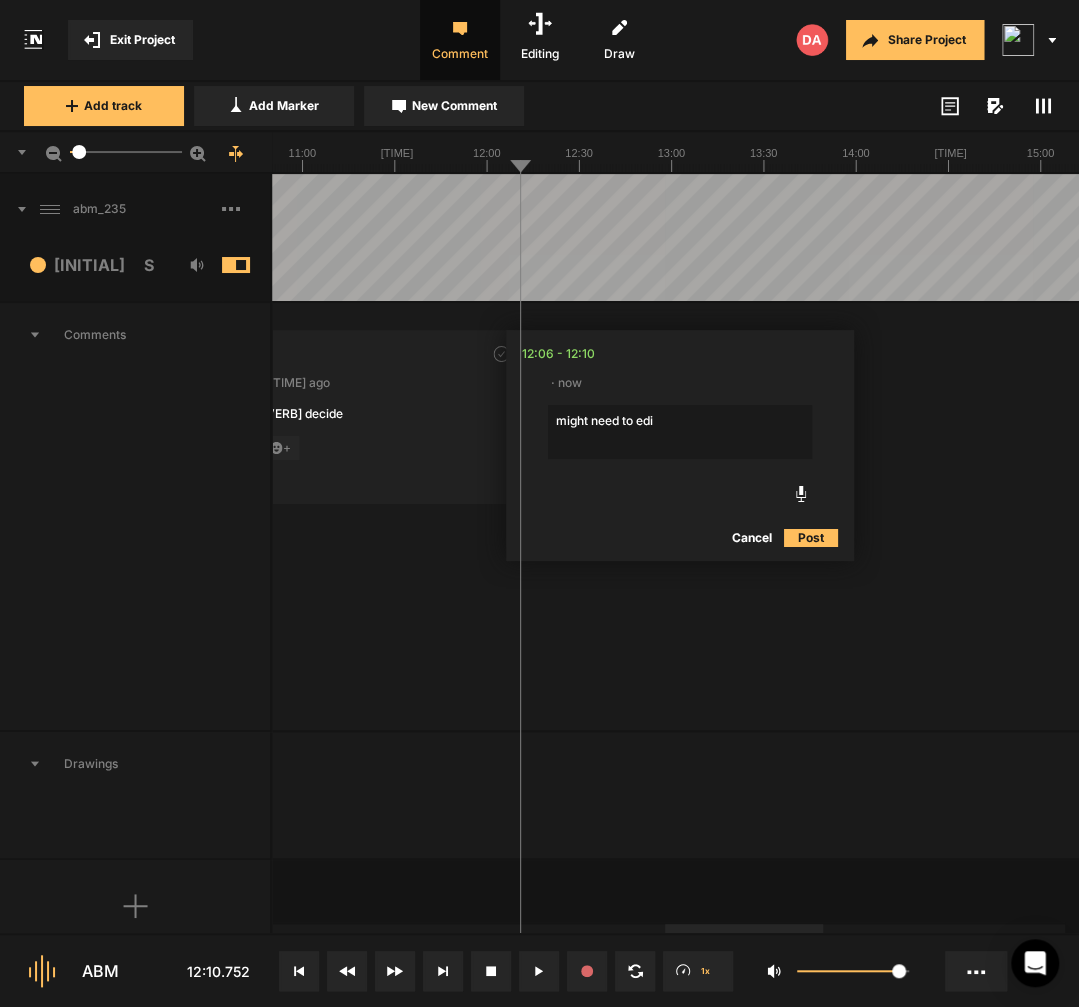 type on "might need to edit" 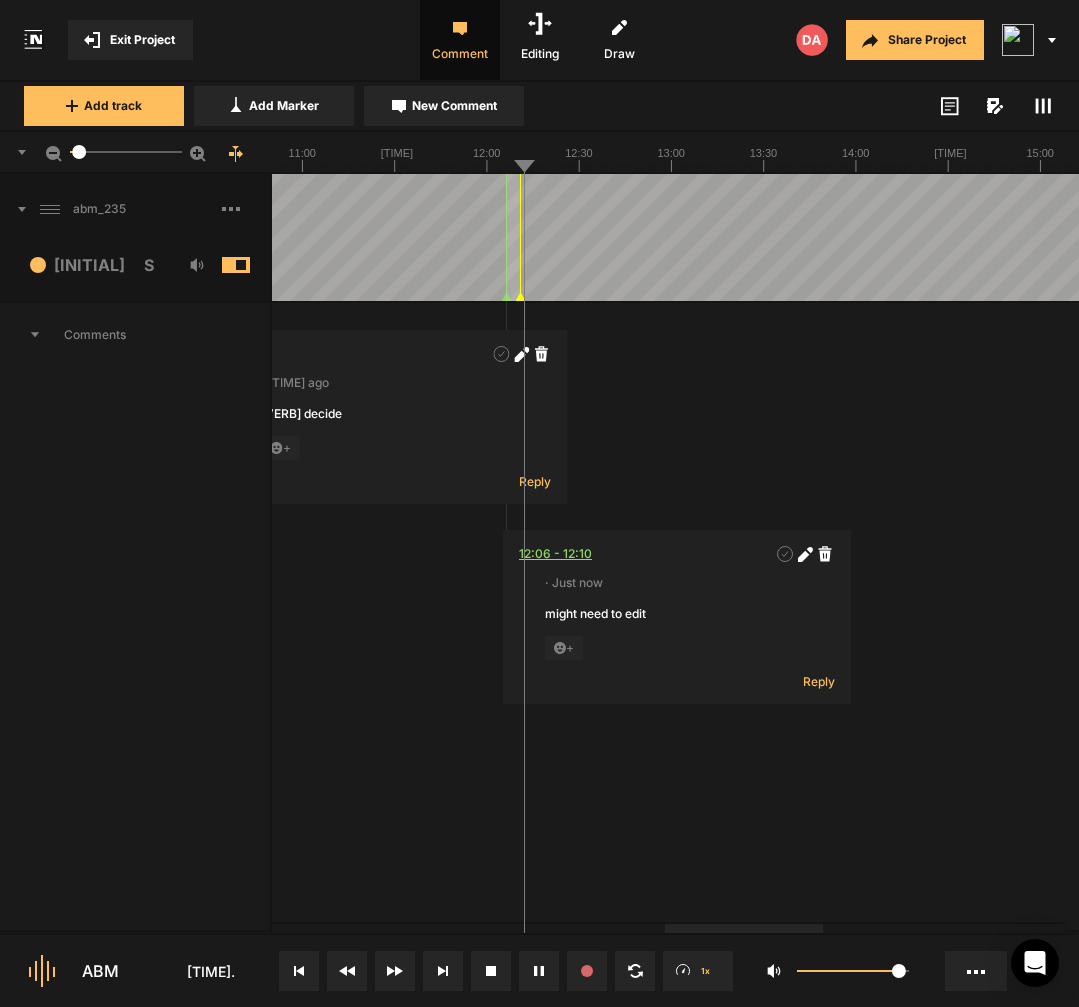click on "12:06 - 12:10" at bounding box center [555, 554] 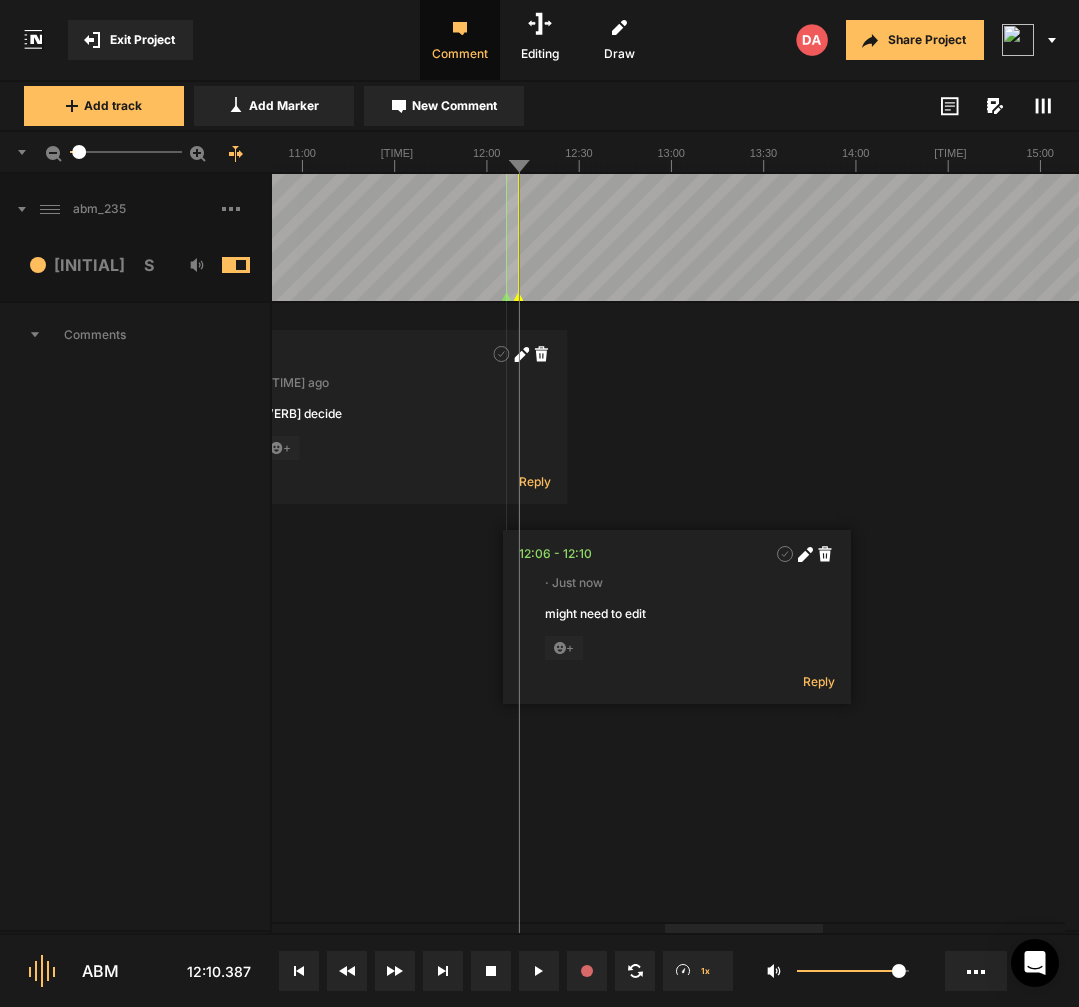 click 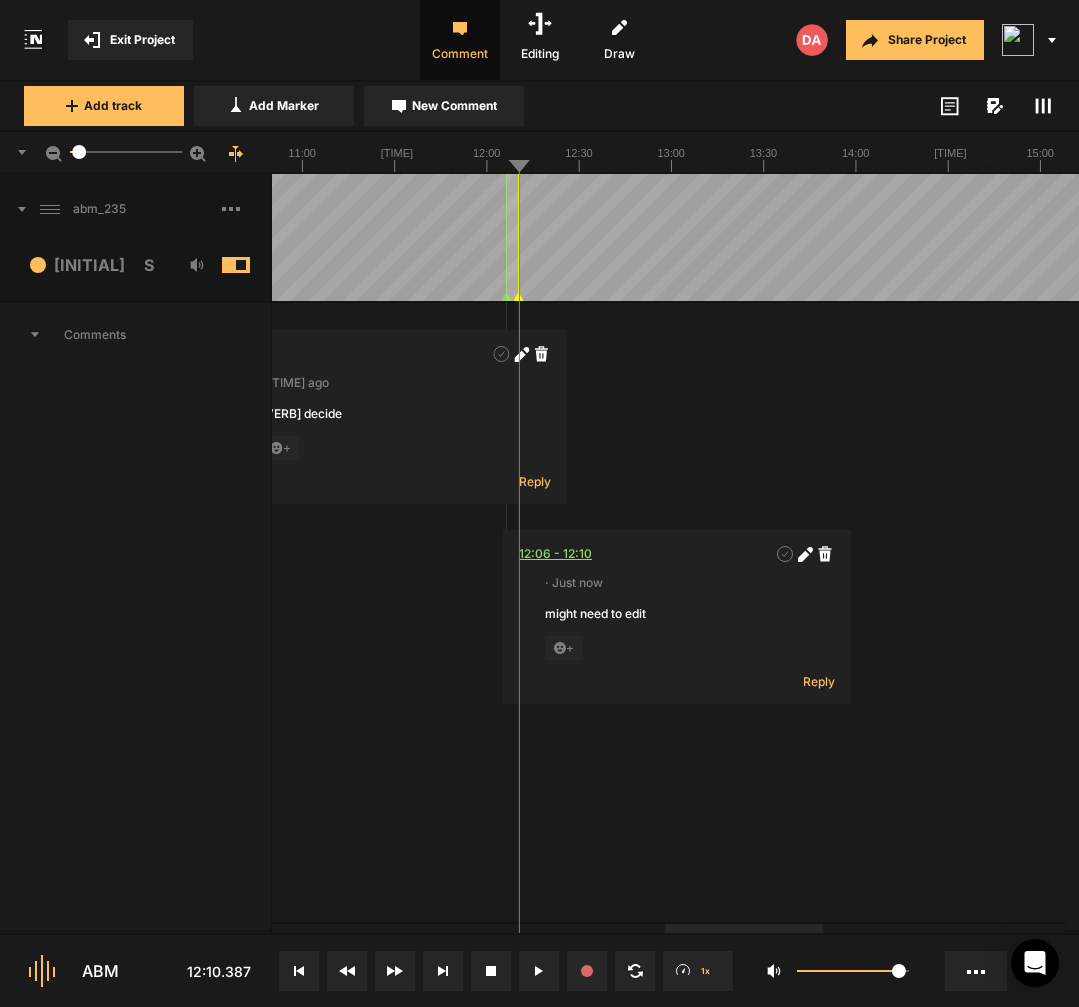 click on "12:06 - 12:10" at bounding box center [555, 554] 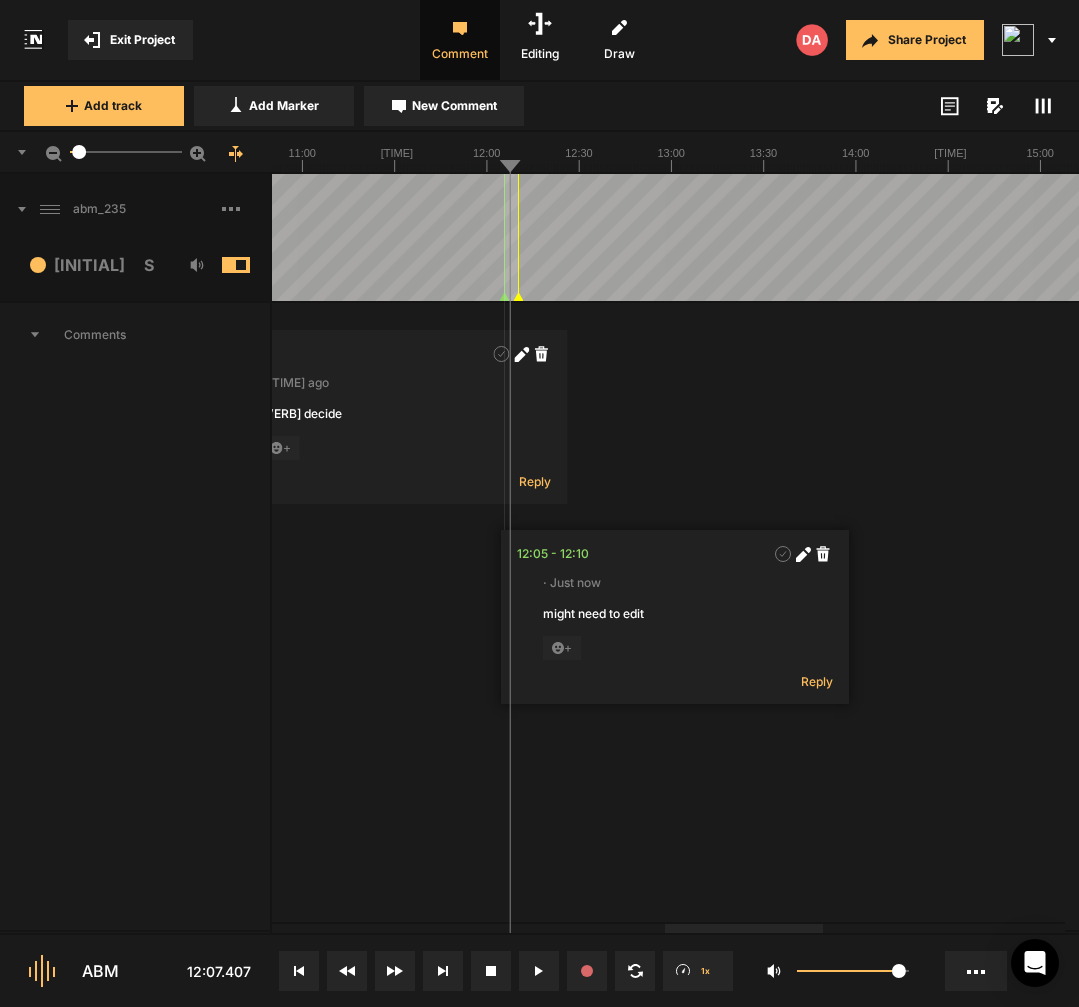 click 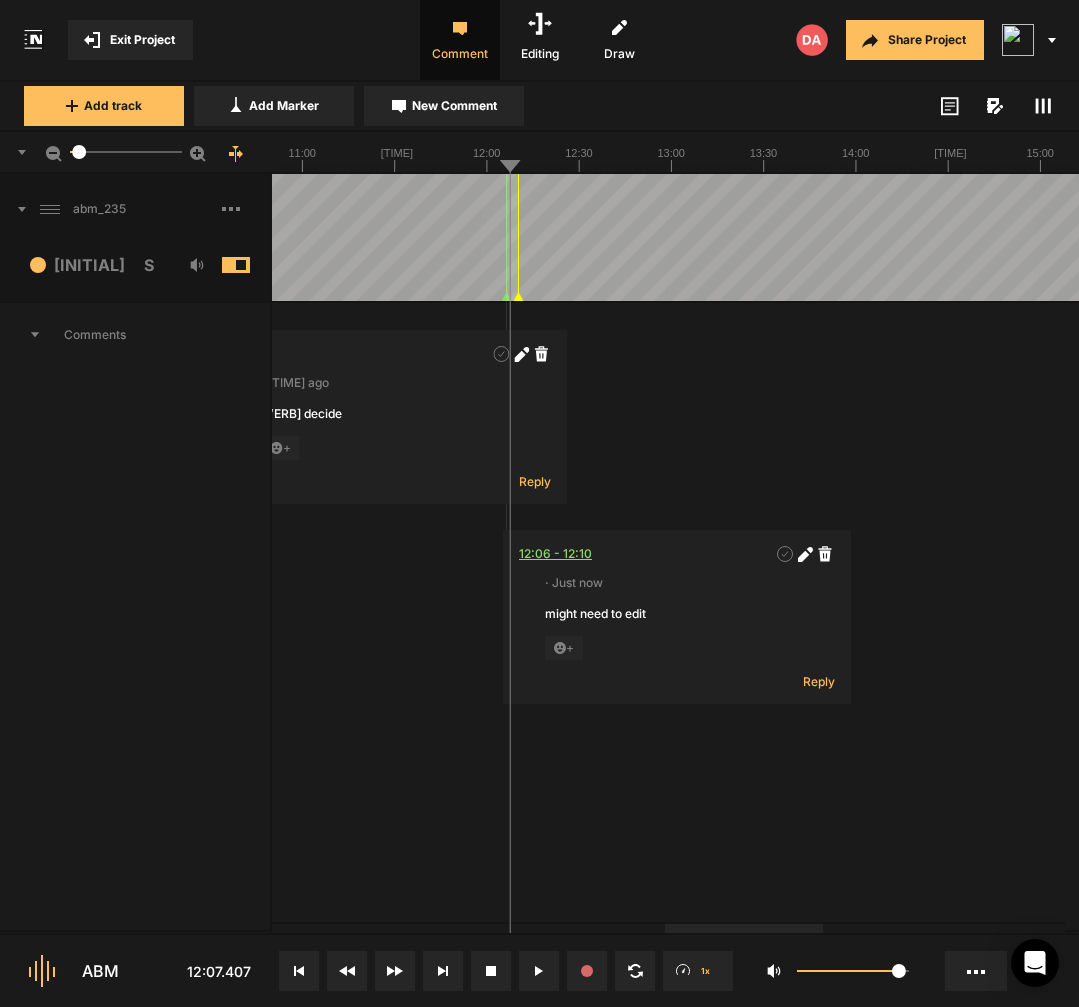 click on "12:06 - 12:10" at bounding box center (555, 554) 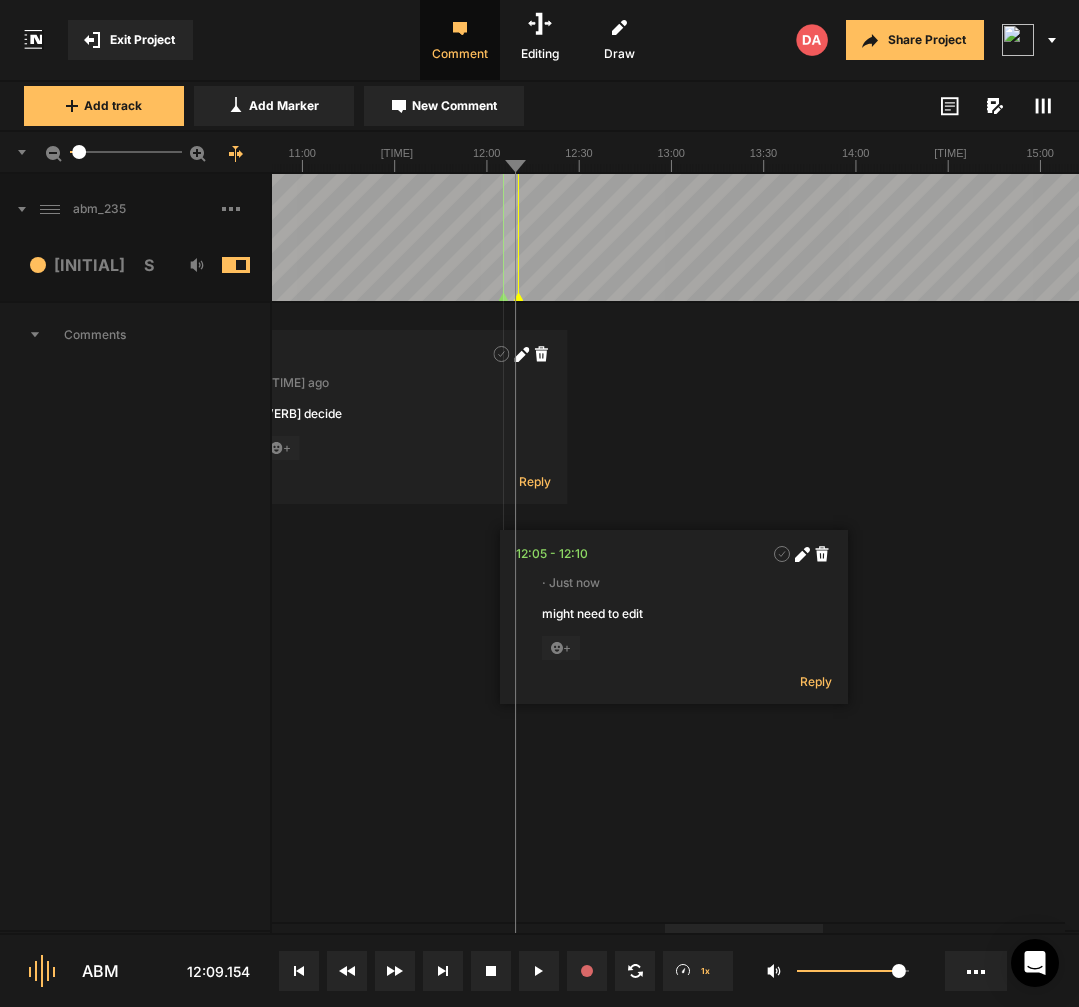 click 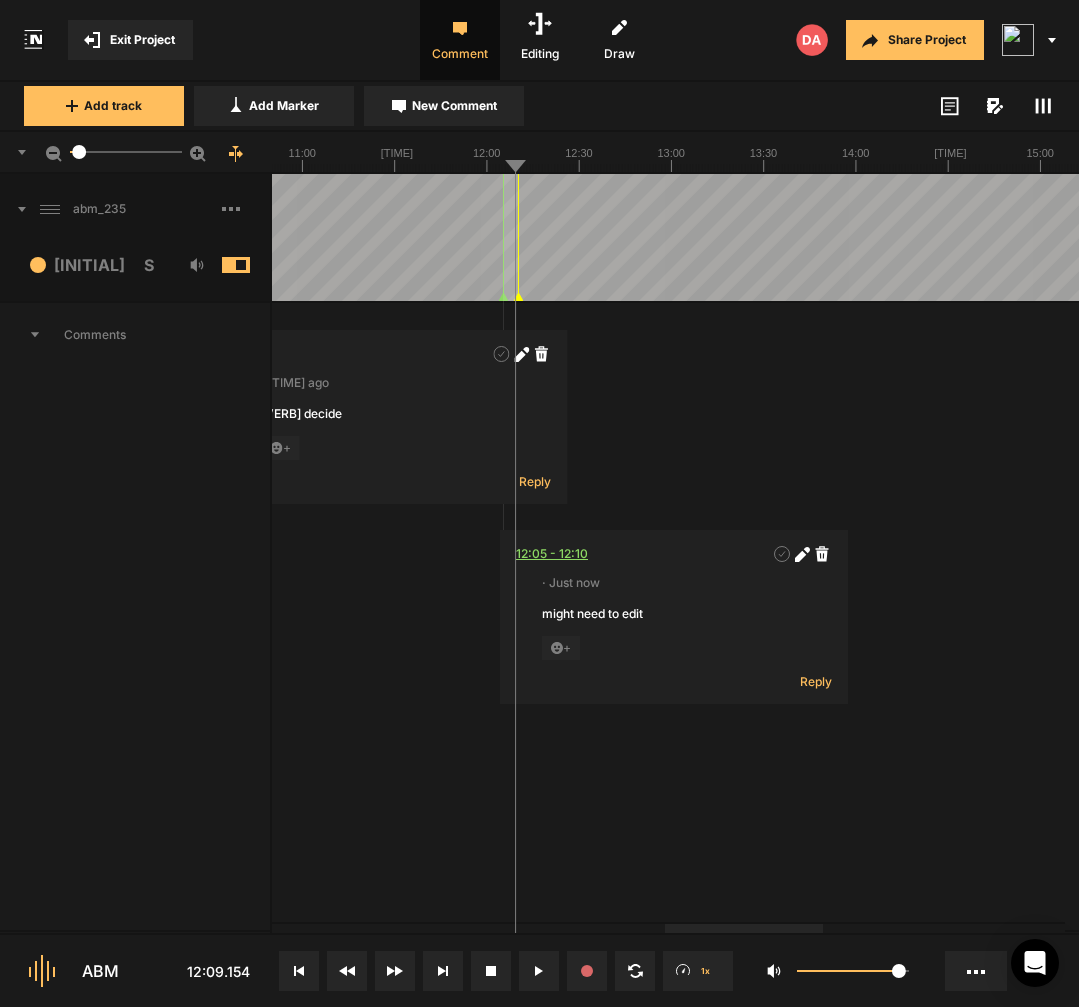click on "12:05 - 12:10" at bounding box center [552, 554] 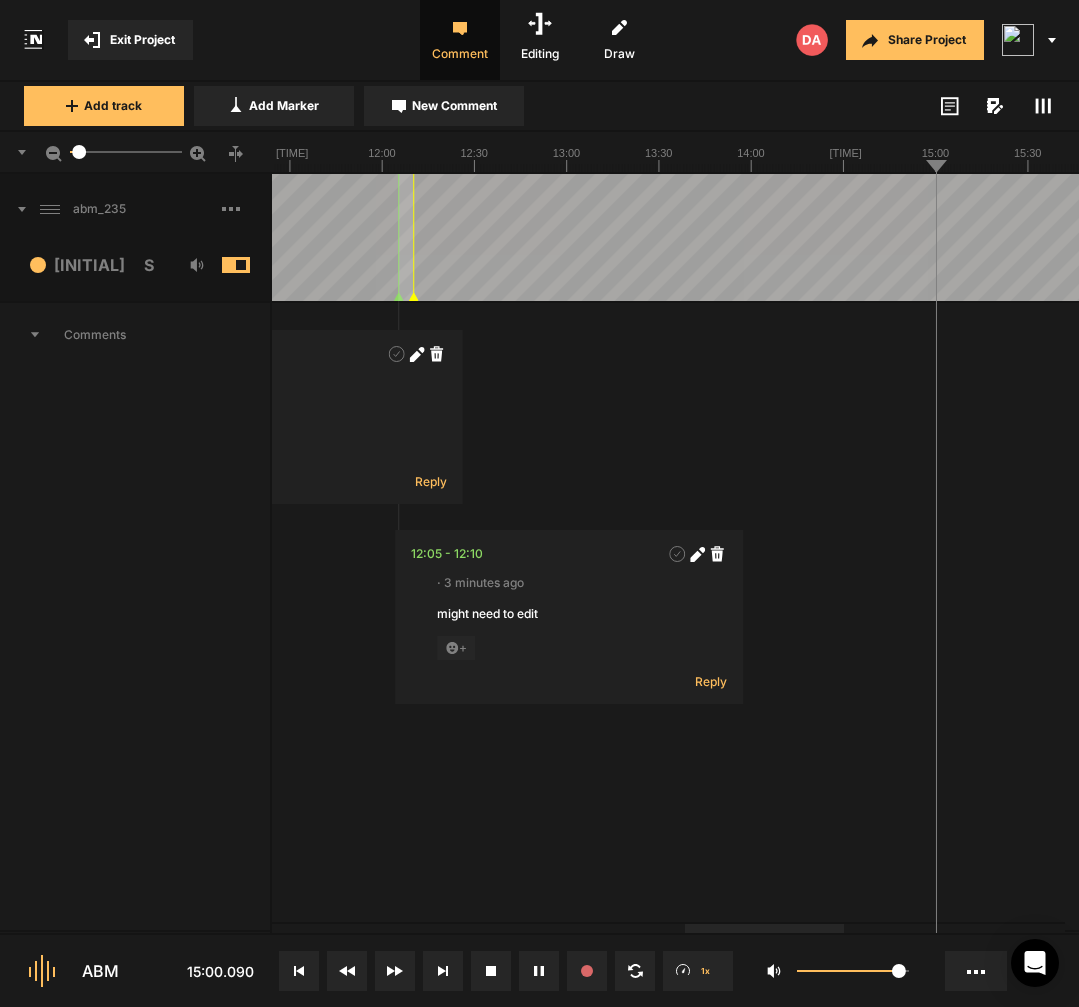 click at bounding box center [185, 237] 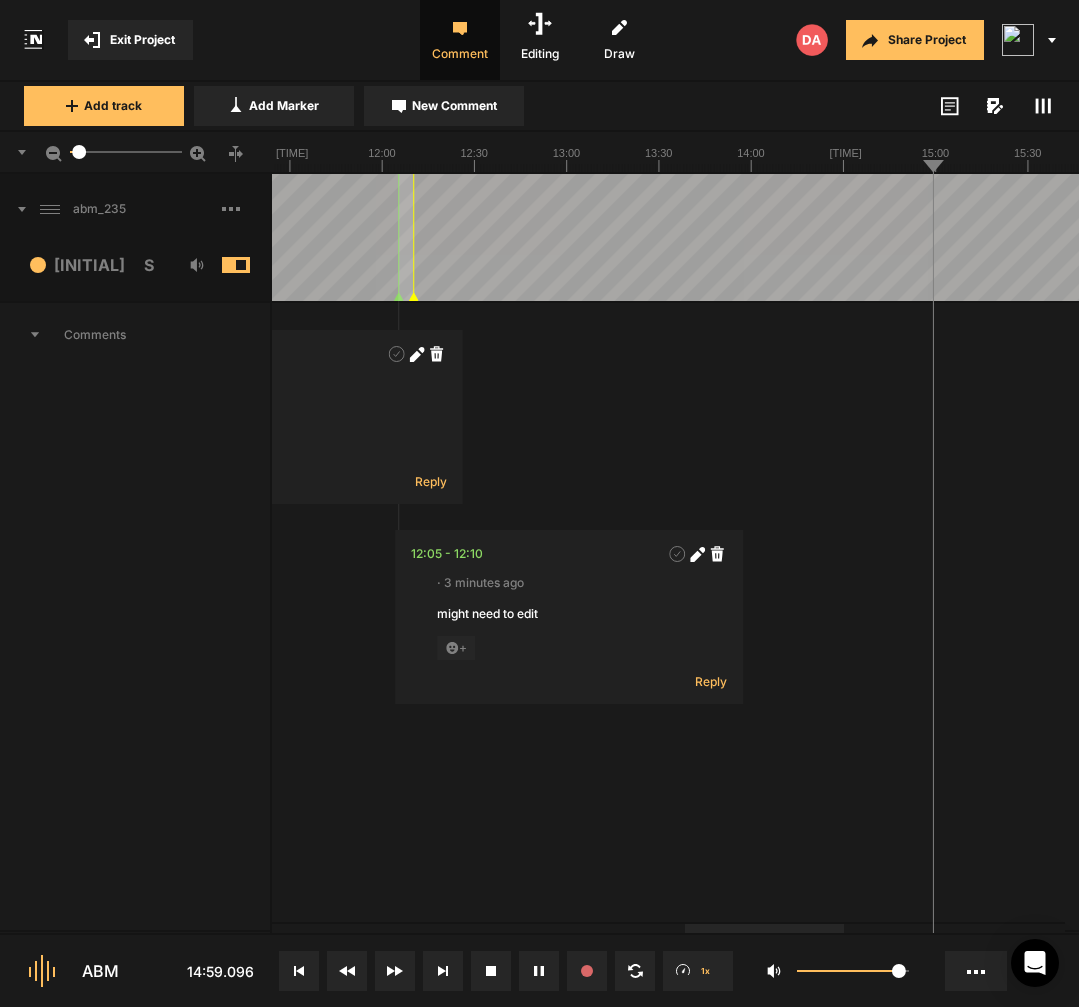 click at bounding box center [185, 237] 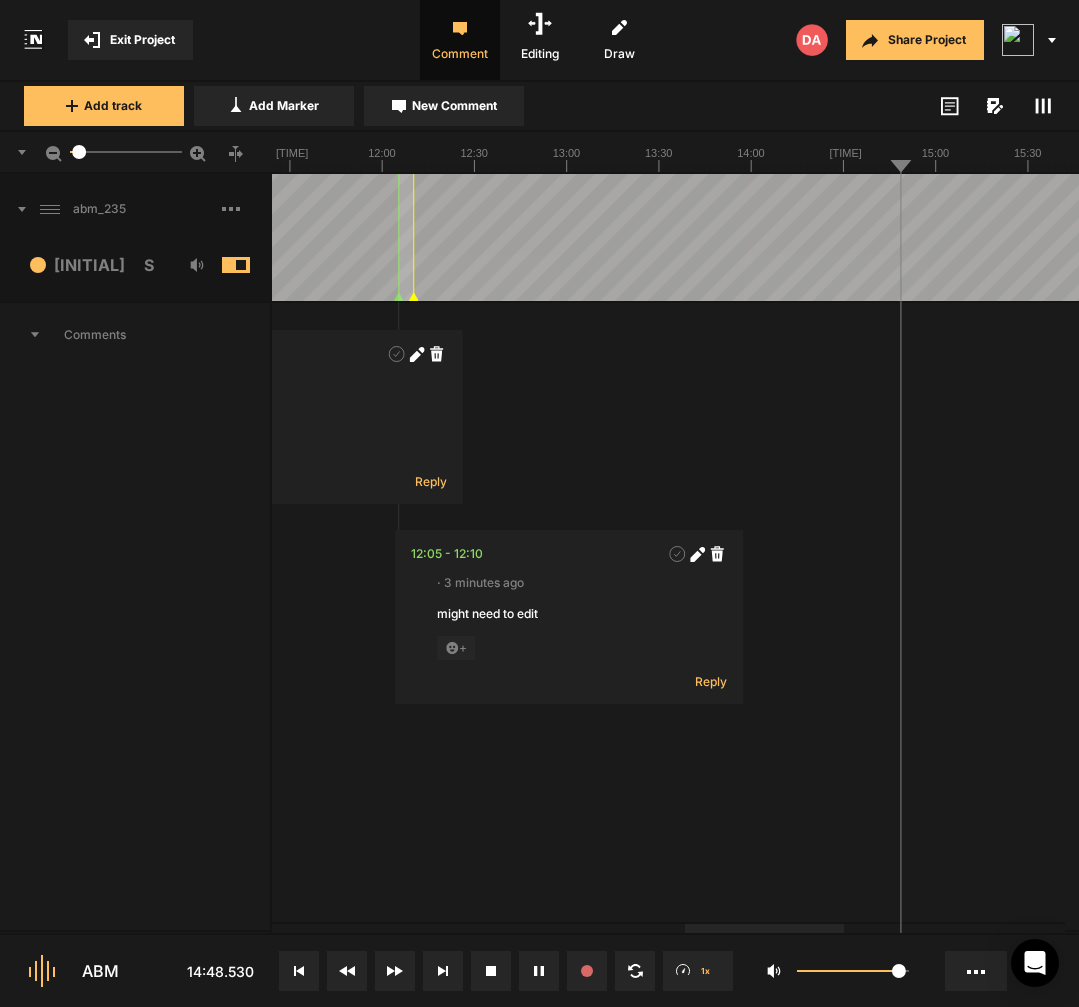 click at bounding box center [185, 237] 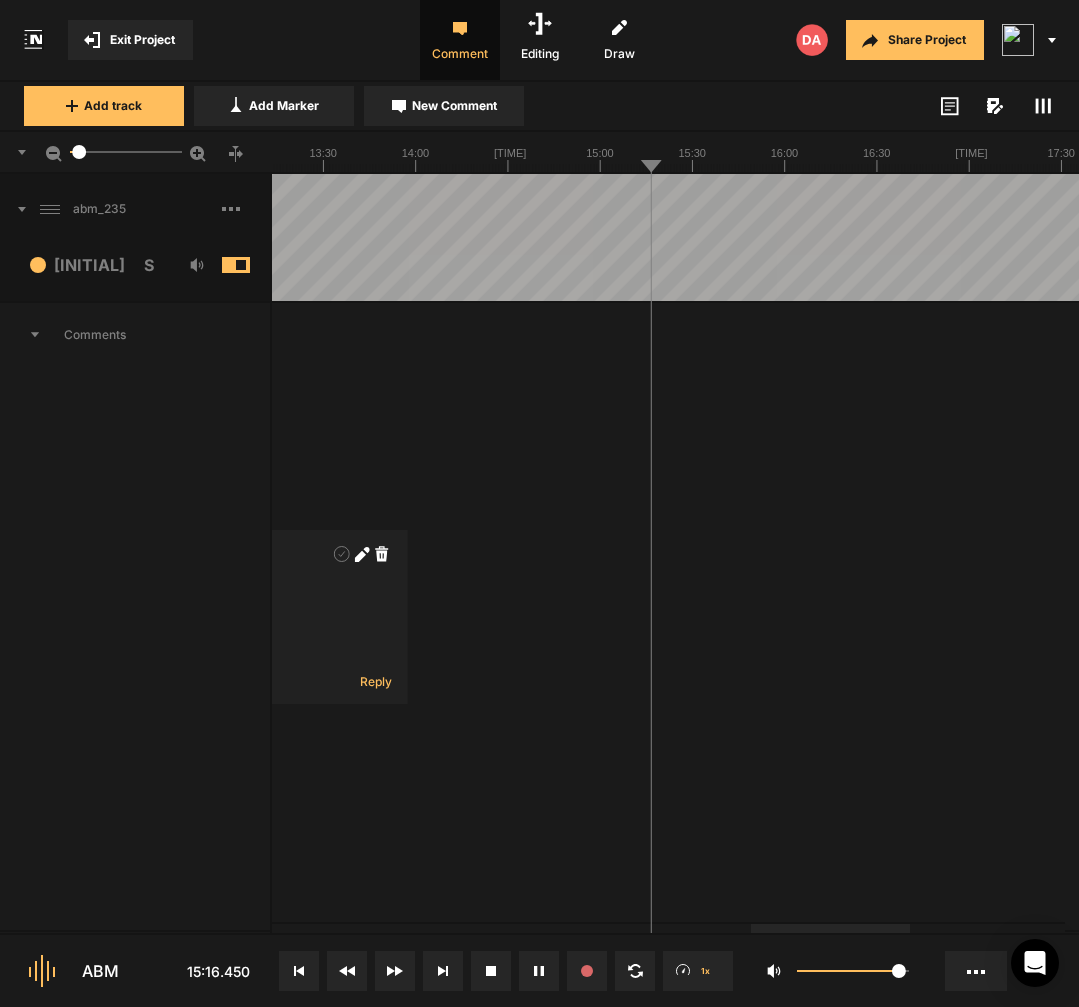 drag, startPoint x: 827, startPoint y: 425, endPoint x: 827, endPoint y: 366, distance: 59 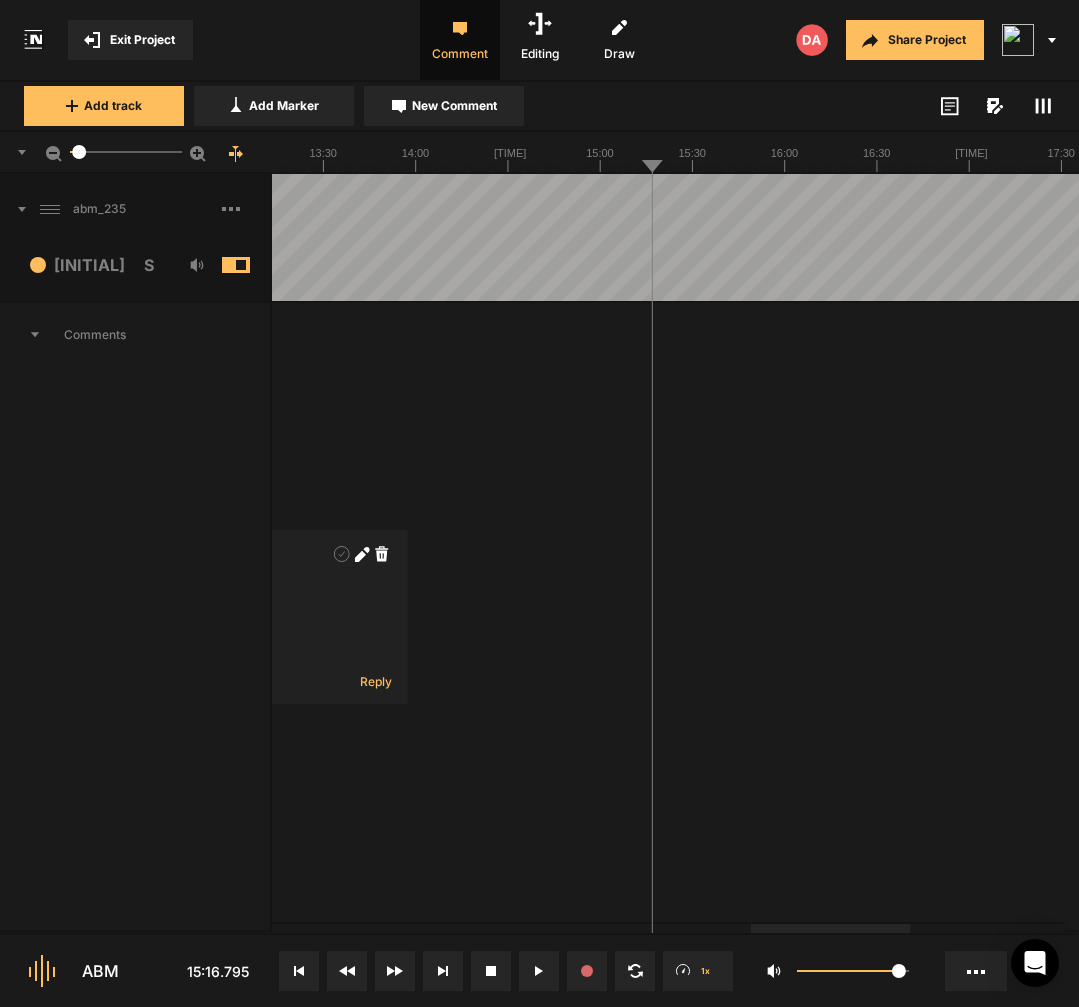 click at bounding box center [-150, 237] 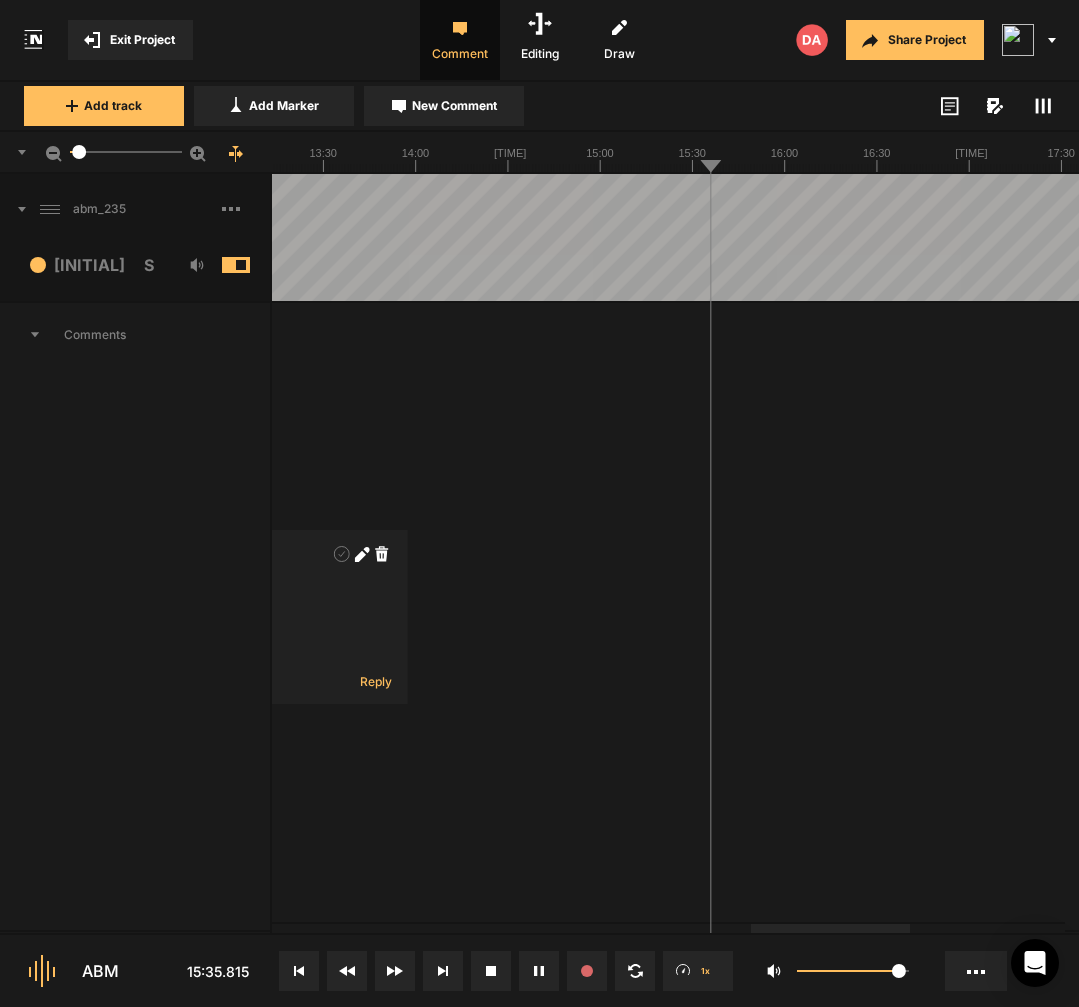 click at bounding box center [-150, 237] 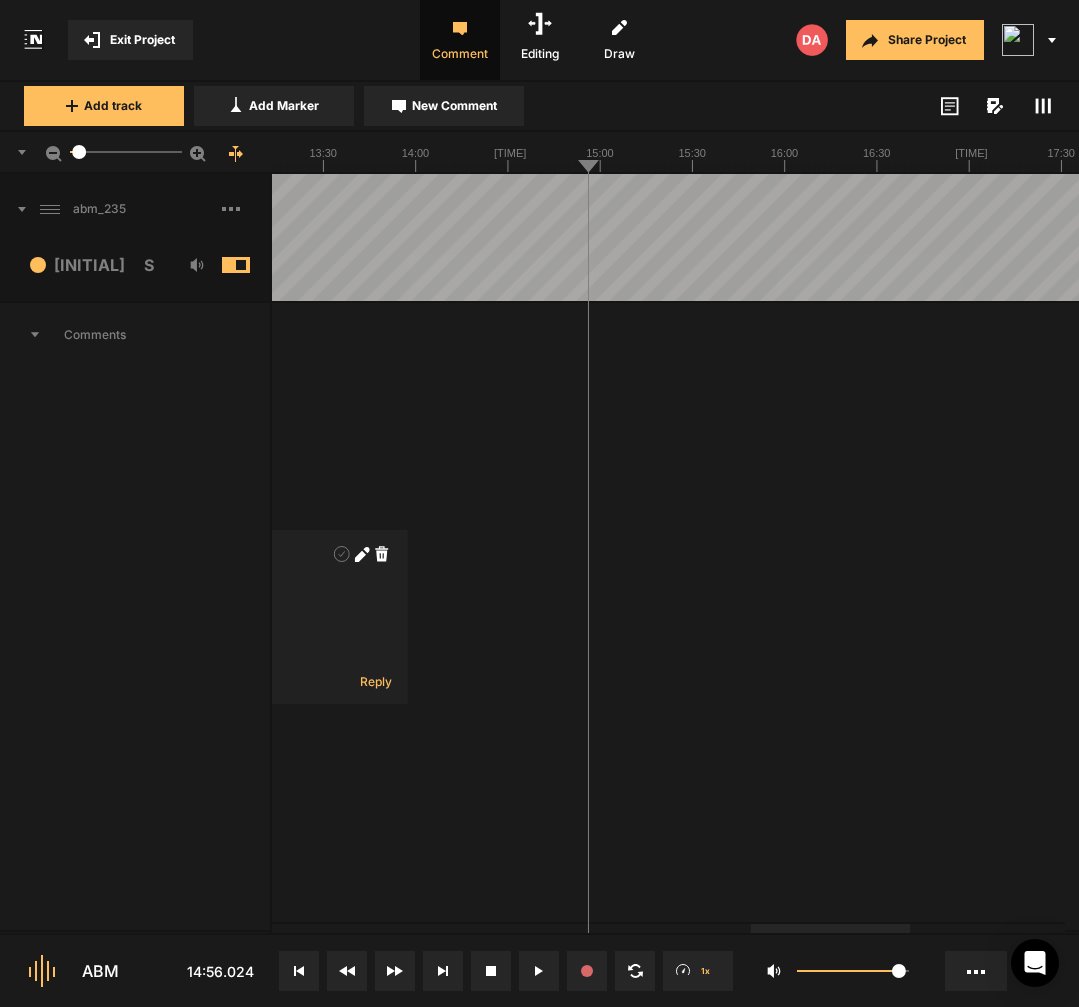 click at bounding box center (-150, 237) 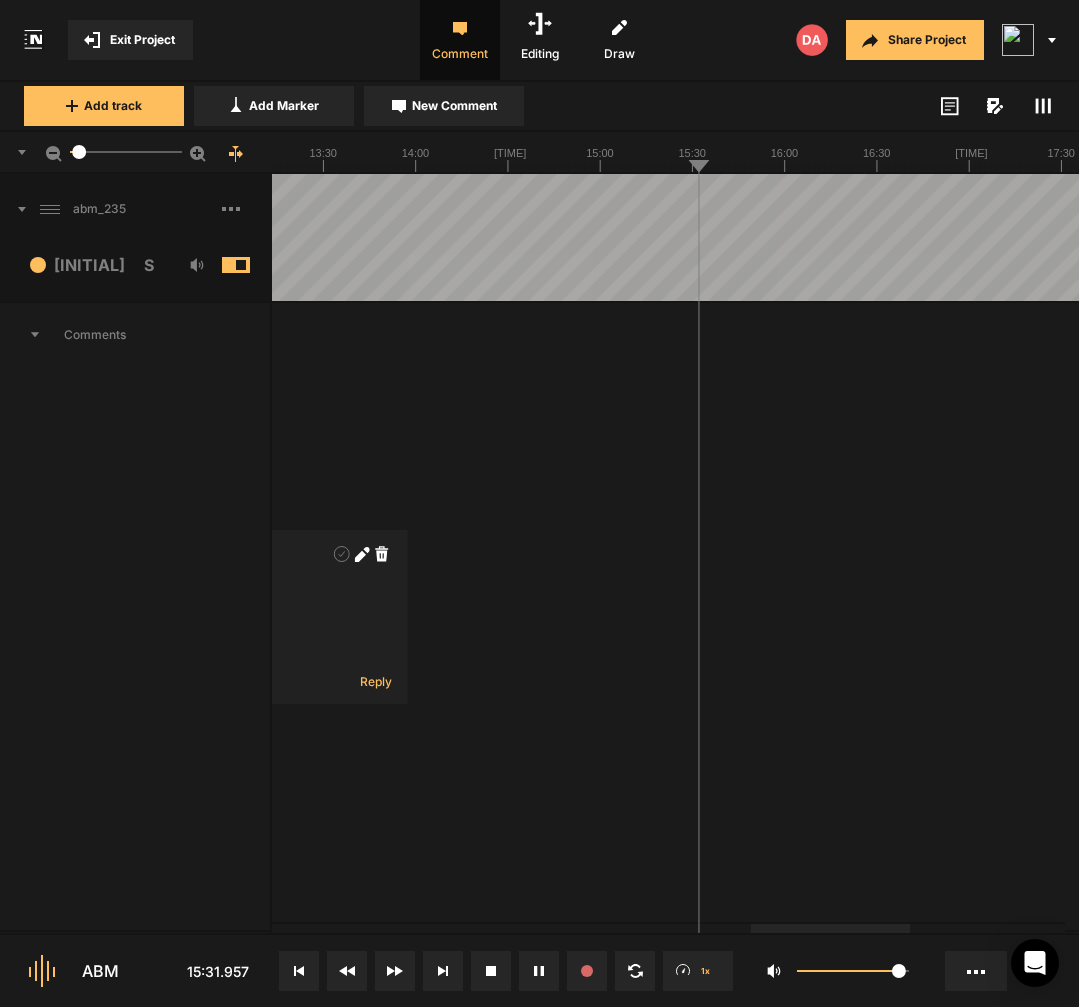 click at bounding box center [-150, 237] 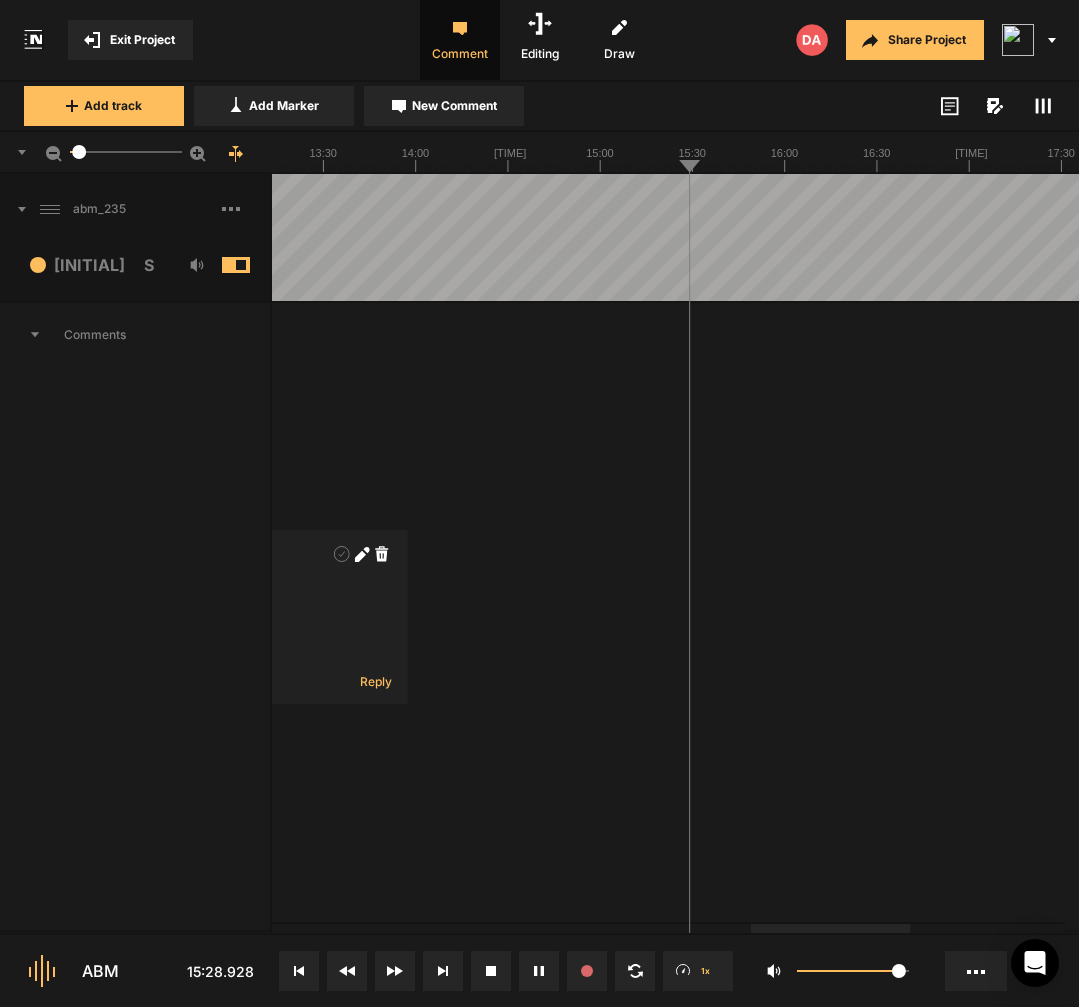 click at bounding box center [-150, 237] 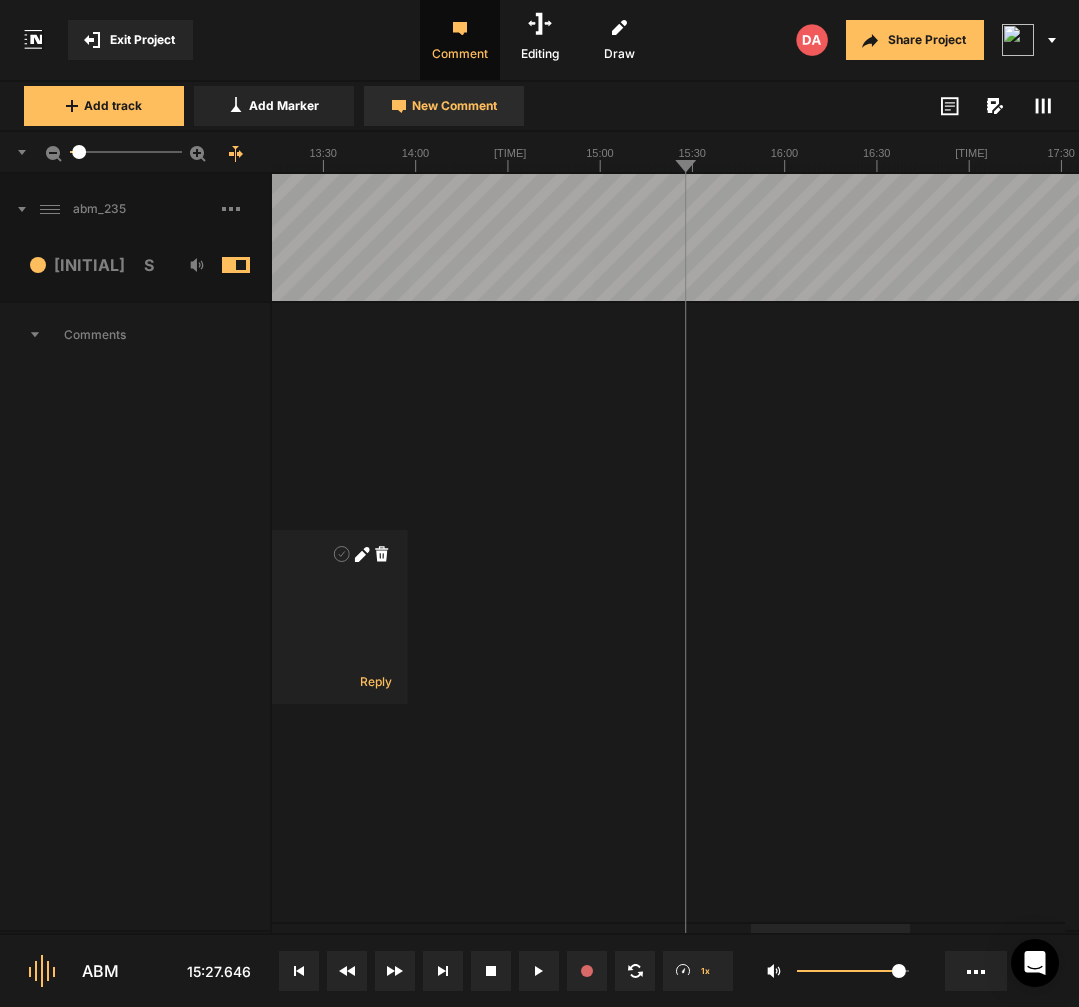click on "New Comment" at bounding box center [444, 106] 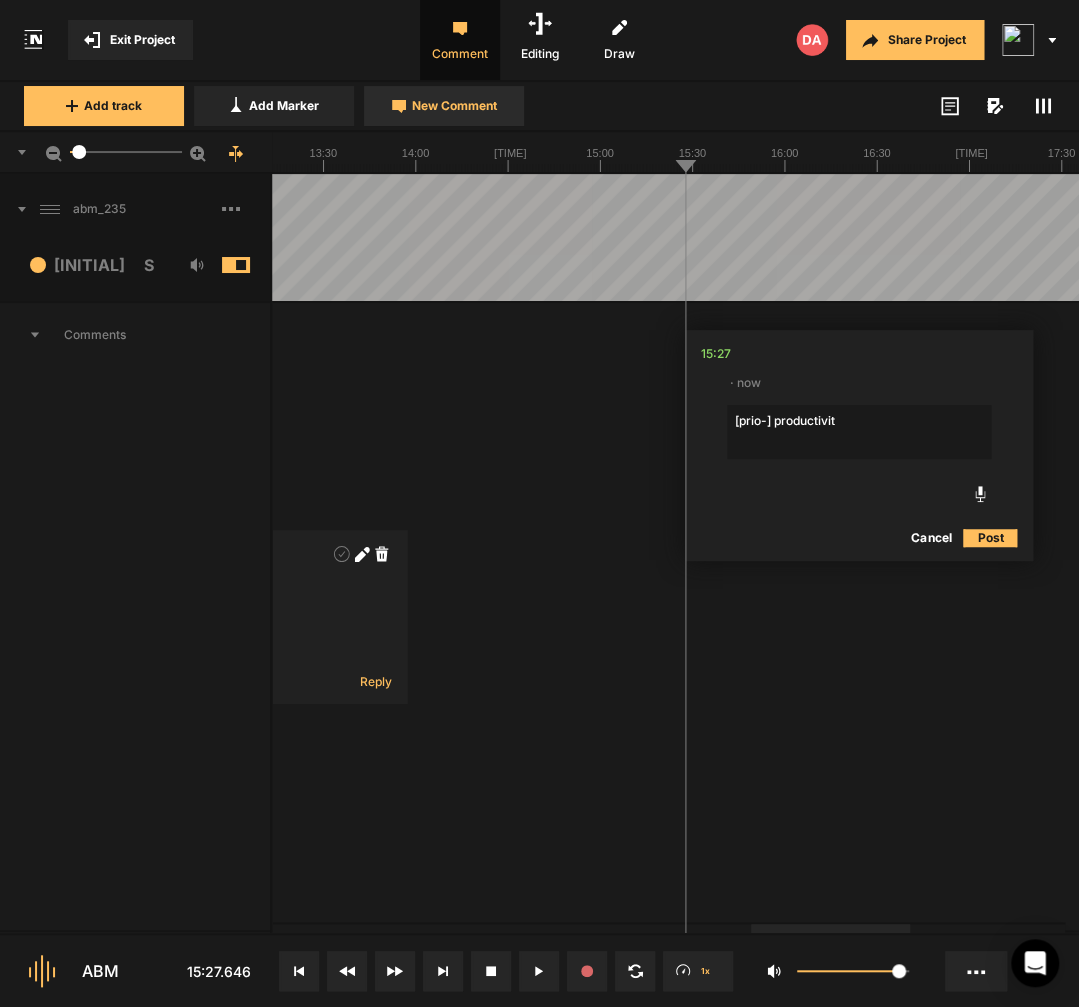 type on "[prio-] productivity" 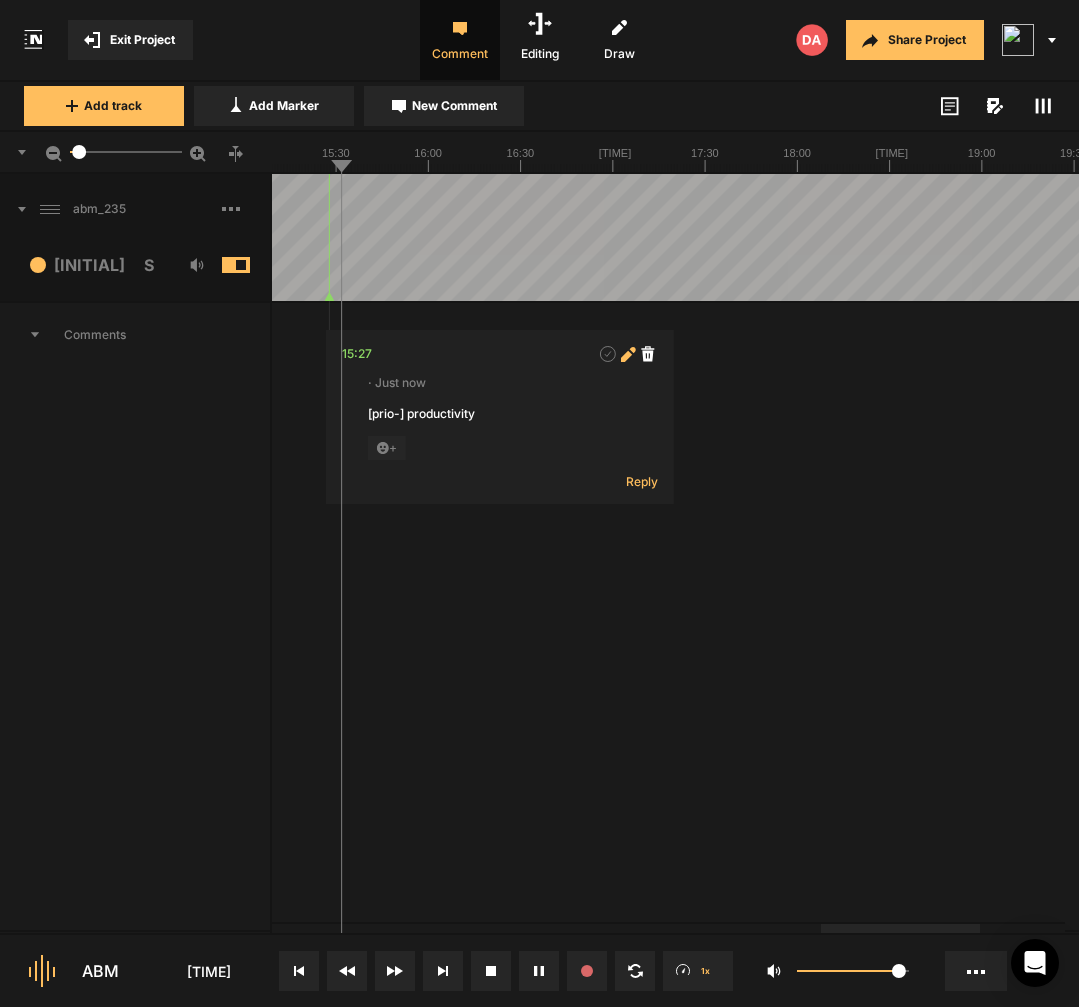 click 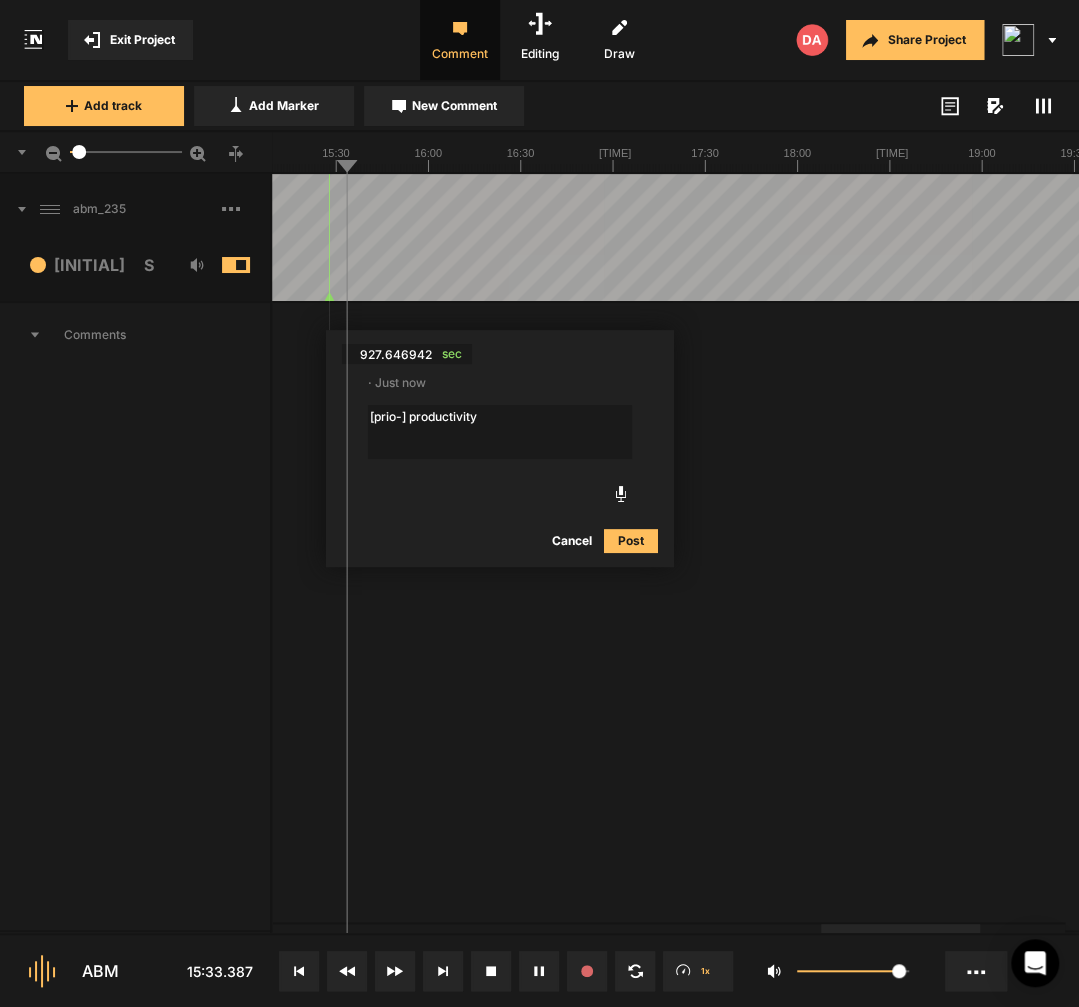 click on "[prio-] productivity" at bounding box center (500, 432) 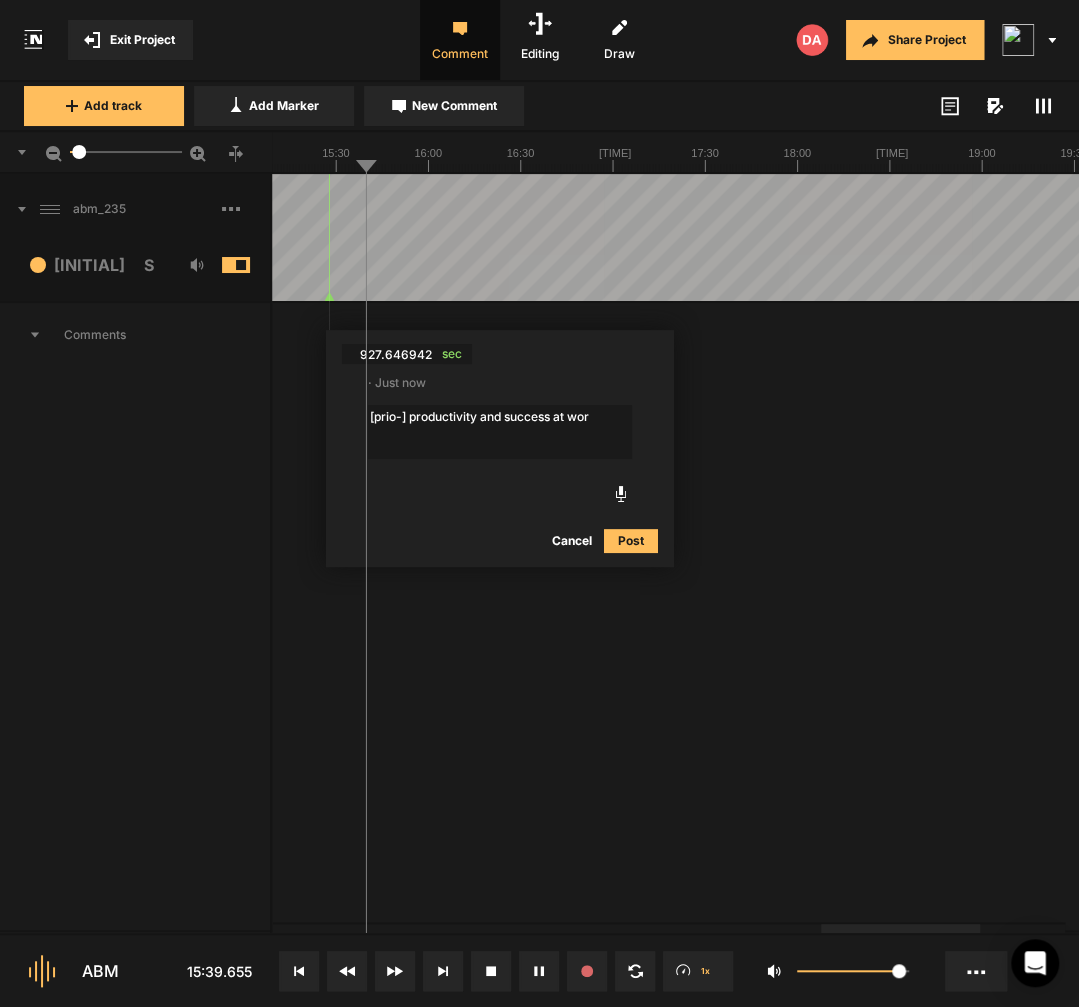 type on "[prio-] productivity and success at work" 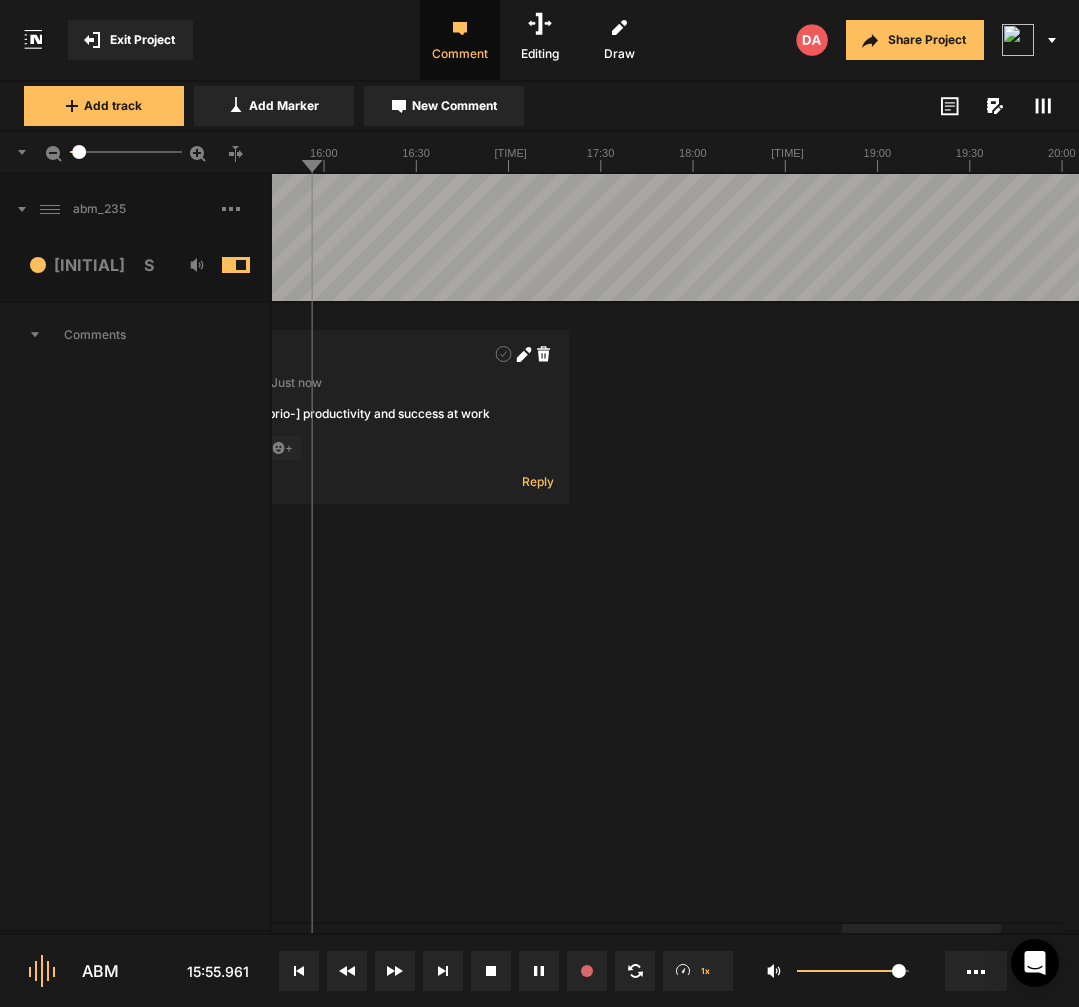 click on "03:10
· 21 minutes ago noise
+ Reply  04:03
· 20 minutes ago [where all the therex-] where all  other distractions
+ Reply  05:43
· 17 minutes ago [vice versa] vice versa
+ Reply  10:33
· 10 minutes ago [do] decide
+ Reply  12:05 - 12:10
· 8 minutes ago might need to edit
+ Reply  15:27
· Just now [prio-] productivity and success at work
+ Reply" at bounding box center [-611, 616] 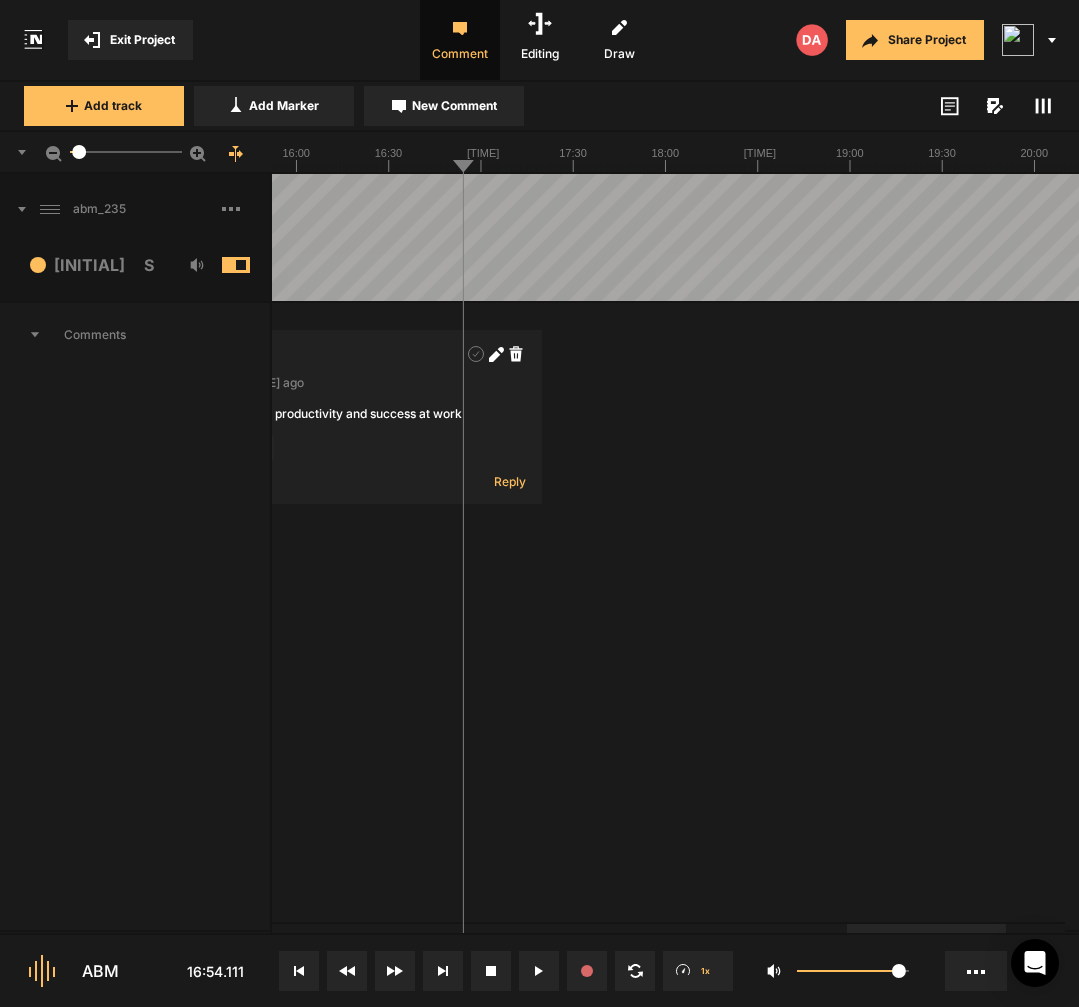 click at bounding box center (-639, 237) 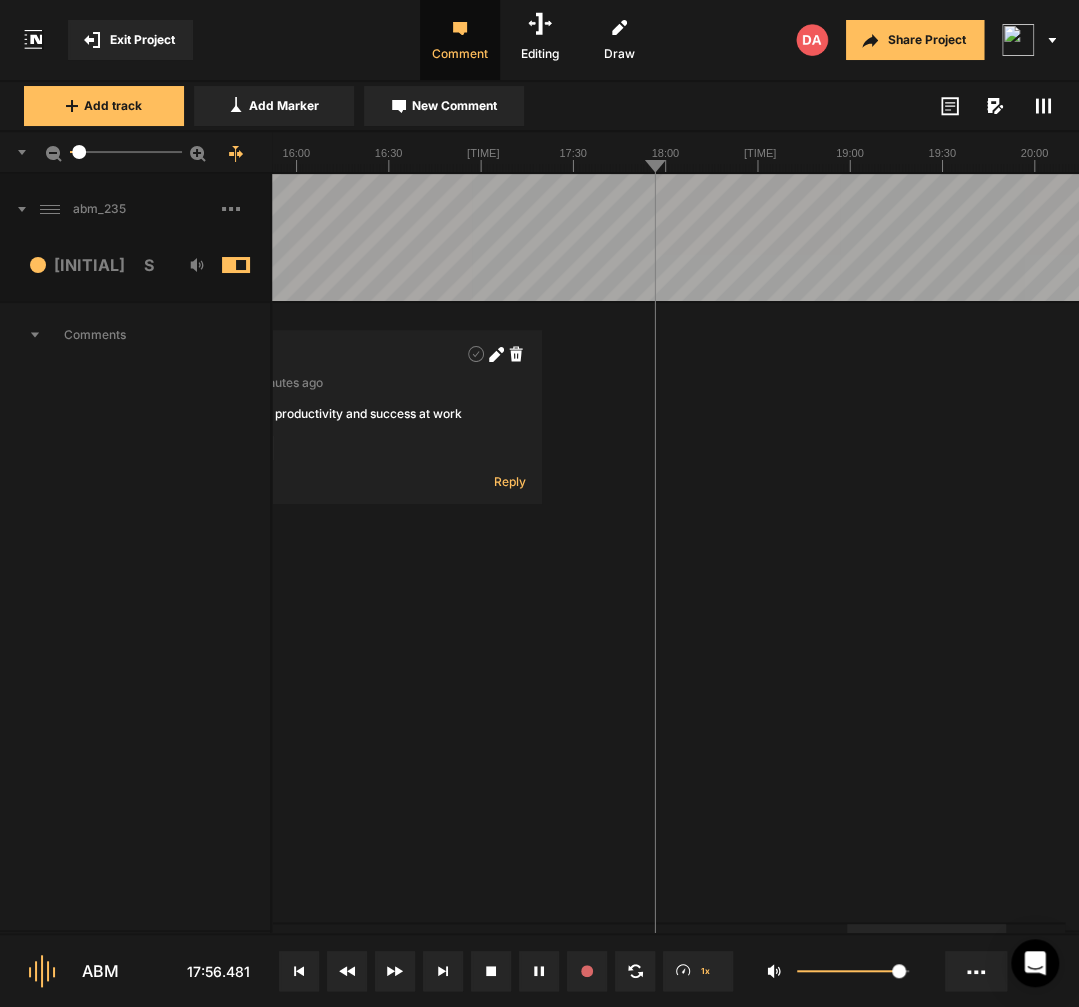 click at bounding box center (-639, 237) 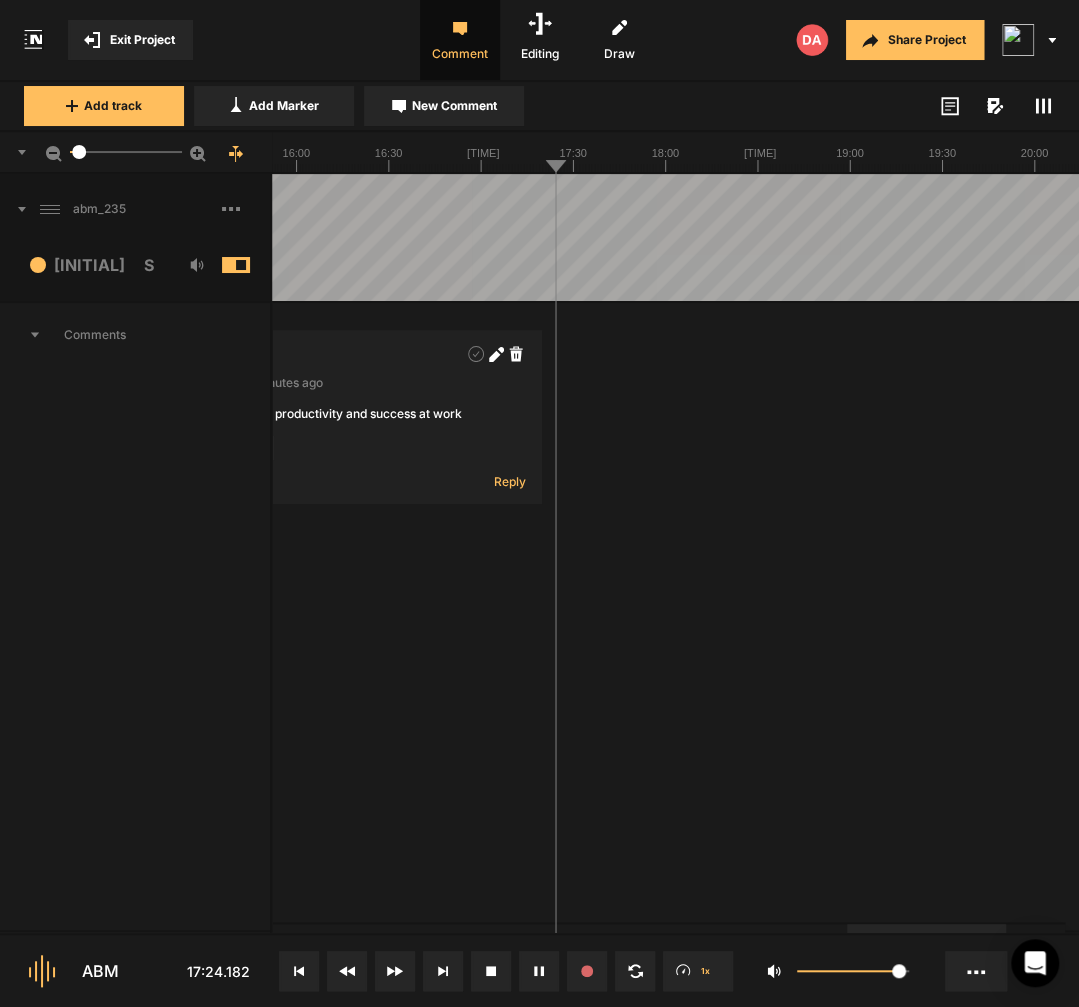 click on "03:10
· 25 minutes ago noise
+ Reply  04:03
· 23 minutes ago [where all the therex-] where all  other distractions
+ Reply  05:43
· 21 minutes ago [vice versa] vice versa
+ Reply  10:33
· 13 minutes ago [do] decide
+ Reply  12:05 - 12:10
· 11 minutes ago might need to edit
+ Reply  15:27
· 4 minutes ago [prio-] productivity and success at work
+ Reply" at bounding box center (-639, 616) 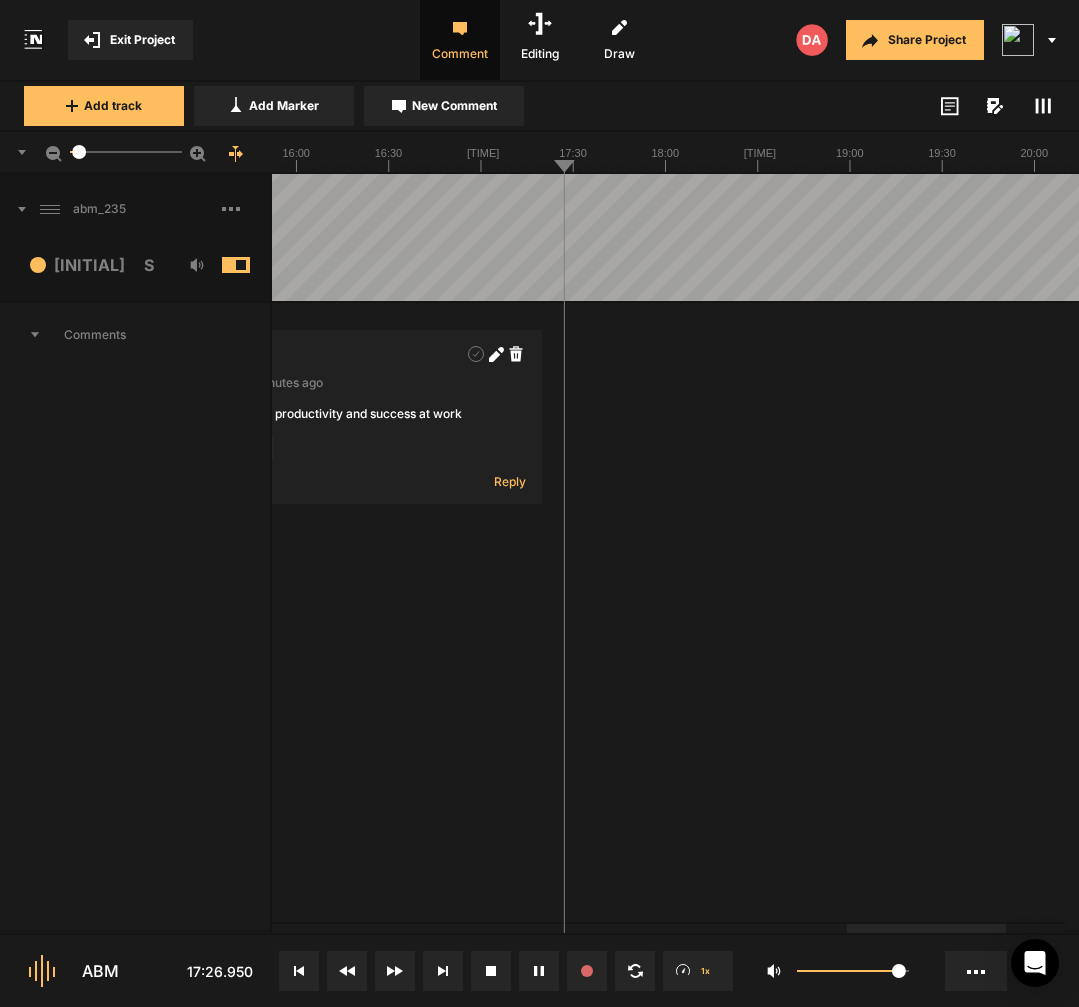 click on "Comments" at bounding box center [136, 616] 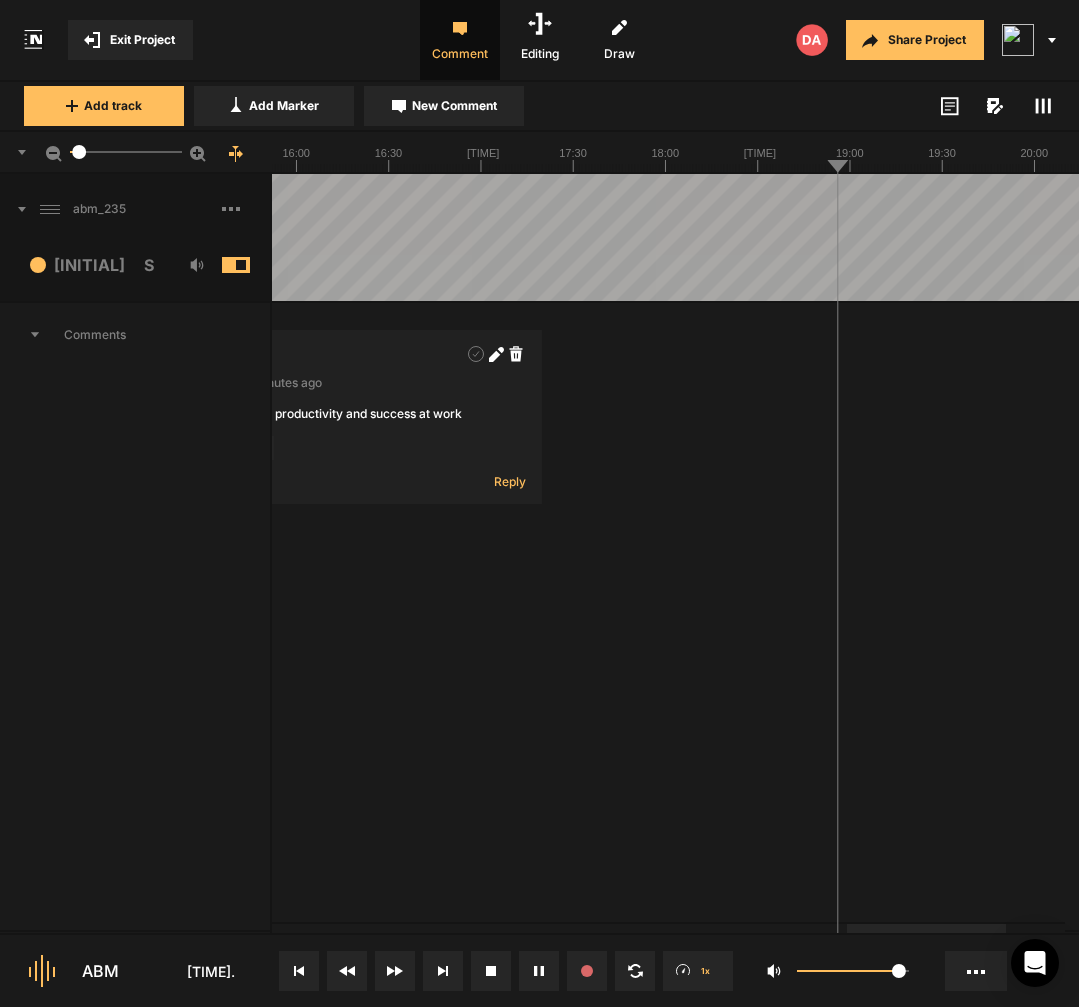 click at bounding box center [-639, 237] 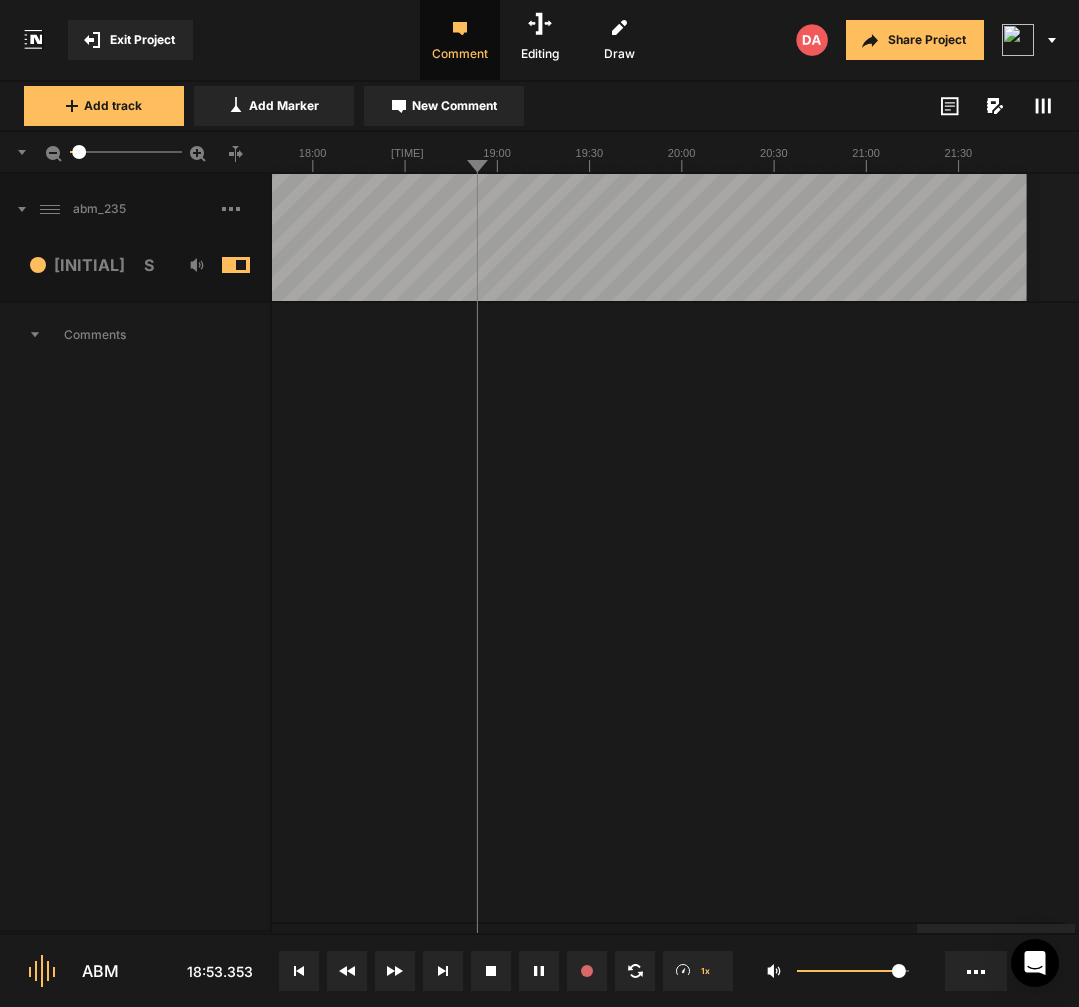 click at bounding box center [-991, 237] 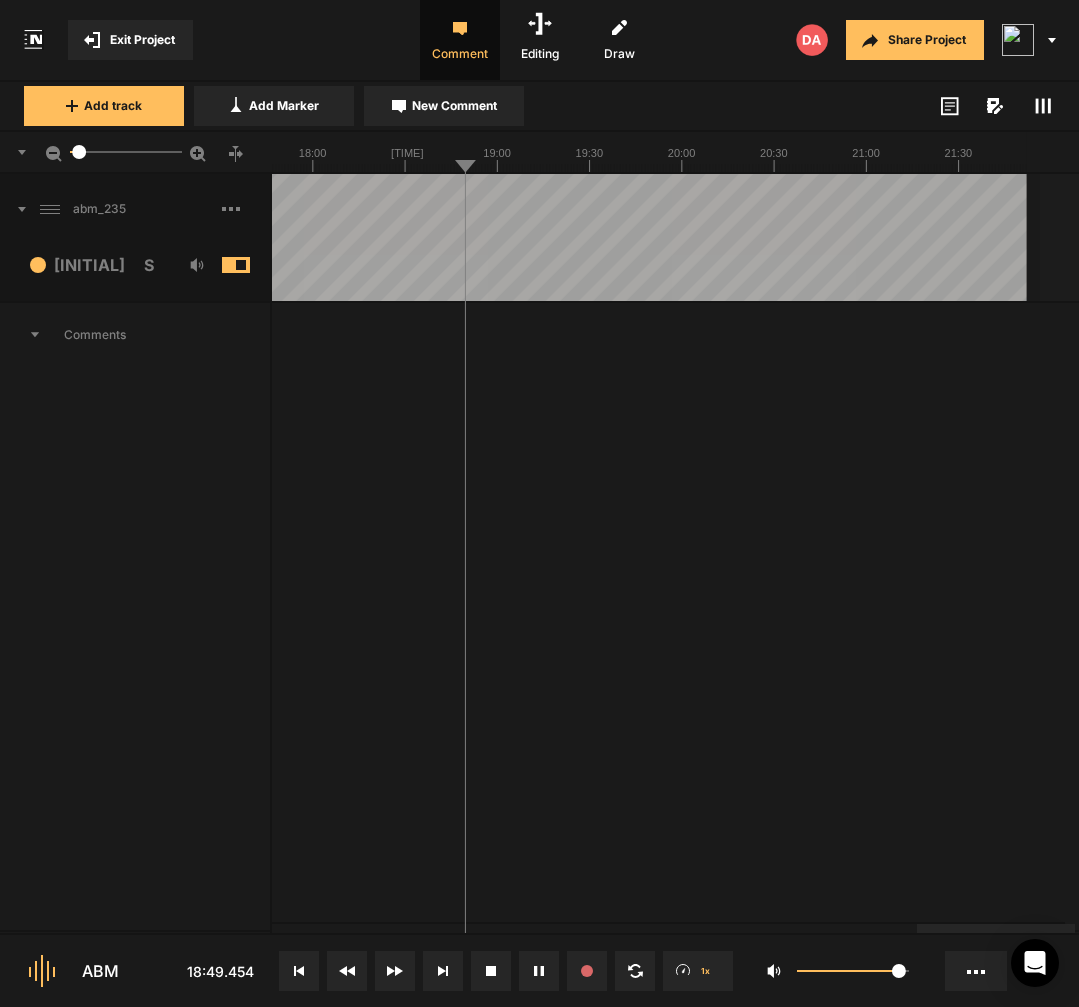 click on "03:10
· 27 minutes ago noise
+ Reply  04:03
· 25 minutes ago [where all the therex-] where all  other distractions
+ Reply  05:43
· 22 minutes ago [vice versa] vice versa
+ Reply  10:33
· 15 minutes ago [do] decide
+ Reply  12:05 - 12:10
· 13 minutes ago might need to edit
+ Reply  15:27
· 5 minutes ago [prio-] productivity and success at work
+ Reply" at bounding box center [-991, 616] 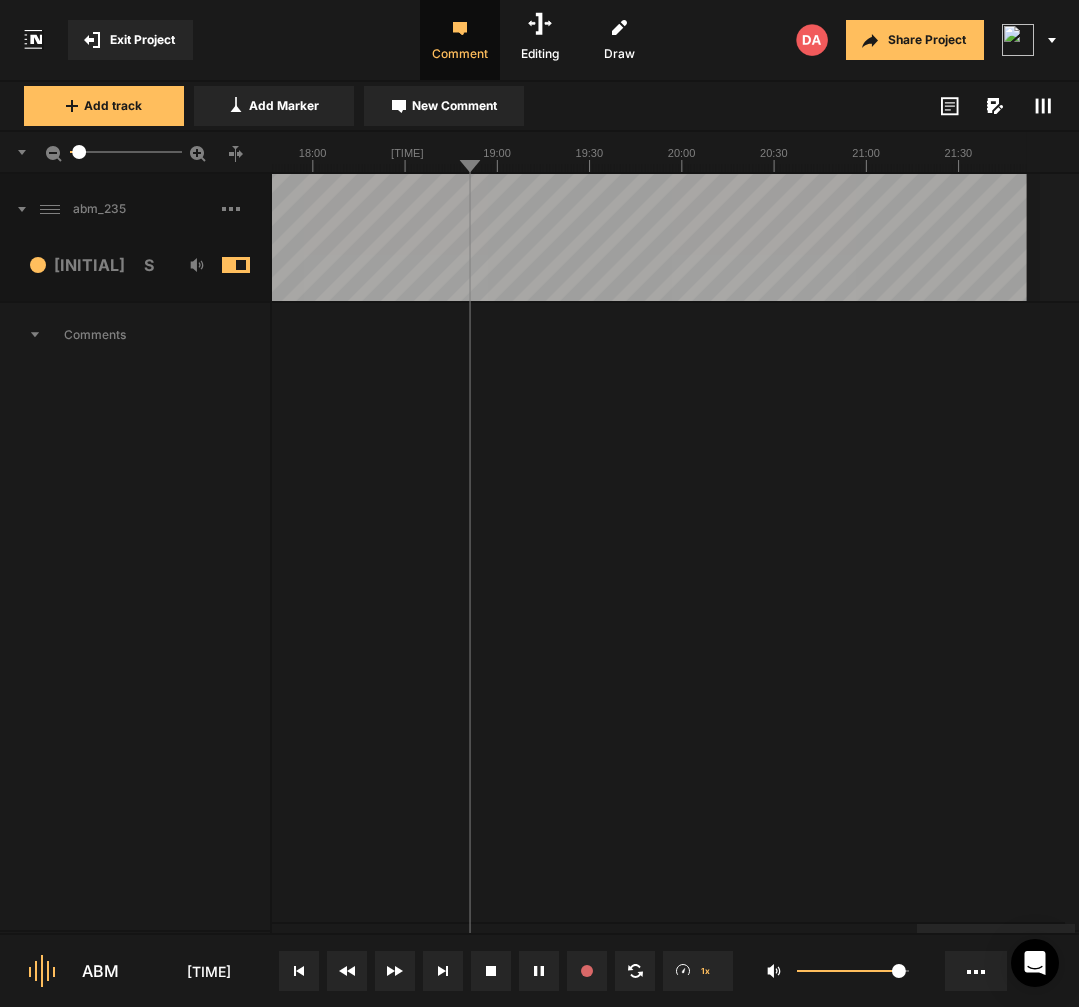 click at bounding box center [-991, 237] 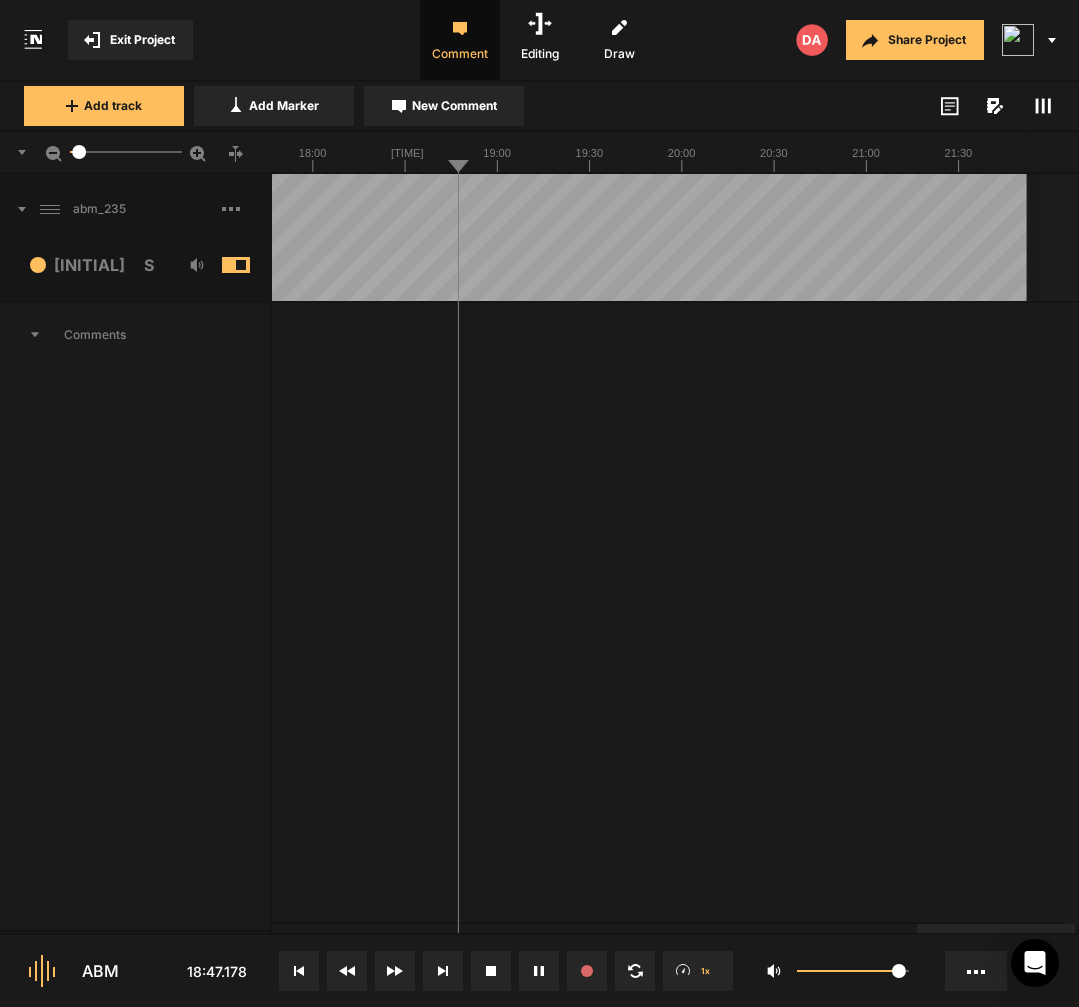 click 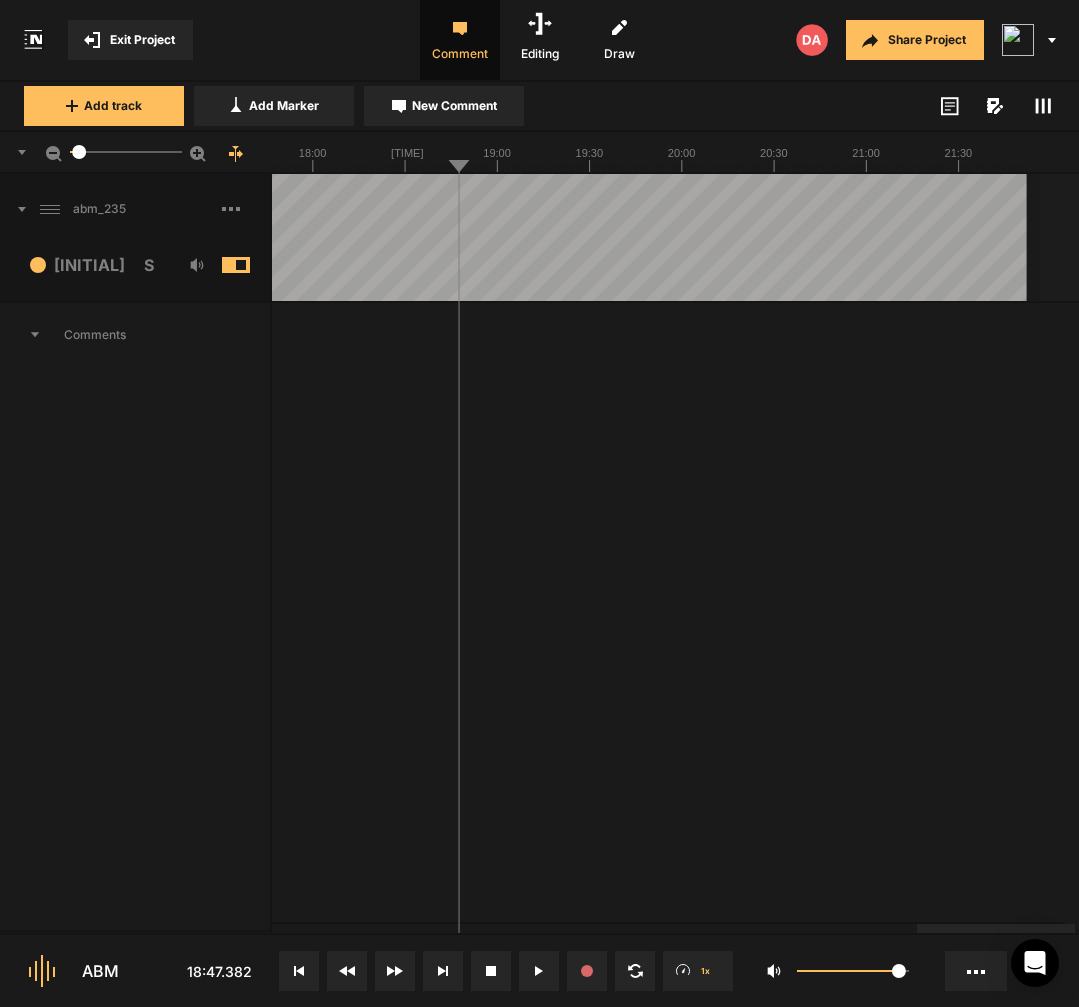 click 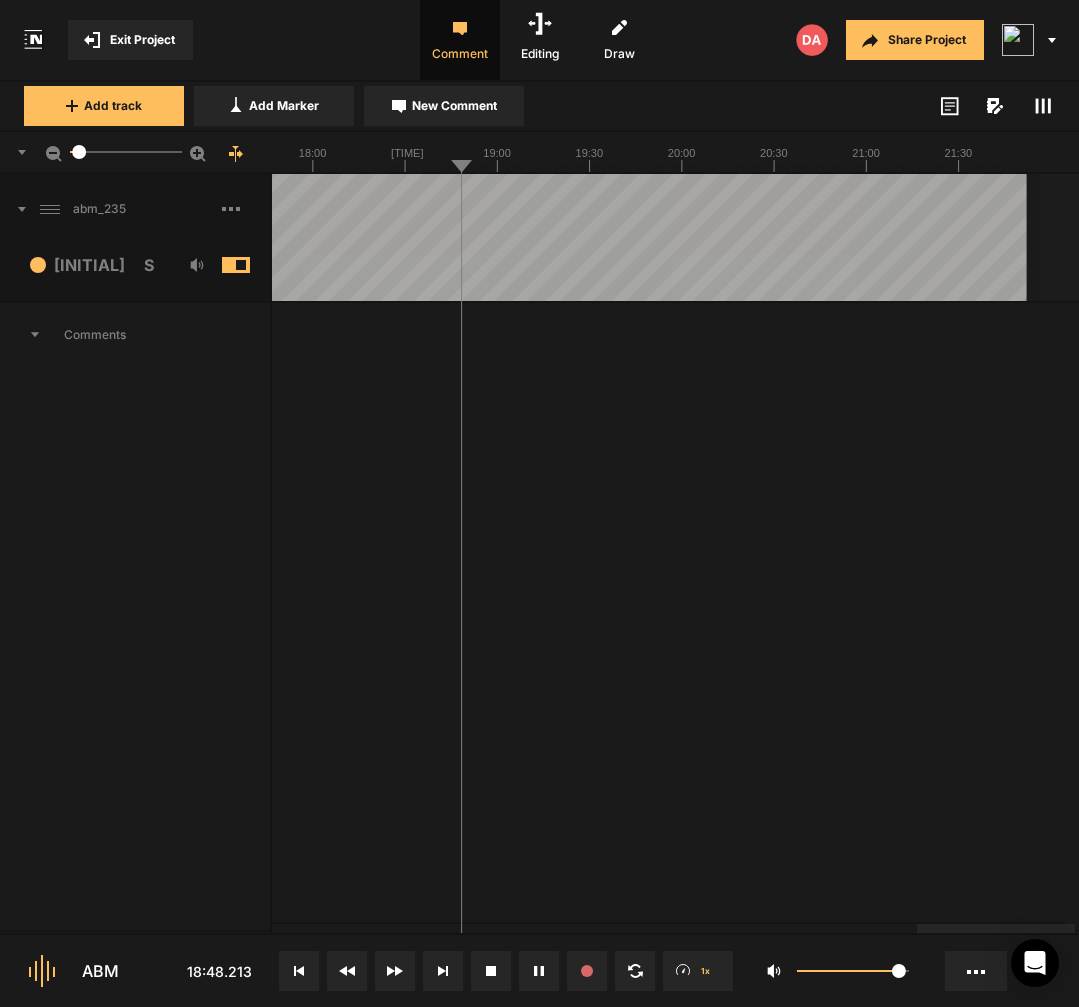 click 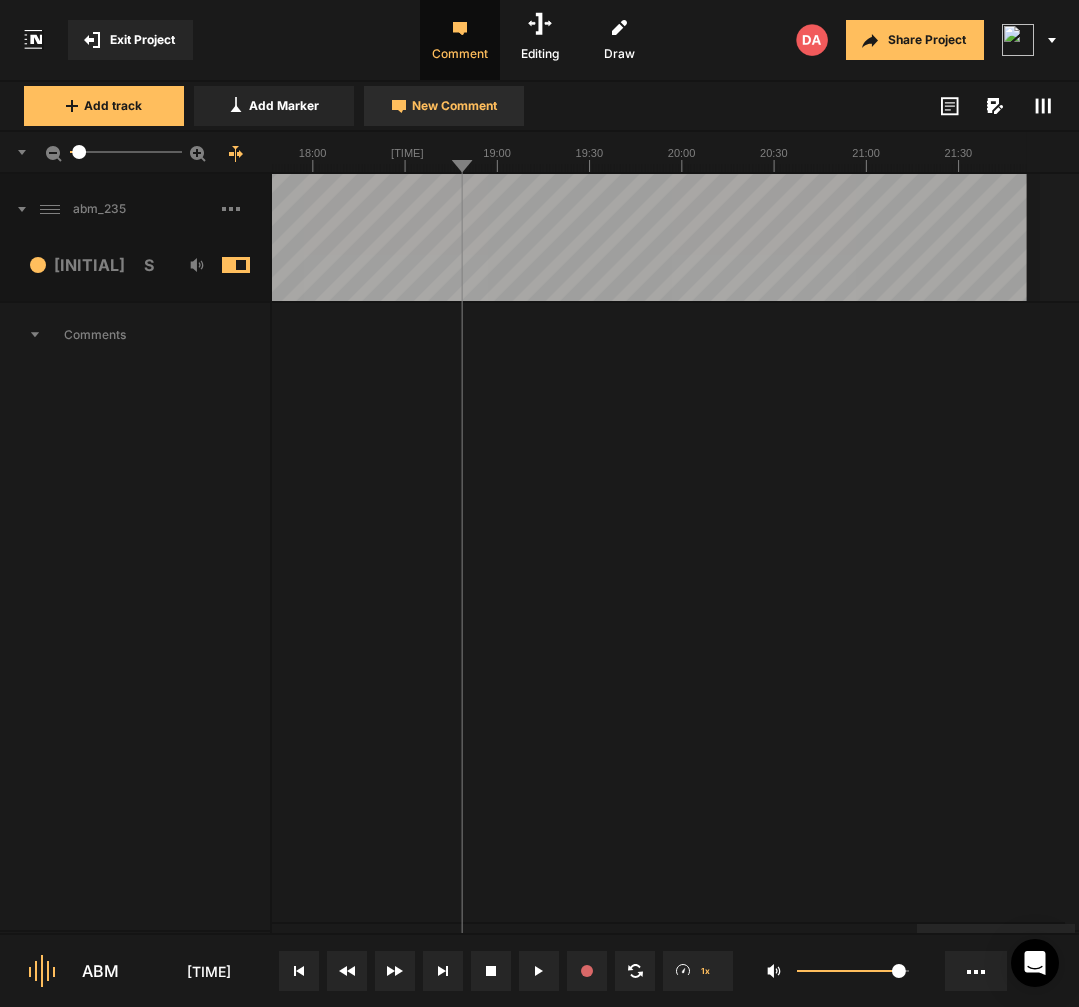 click on "New Comment" at bounding box center [454, 106] 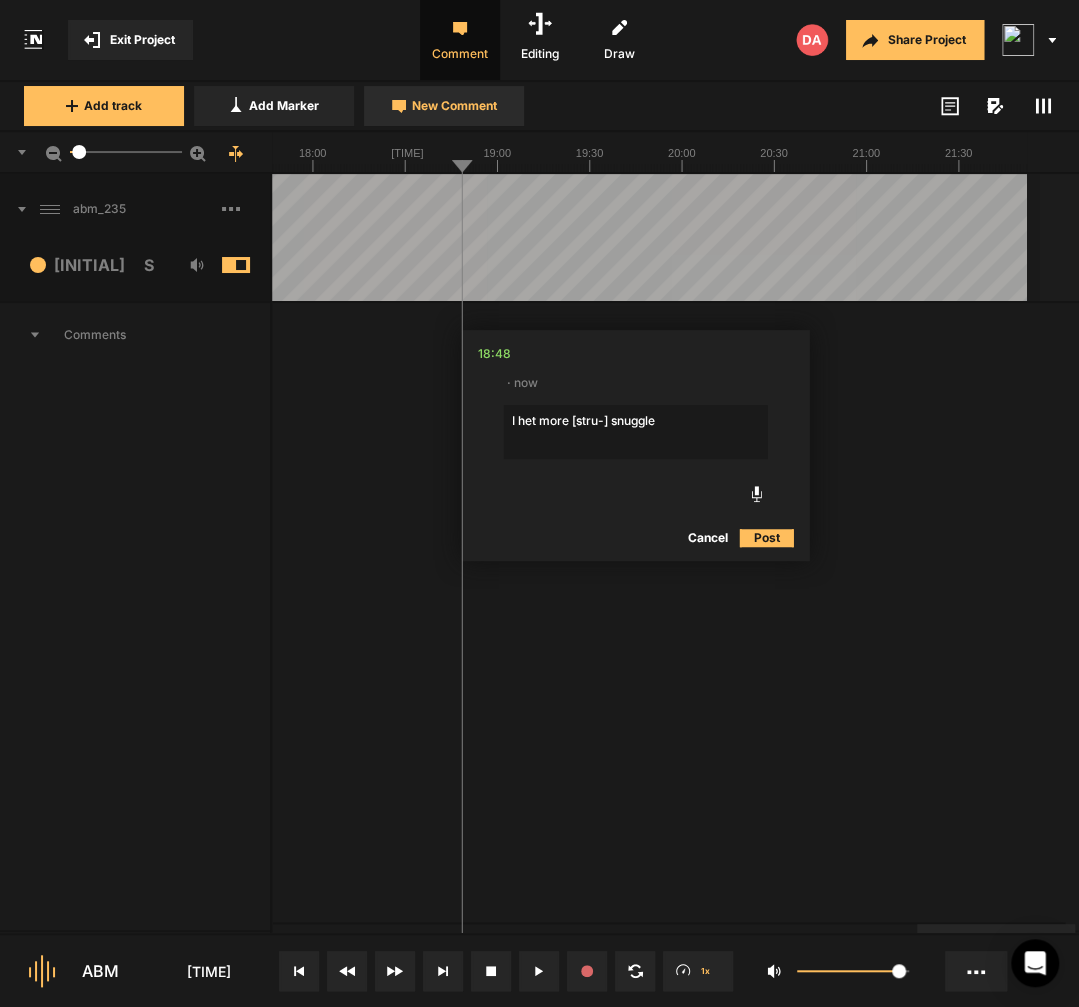 type on "I het more [stru-] snuggles" 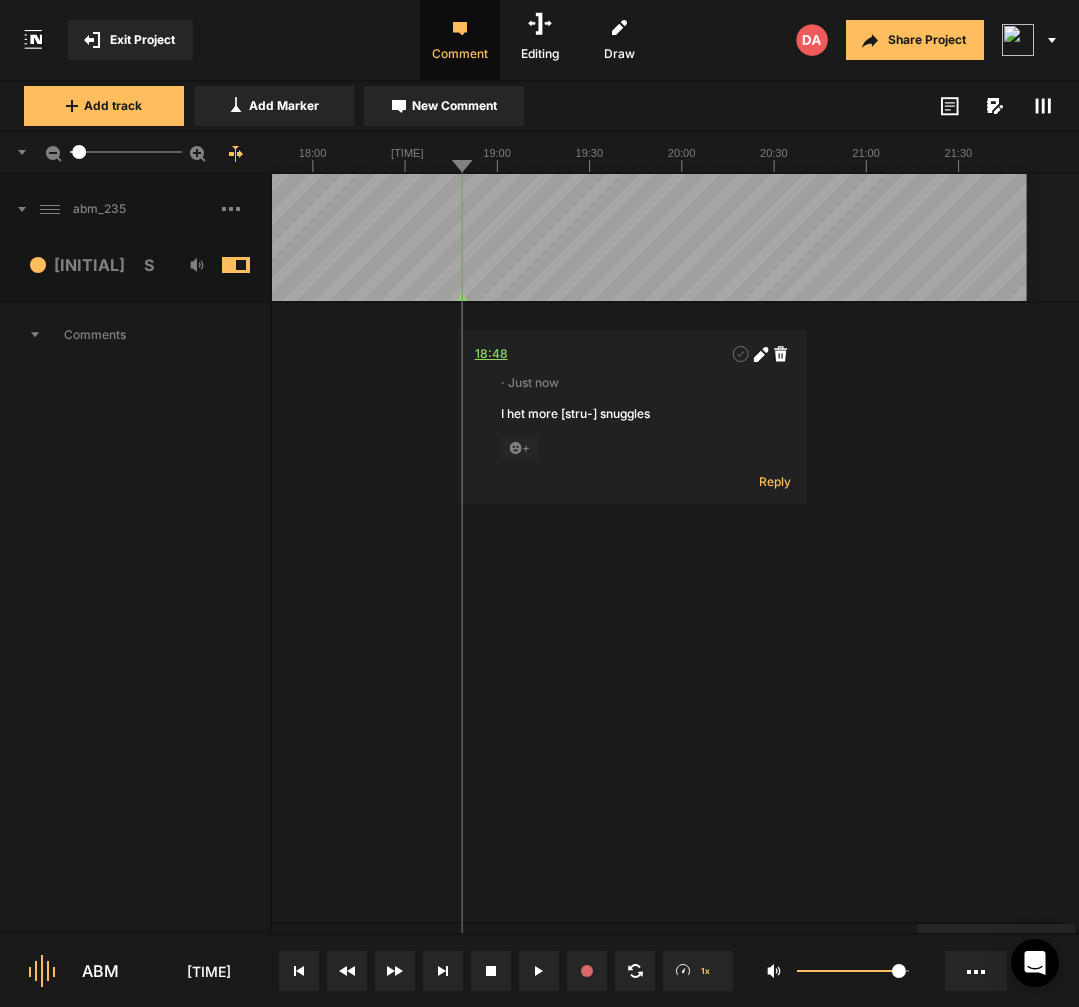 click on "18:48" at bounding box center [491, 354] 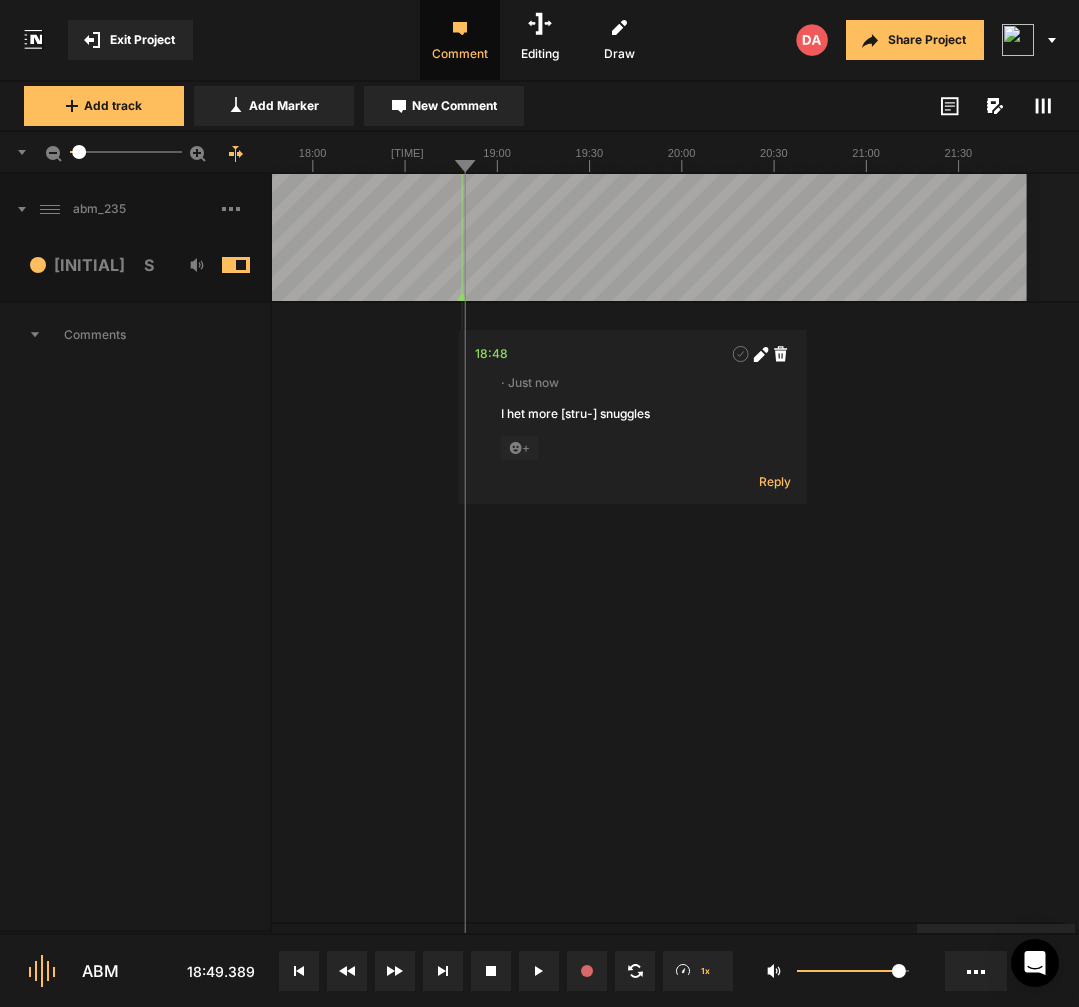 click on "03:10
· 27 minutes ago noise
+ Reply  04:03
· 26 minutes ago [where all the therex-] where all  other distractions
+ Reply  05:43
· 23 minutes ago [vice versa] vice versa
+ Reply  10:33
· 16 minutes ago [do] decide
+ Reply  12:05 - 12:10
· 13 minutes ago might need to edit
+ Reply  15:27
· 6 minutes ago [prio-] productivity and success at work
+ Reply  18:48
· Just now I het more [stru-] snuggles
+ Reply" at bounding box center (-991, 616) 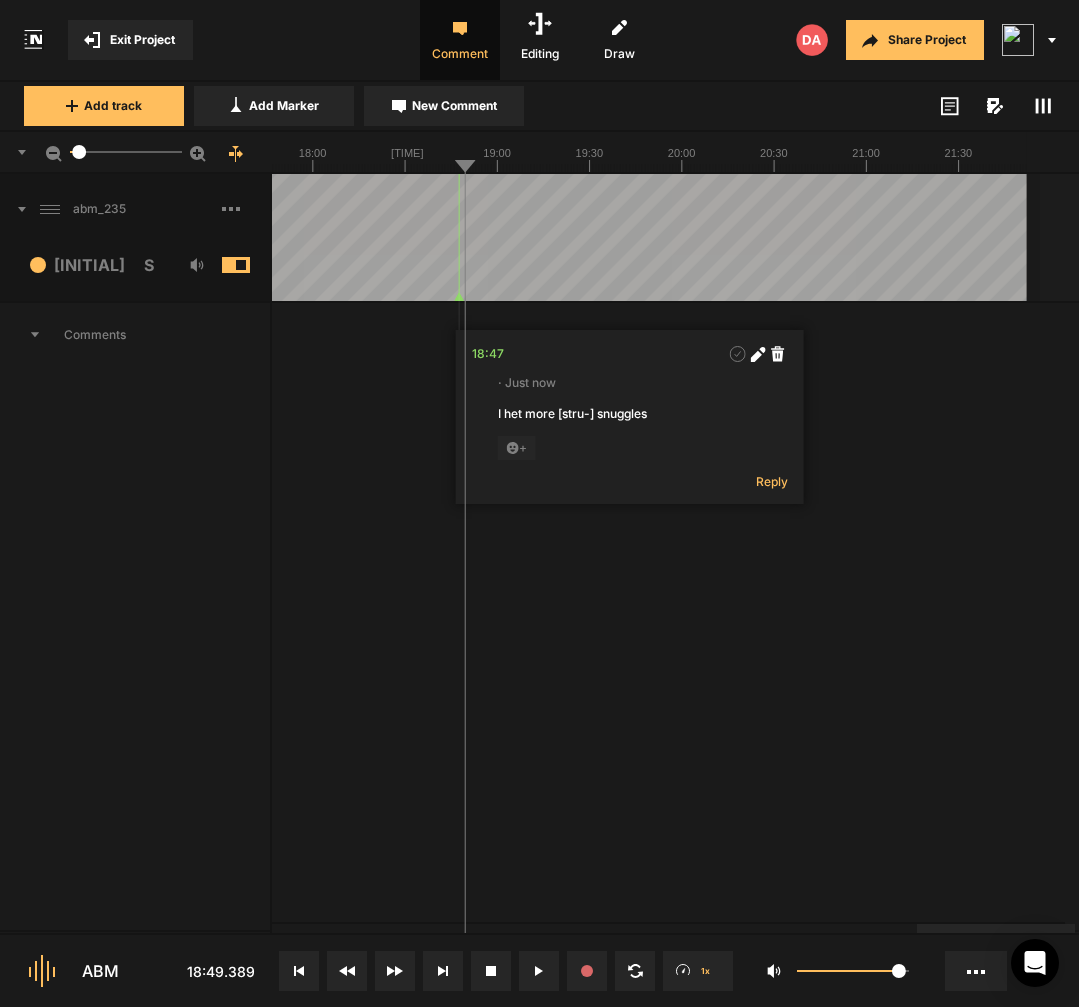 click 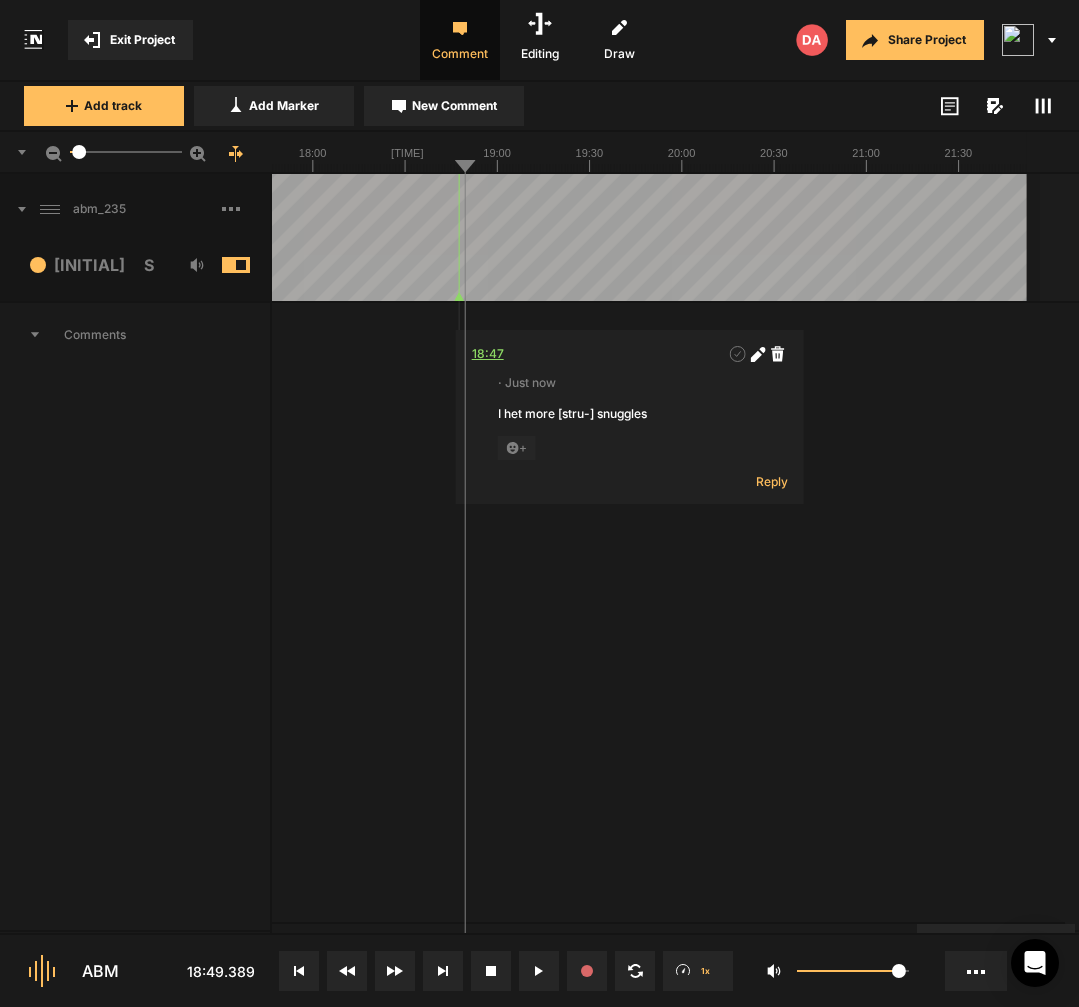 click on "18:47" at bounding box center [488, 354] 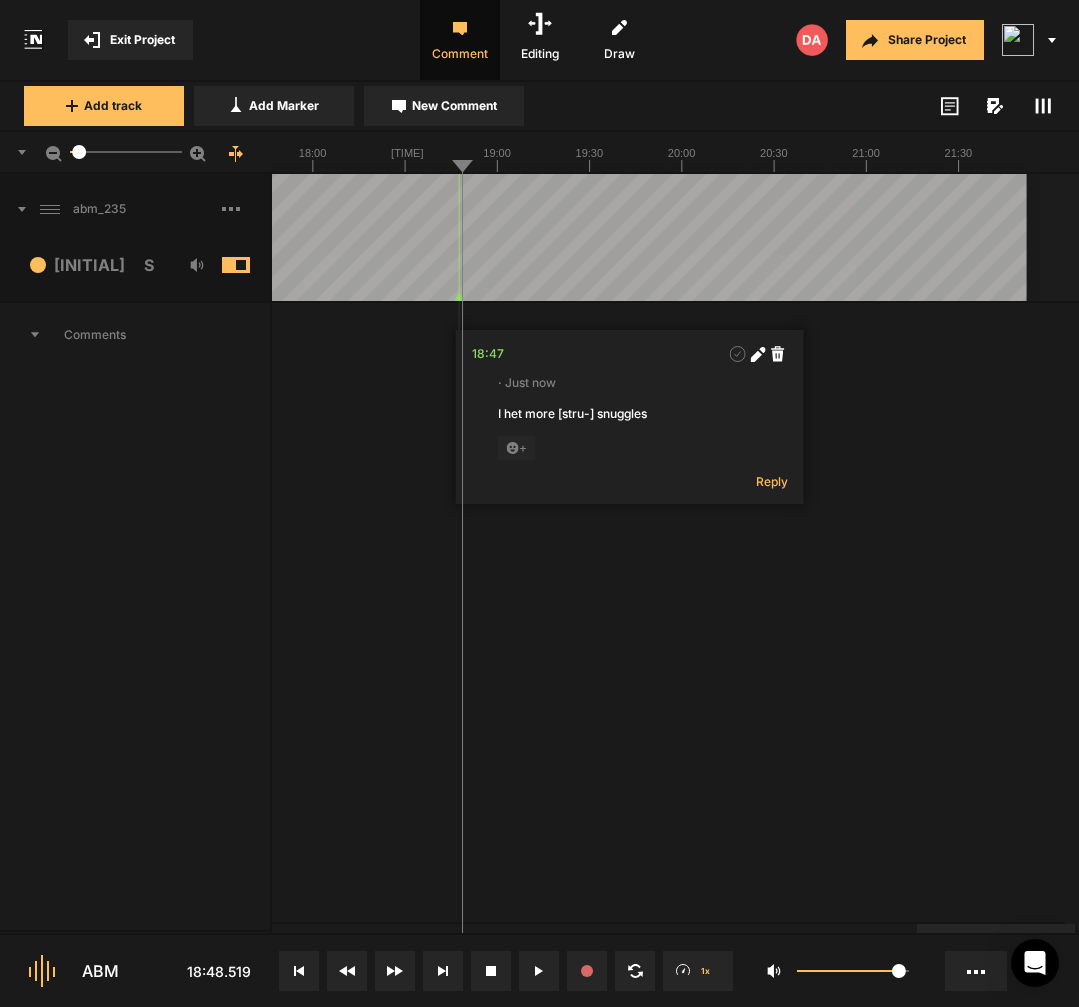 click 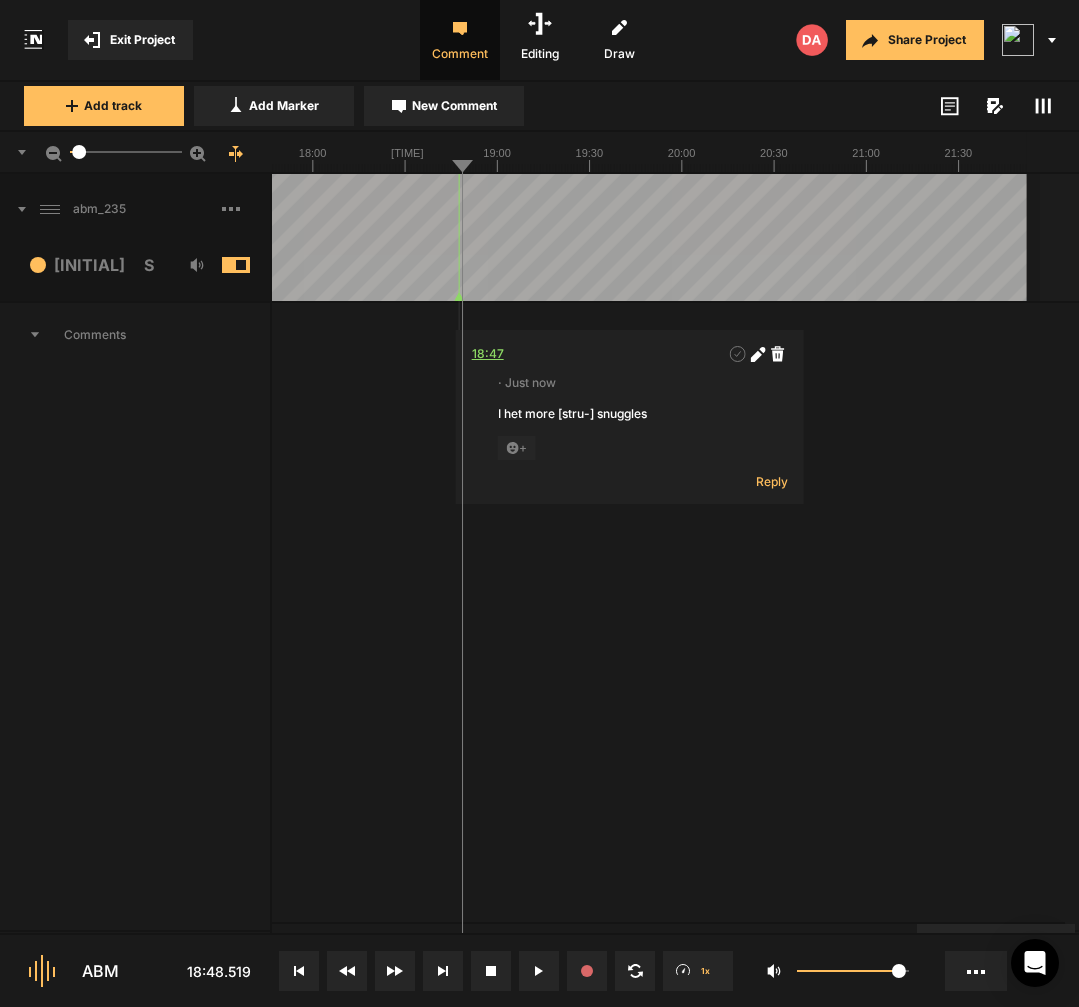 click on "18:47" at bounding box center (488, 354) 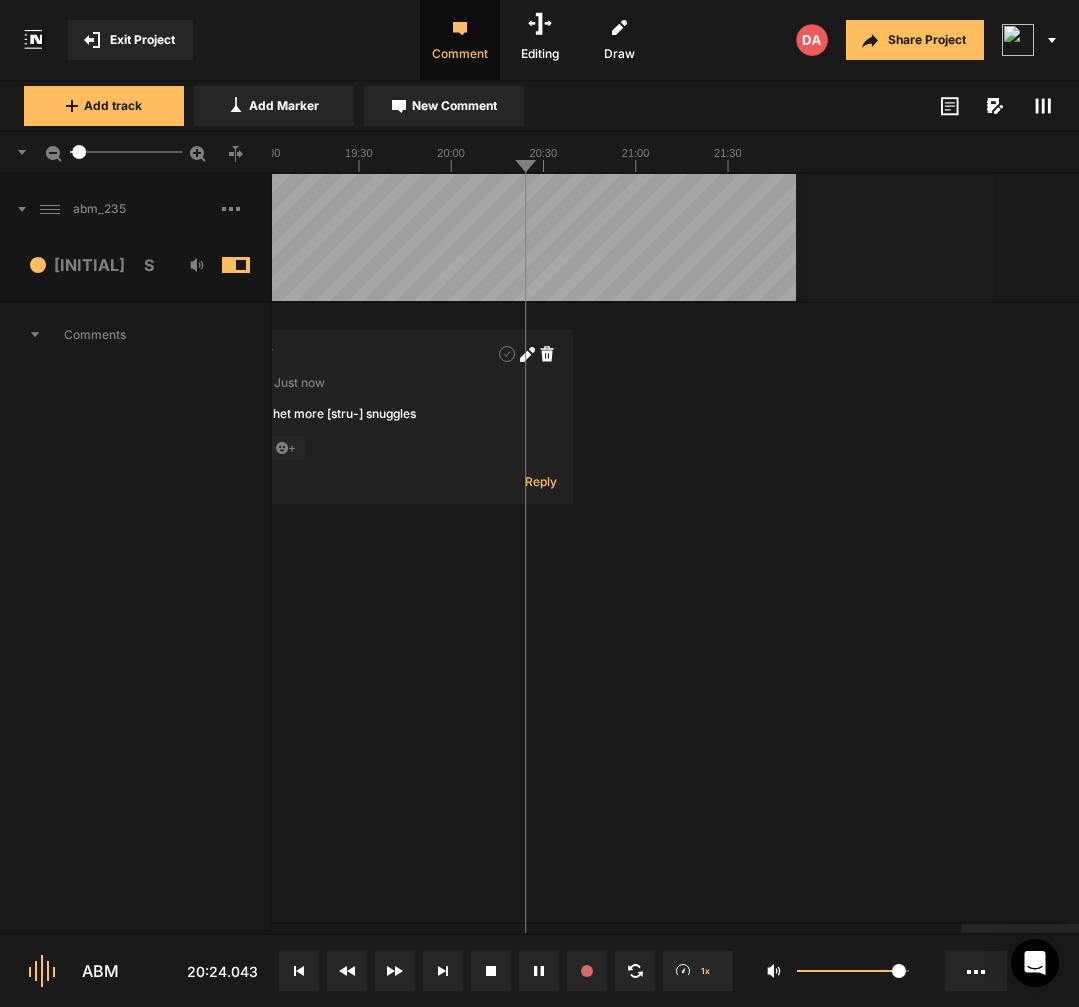 click 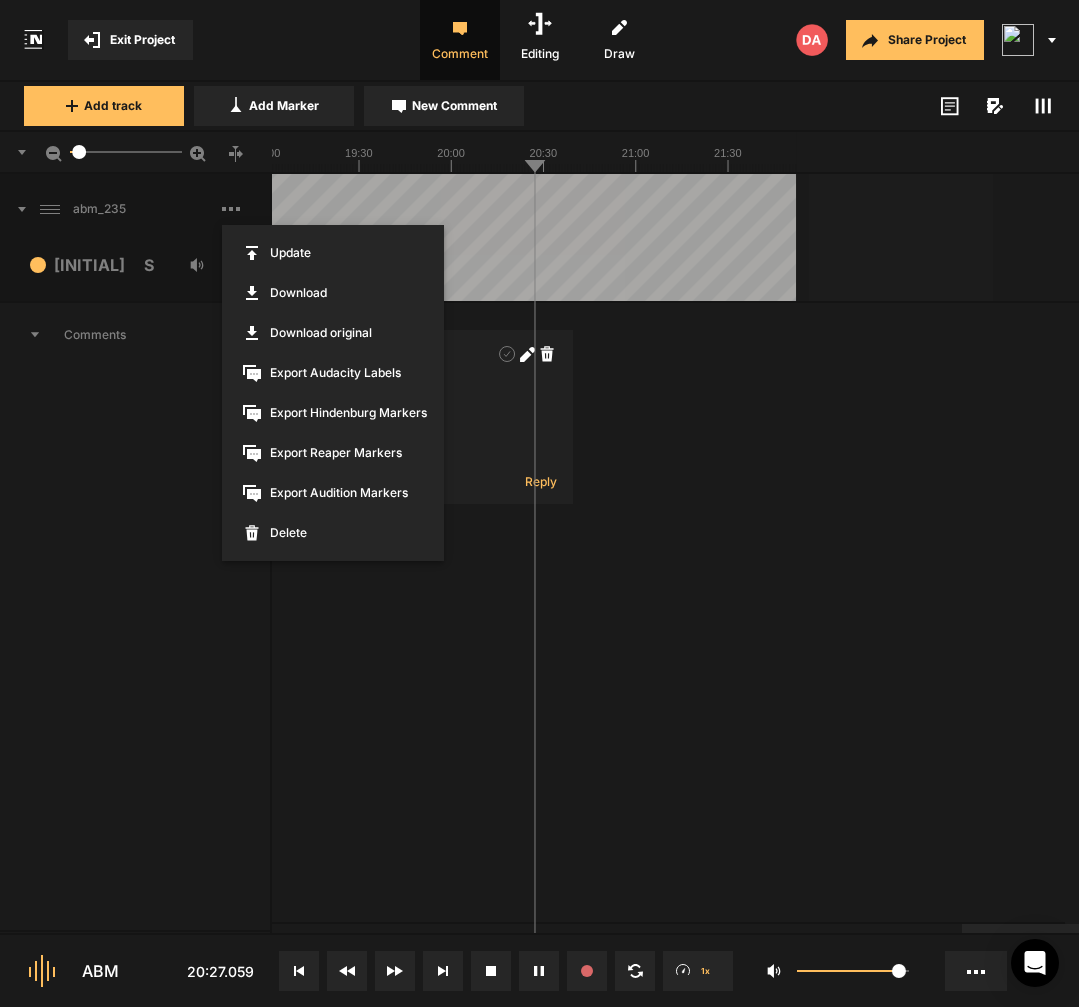 click at bounding box center [539, 503] 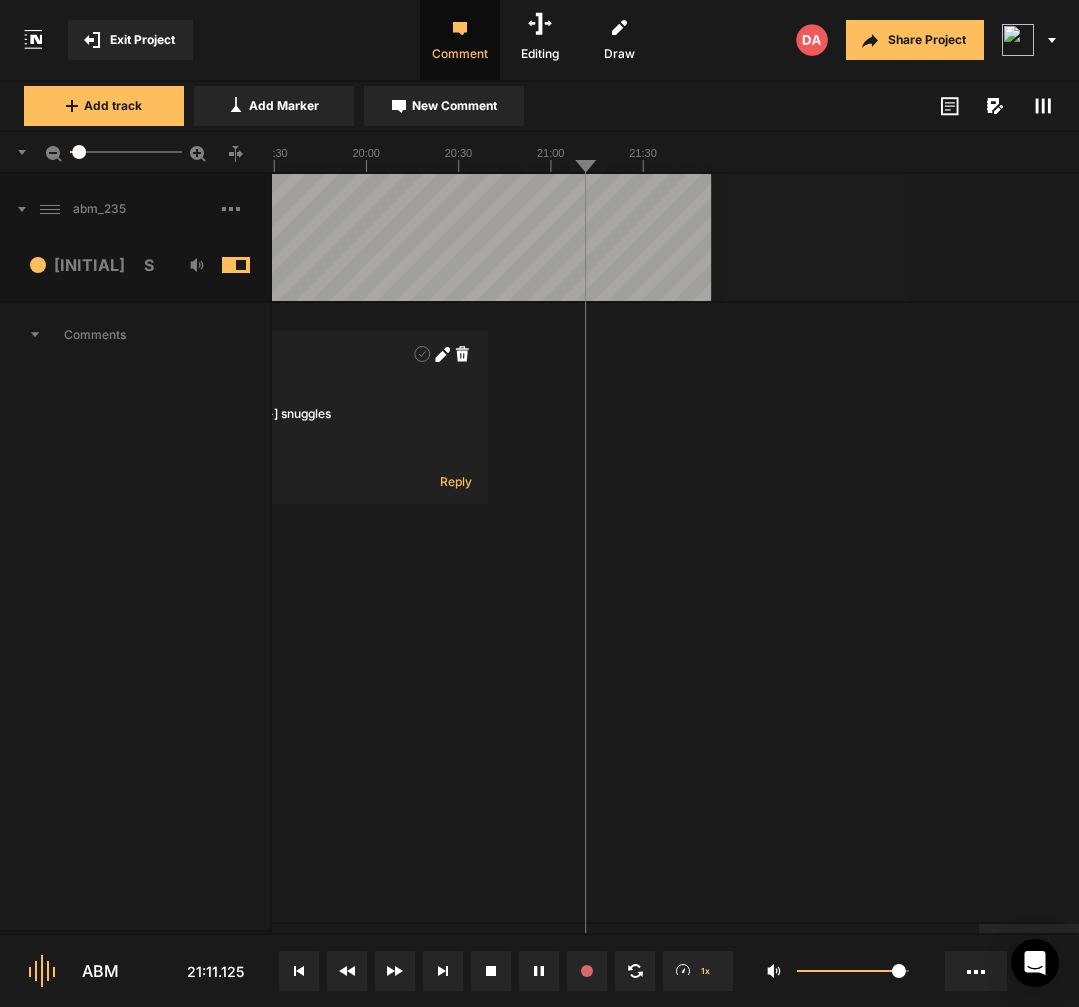 click 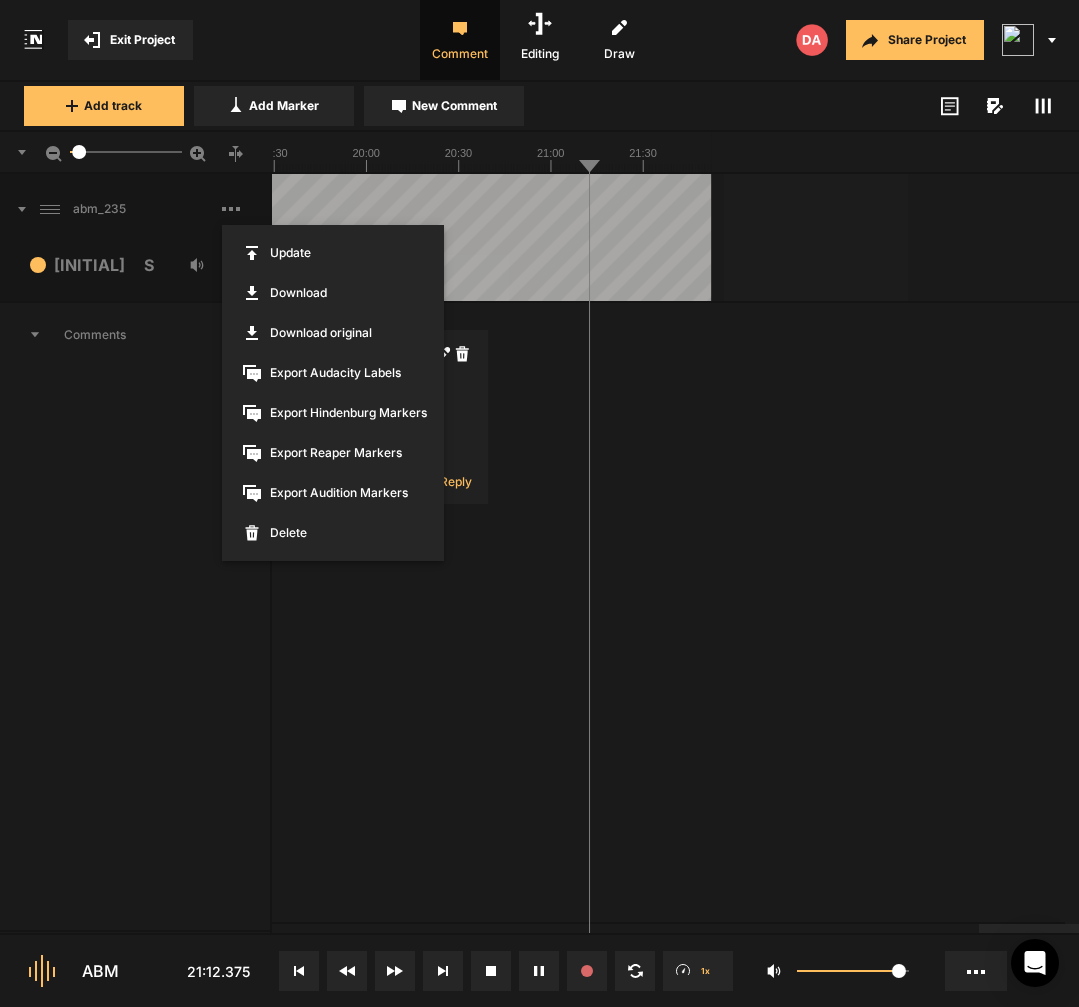 click on "Export Reaper Markers" at bounding box center (333, 453) 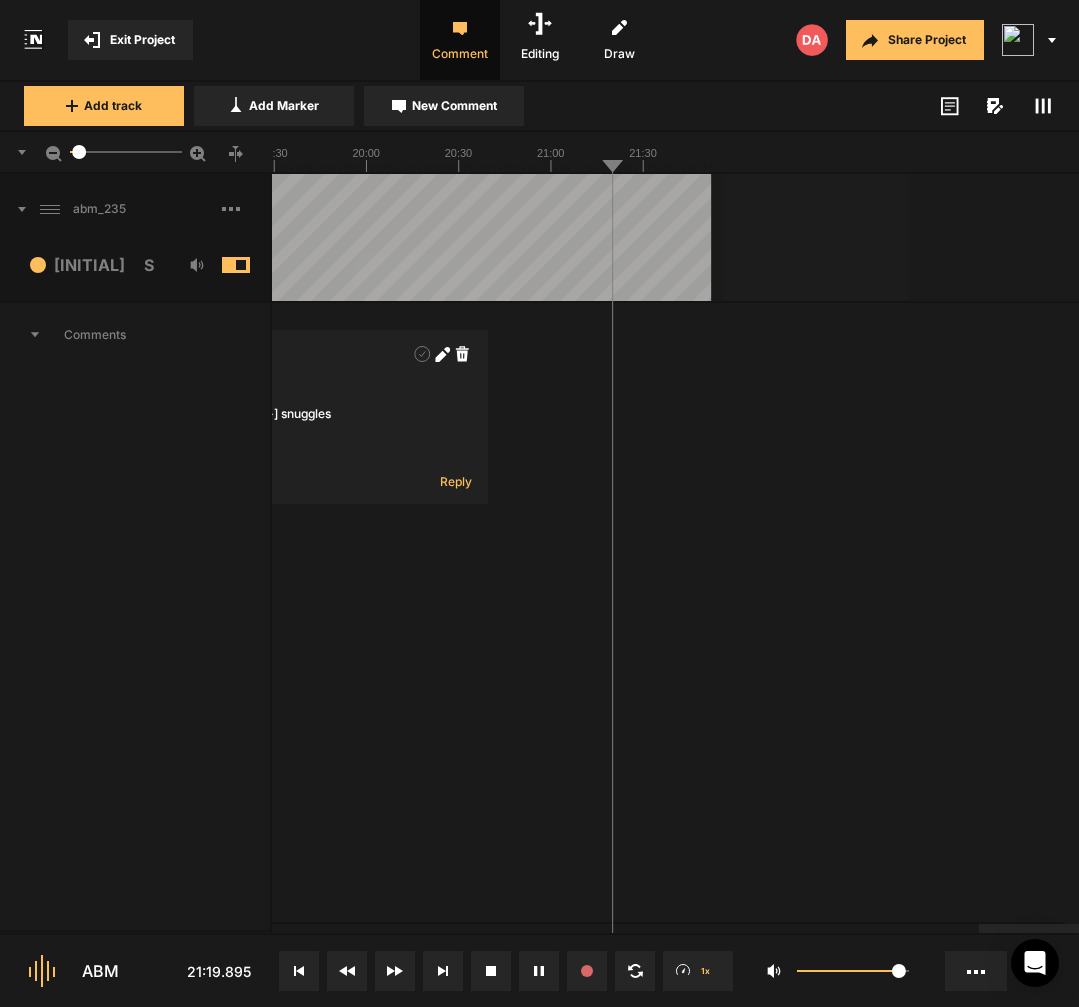 click on "03:10
· 30 minutes ago noise
+ Reply  04:03
· 29 minutes ago [where all the therex-] where all  other distractions
+ Reply  05:43
· 26 minutes ago [vice versa] vice versa
+ Reply  10:33
· 18 minutes ago [do] decide
+ Reply  12:05 - 12:10
· 16 minutes ago might need to edit
+ Reply  15:27
· 9 minutes ago [prio-] productivity and success at work
+ Reply  18:47
· 2 minutes ago I het more [stru-] snuggles
+ Reply" at bounding box center (2290, 616) 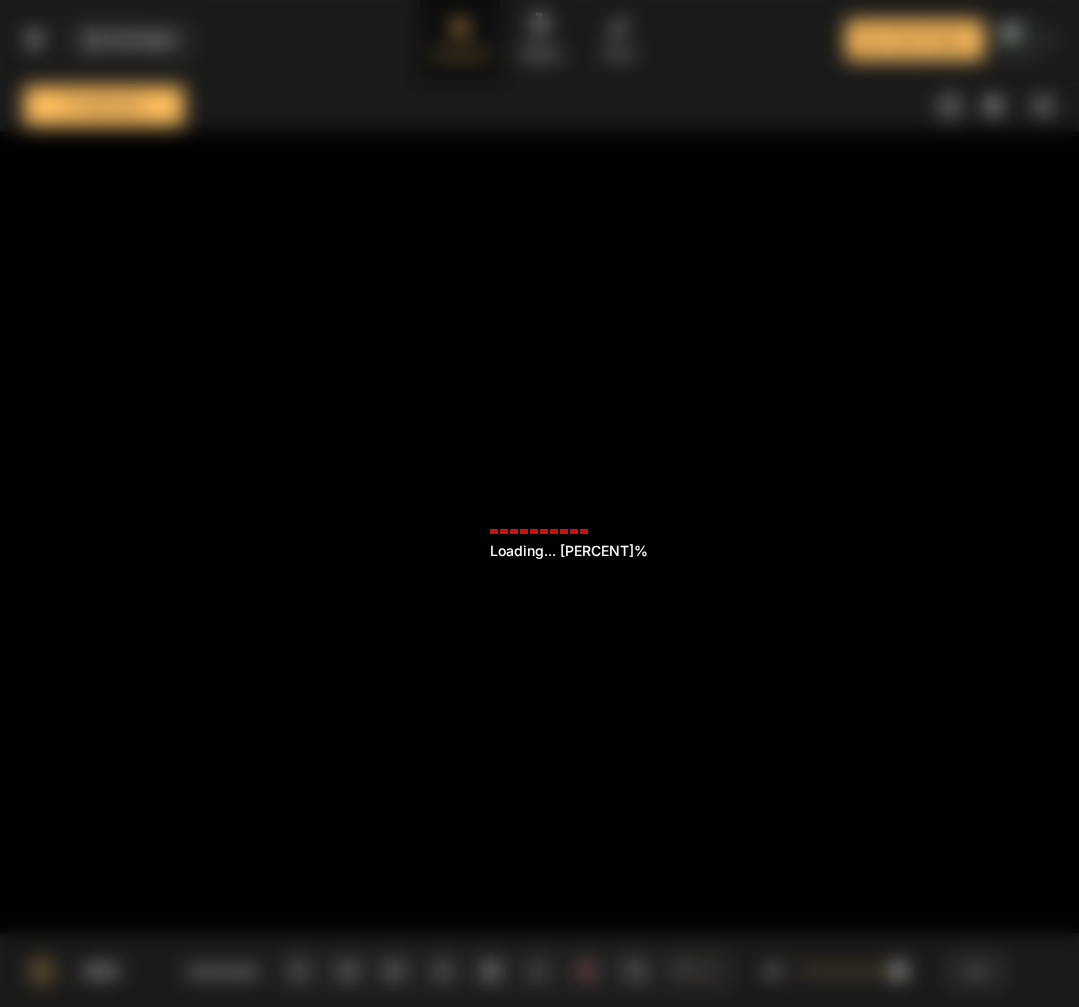 scroll, scrollTop: 0, scrollLeft: 0, axis: both 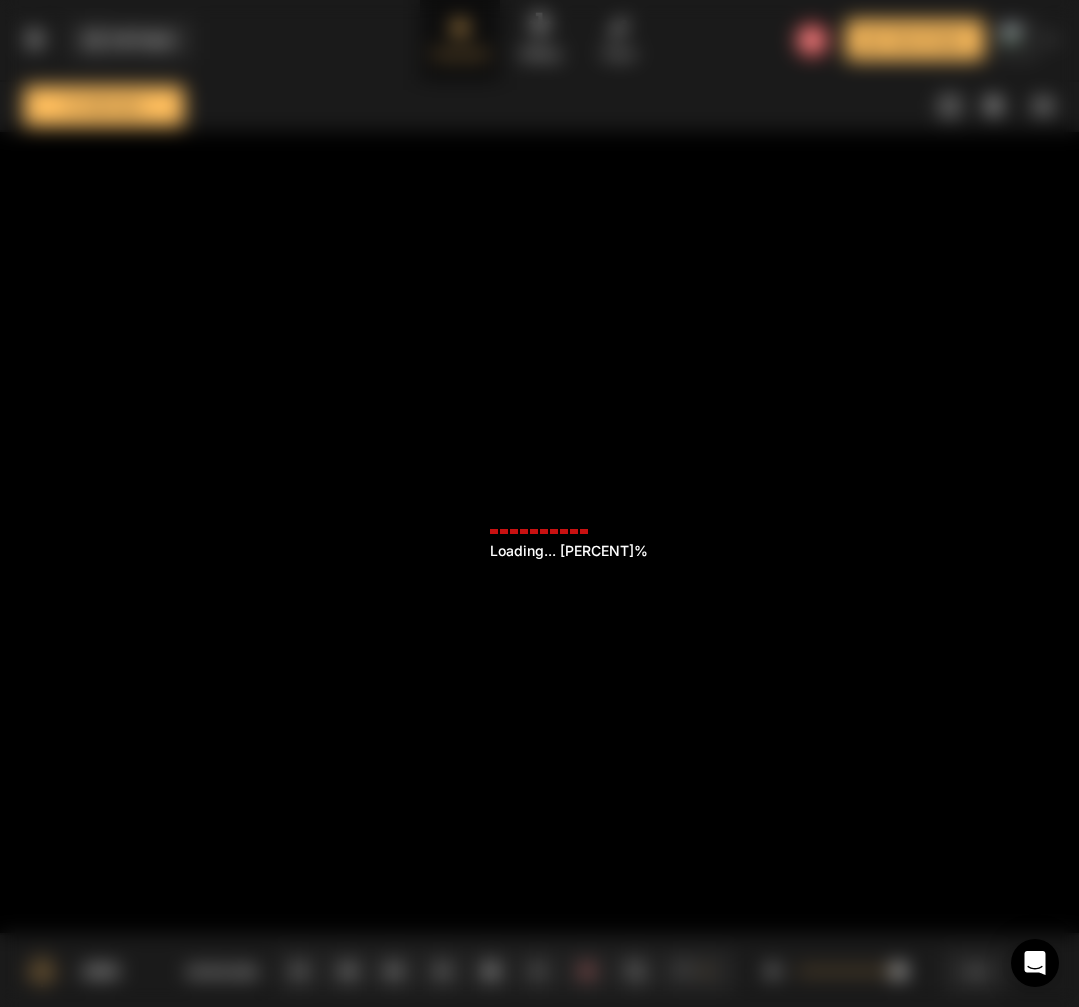 click on "Loading ... [PERCENT]%" 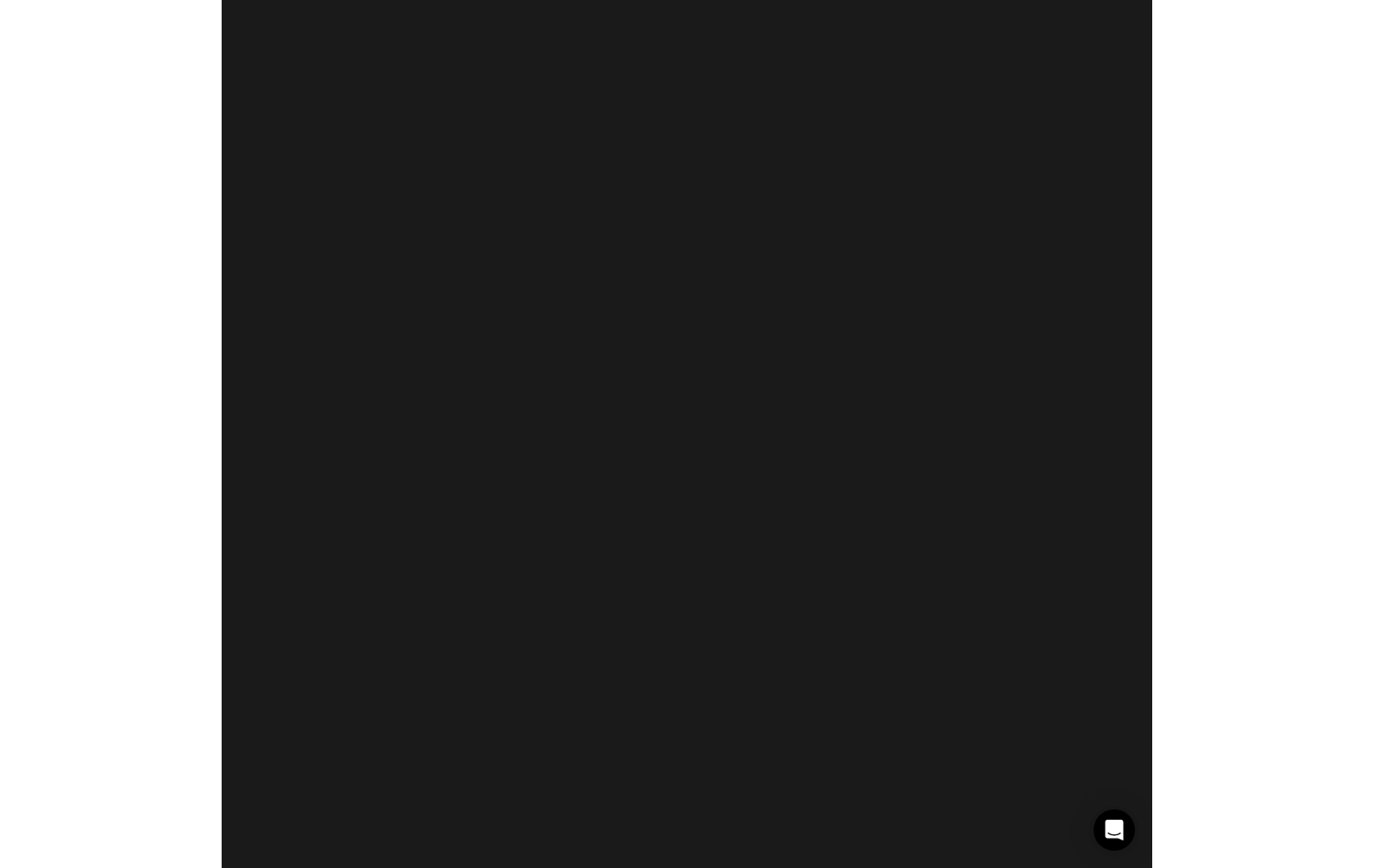 scroll, scrollTop: 0, scrollLeft: 0, axis: both 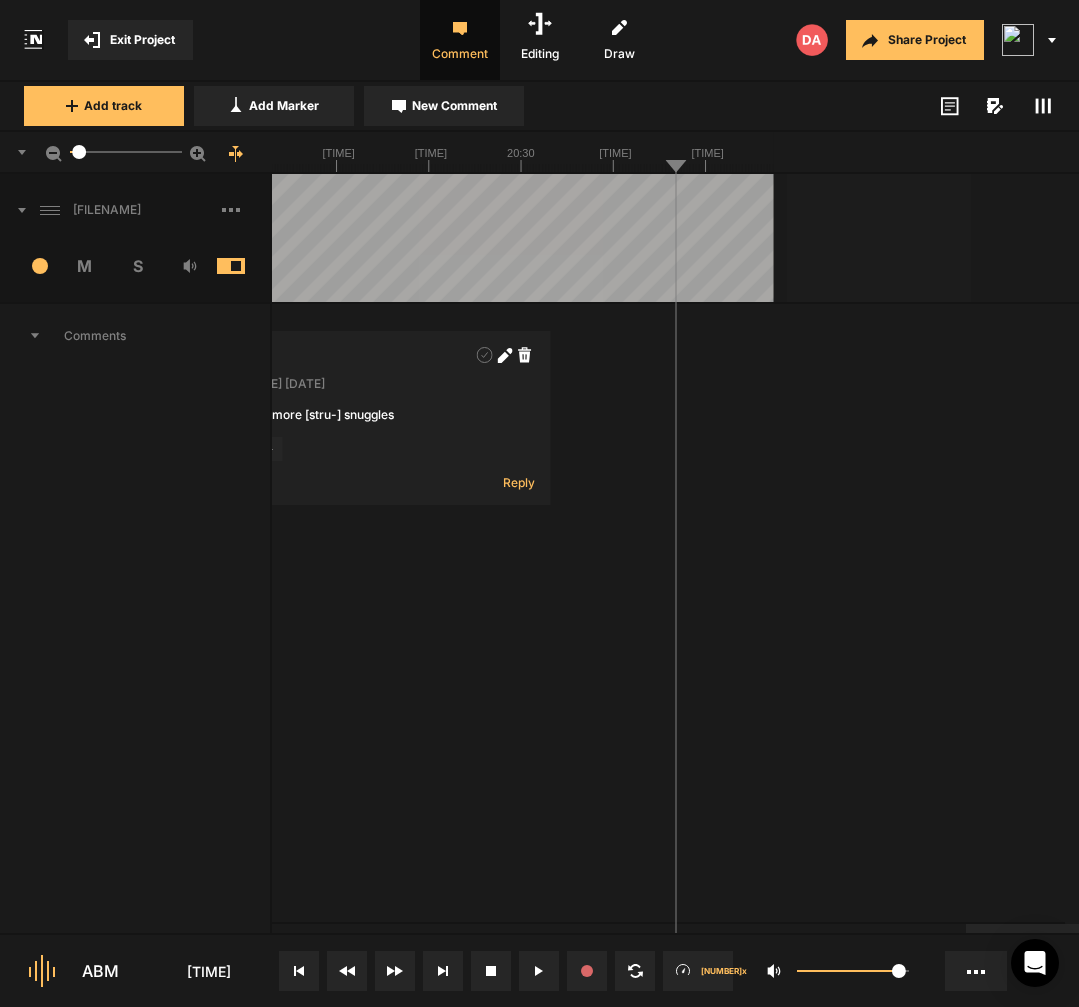 click at bounding box center [-1244, 238] 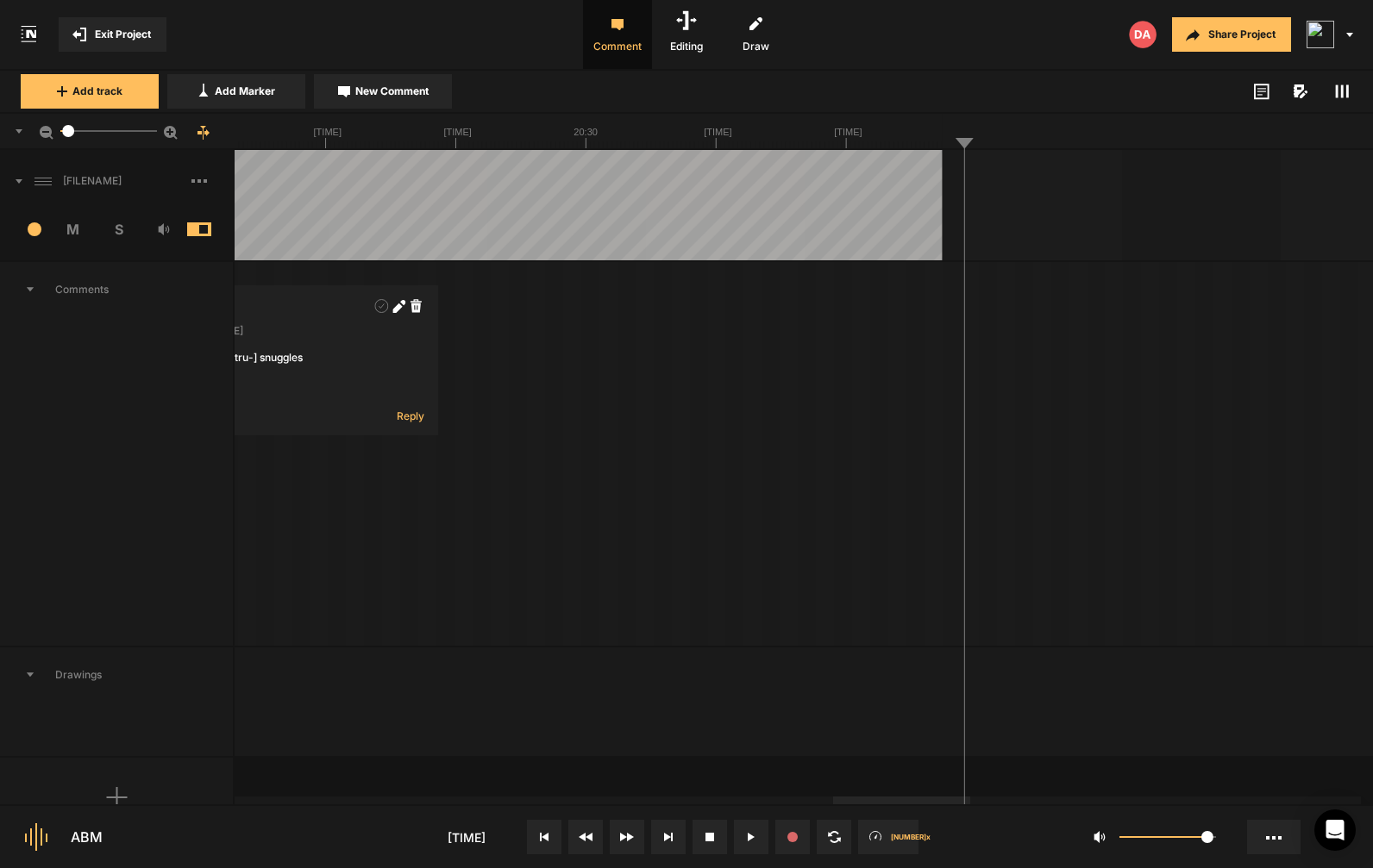 click at bounding box center [-1903, 205] 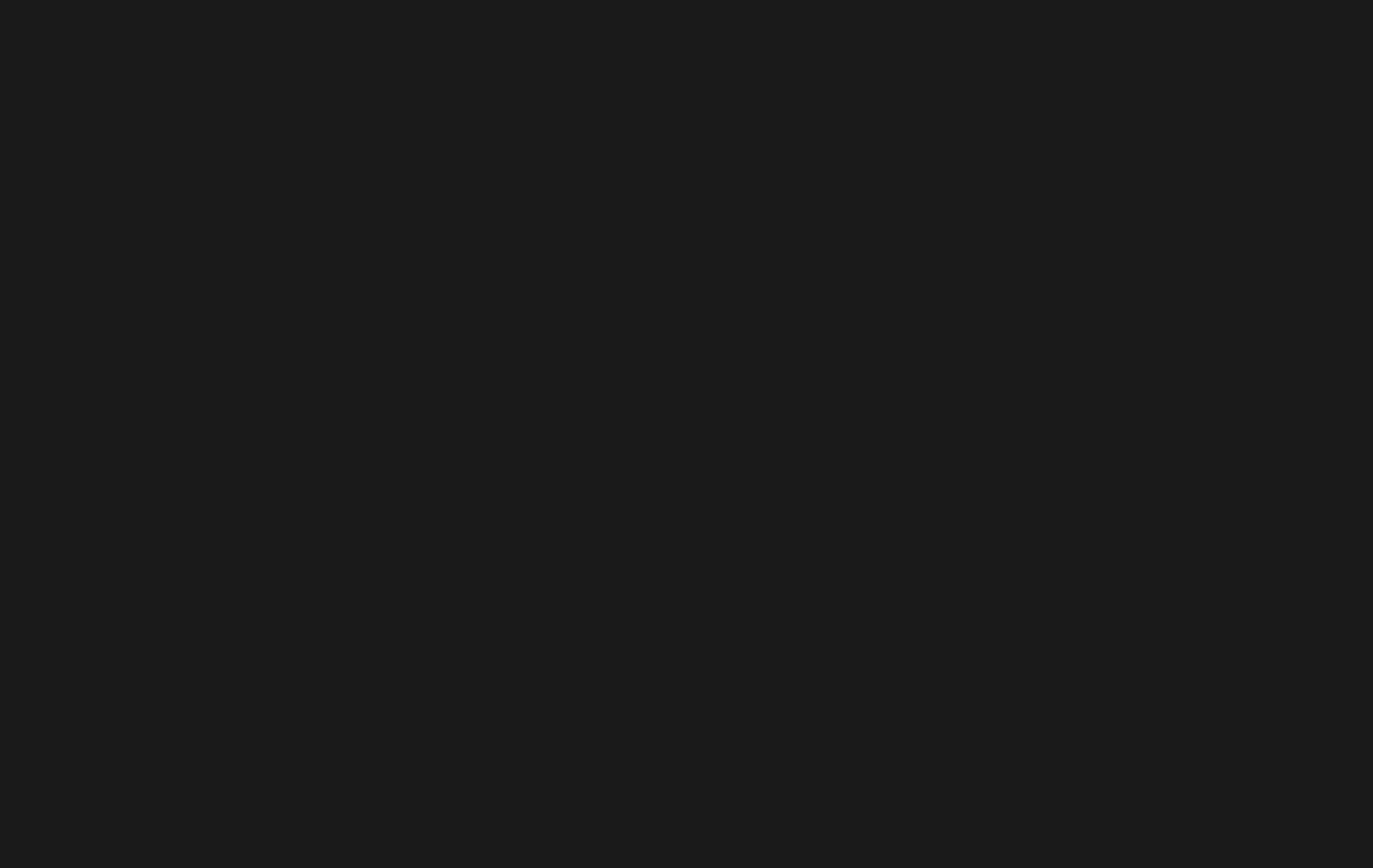 scroll, scrollTop: 0, scrollLeft: 0, axis: both 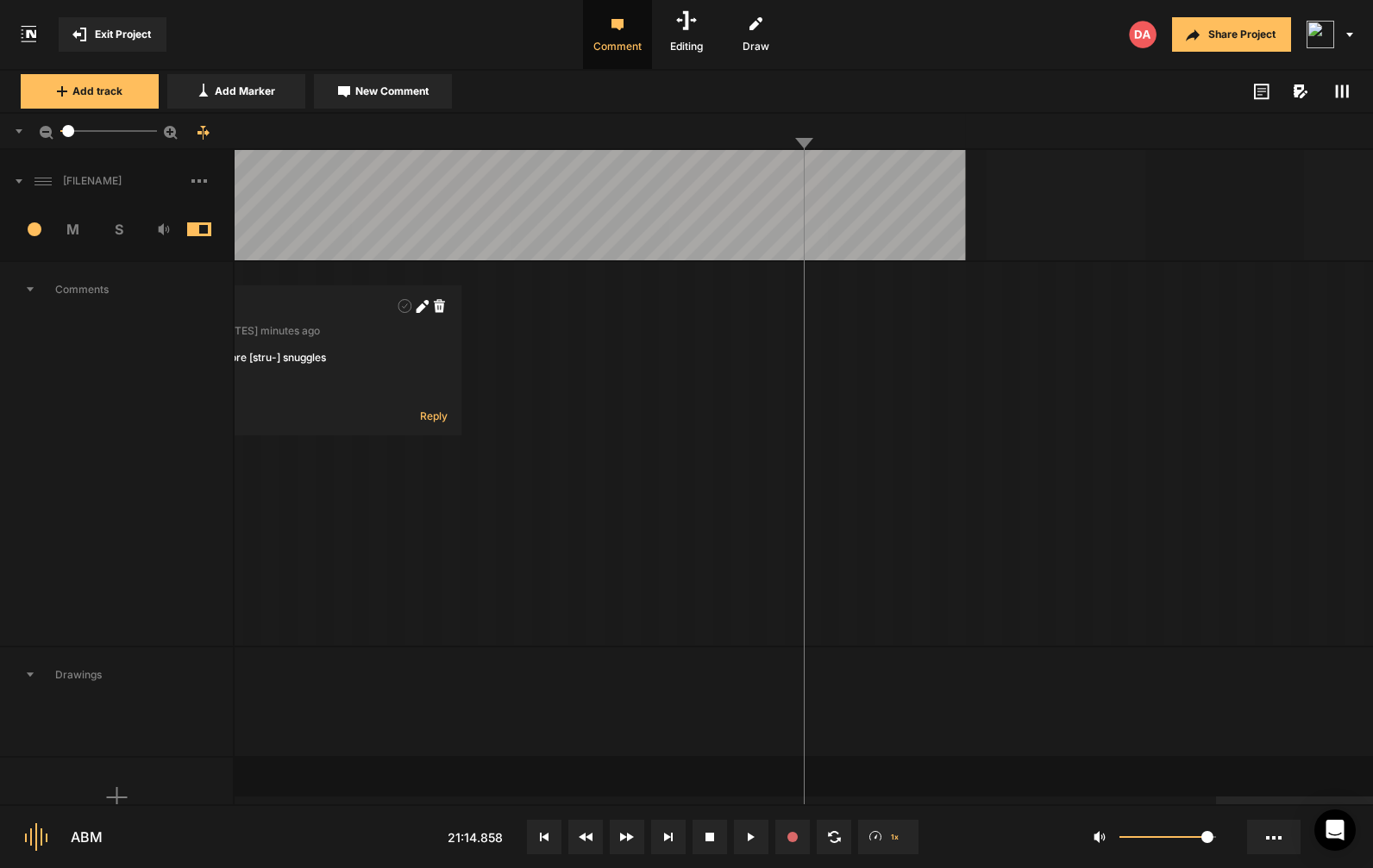 click at bounding box center (-1880, 205) 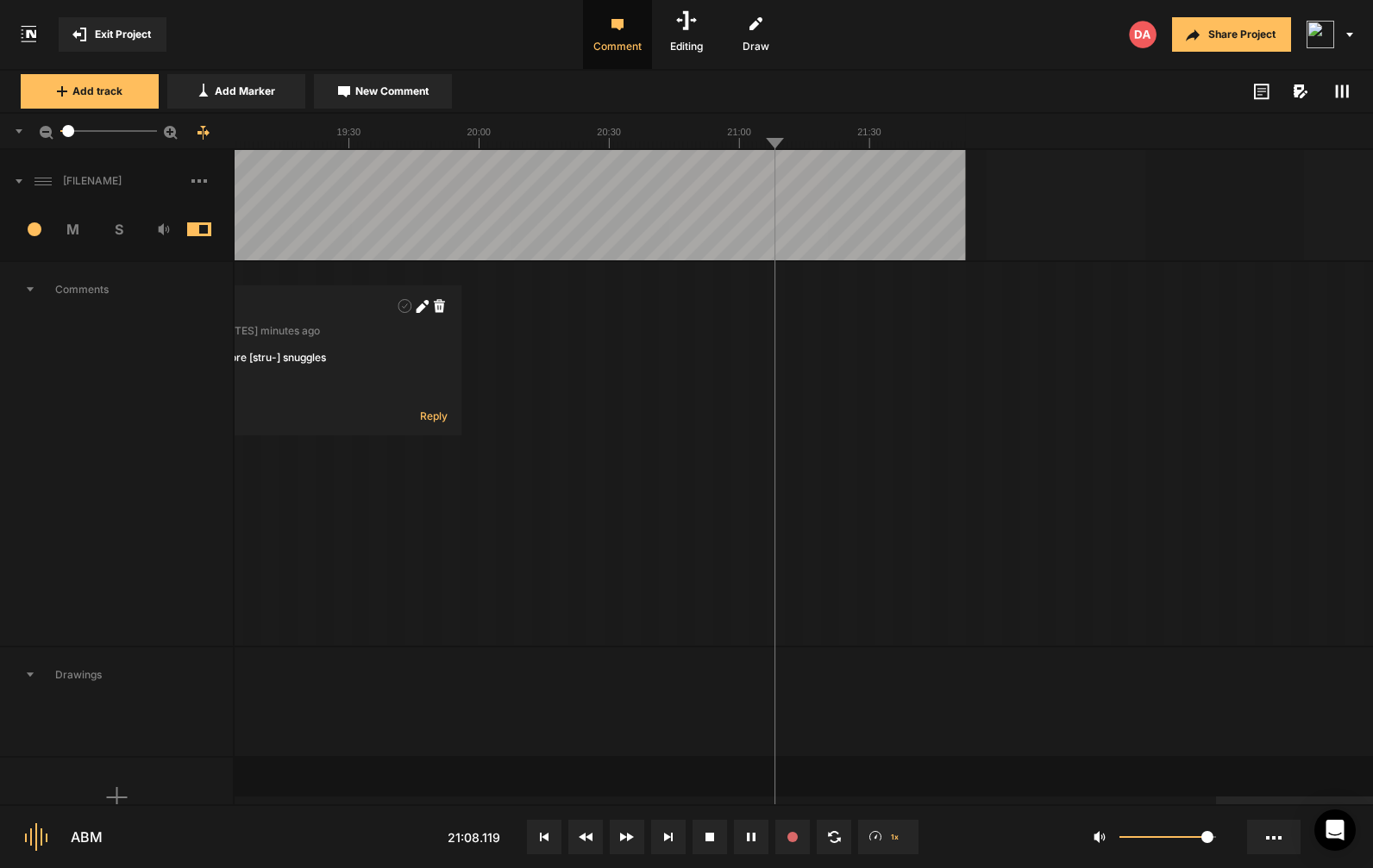 click at bounding box center [-1880, 205] 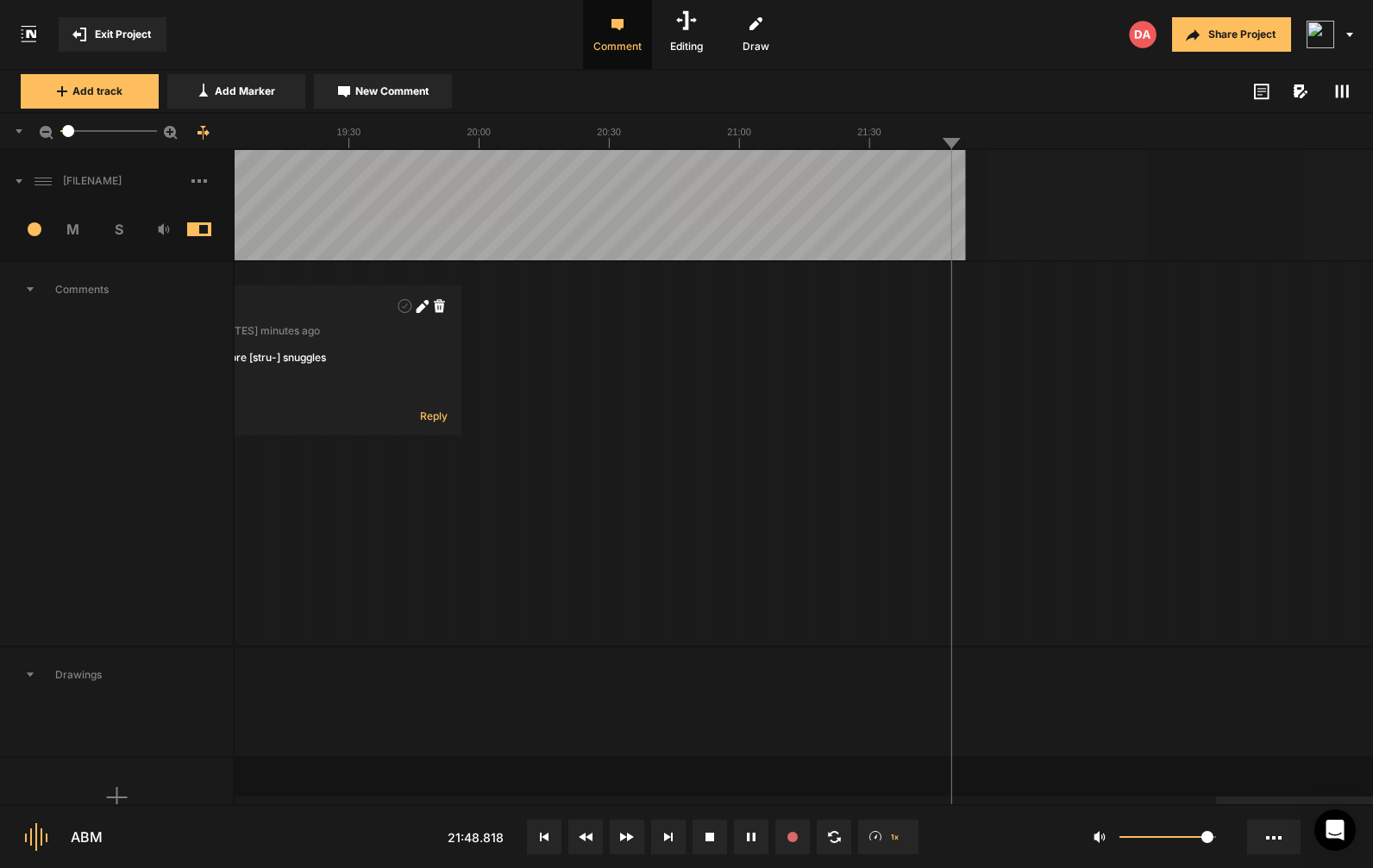 click at bounding box center [-1880, 205] 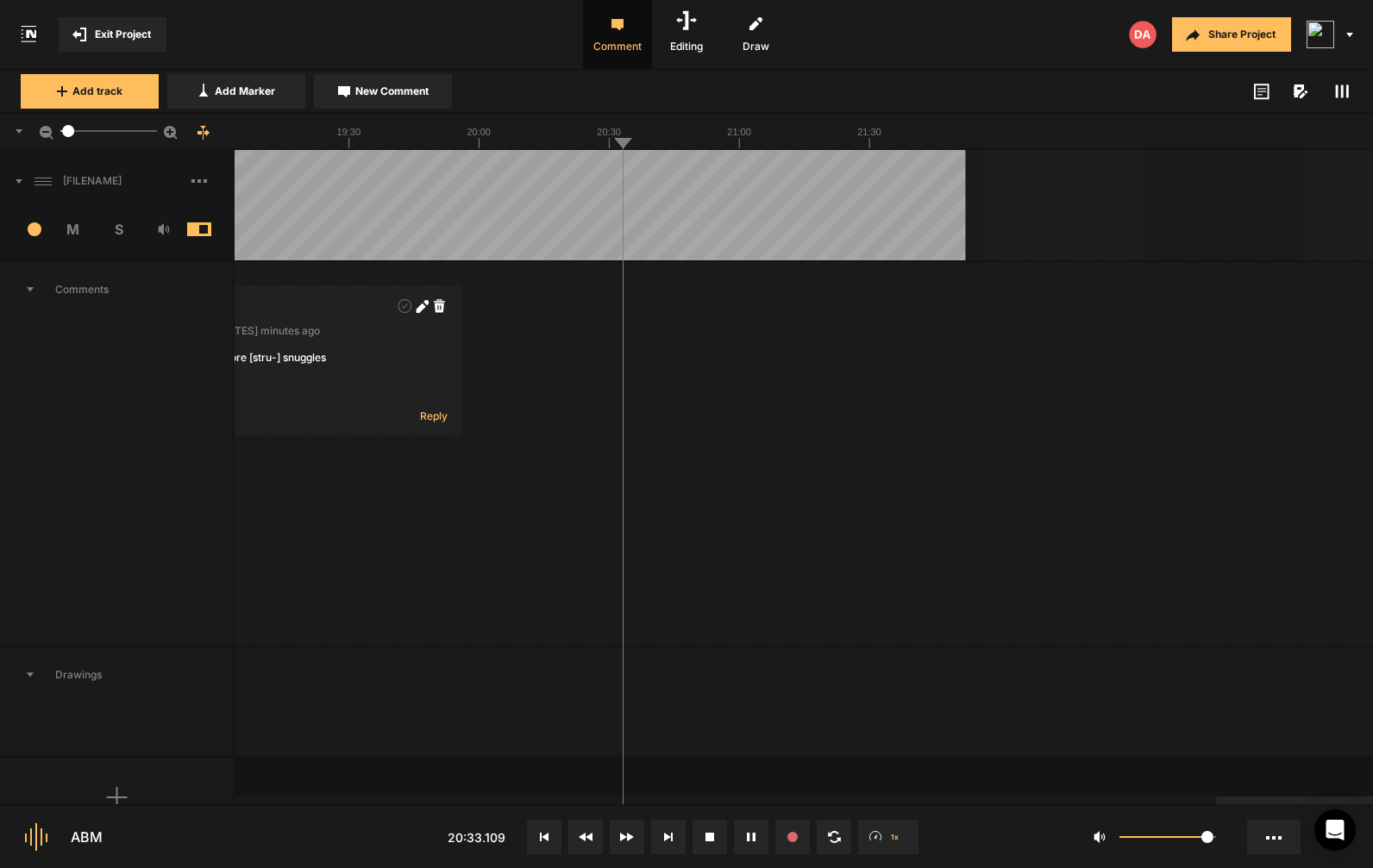 click at bounding box center [-1880, 205] 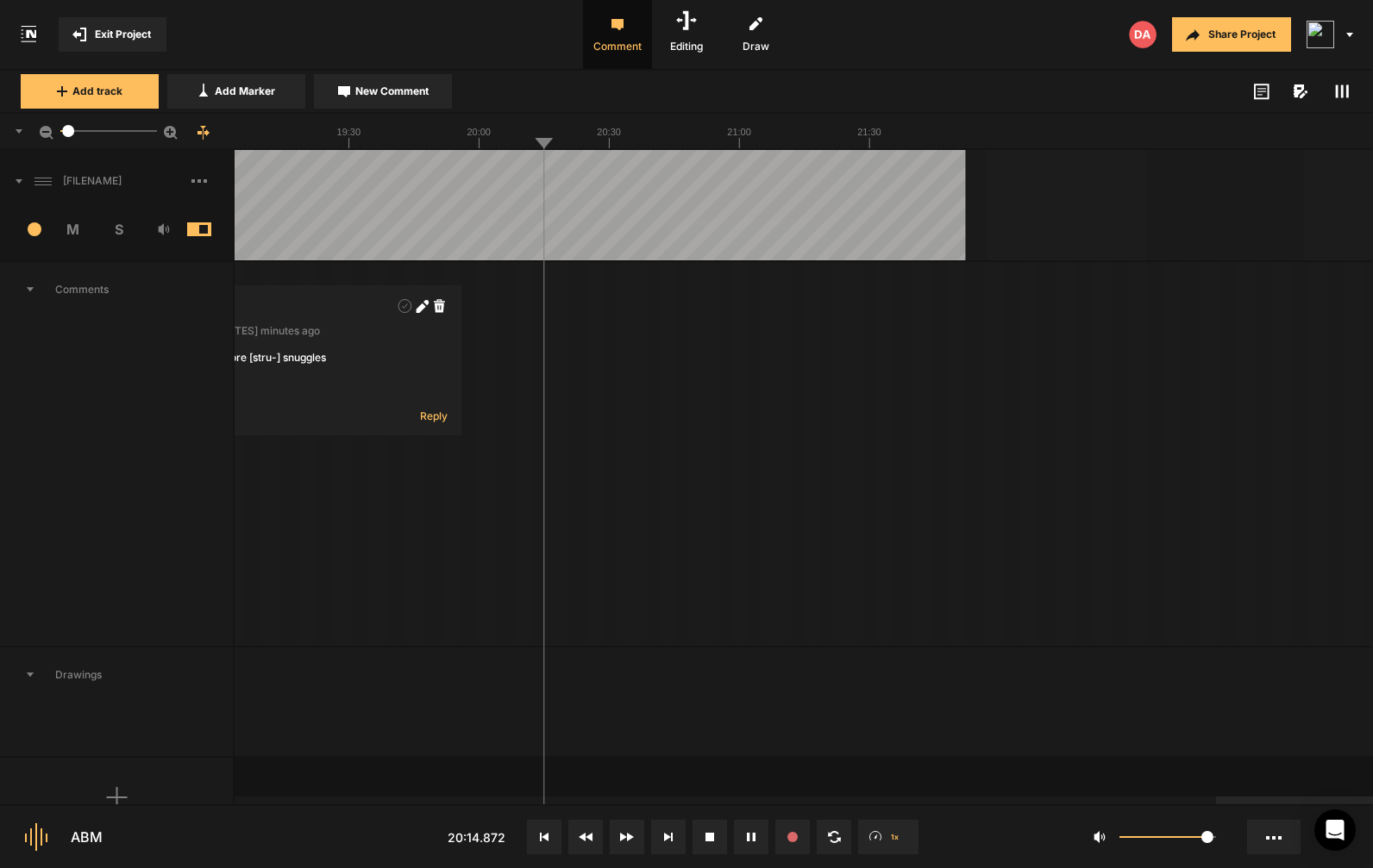 click at bounding box center [-1880, 205] 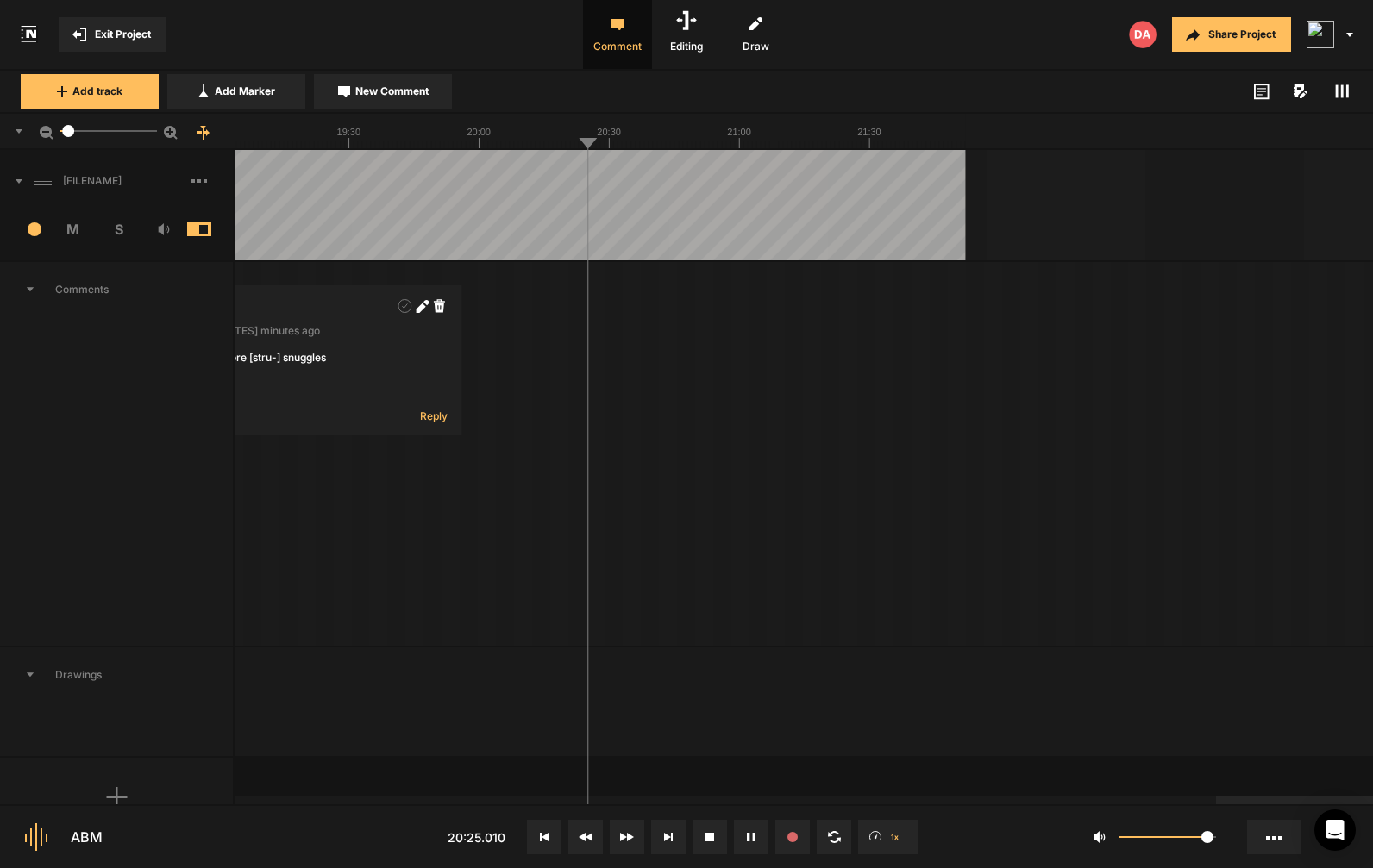 click at bounding box center [-1880, 205] 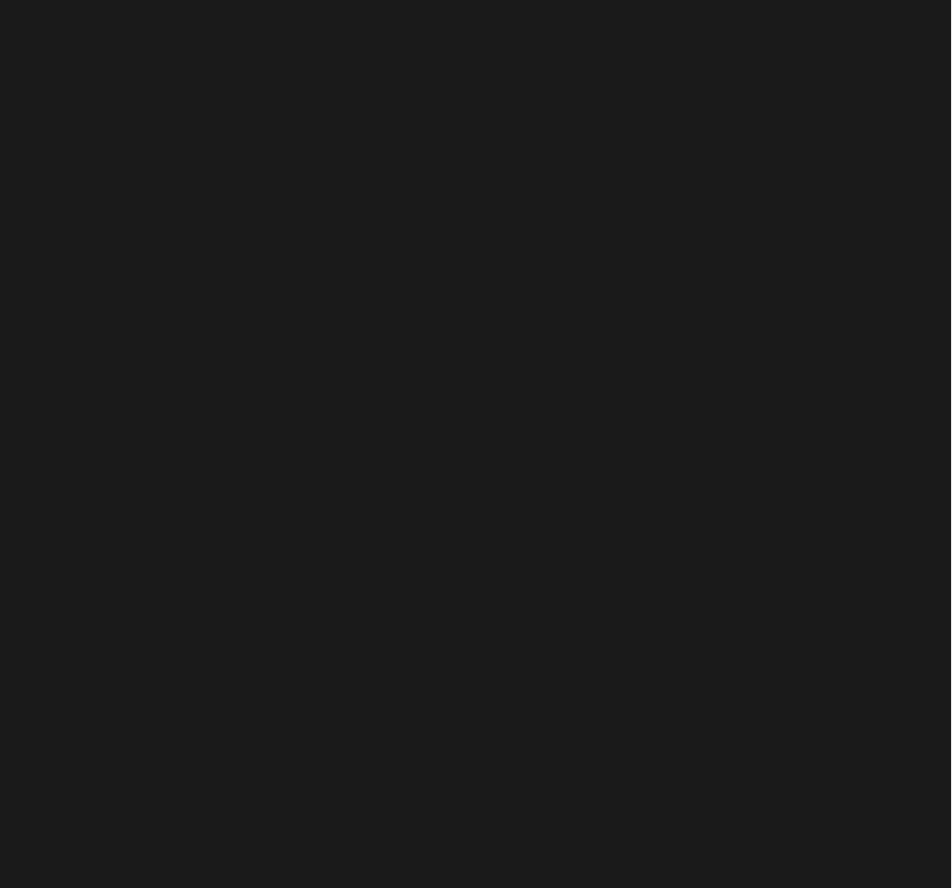 scroll, scrollTop: 0, scrollLeft: 0, axis: both 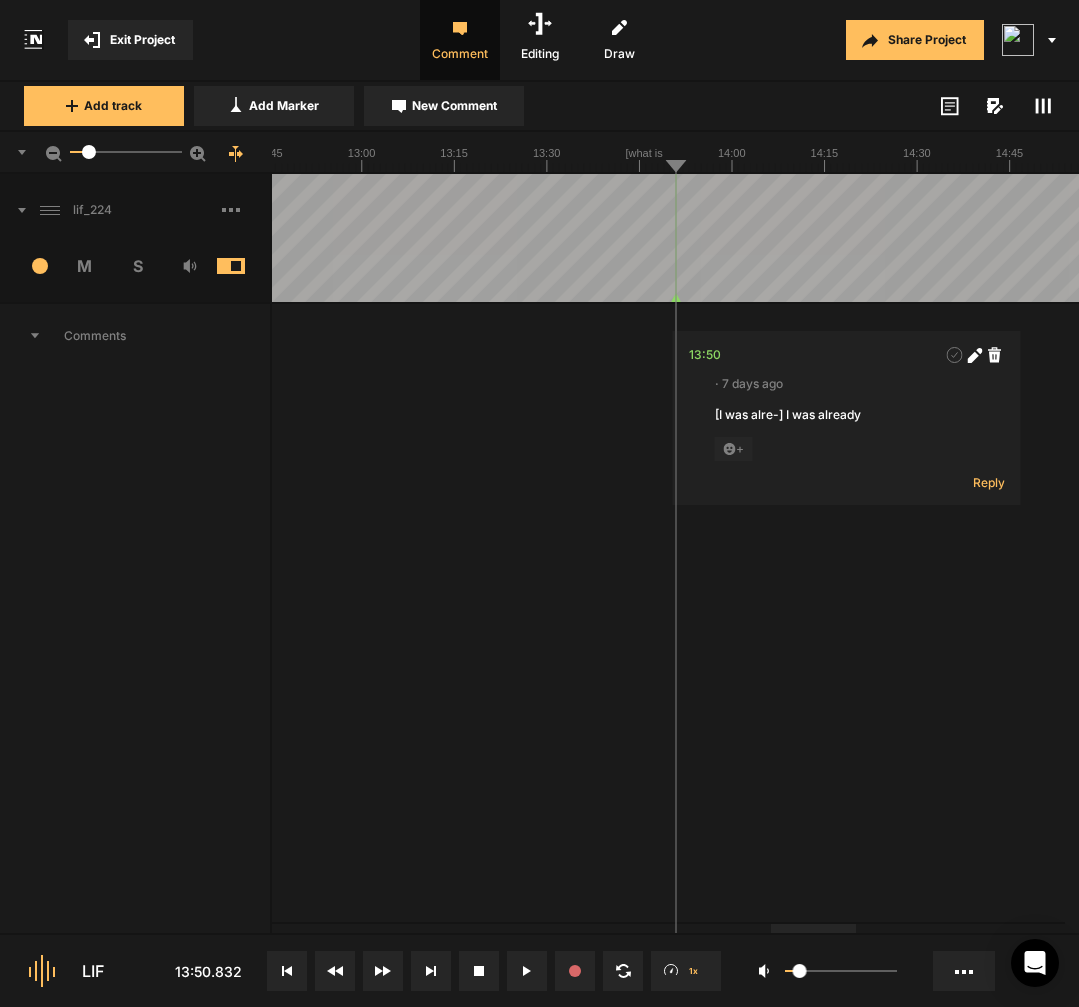 click at bounding box center [246, 210] 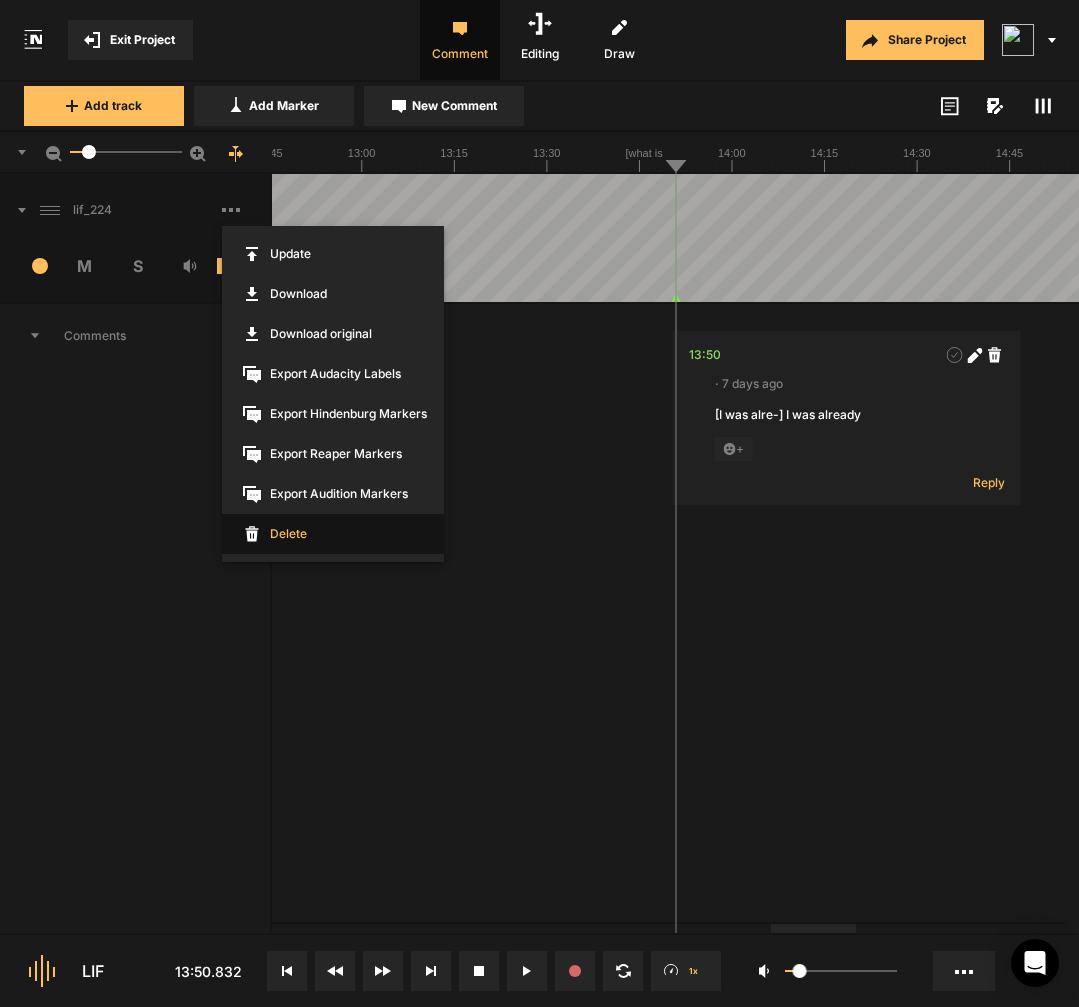 click on "Delete" at bounding box center [333, 534] 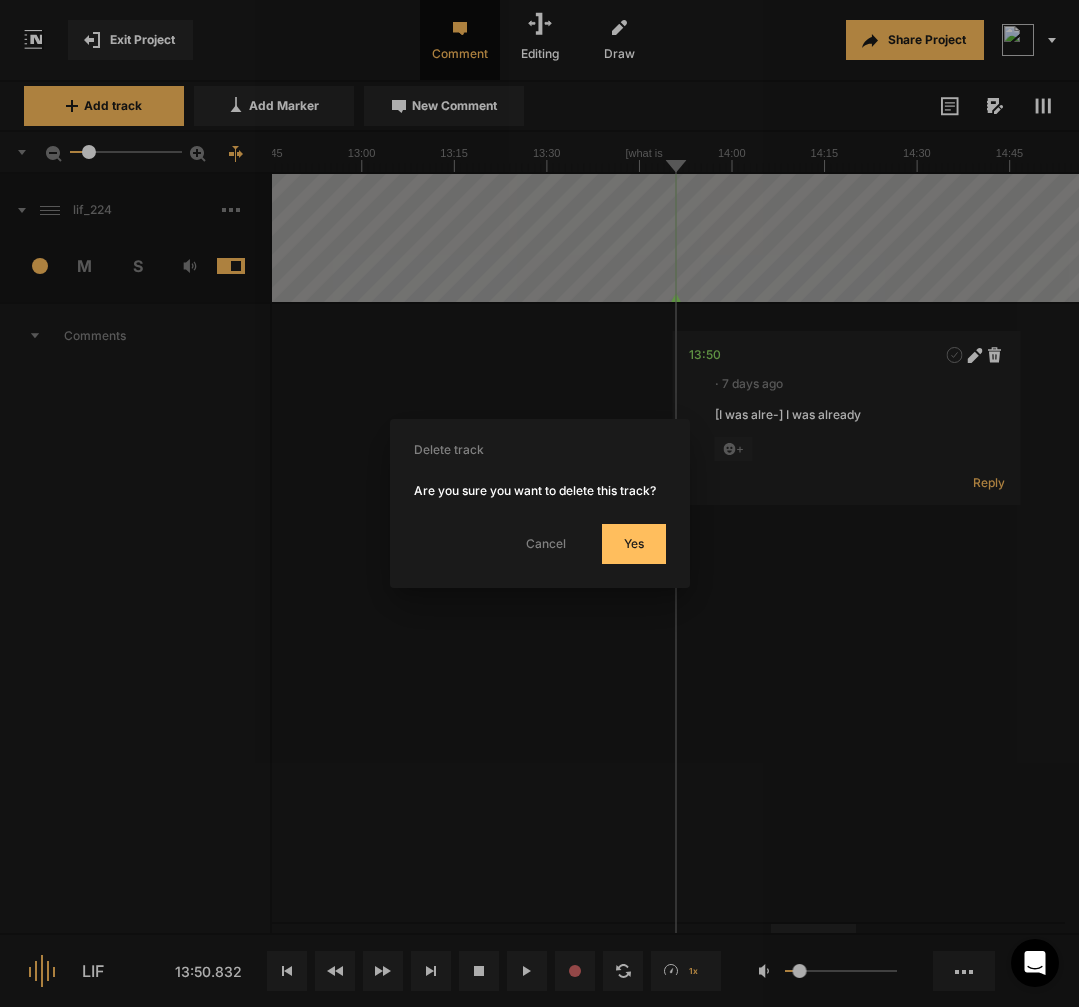 click on "Yes" at bounding box center [634, 544] 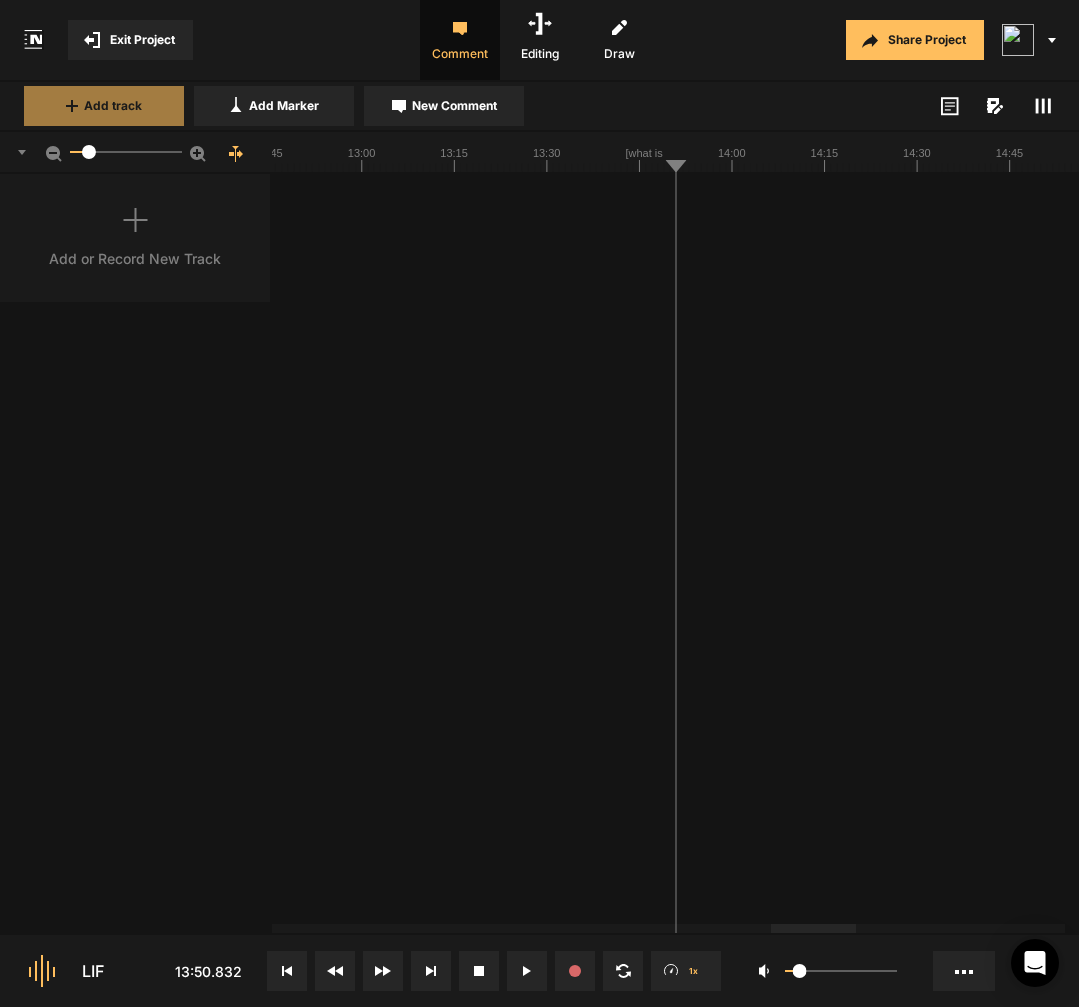 click on "Add track" at bounding box center (113, 106) 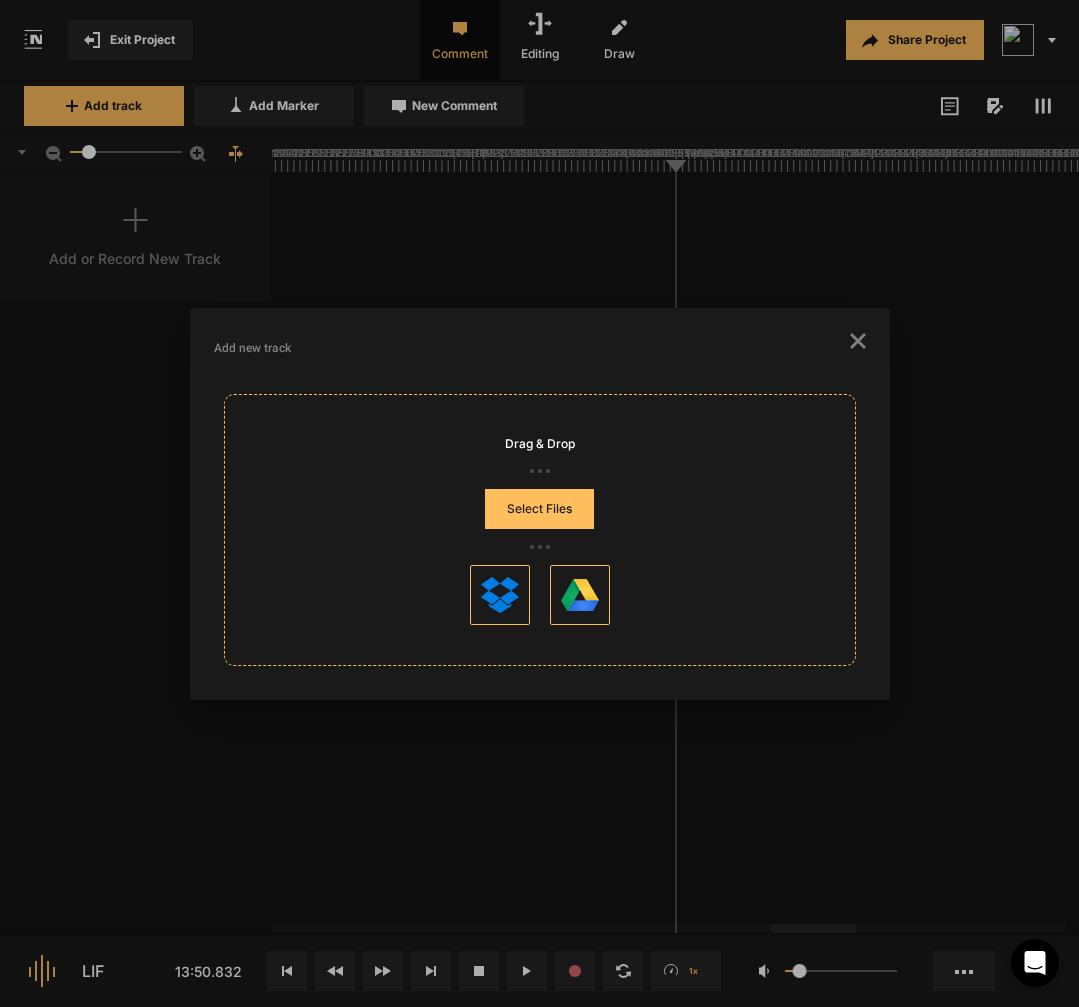 click on "Select Files" at bounding box center [539, 509] 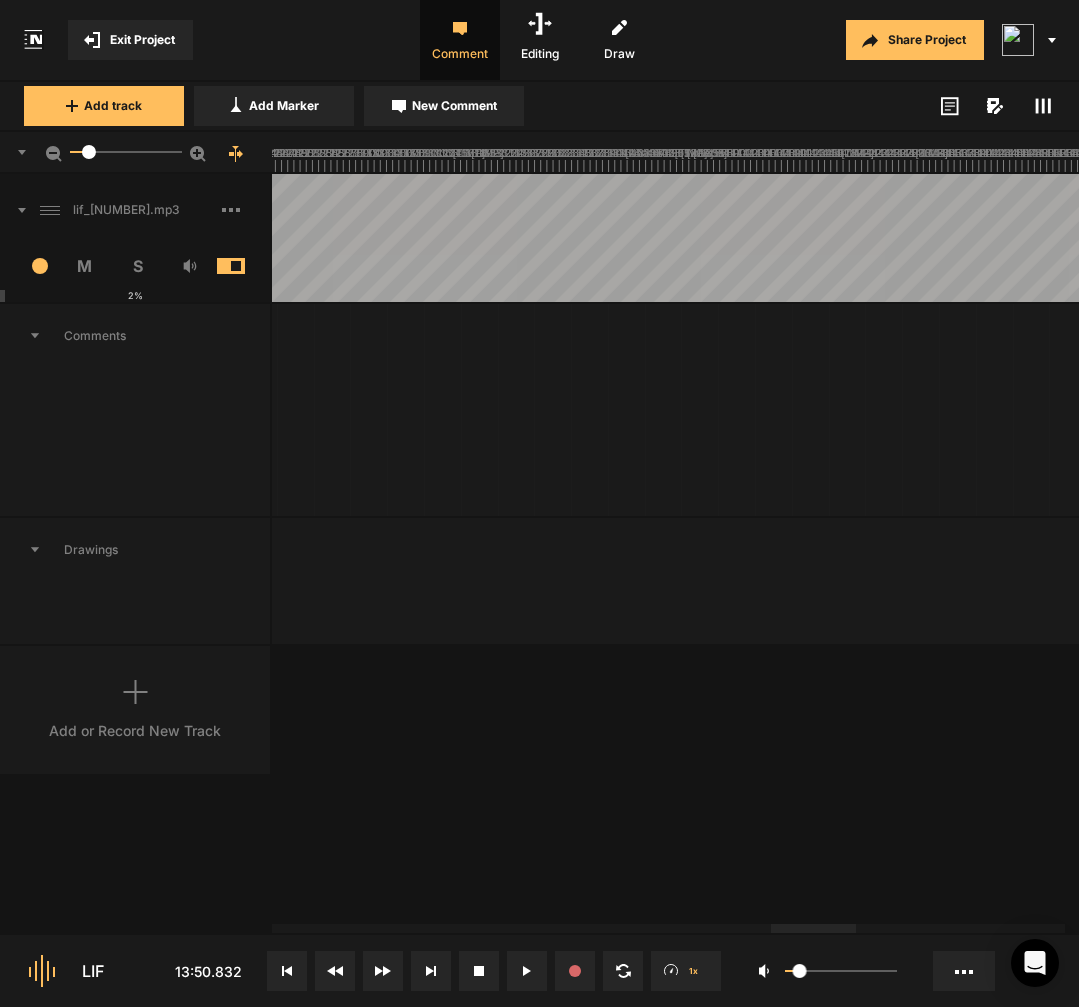 click 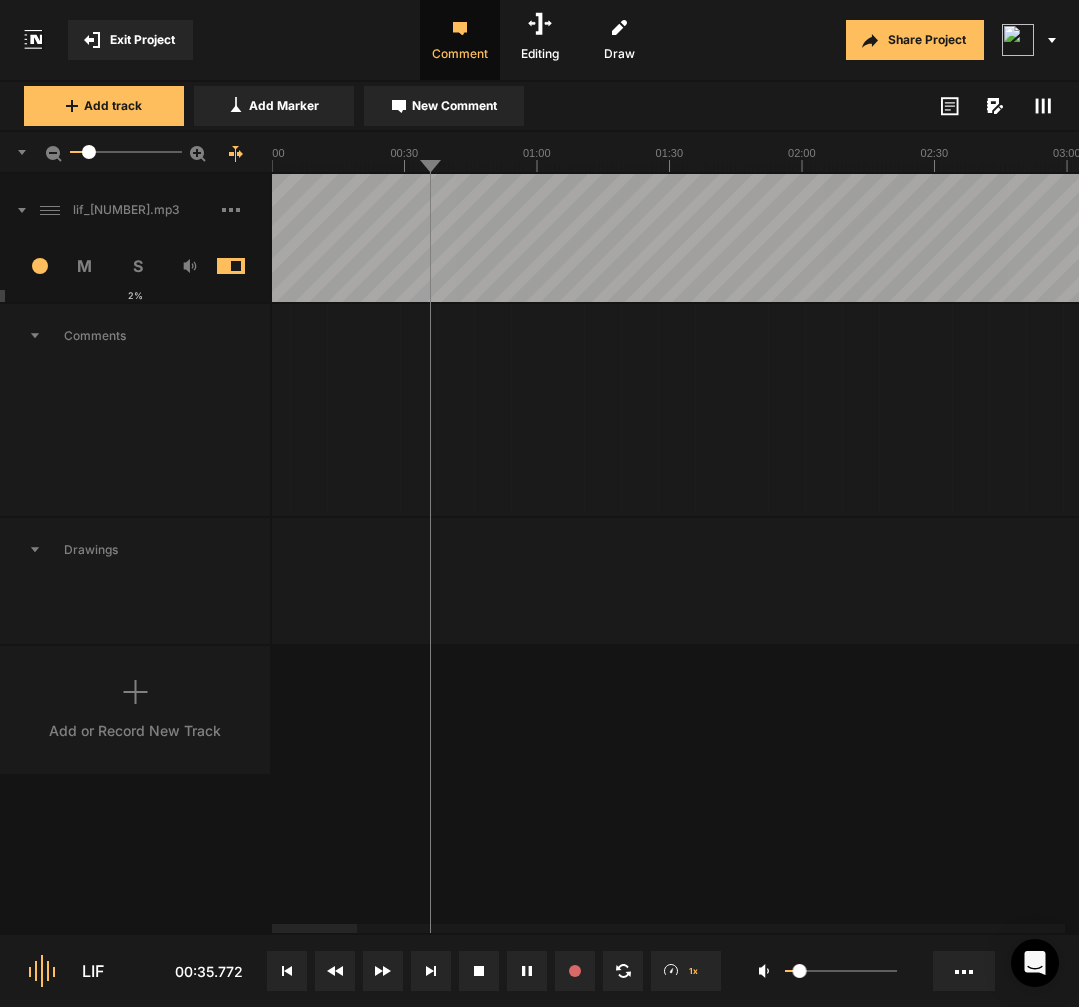 click at bounding box center [4024, 560] 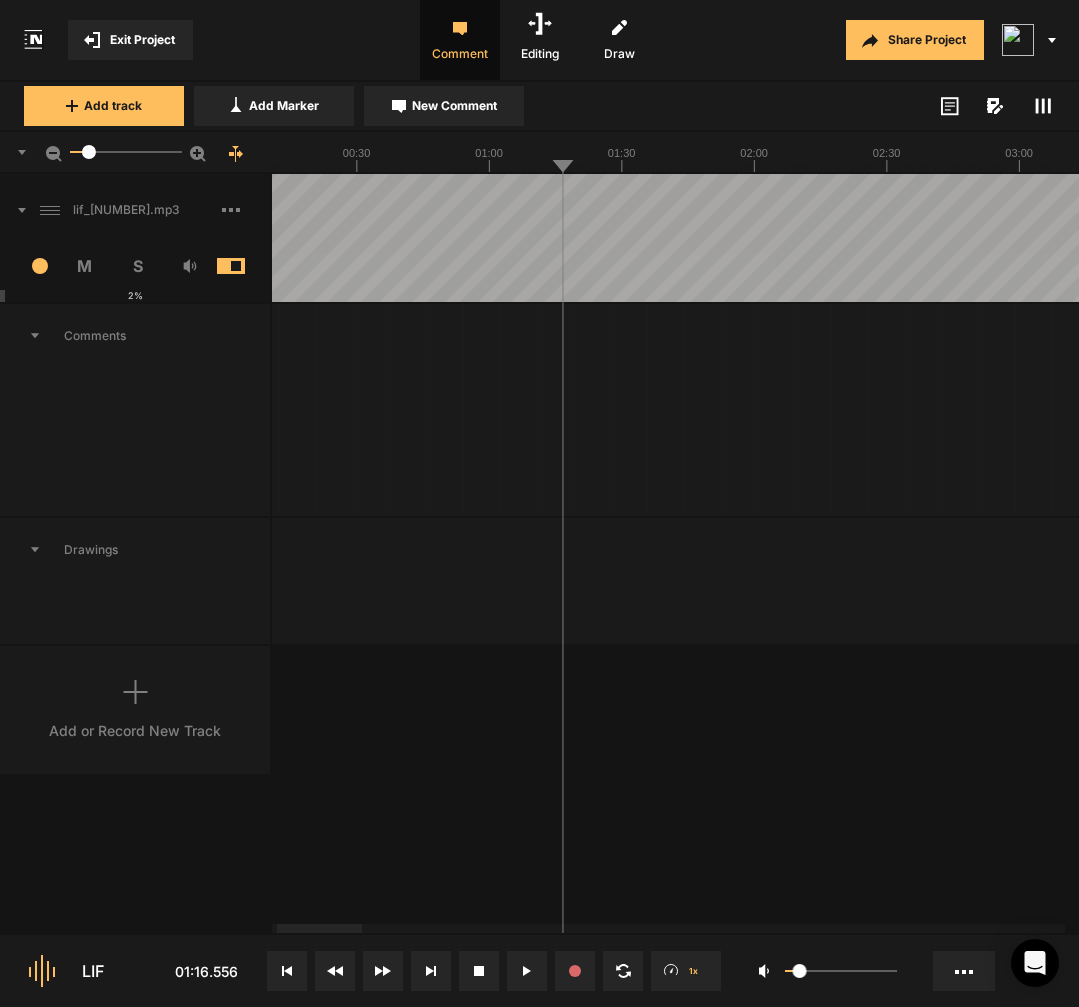 click at bounding box center [3976, 238] 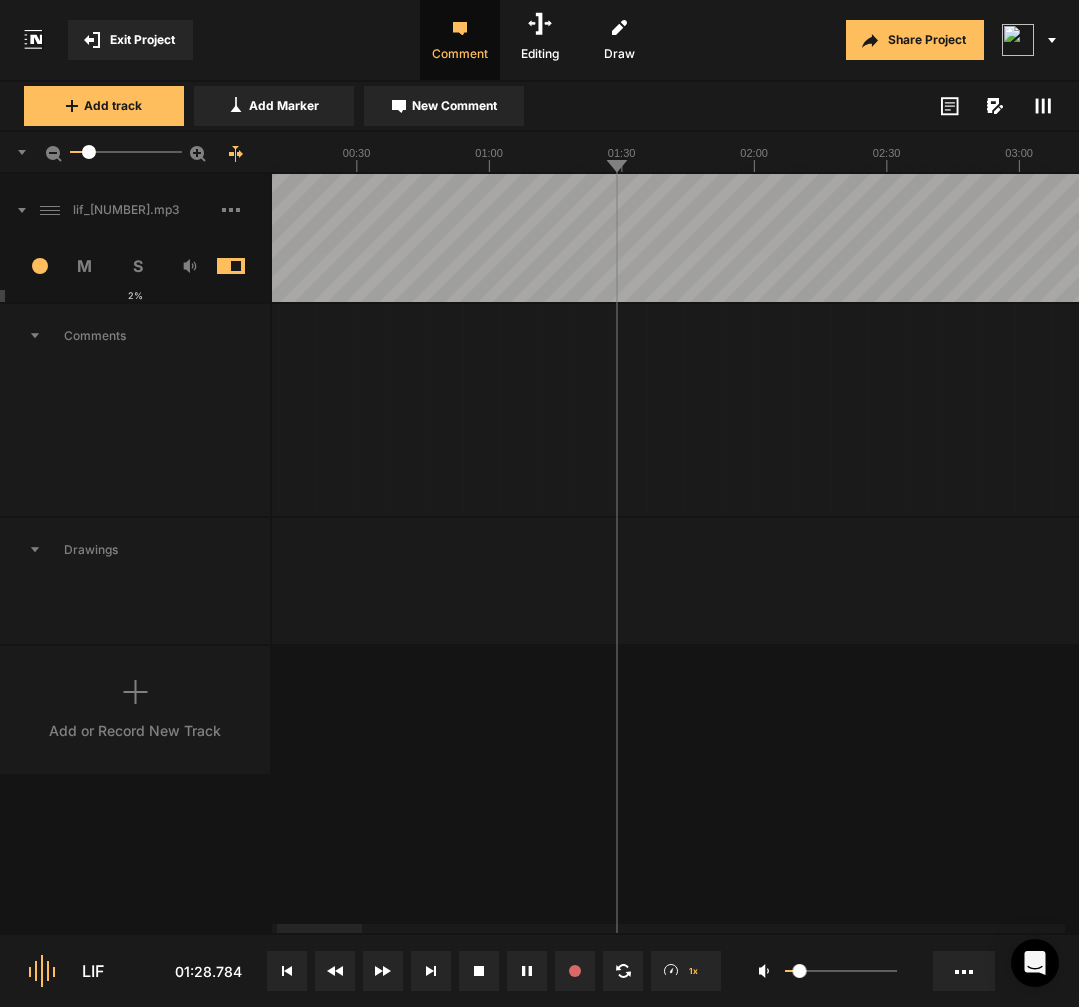 click on "lif_225.mp3
[AGE] M S
[PERCENT]
Comments
Drawings
Add or Record New Track" at bounding box center [539, 553] 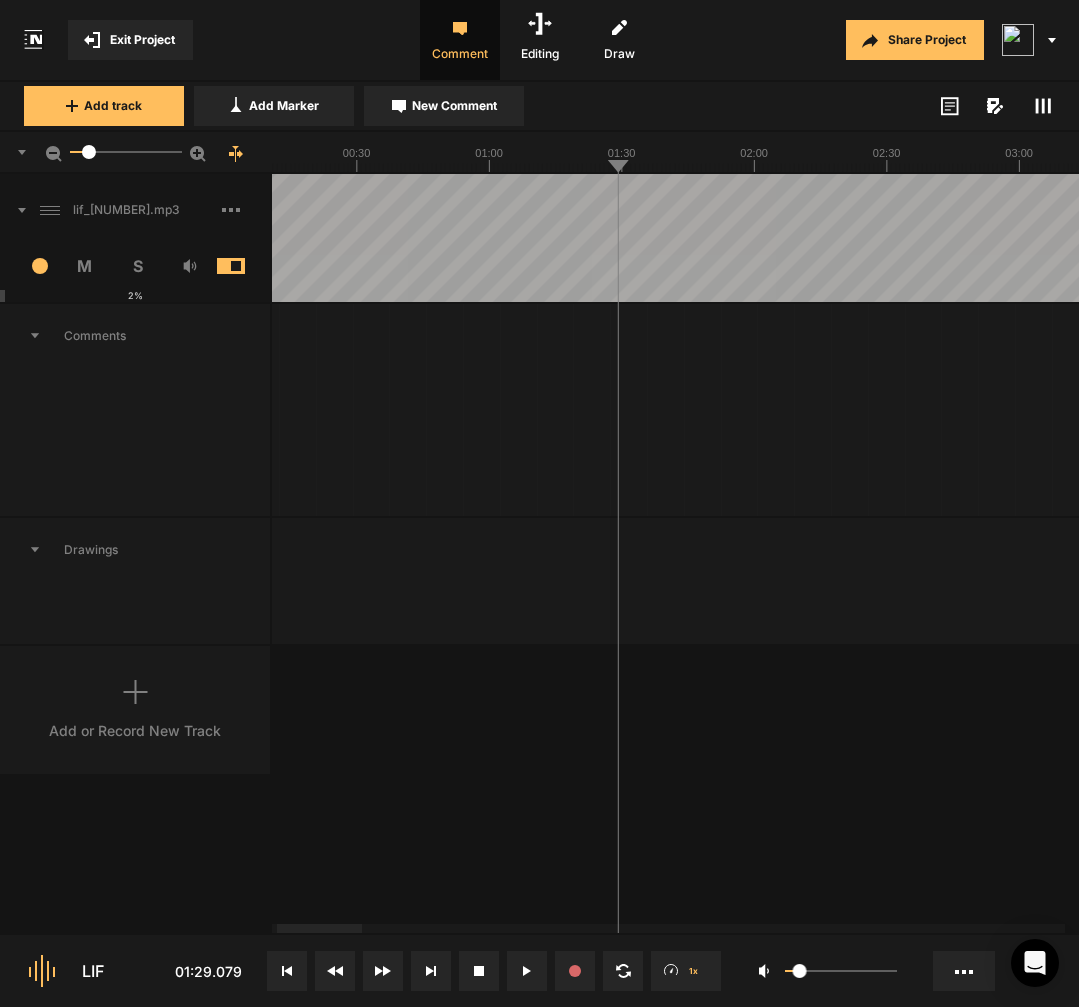 click at bounding box center [4025, 410] 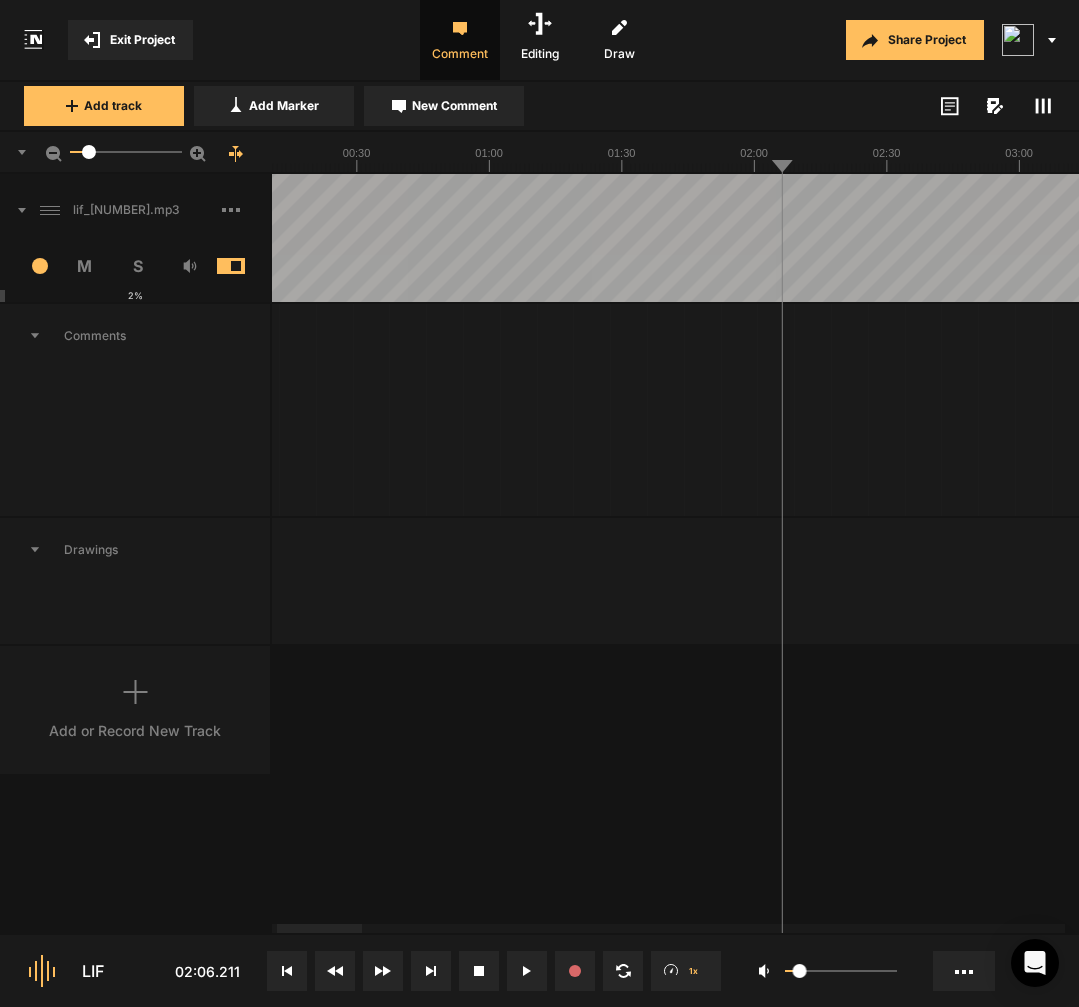 click at bounding box center [3976, 238] 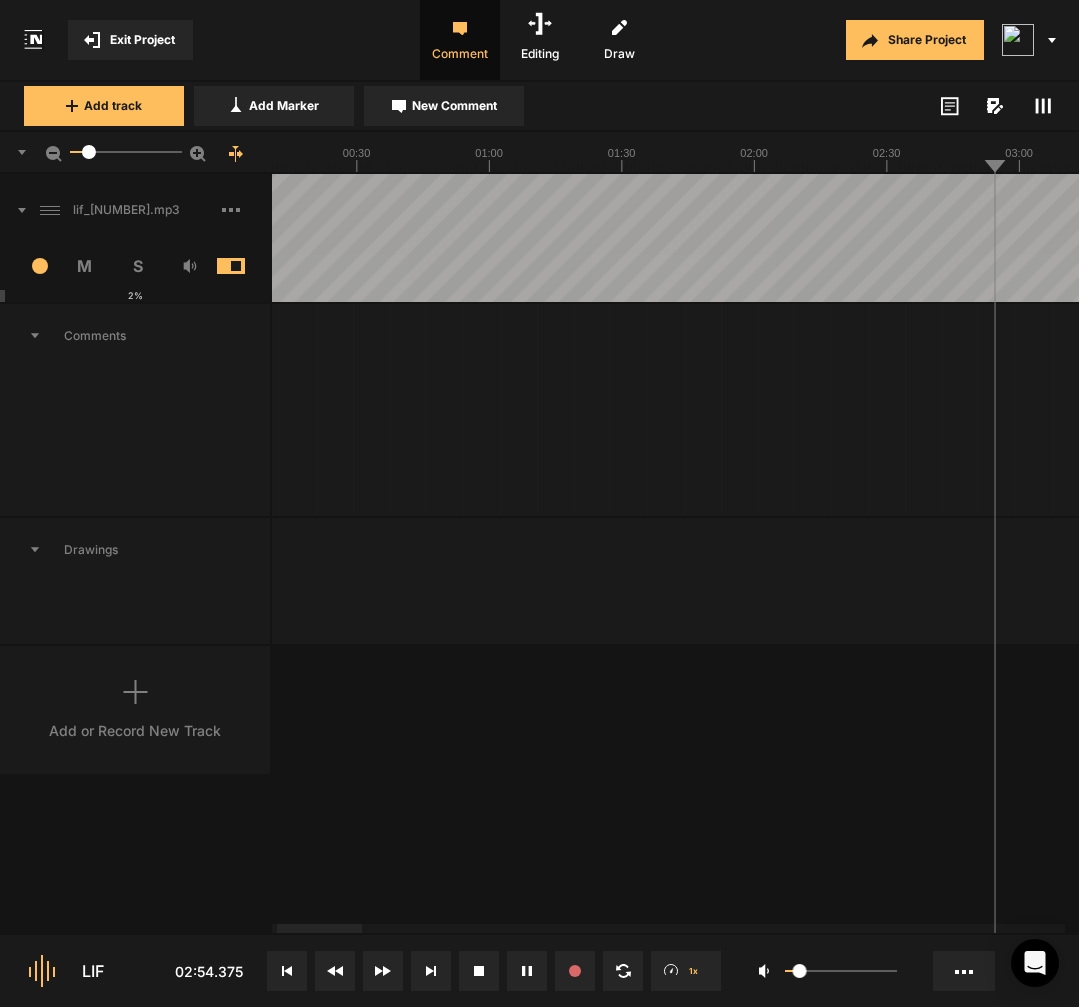 drag, startPoint x: 892, startPoint y: 392, endPoint x: 892, endPoint y: 339, distance: 53 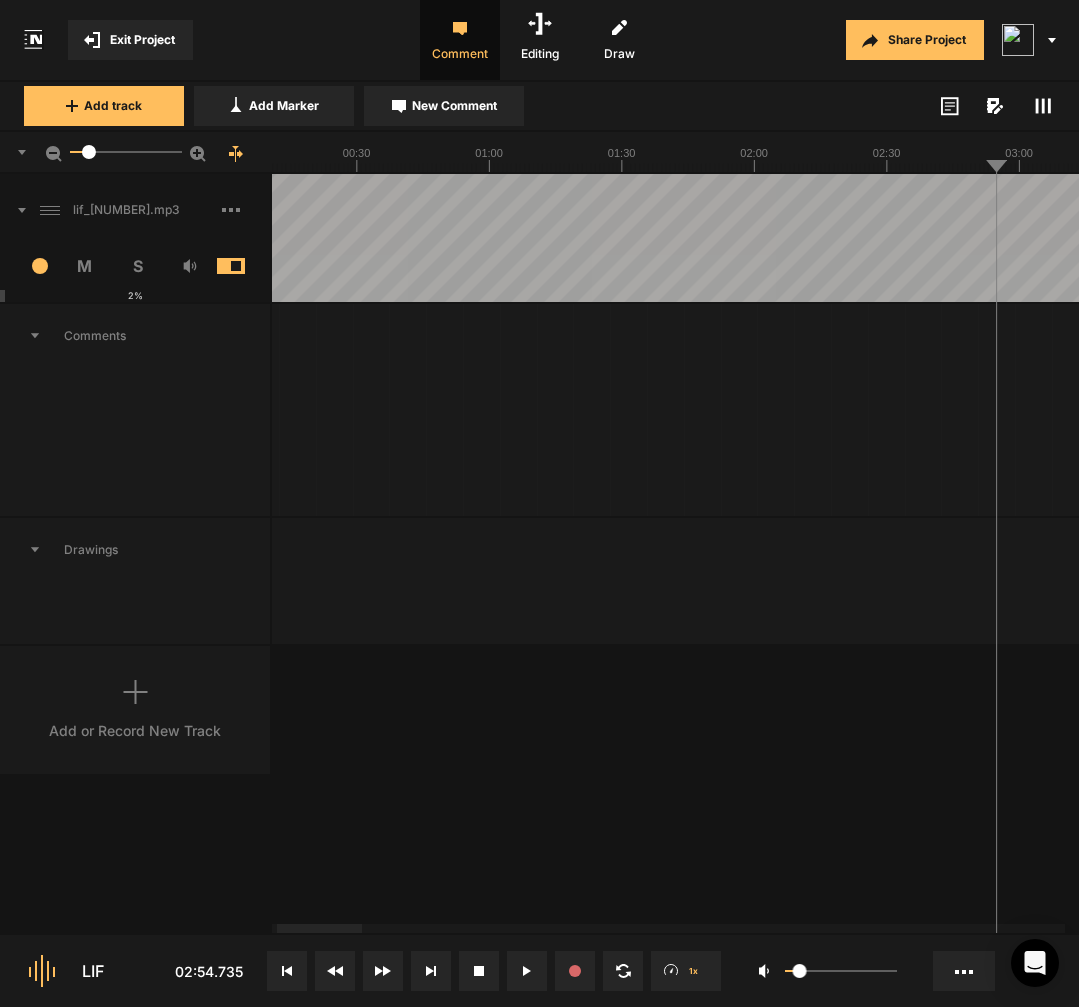 click at bounding box center [3976, 238] 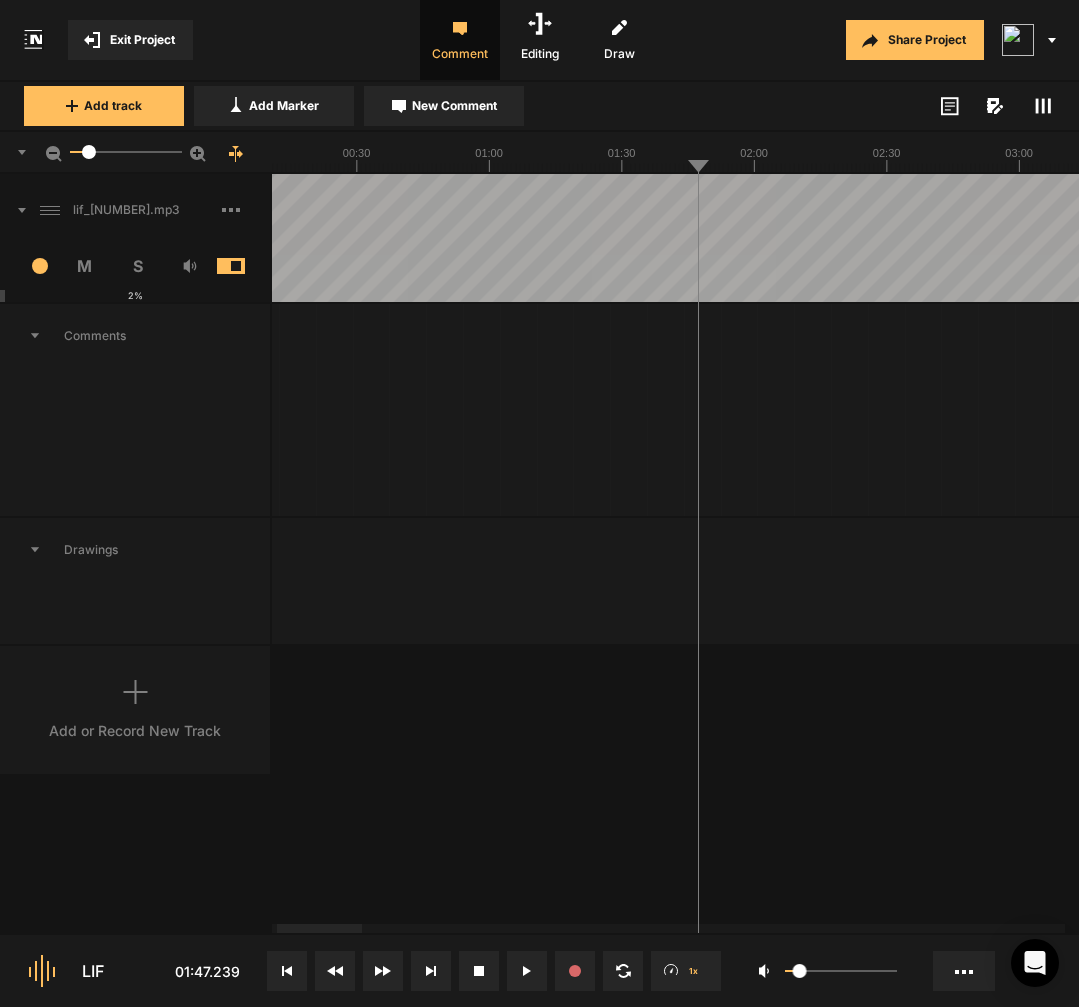 click at bounding box center (3976, 238) 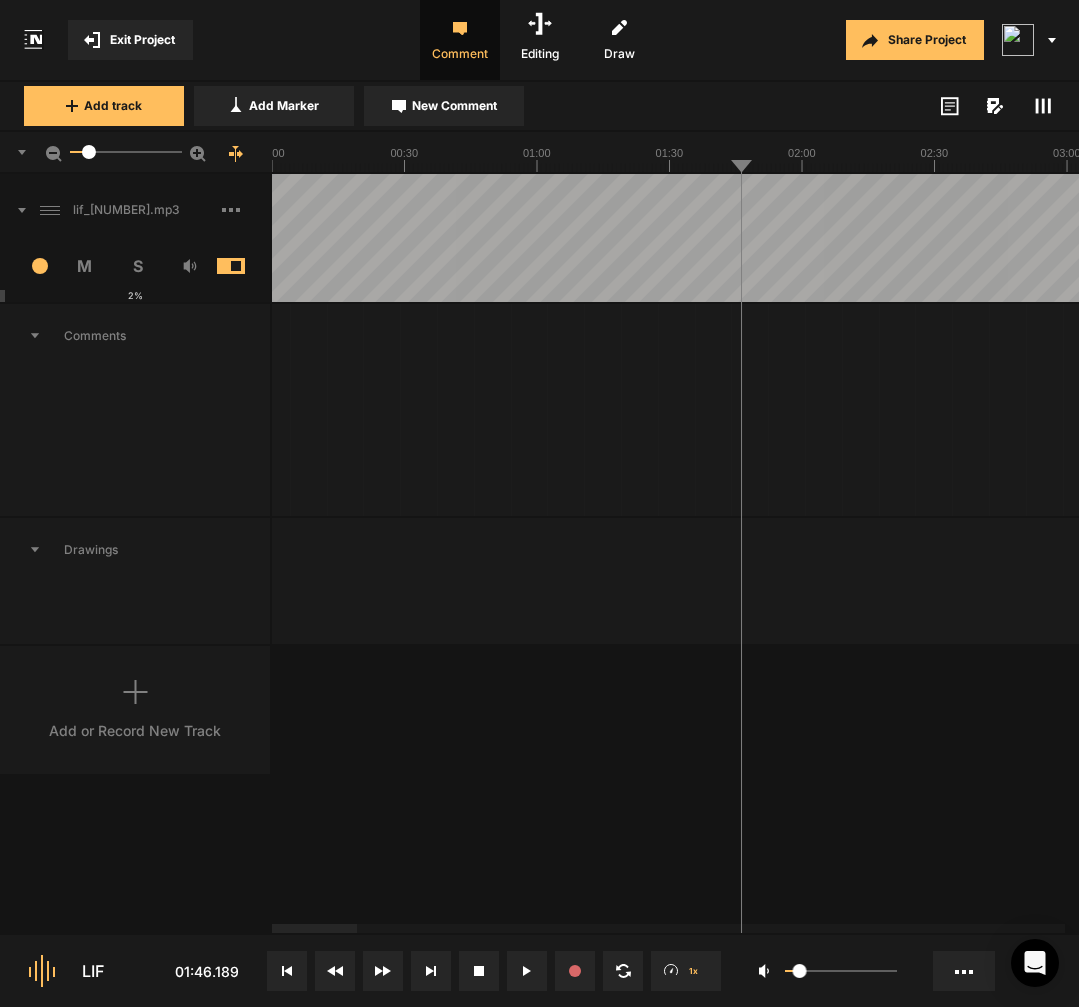 click at bounding box center (4024, 238) 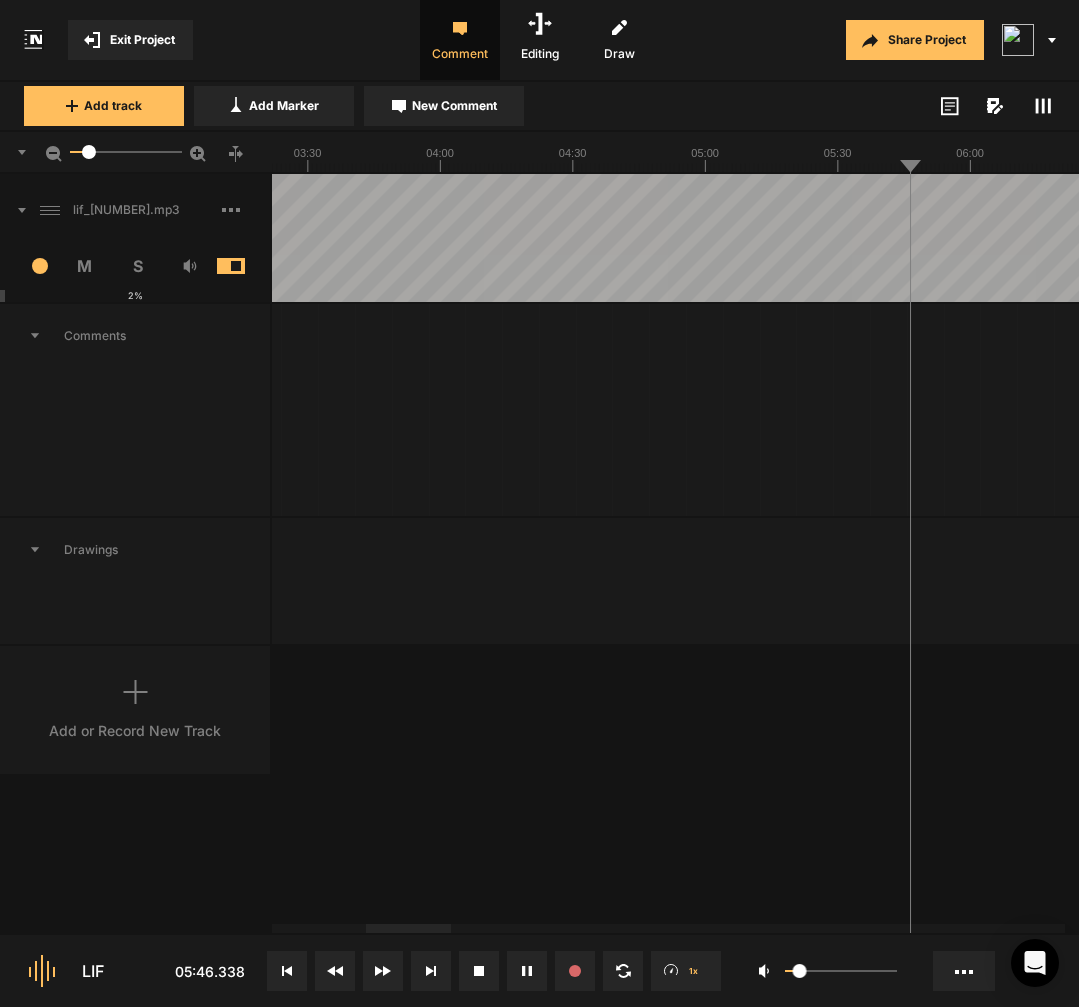 click at bounding box center (3132, 238) 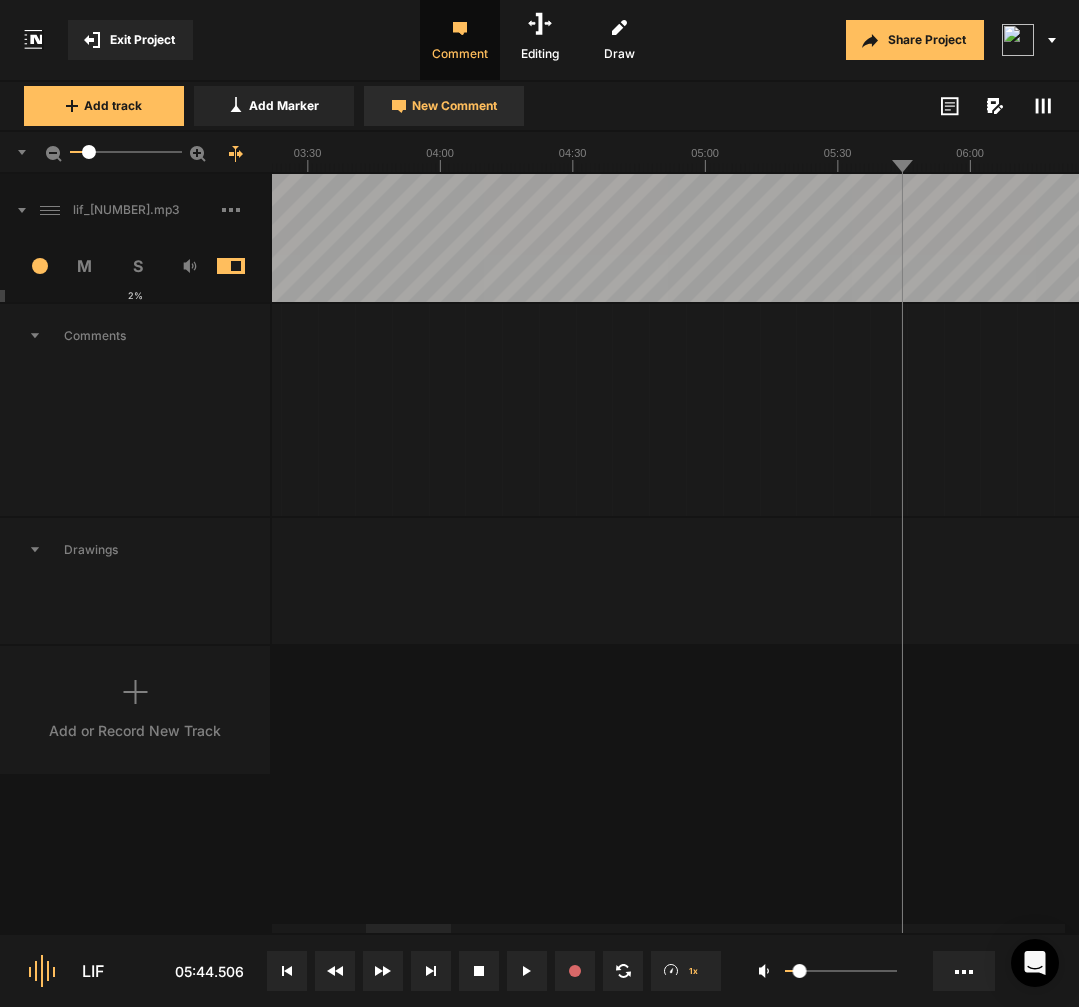 click on "New Comment" at bounding box center (444, 106) 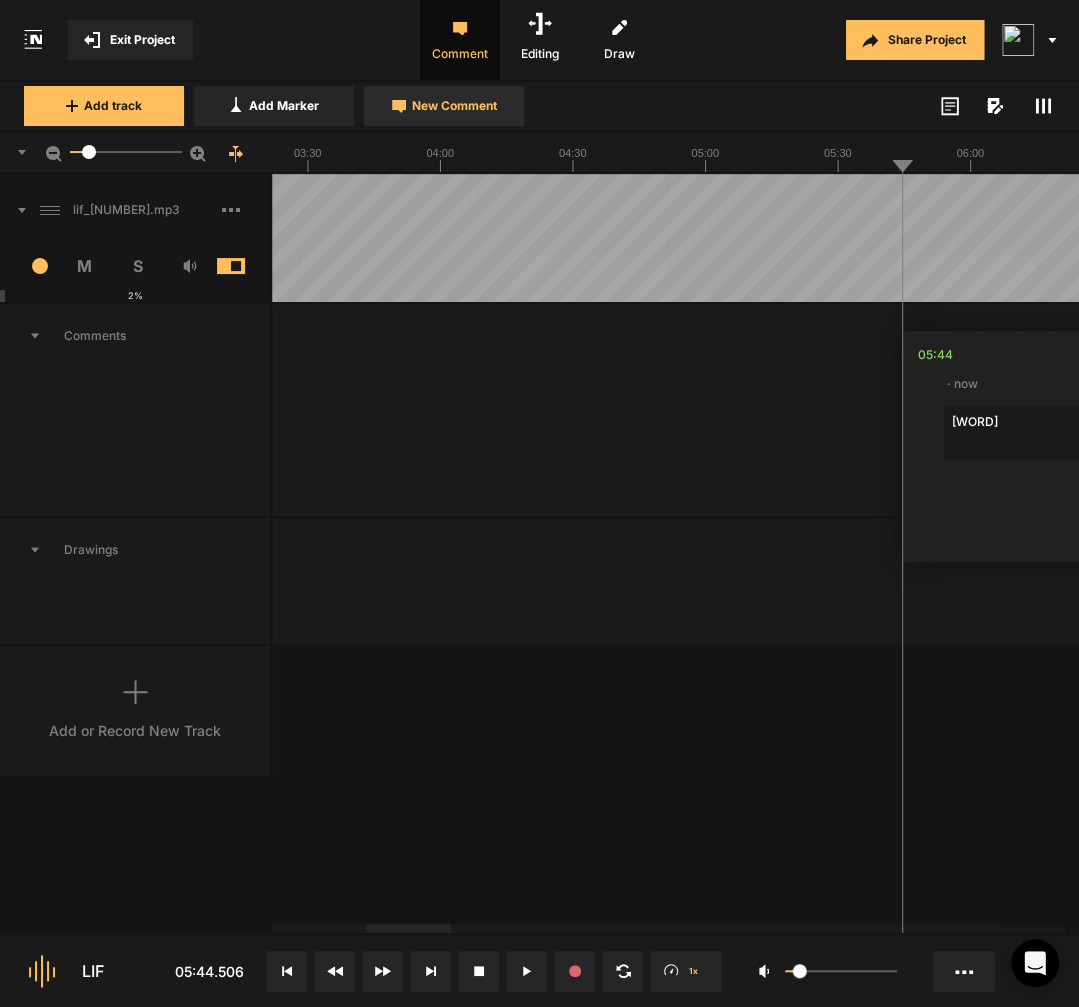 type on "uhm" 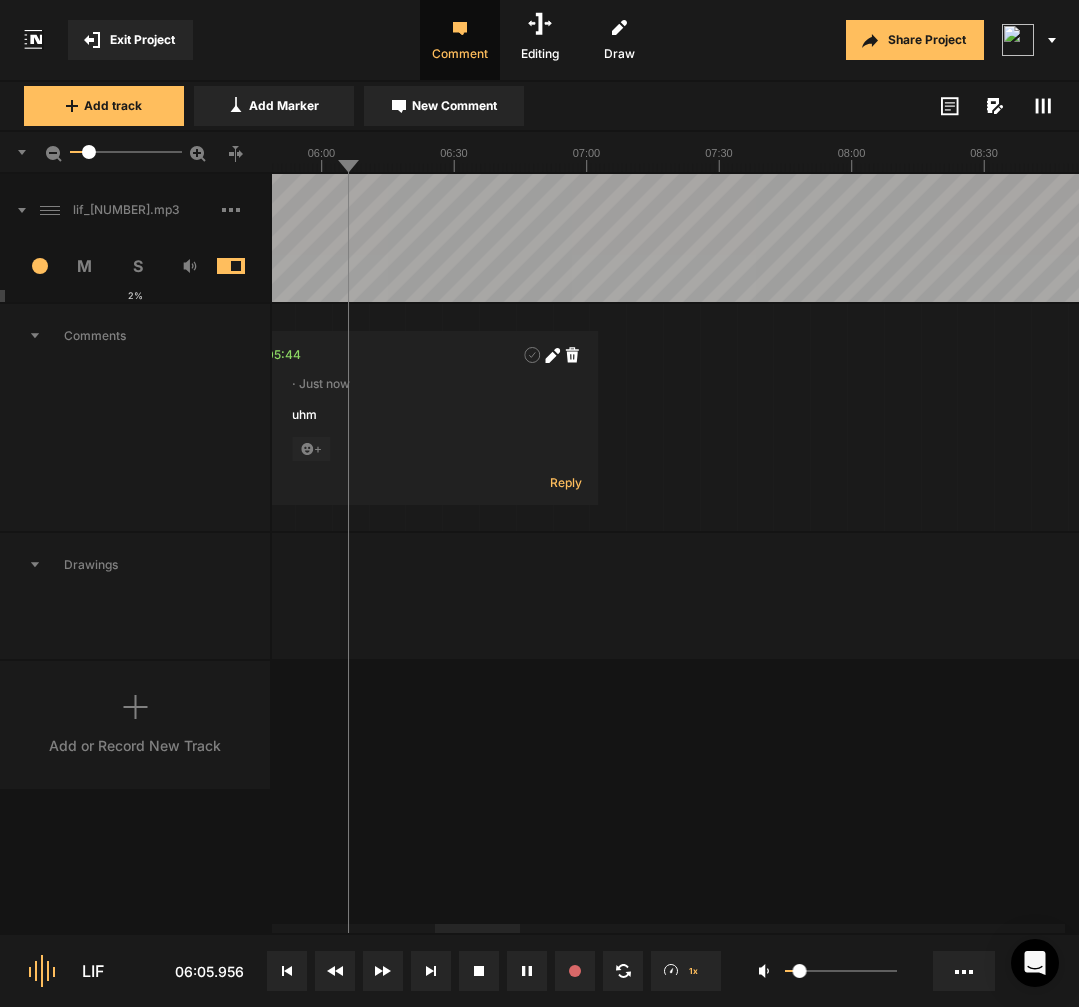 click at bounding box center (2484, 238) 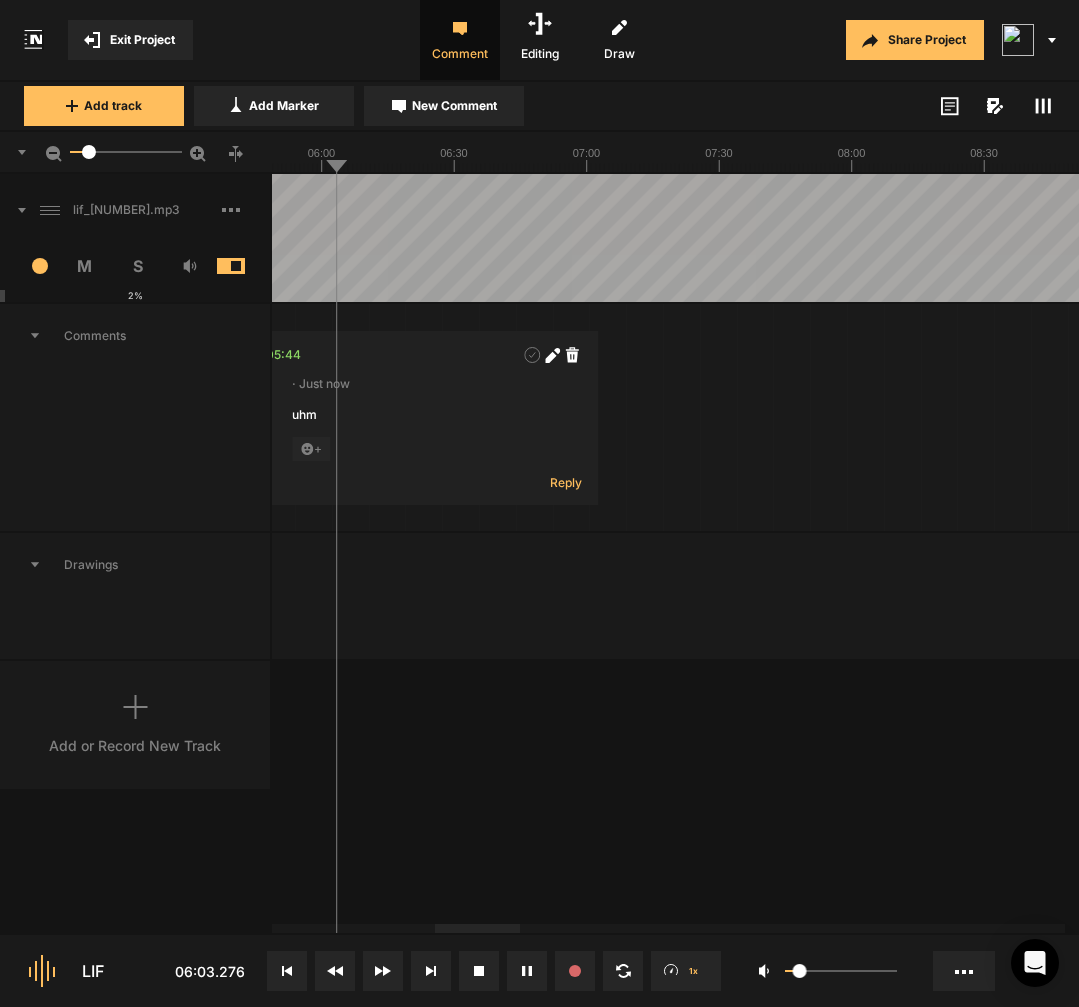click at bounding box center (2484, 238) 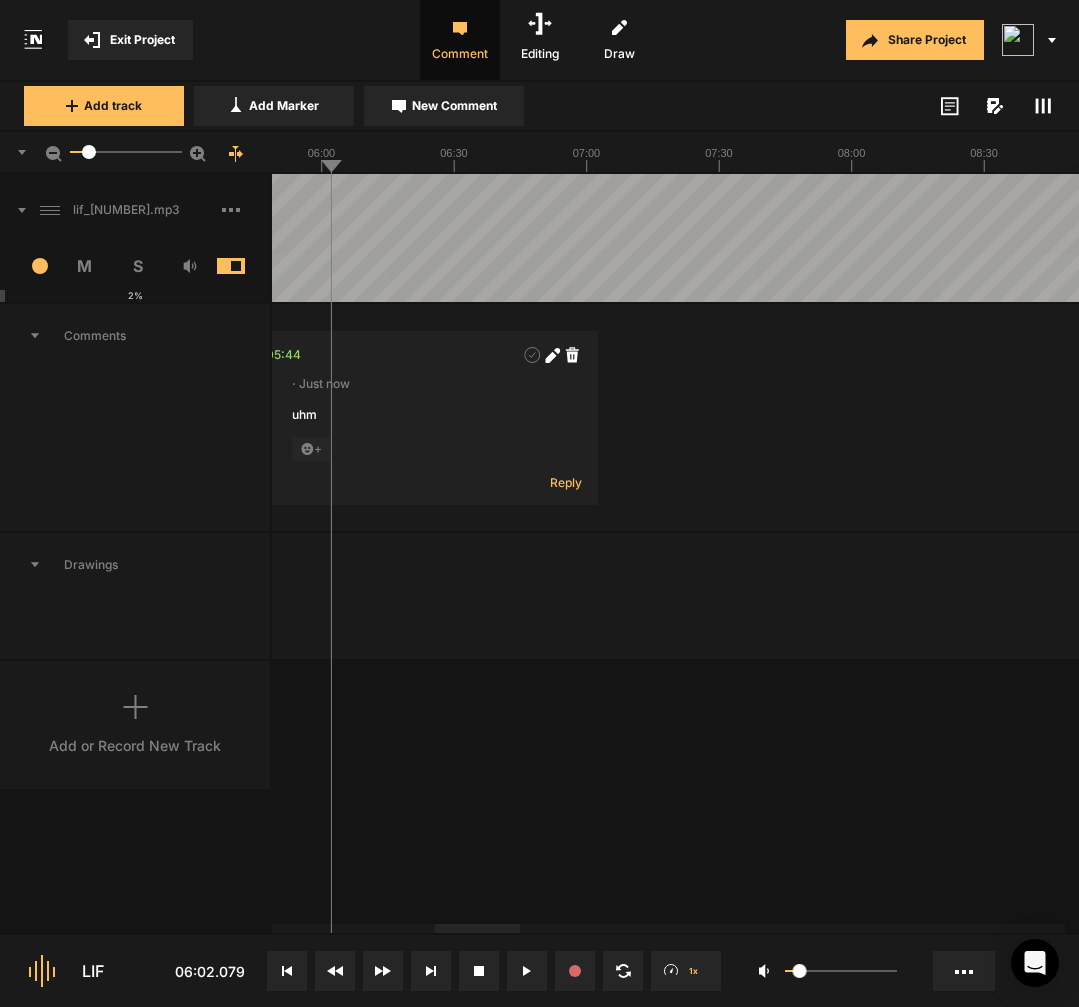 click at bounding box center (2484, 238) 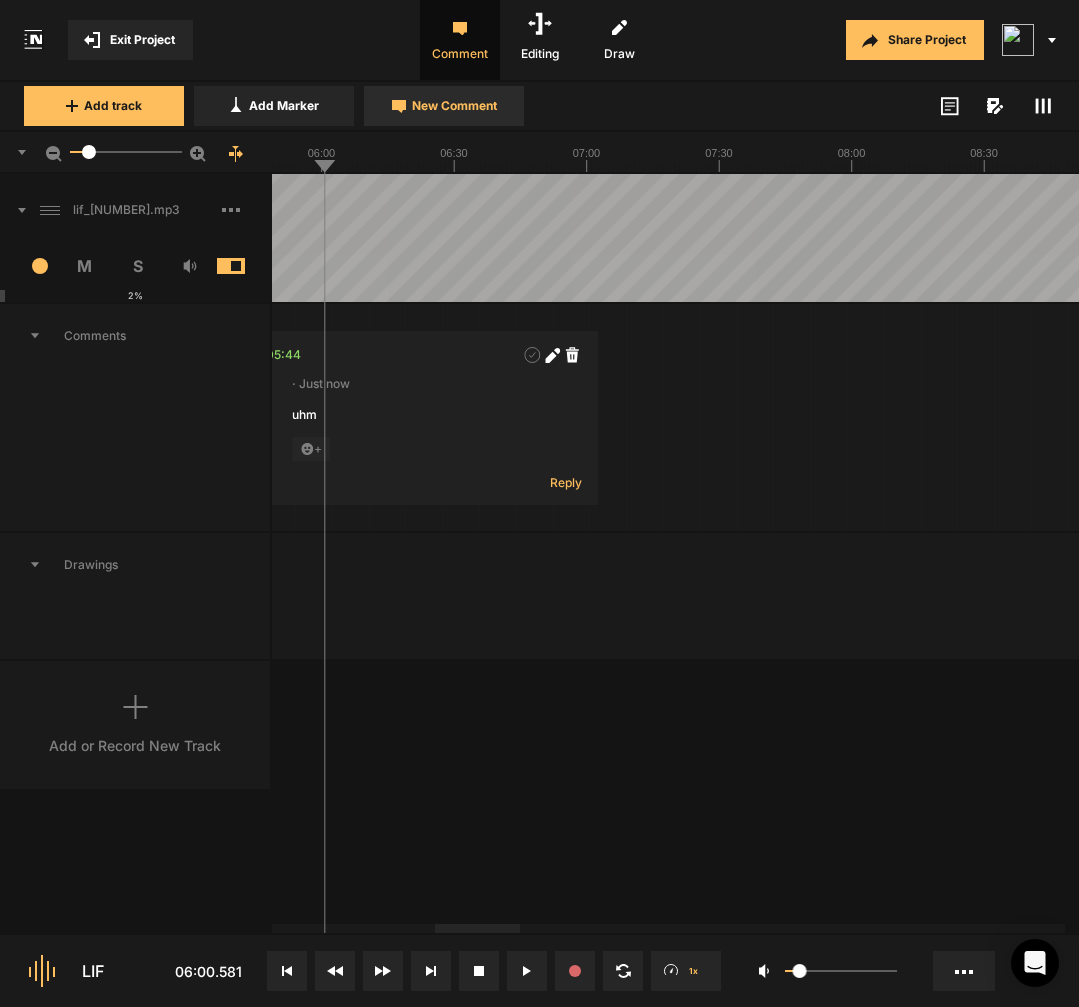 click on "New Comment" at bounding box center (454, 106) 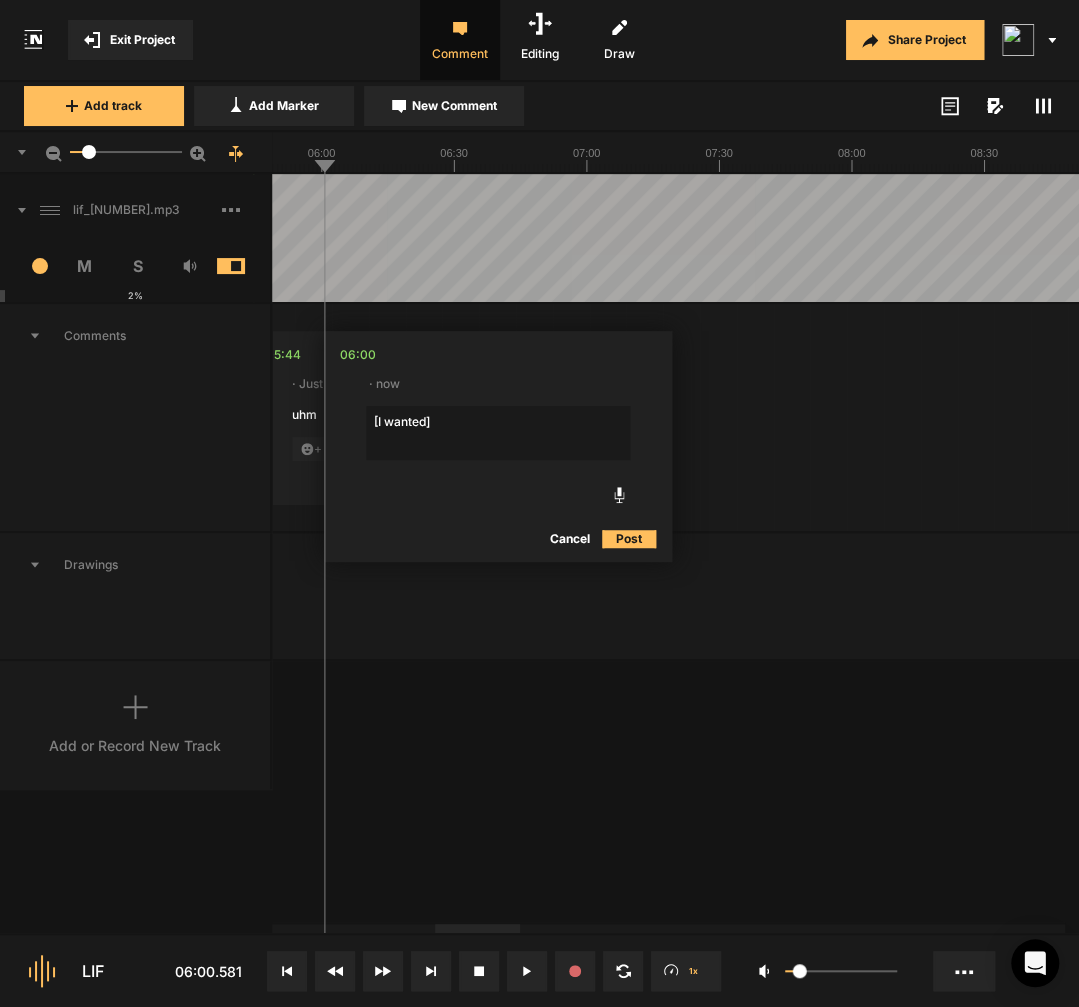 type on "[I wanted]" 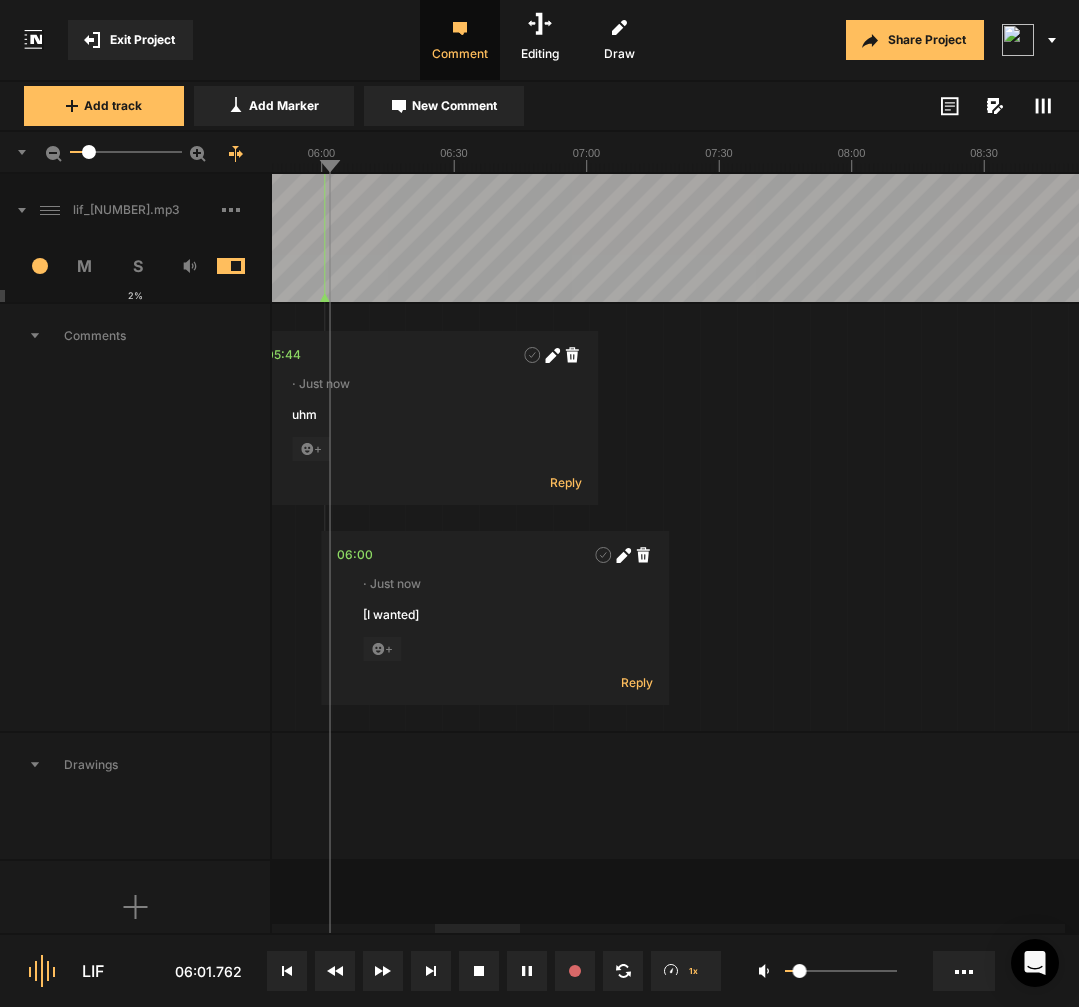 click 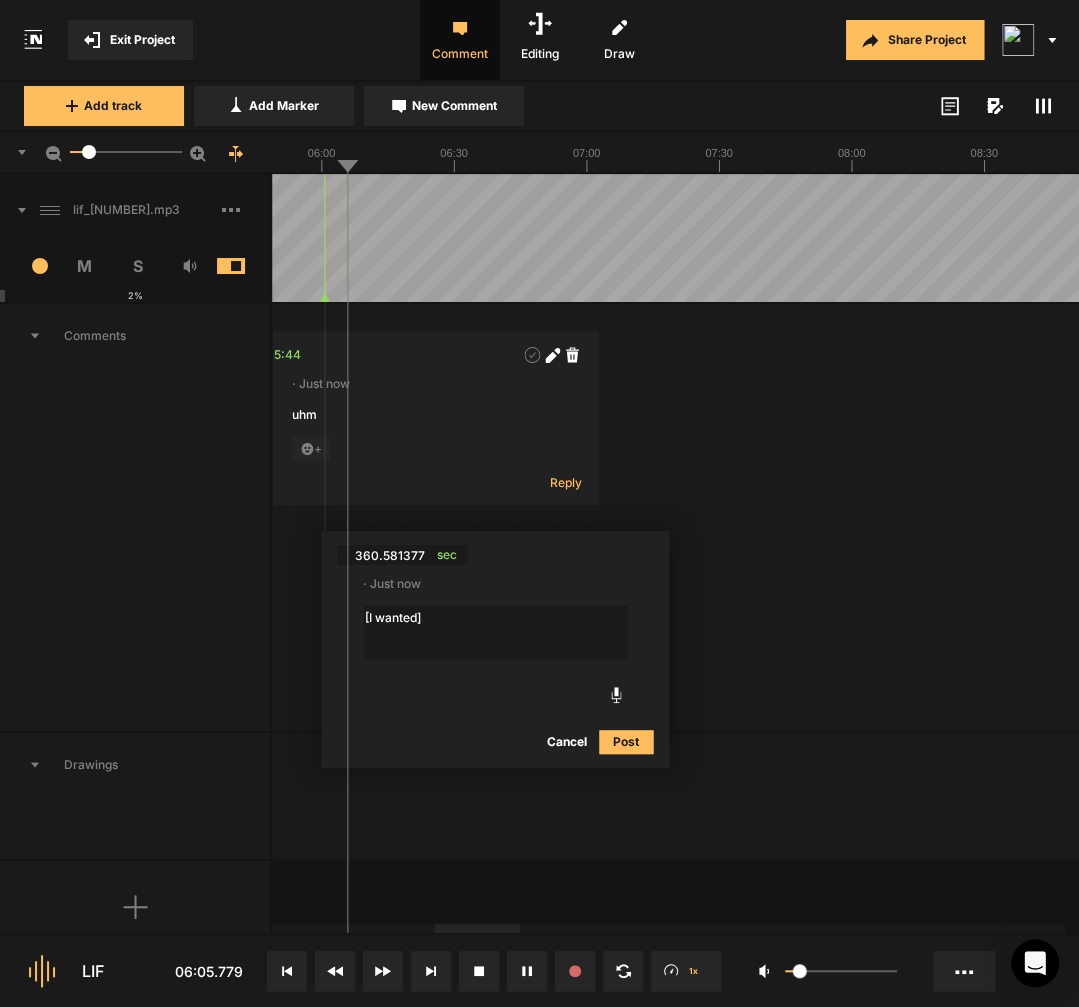 click on "[I wanted]" at bounding box center (495, 633) 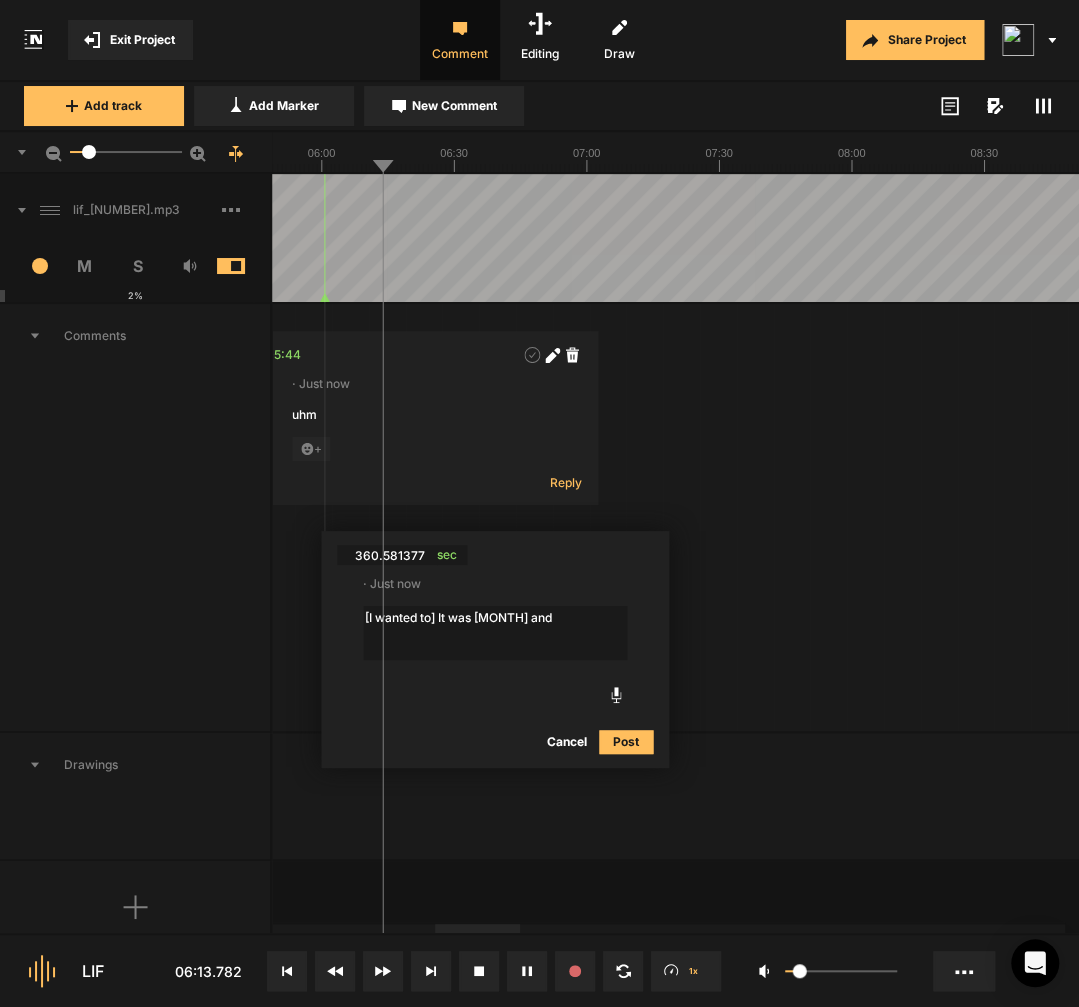 type on "[I wanted to] It was [MONTH] and" 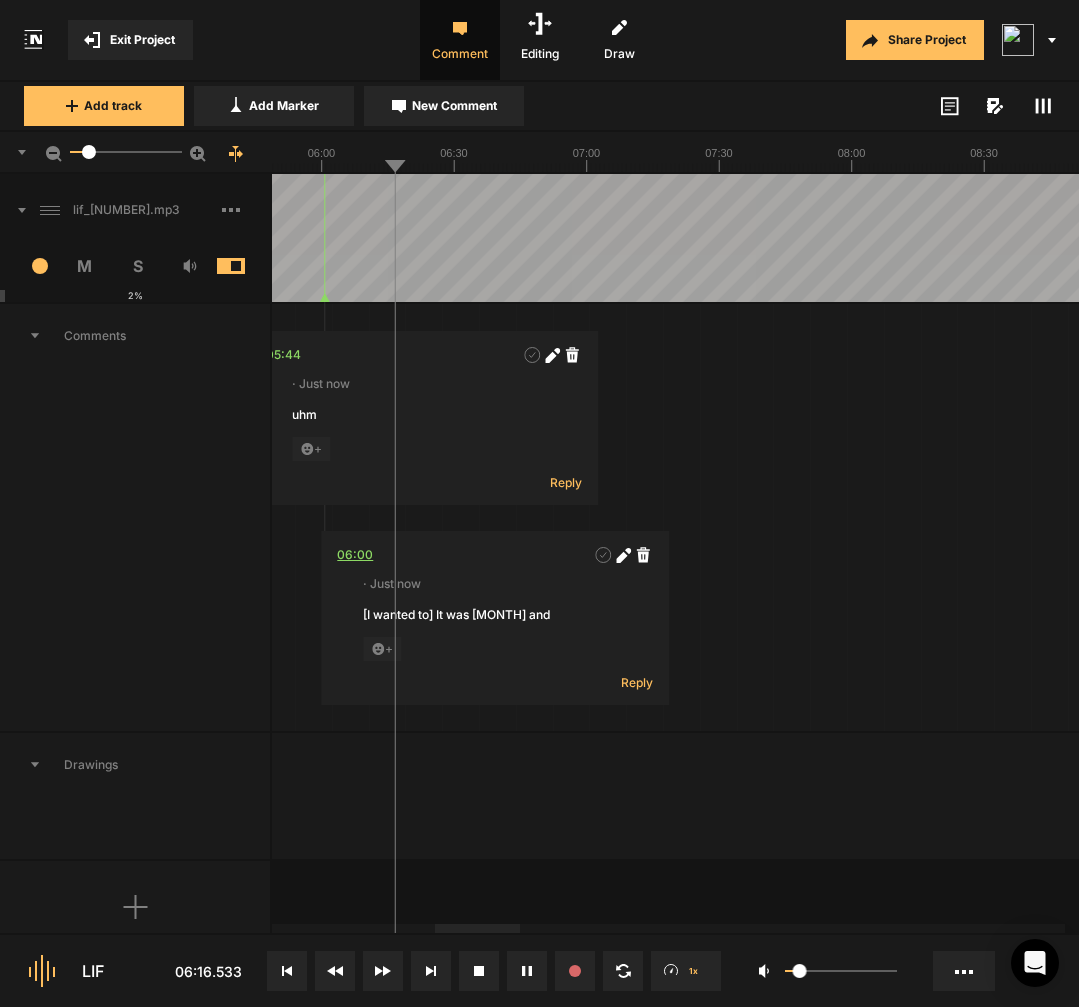 click on "06:00" at bounding box center (355, 555) 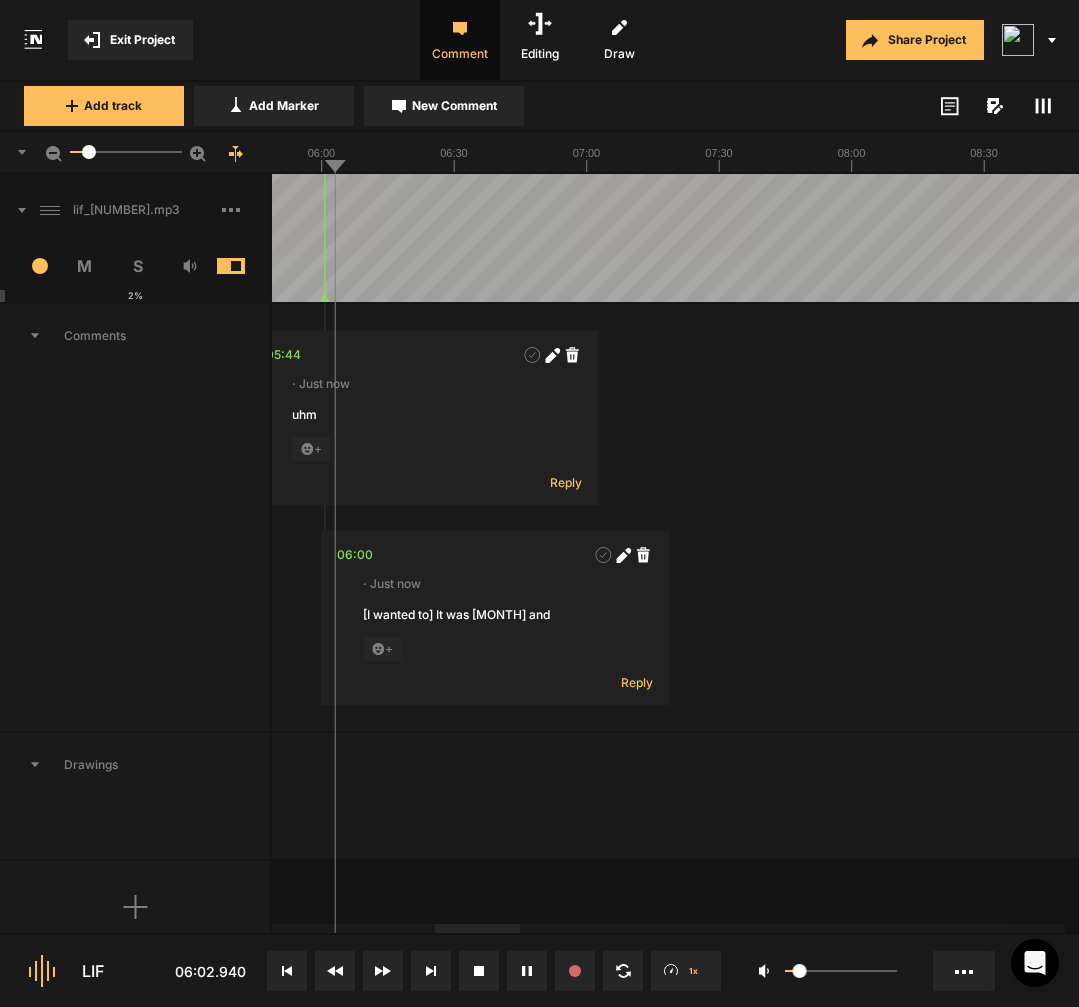 click 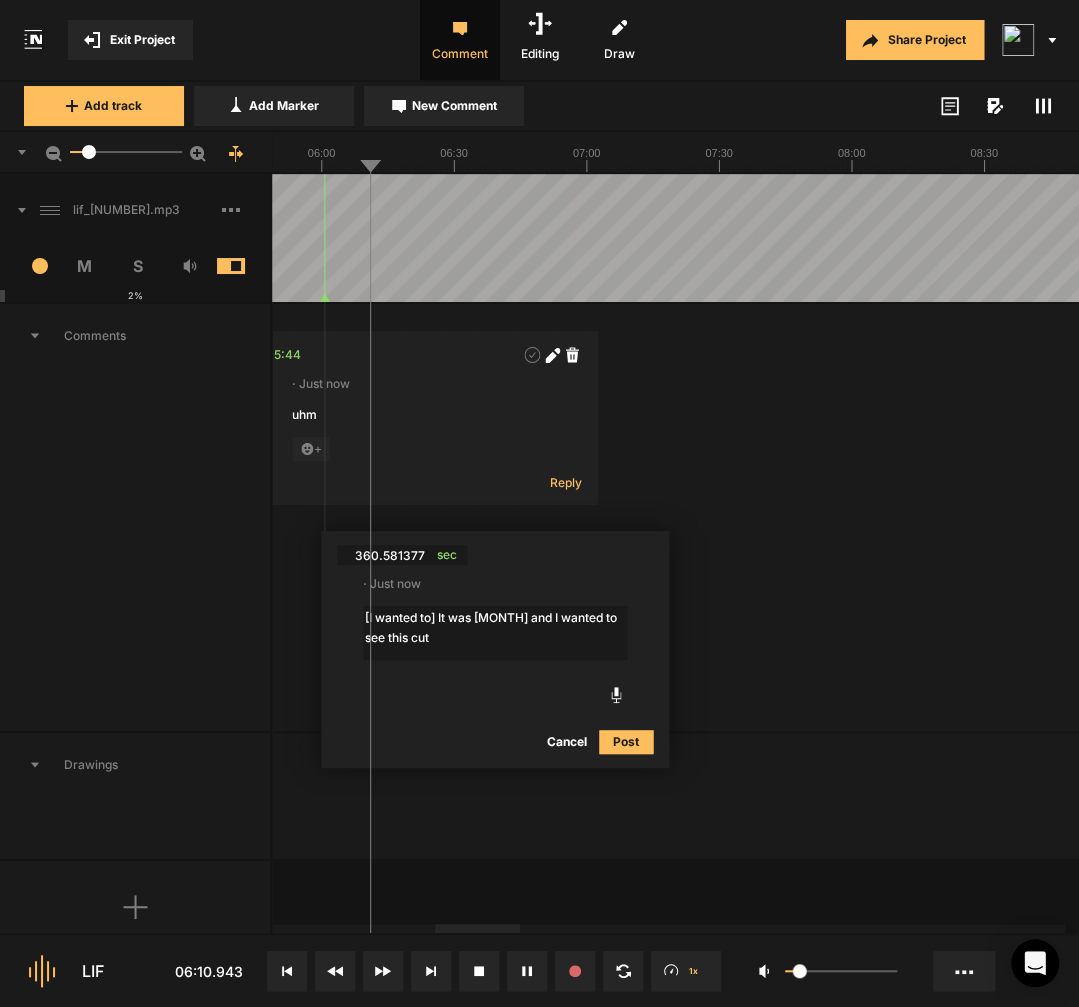 type on "[I wanted to] It was December and I wanted to see this cute" 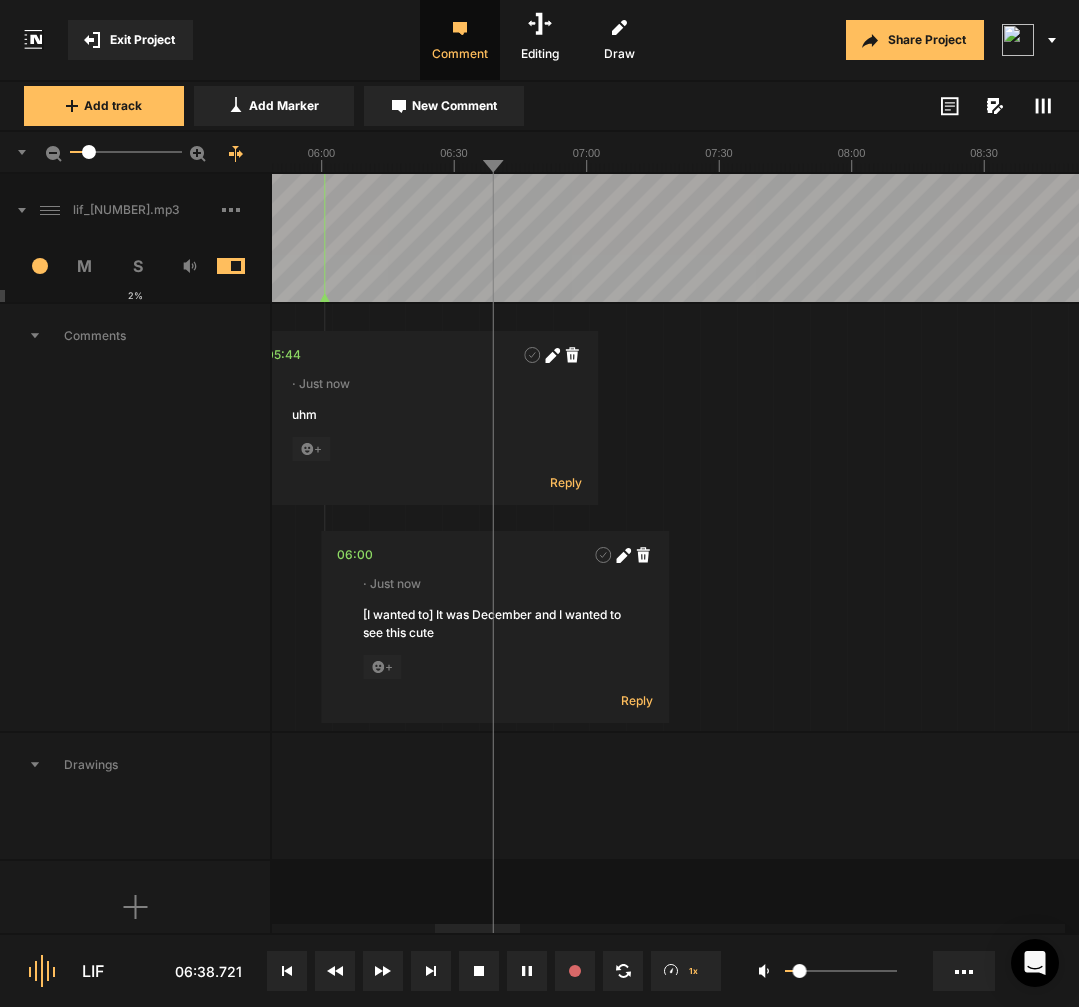 click at bounding box center [2484, 238] 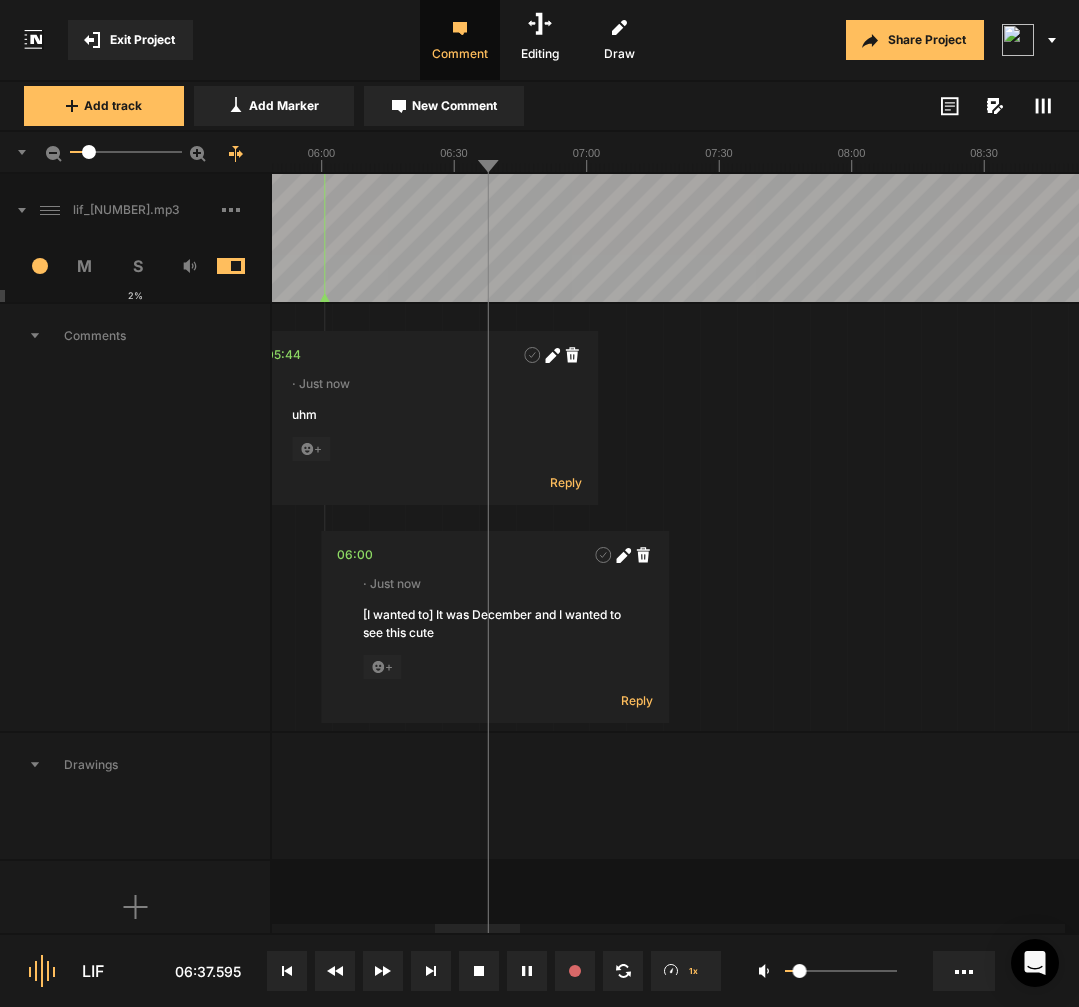 click at bounding box center (2484, 238) 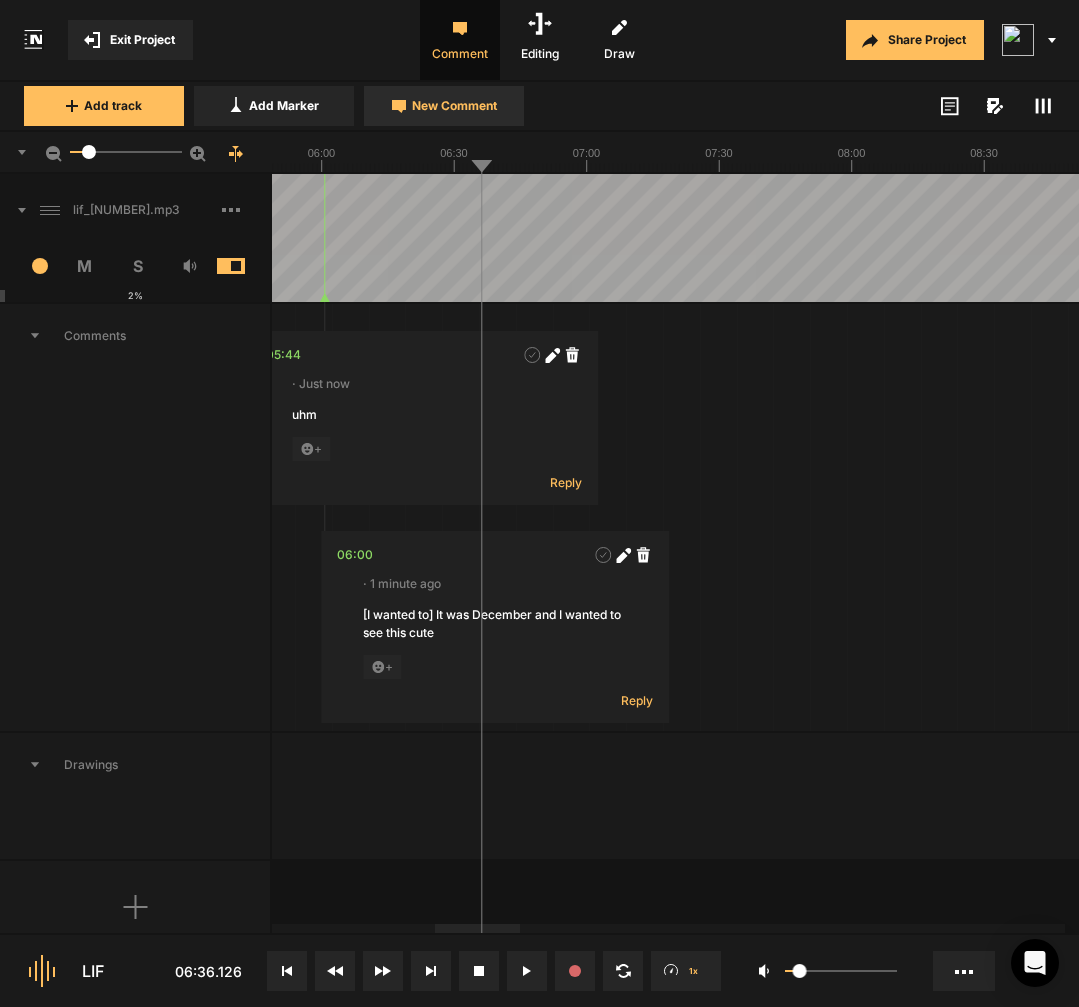 click on "New Comment" at bounding box center [454, 106] 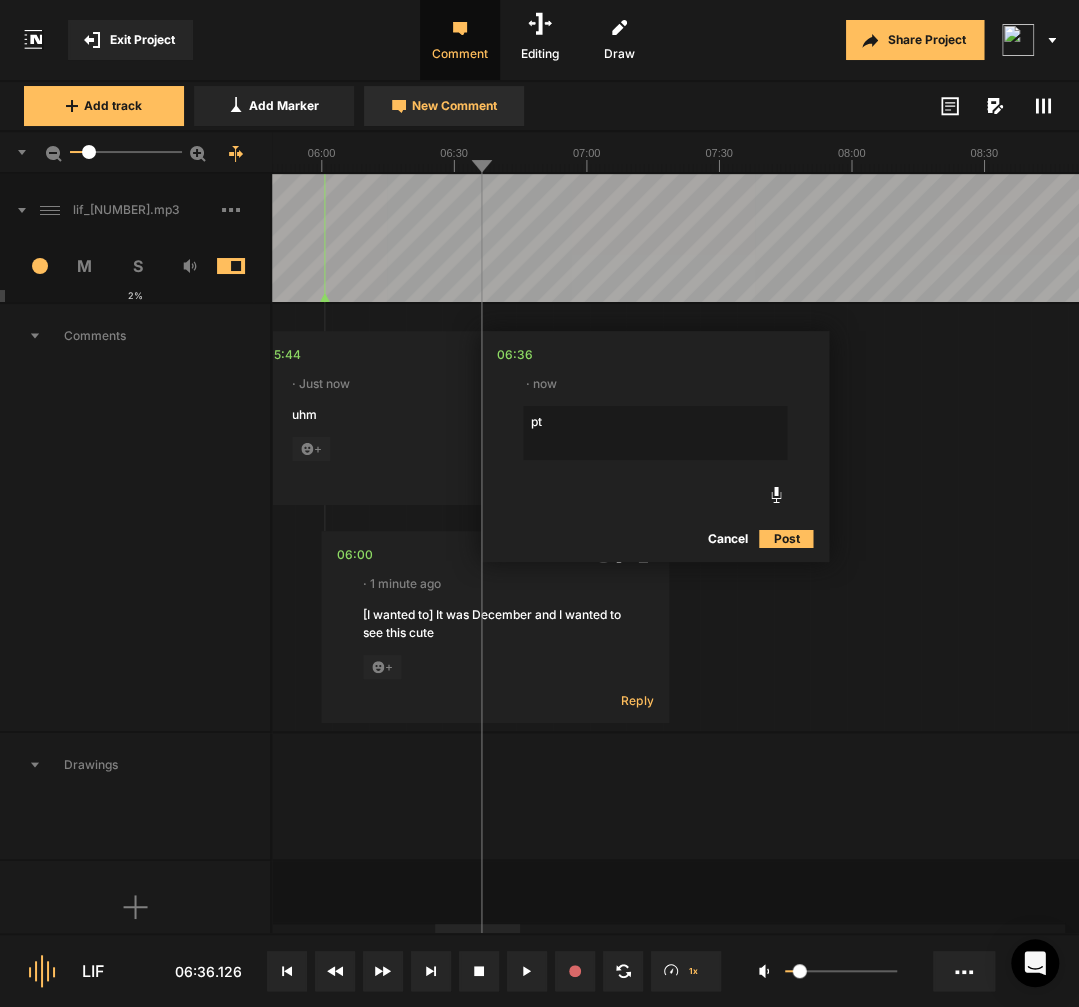 type on "p" 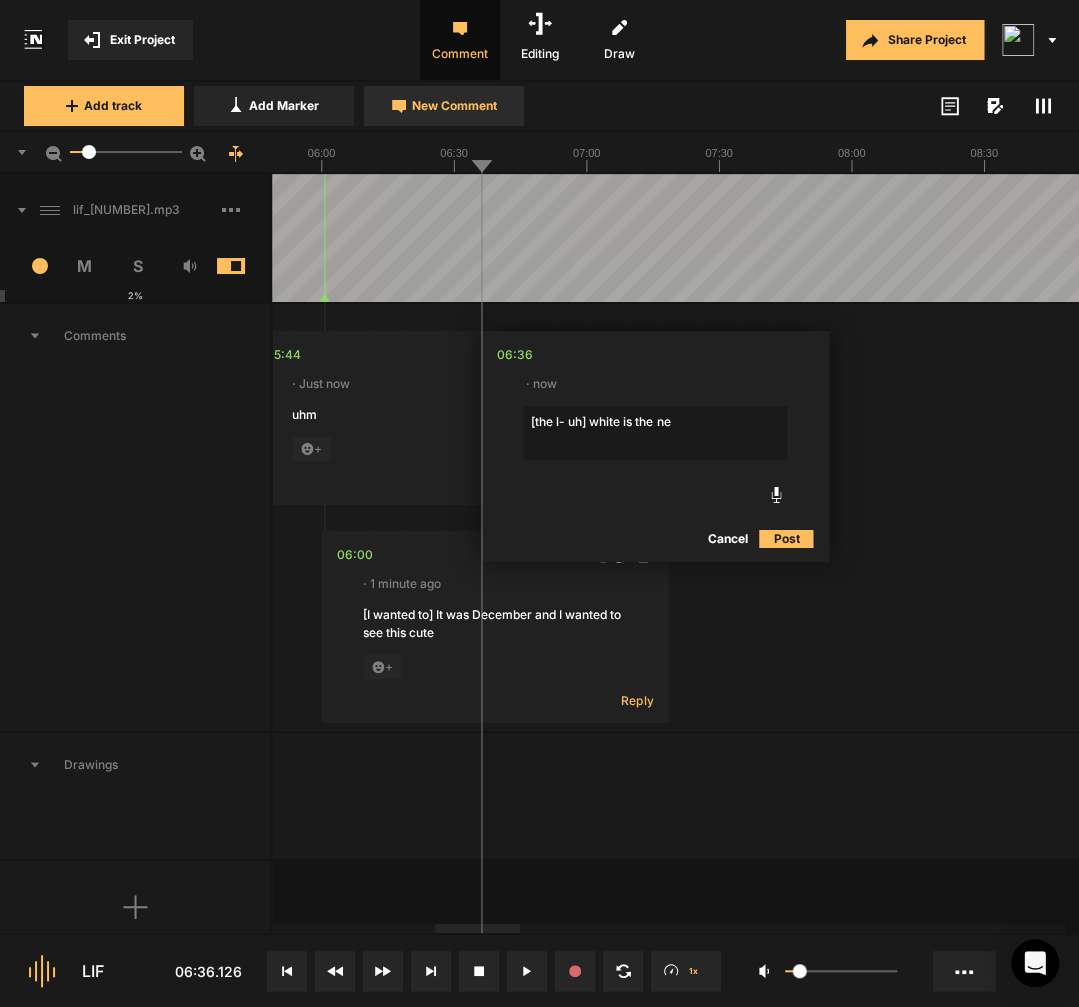 type on "[the l- uh] white is the new" 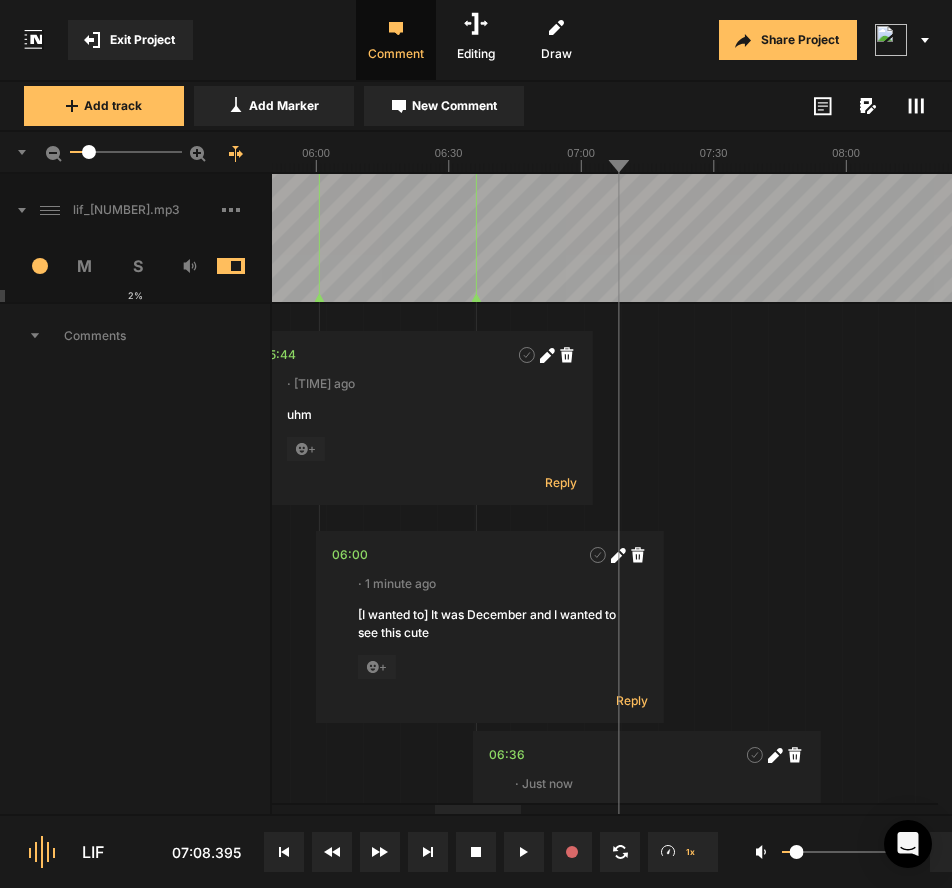 click at bounding box center (2478, 238) 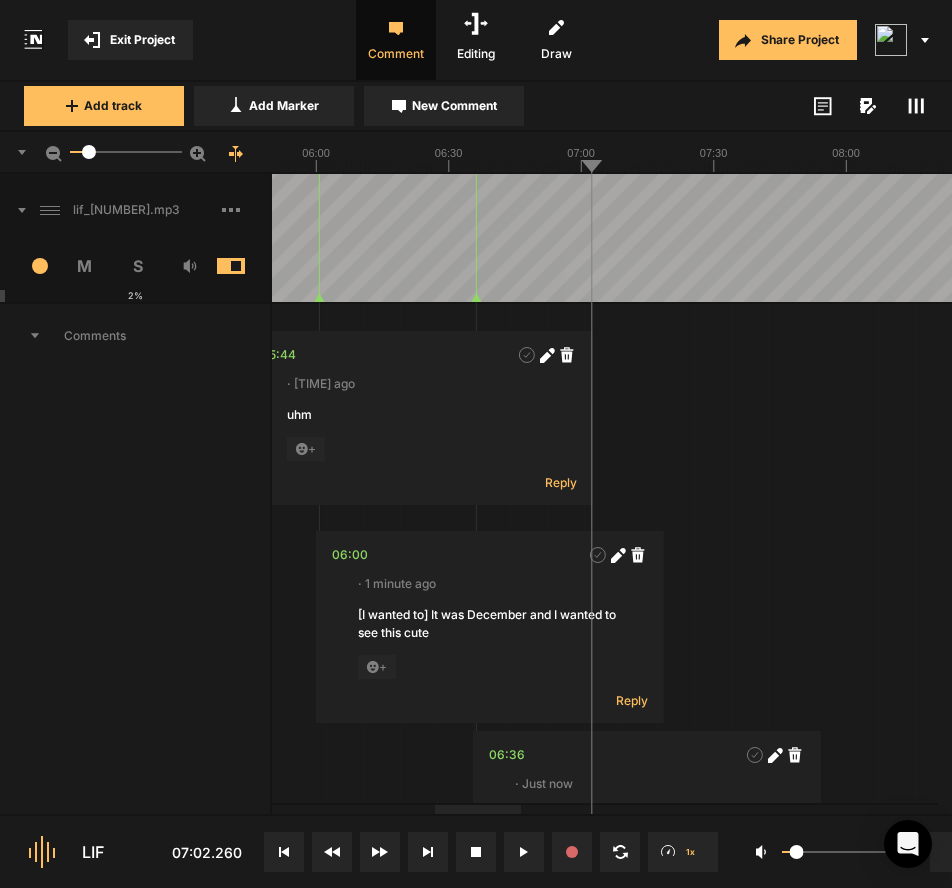 click at bounding box center (2478, 238) 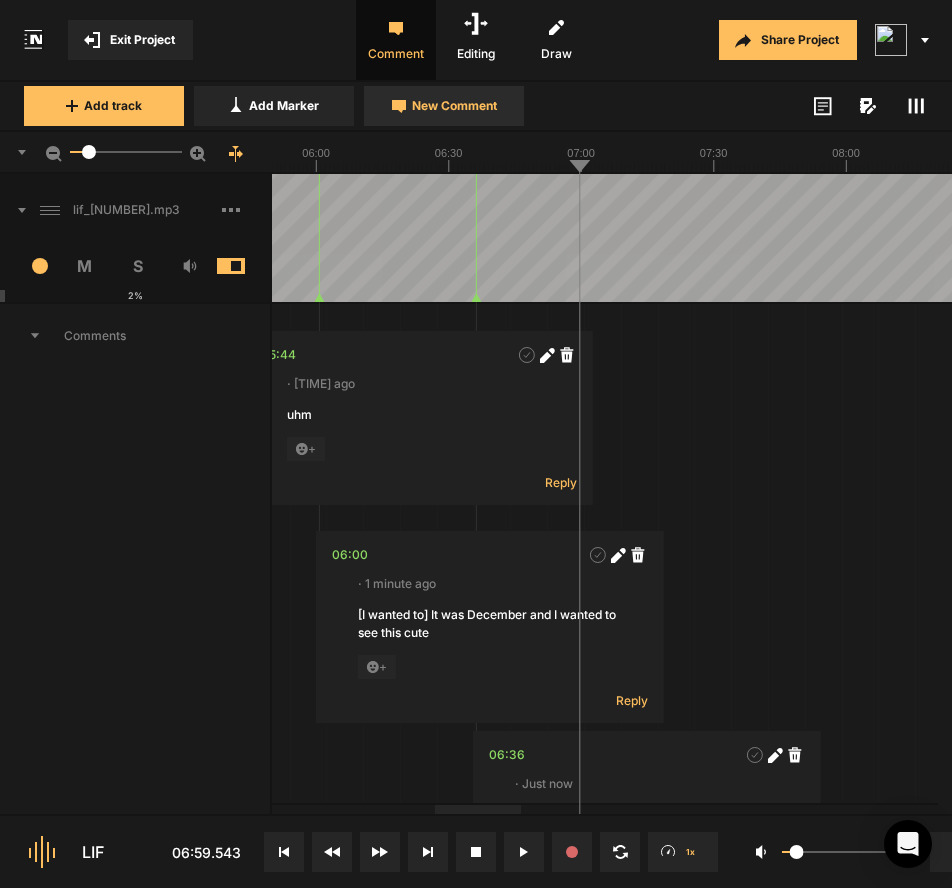 click on "New Comment" at bounding box center (444, 106) 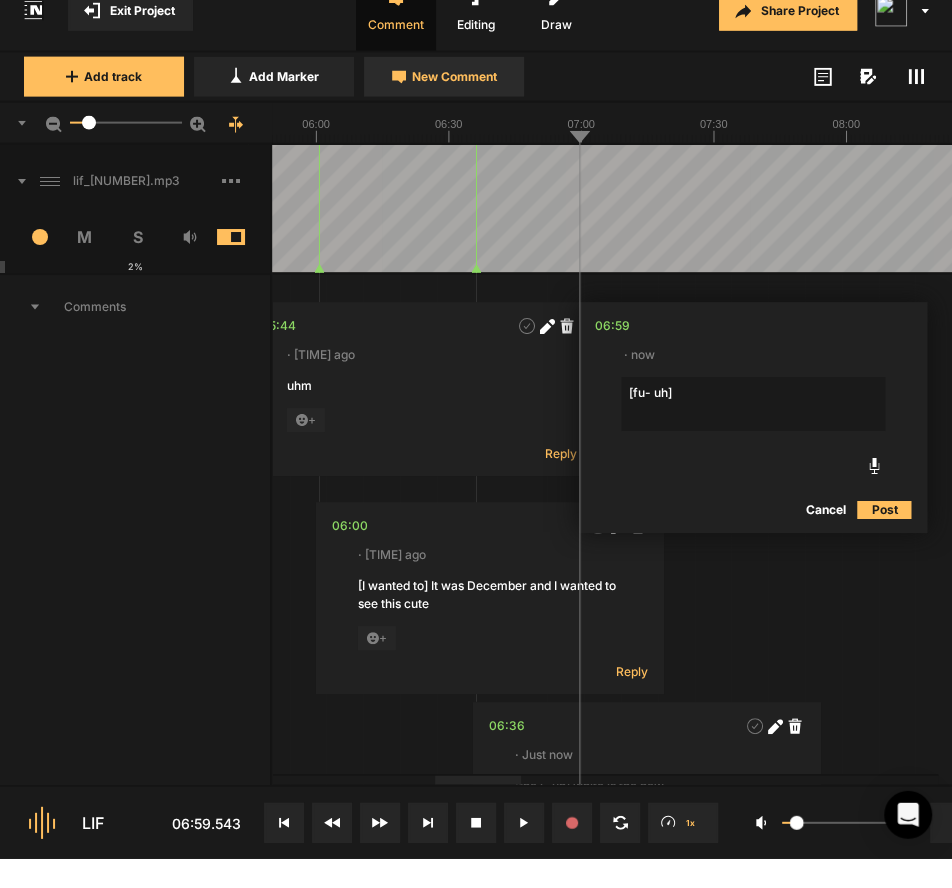 type on "[fu- uh]" 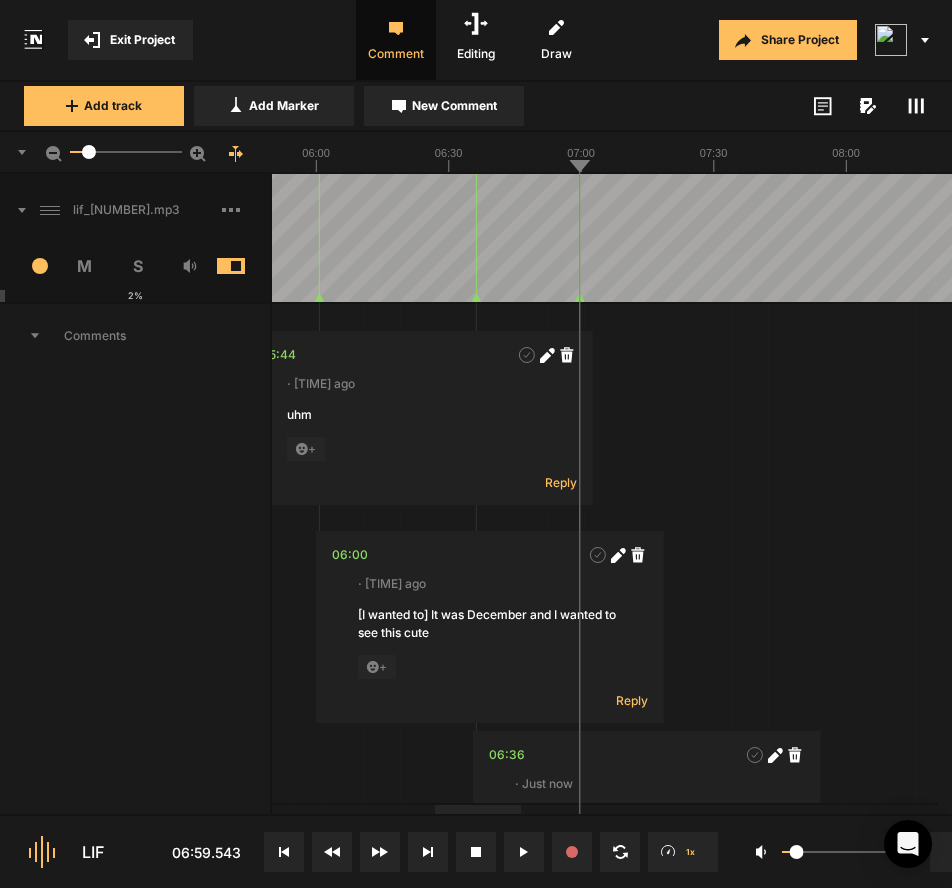 scroll, scrollTop: 2, scrollLeft: 0, axis: vertical 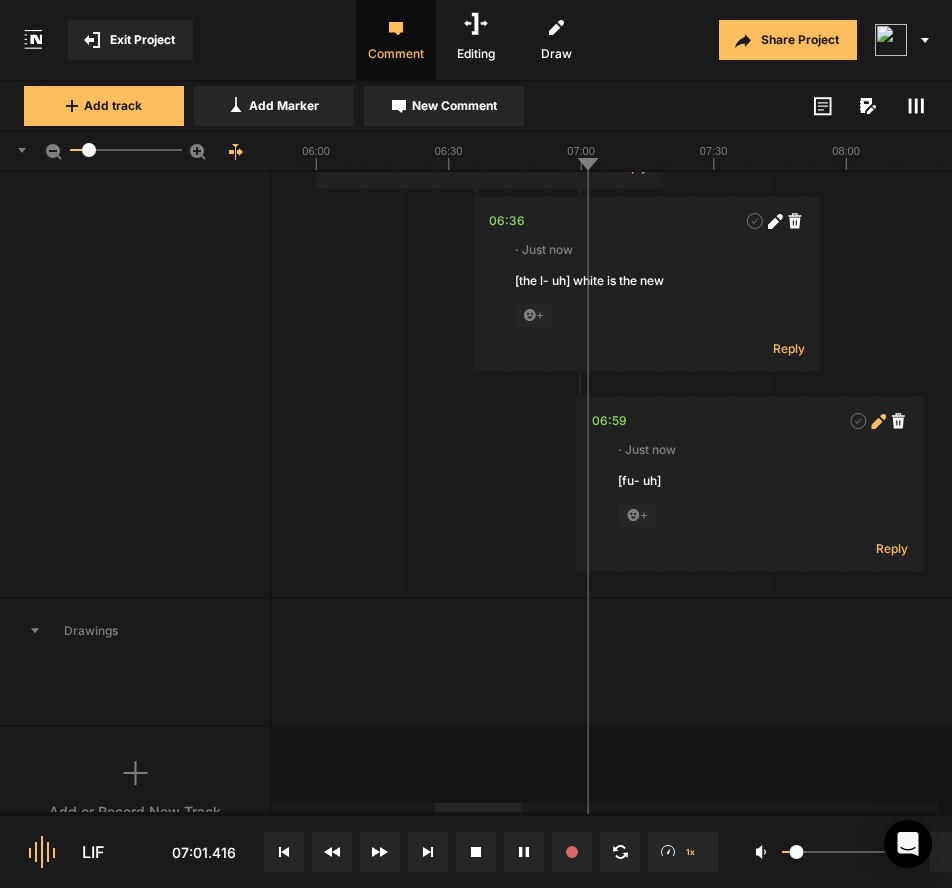 click 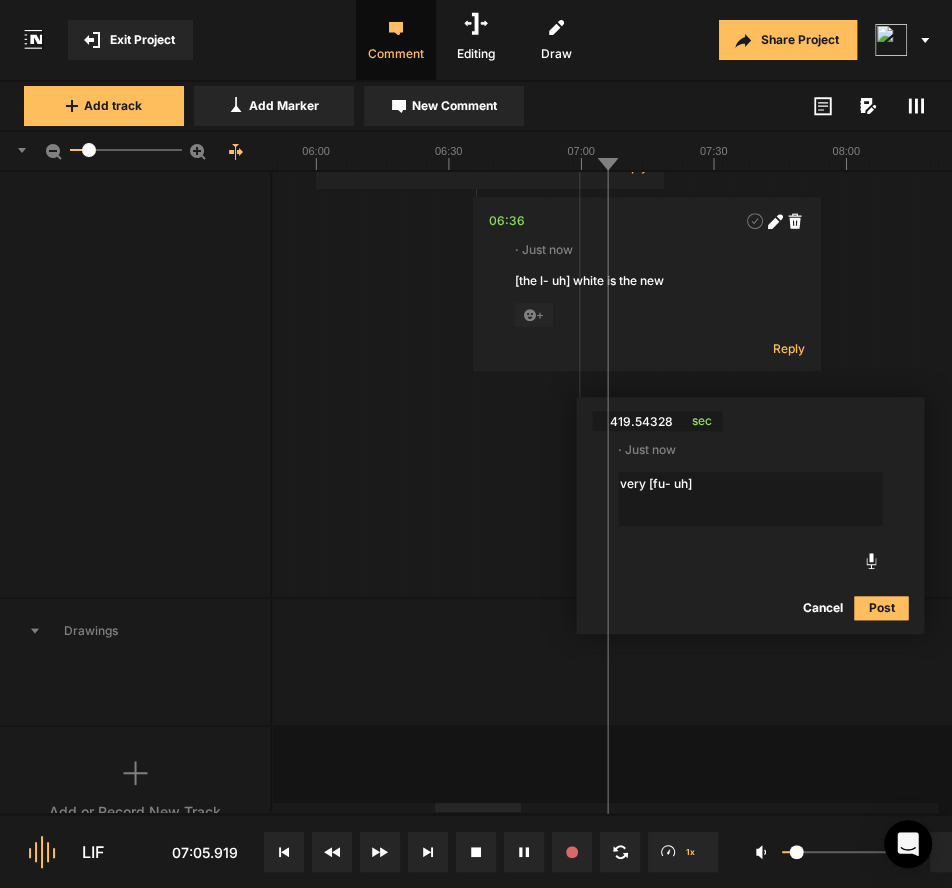click on "very [fu- uh]" at bounding box center (750, 499) 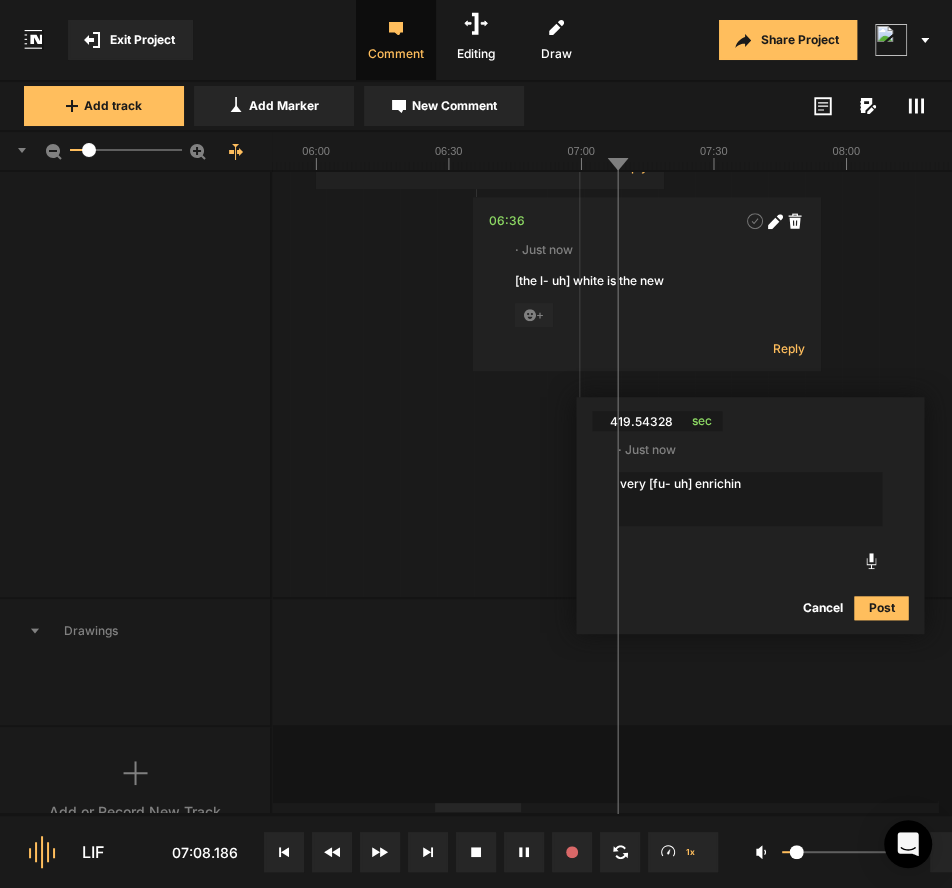 type on "very [fu- uh] enriching" 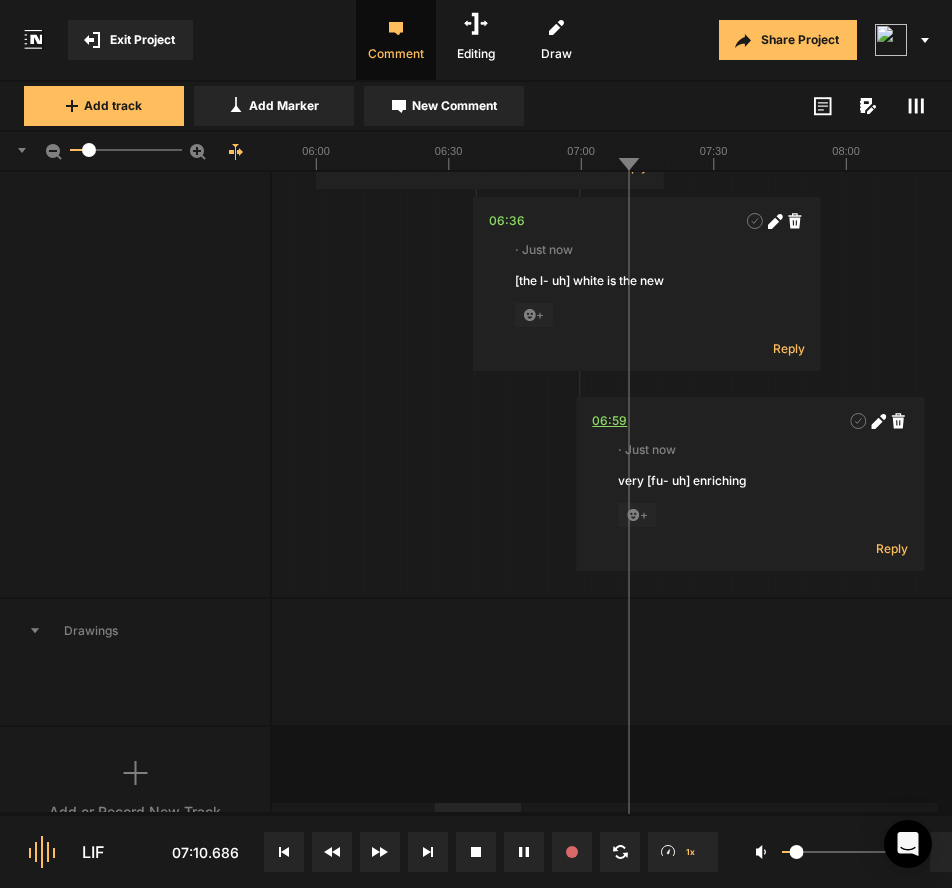 click on "06:59" at bounding box center [609, 421] 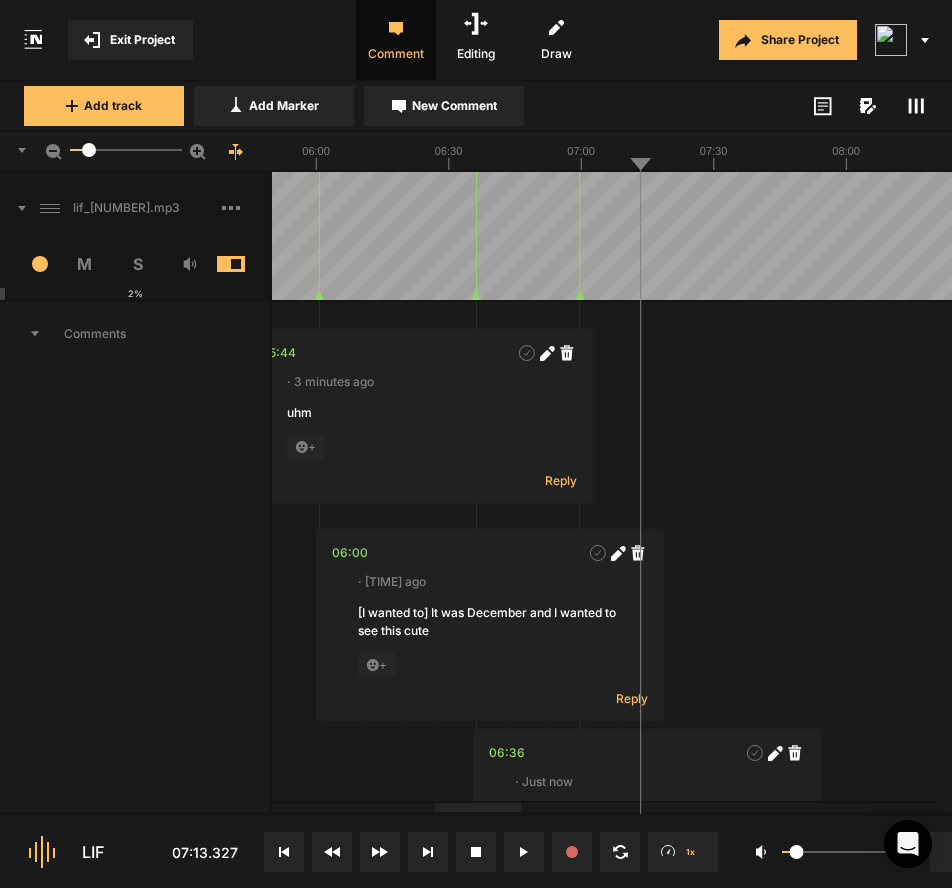 scroll, scrollTop: 0, scrollLeft: 0, axis: both 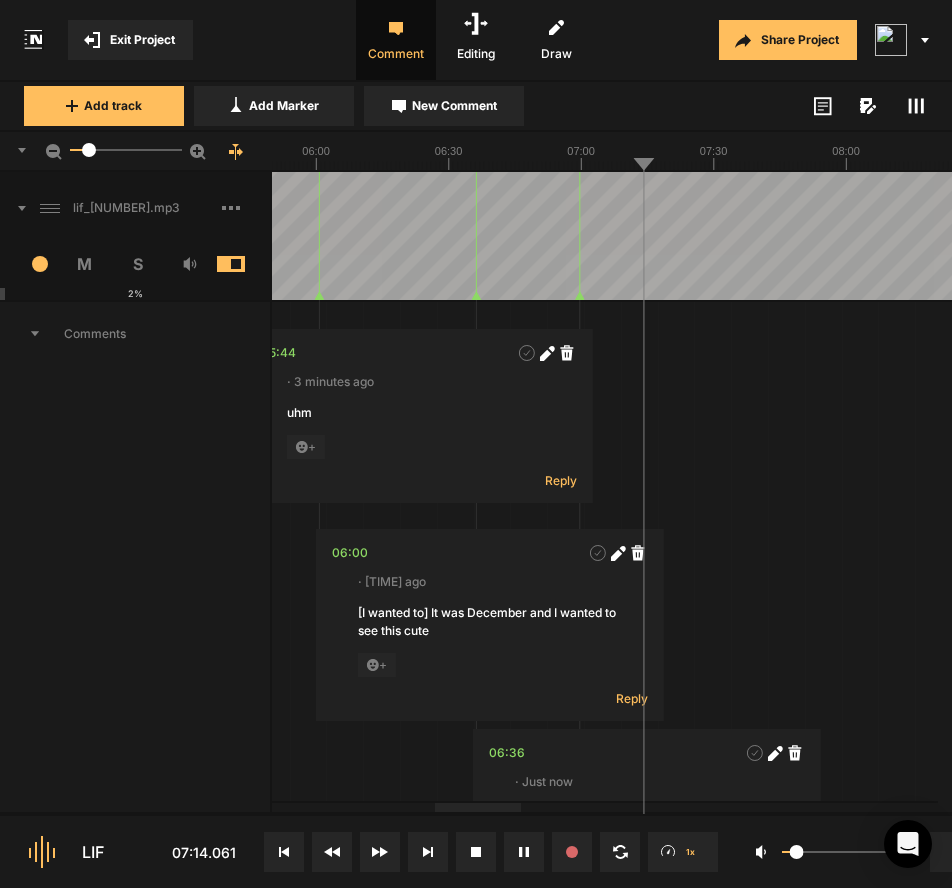 click at bounding box center (2478, 236) 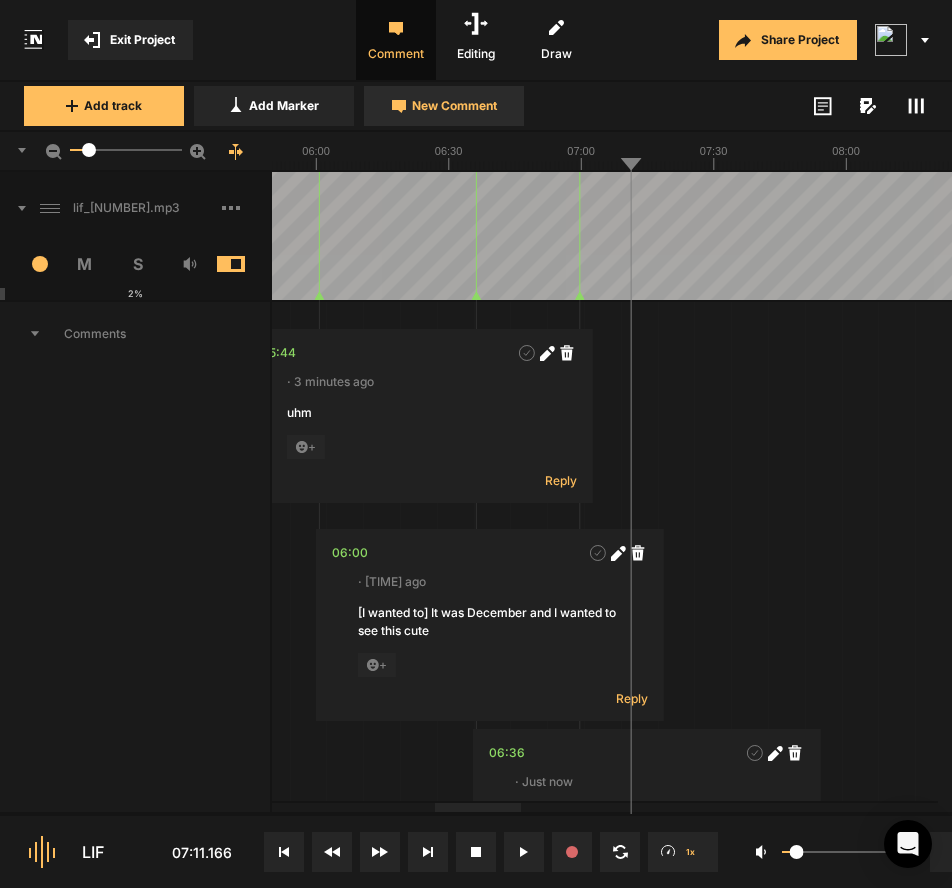 click on "New Comment" at bounding box center (454, 106) 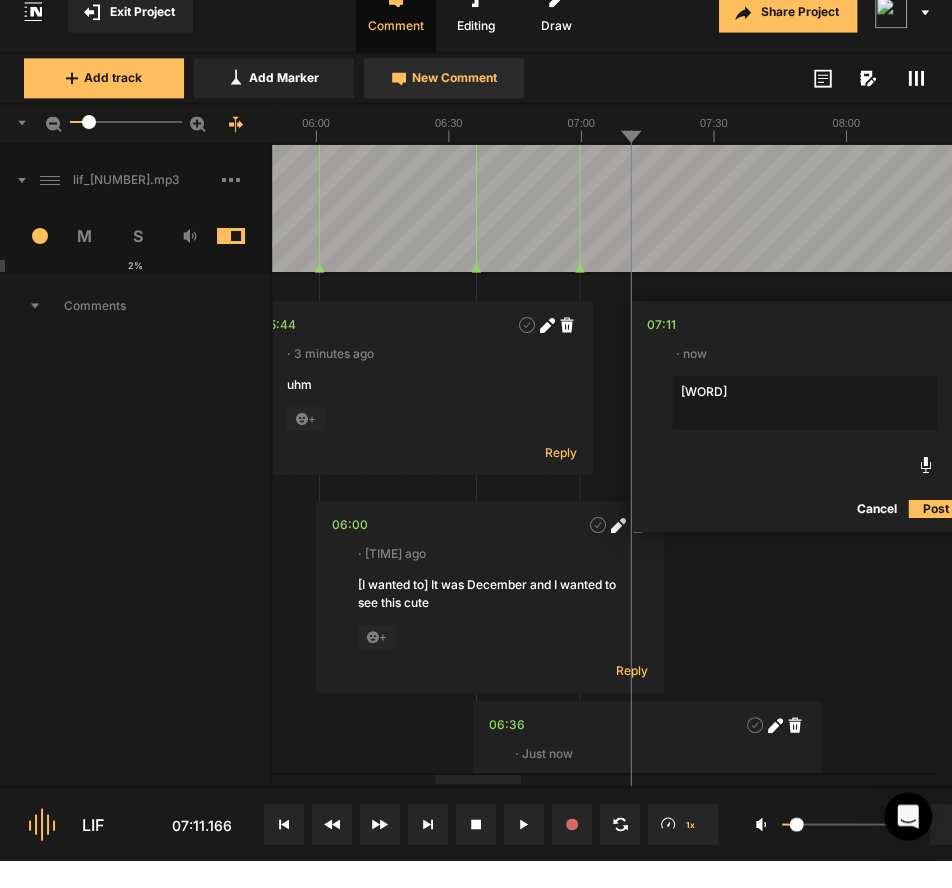 type on "uhm" 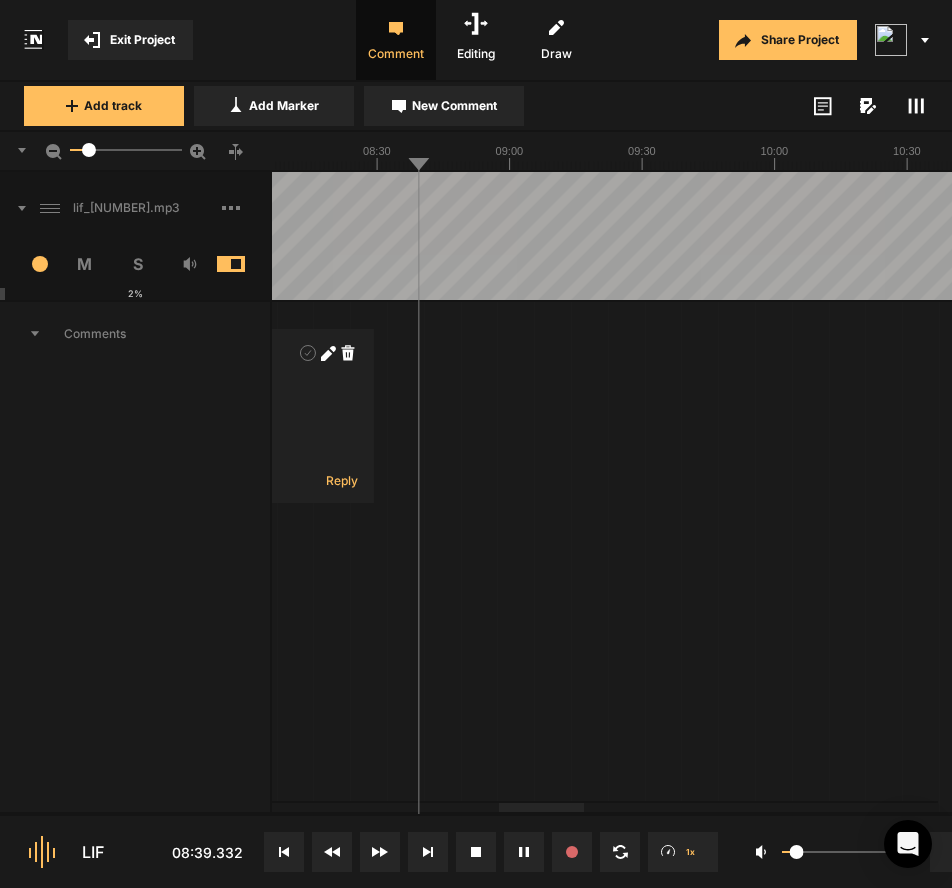 scroll, scrollTop: 0, scrollLeft: 0, axis: both 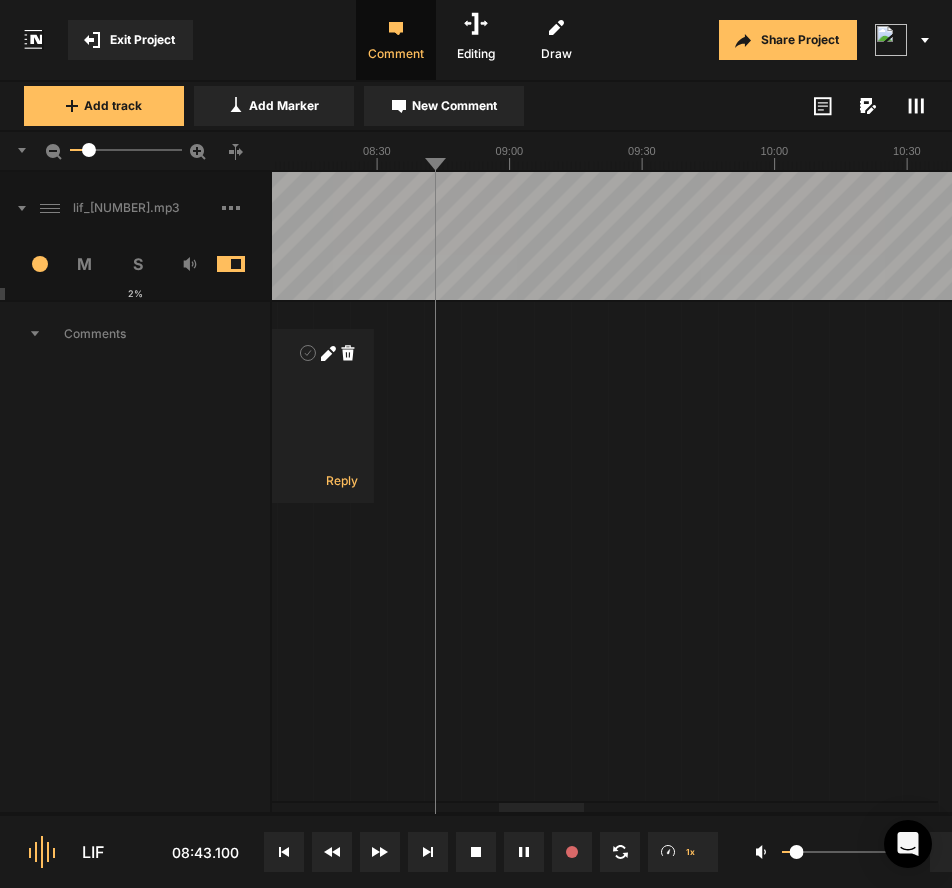 click at bounding box center (1877, 236) 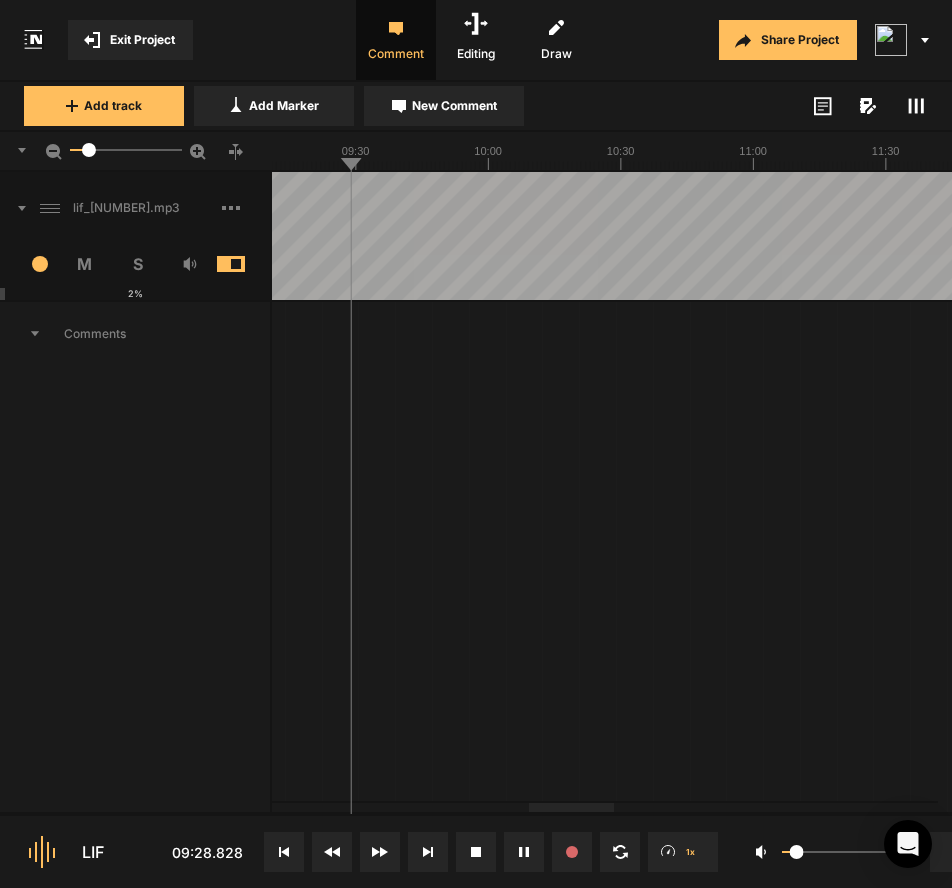 scroll, scrollTop: 0, scrollLeft: 0, axis: both 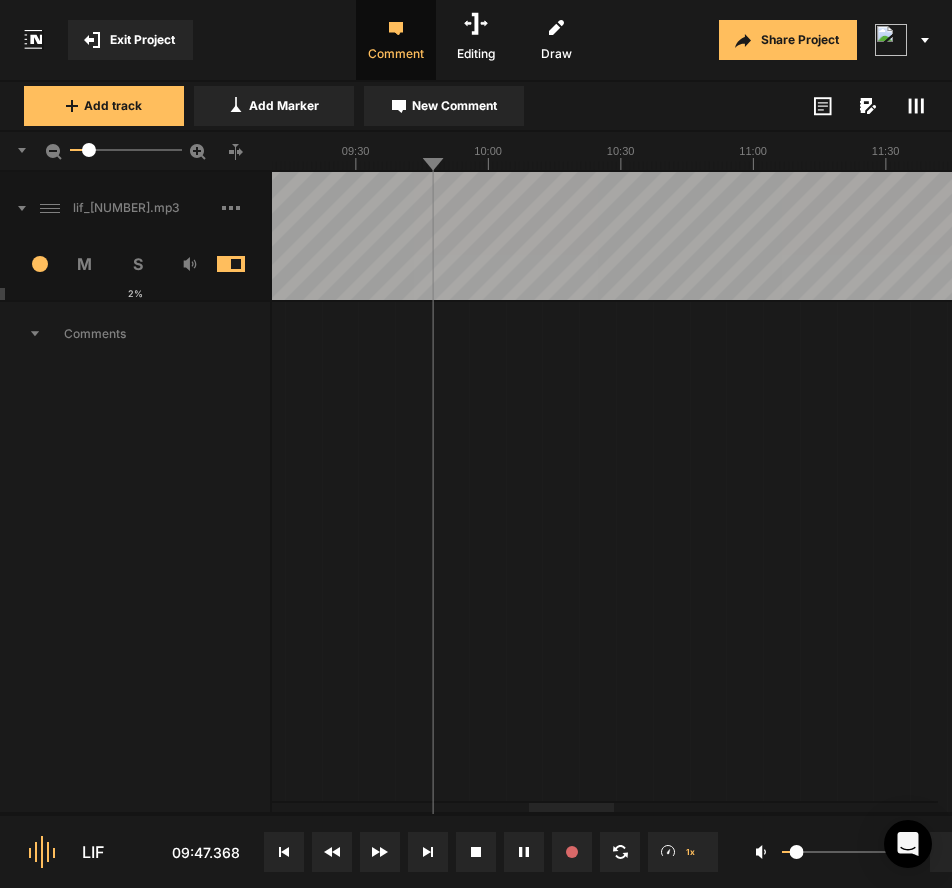 click at bounding box center [1590, 236] 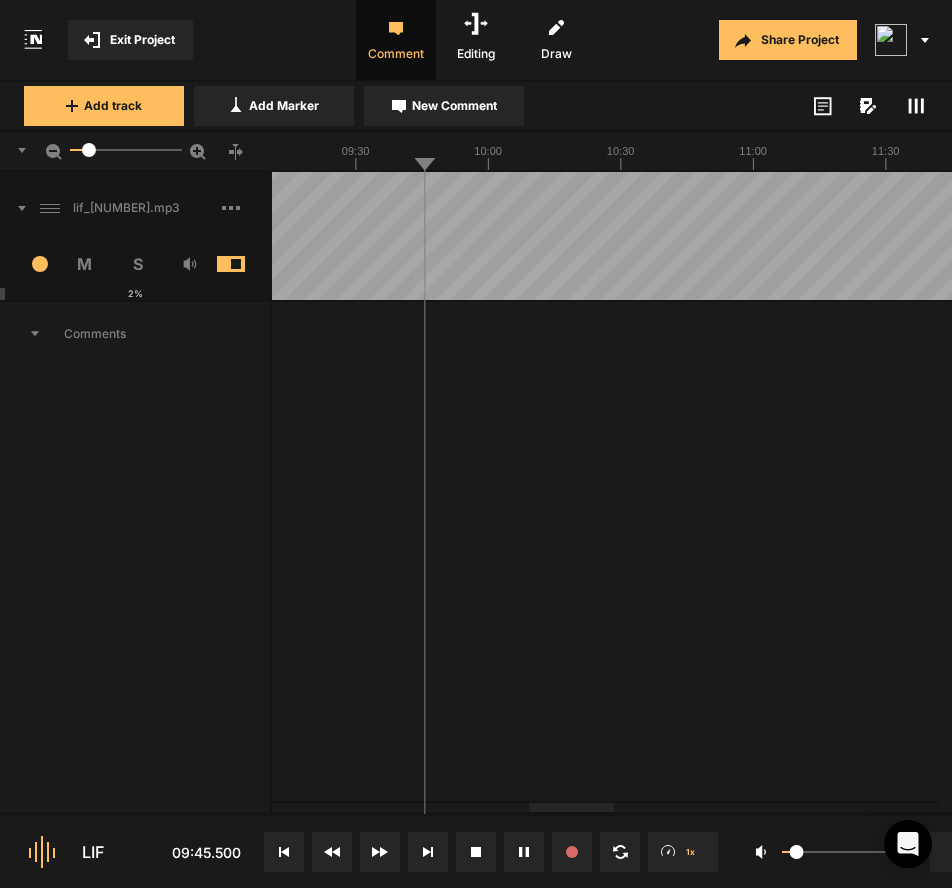 click at bounding box center (1590, 236) 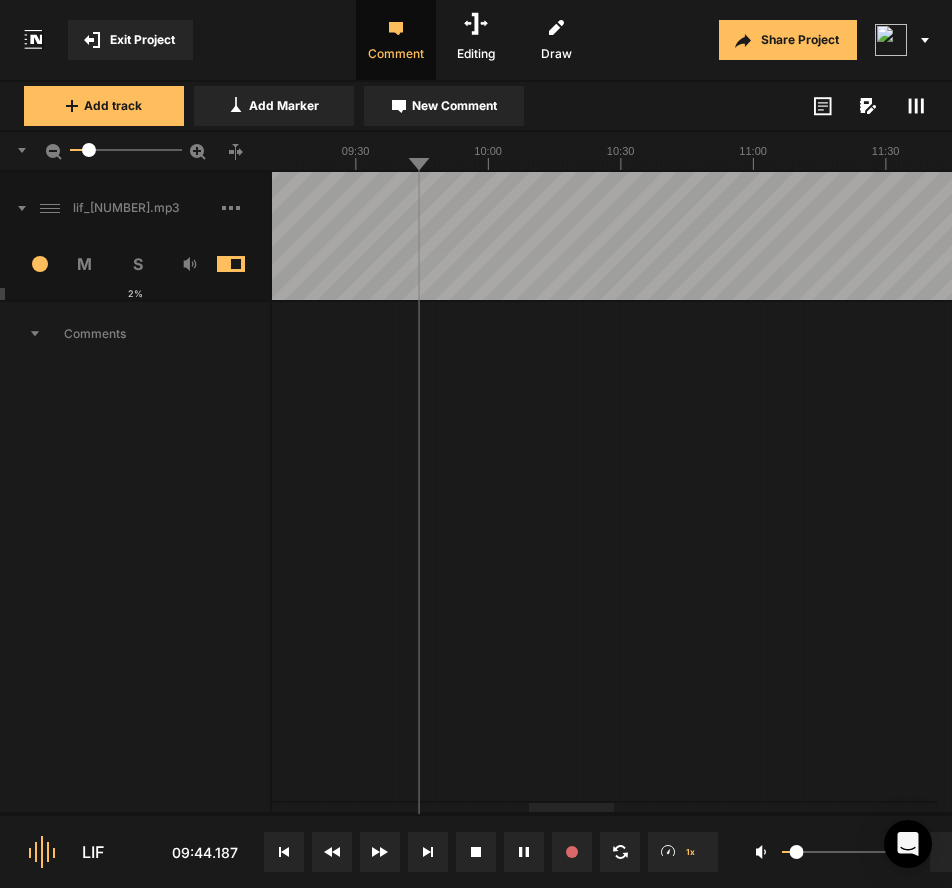 click at bounding box center (1590, 236) 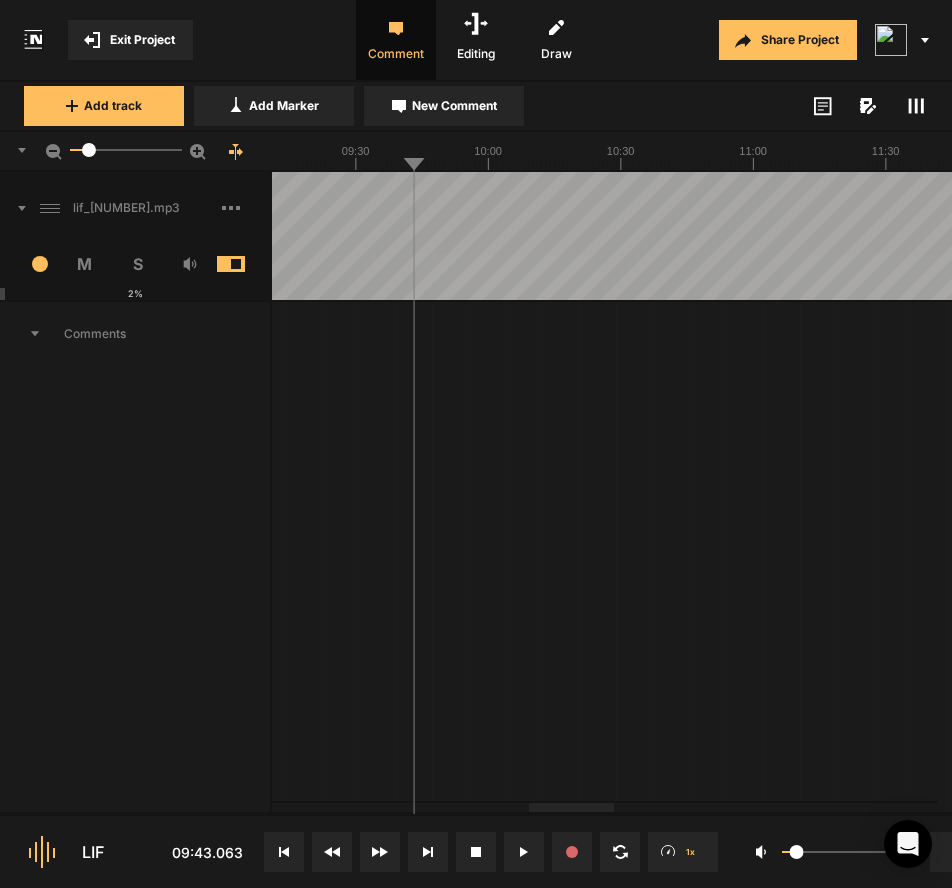 click at bounding box center (1590, 236) 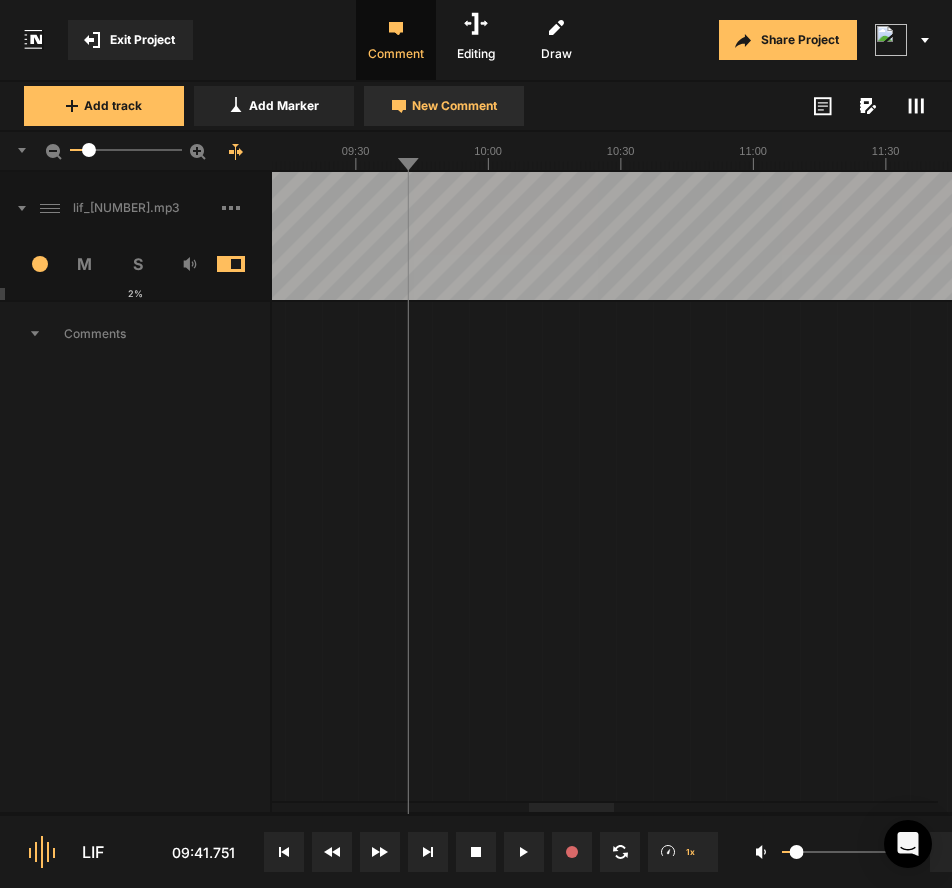 click on "New Comment" at bounding box center (454, 106) 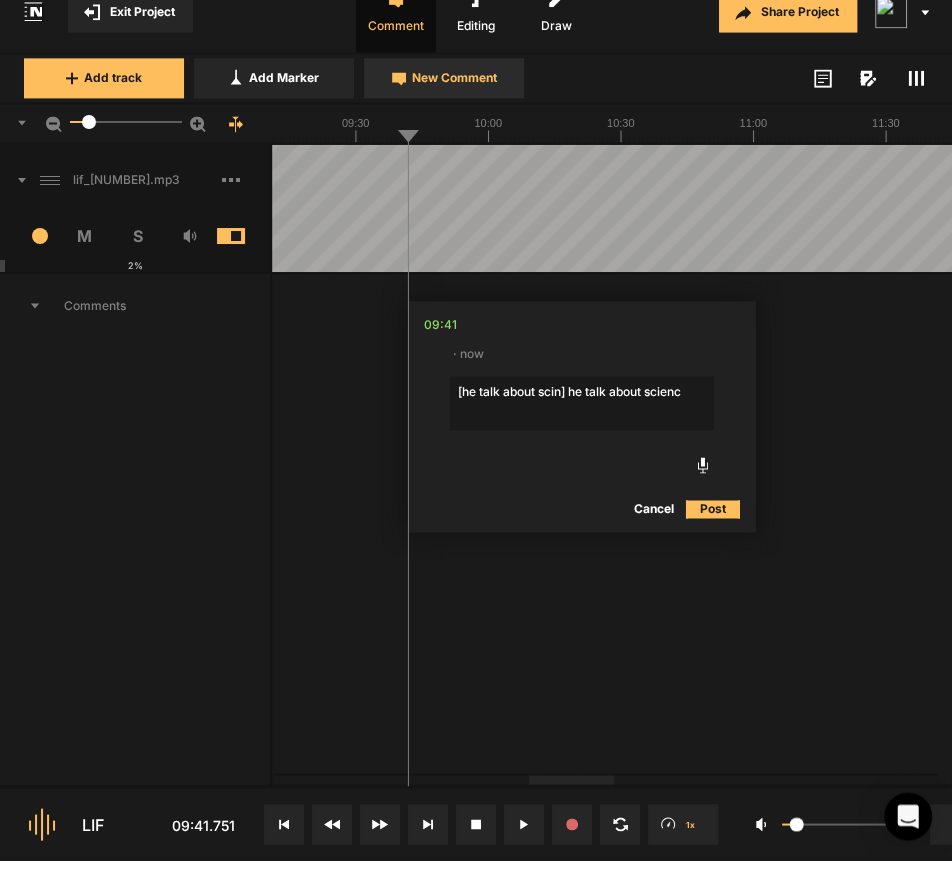 type on "[he talk about scin] he talk about science" 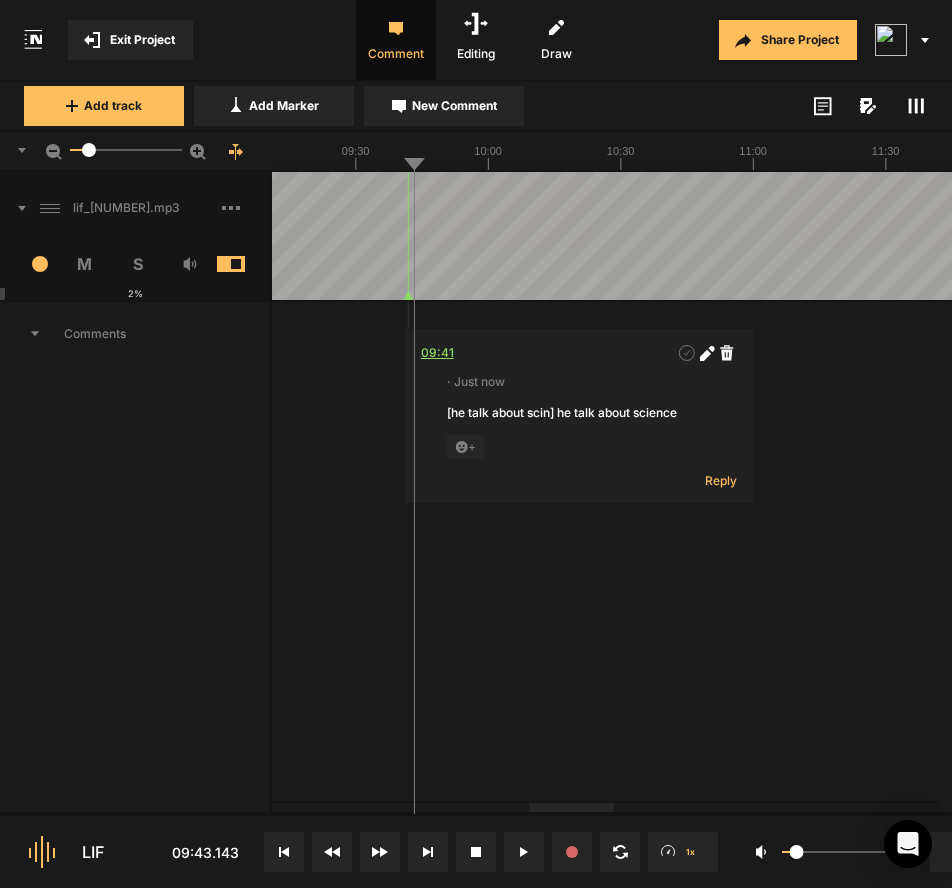 click on "09:41" at bounding box center (437, 353) 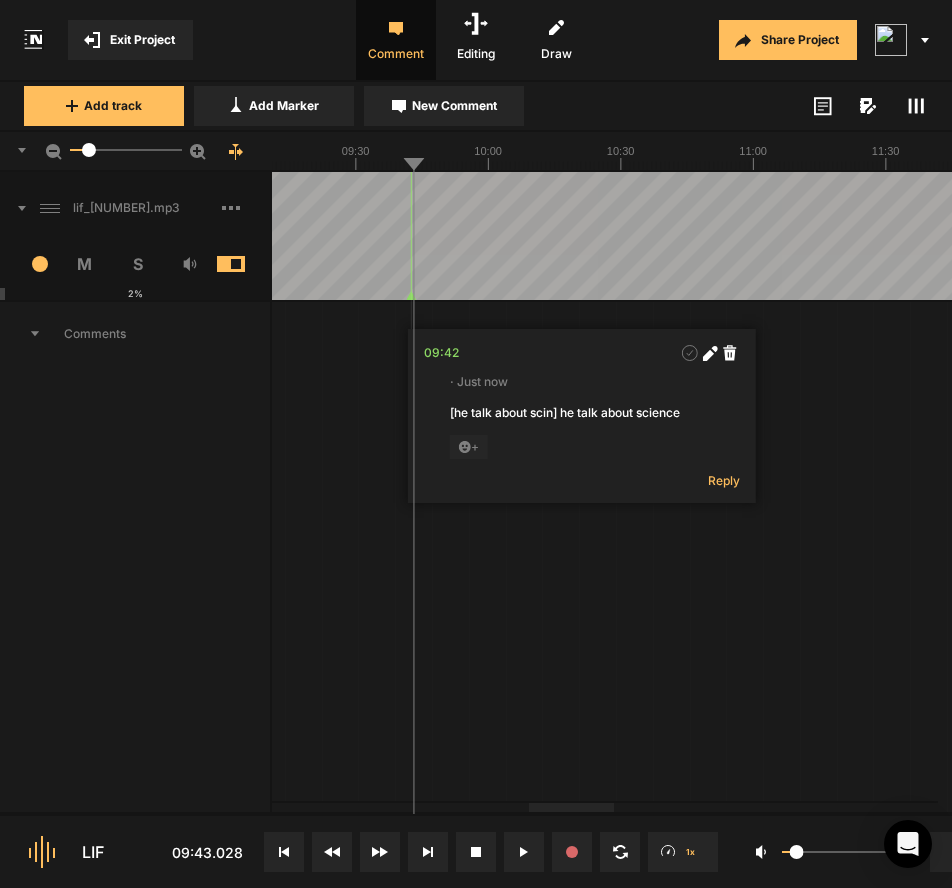click 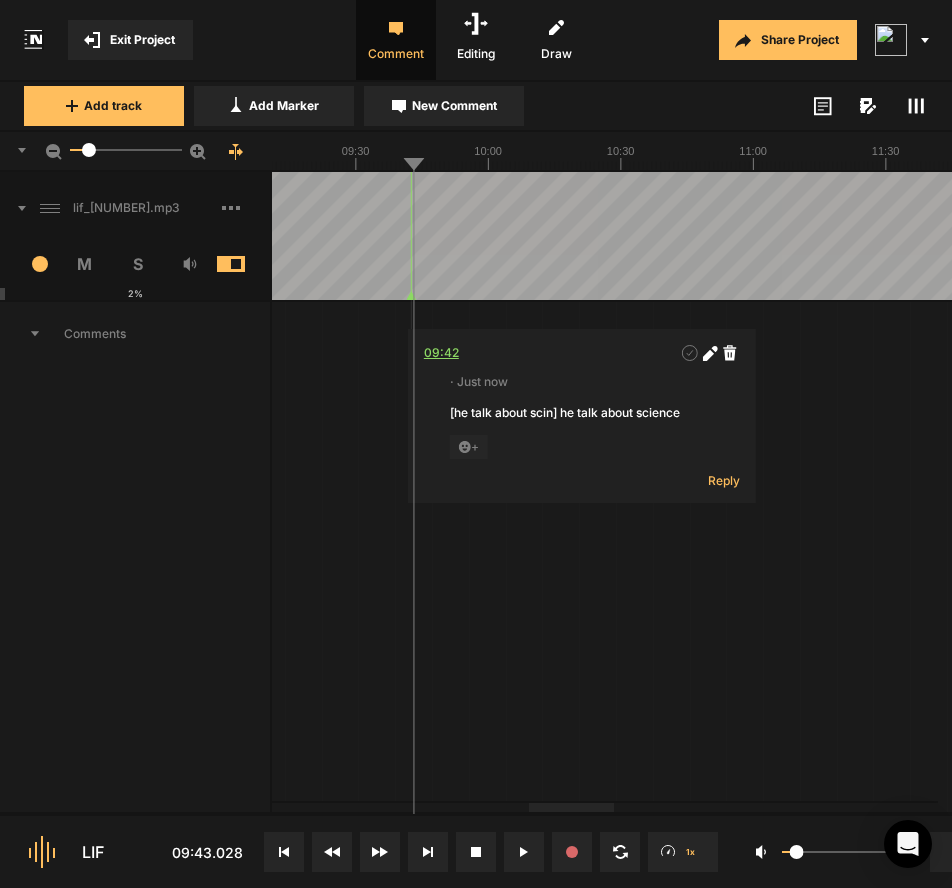 click on "09:42" at bounding box center (441, 353) 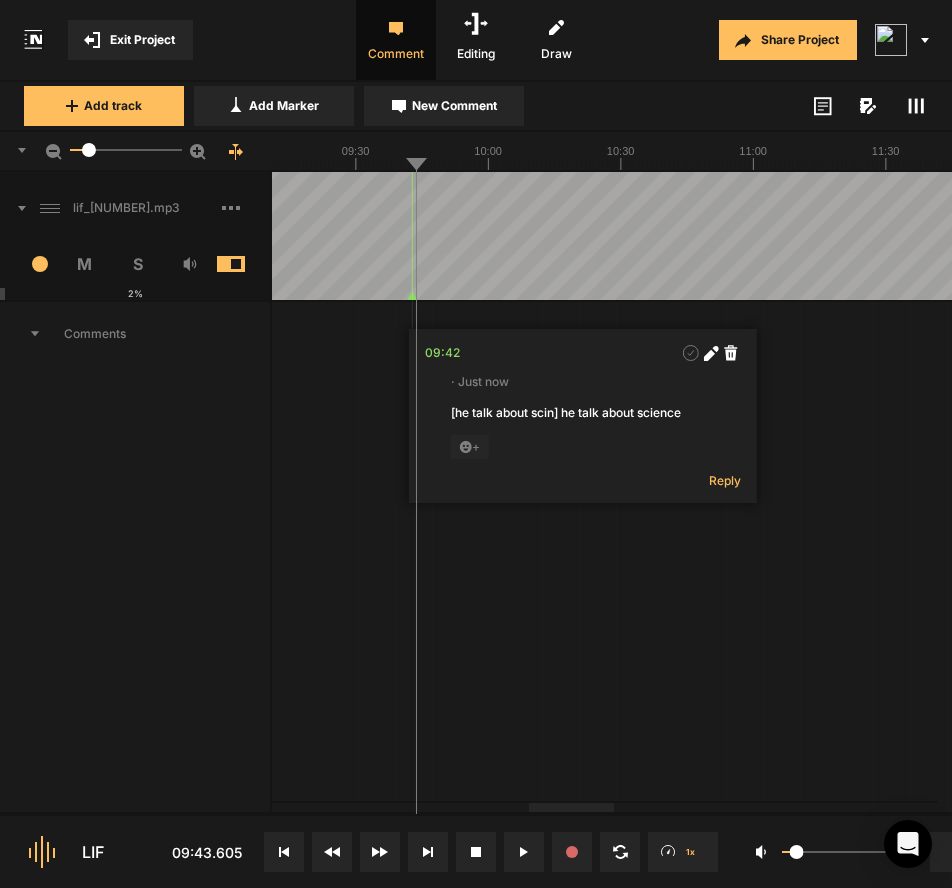 click 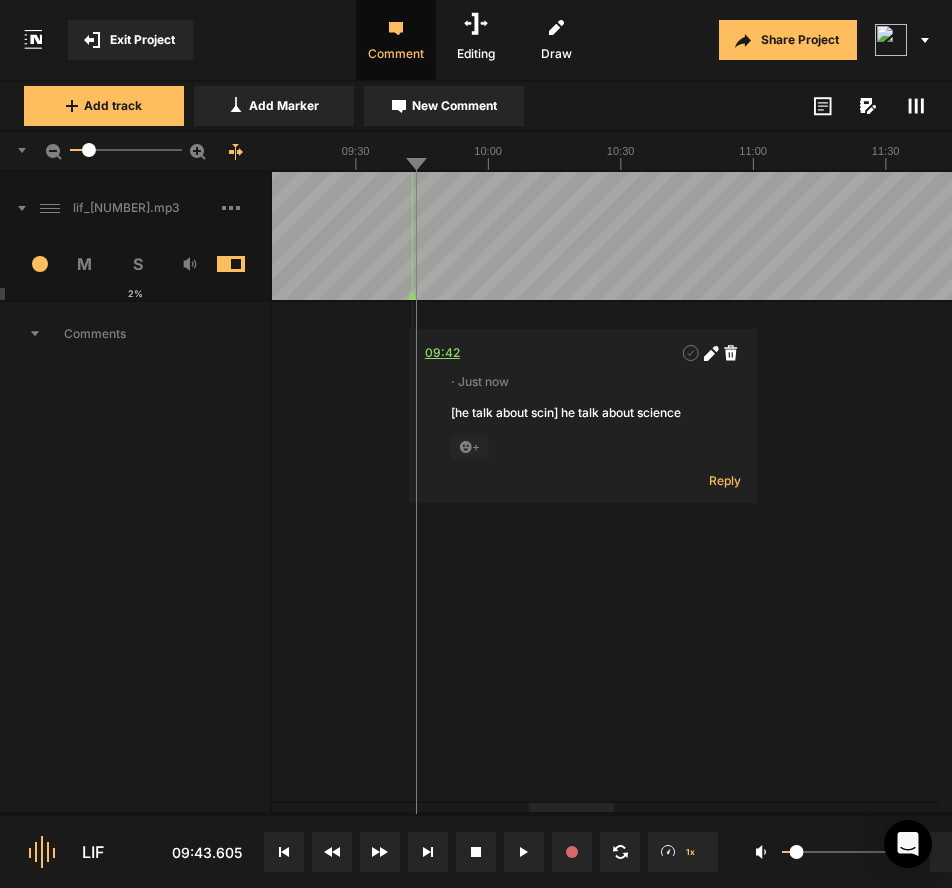 click on "09:42" at bounding box center [442, 353] 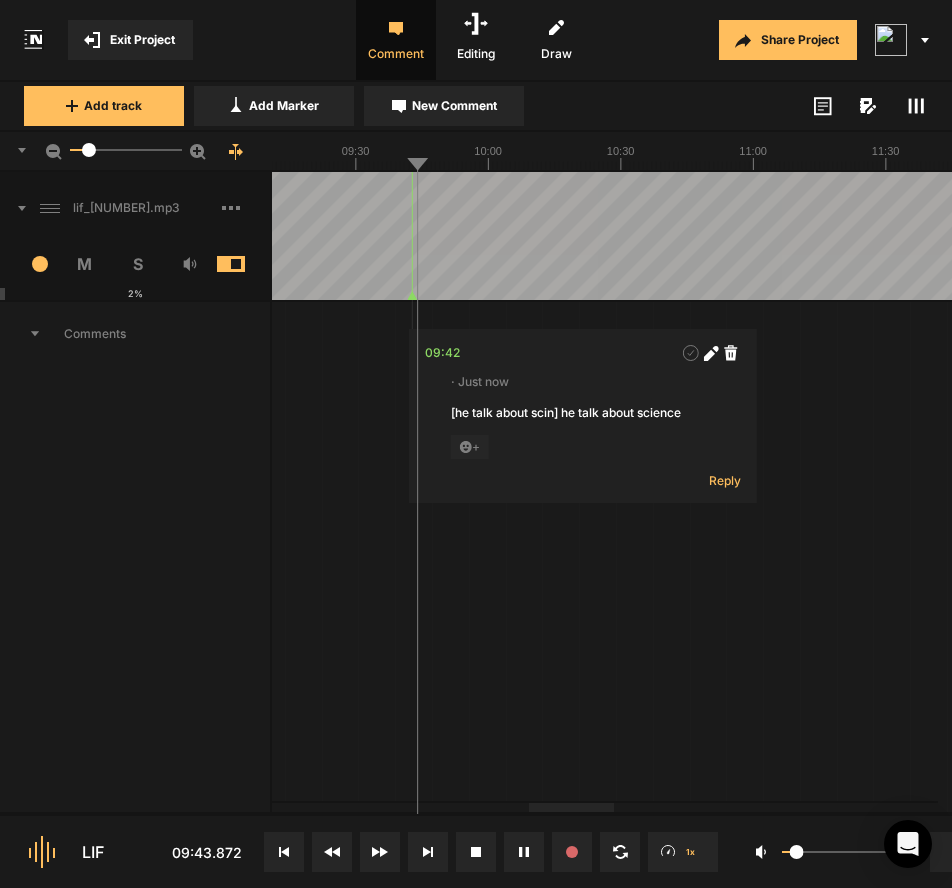 click 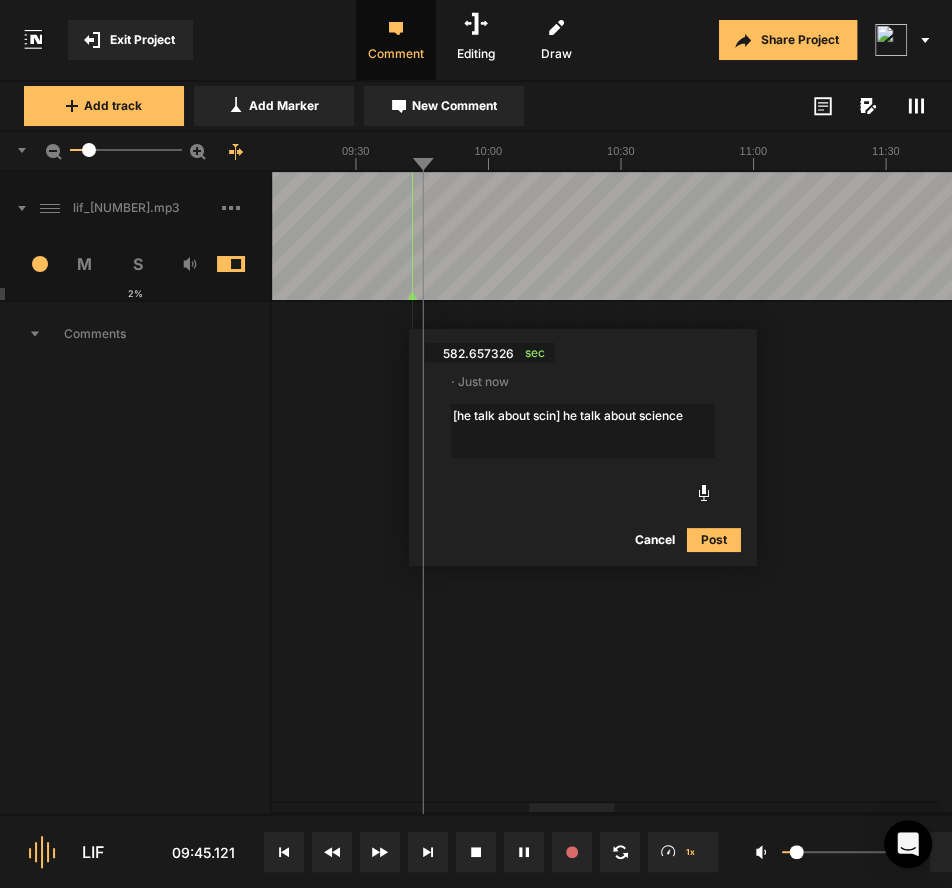 click on "[he talk about scin] he talk about science" at bounding box center (583, 431) 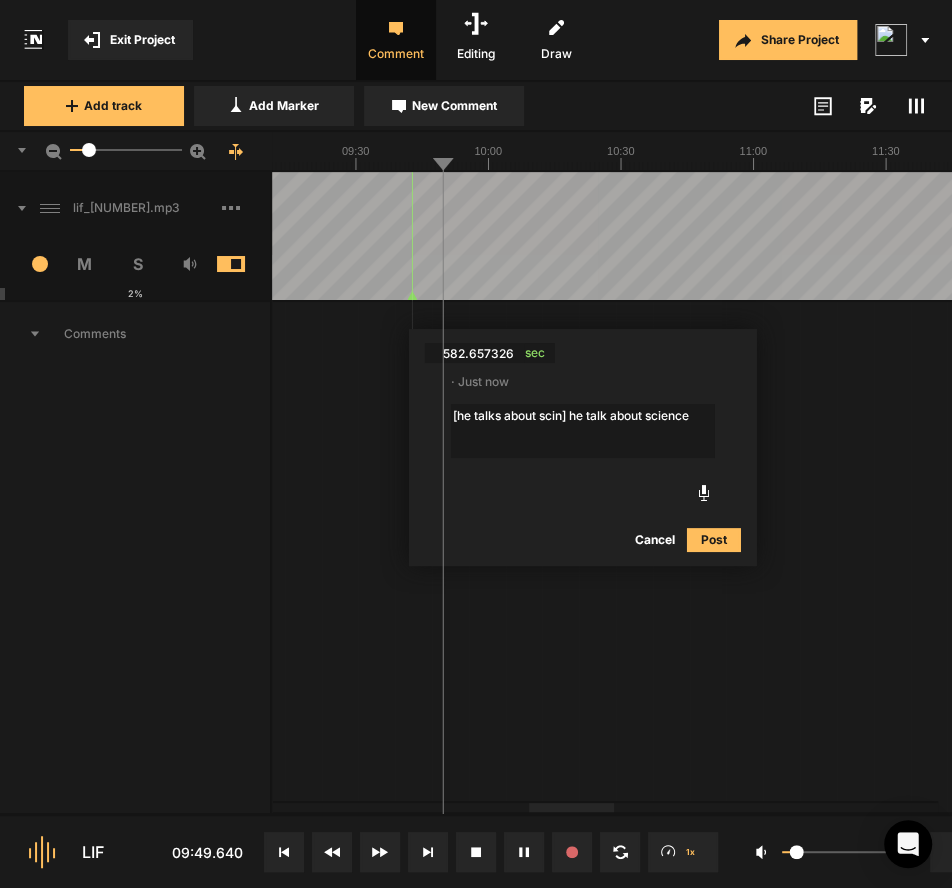 click on "[he talks about scin] he talk about science" at bounding box center (583, 431) 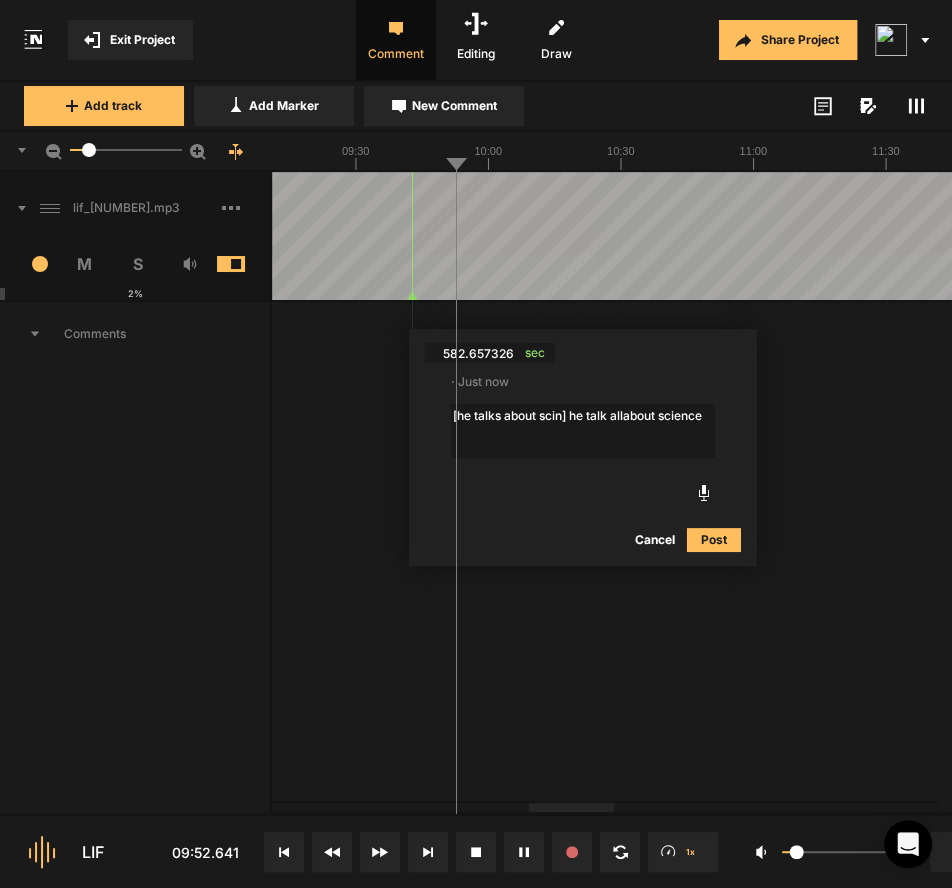 type on "[he talks about scin] he talk all about science" 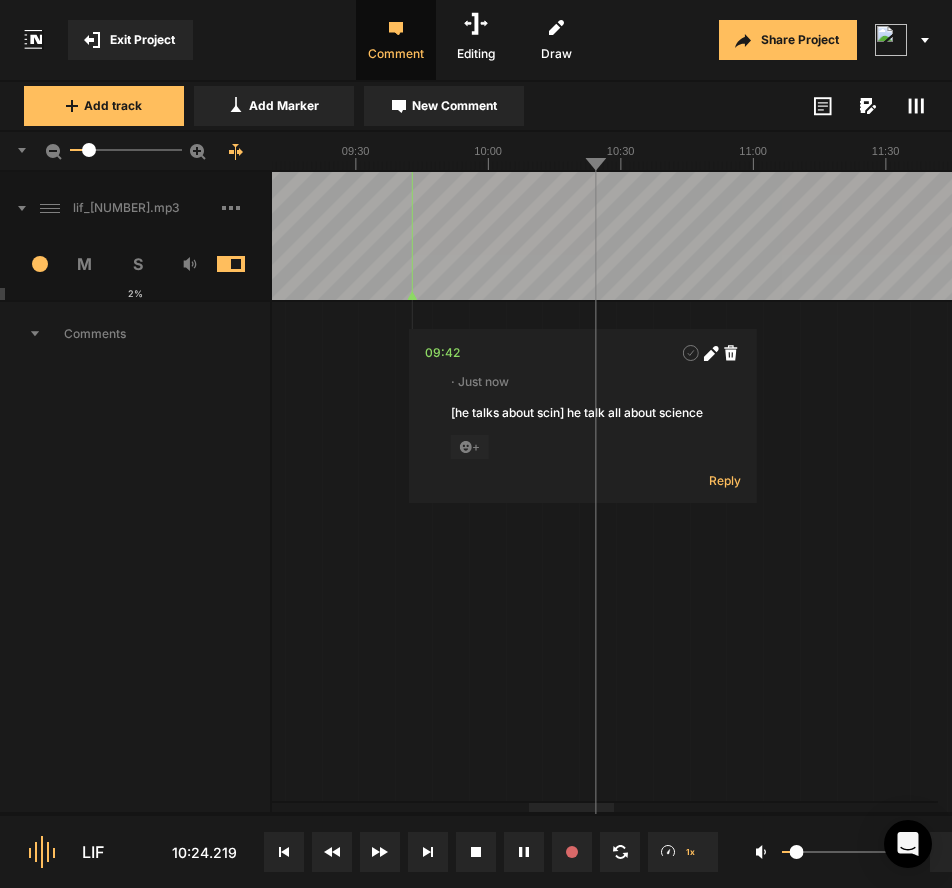 click at bounding box center [1590, 236] 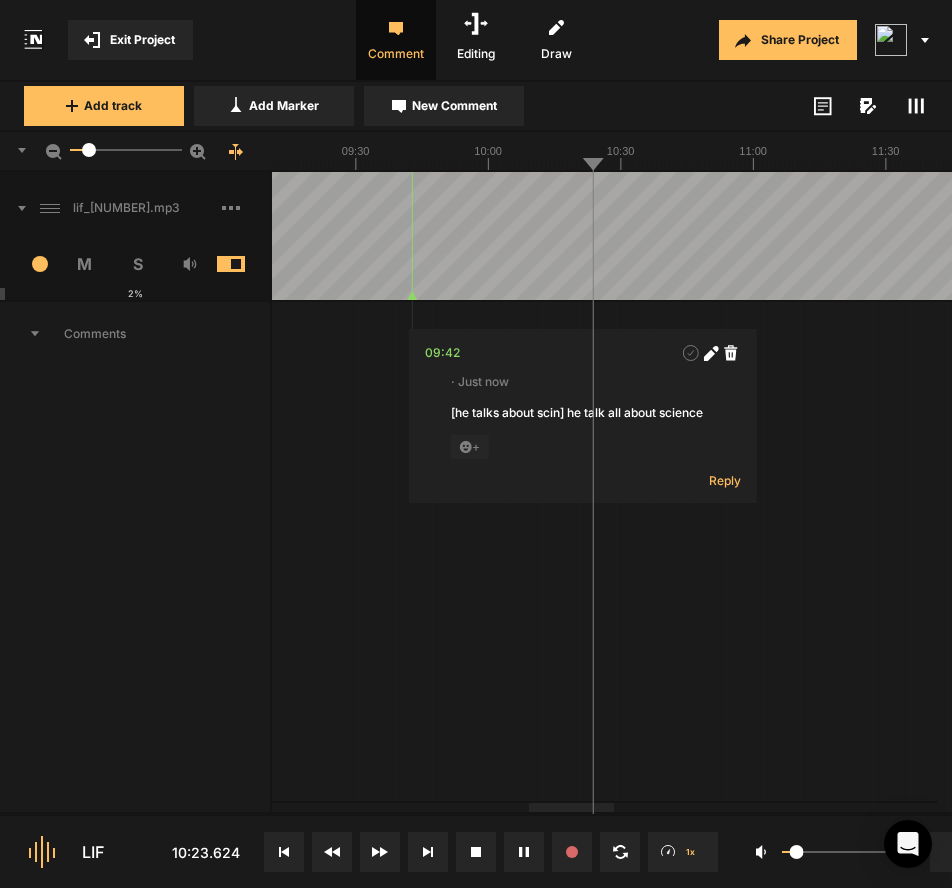 click at bounding box center [1590, 236] 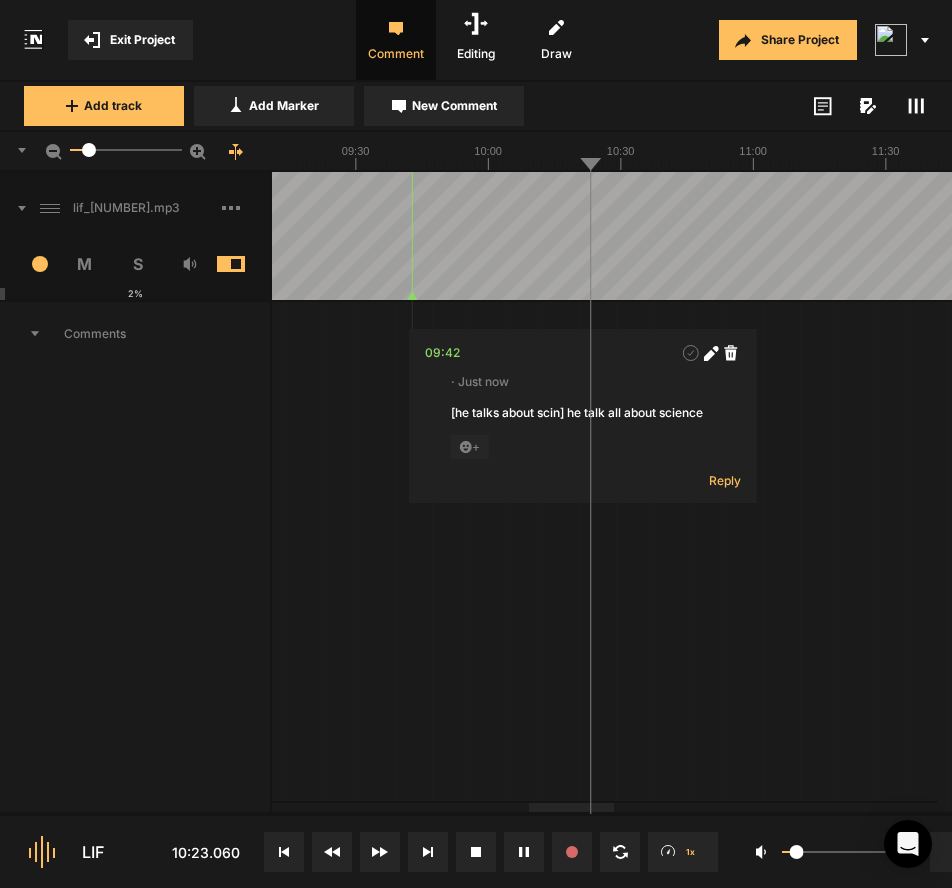 click at bounding box center (1590, 236) 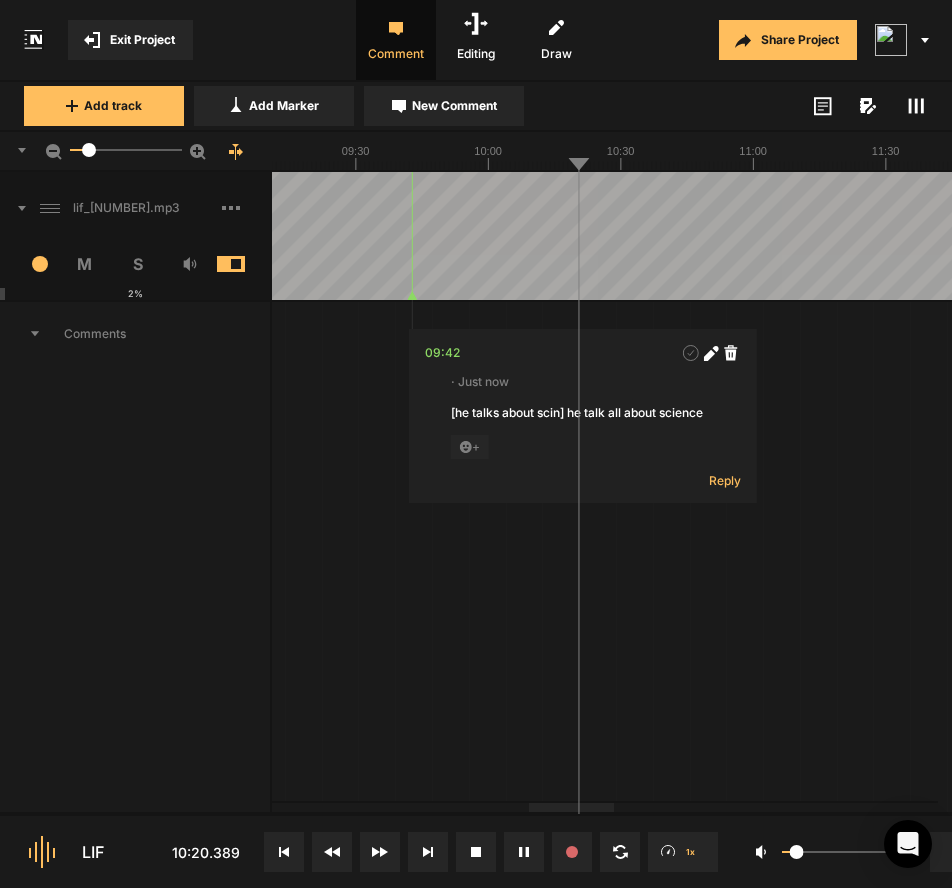 click at bounding box center (1590, 236) 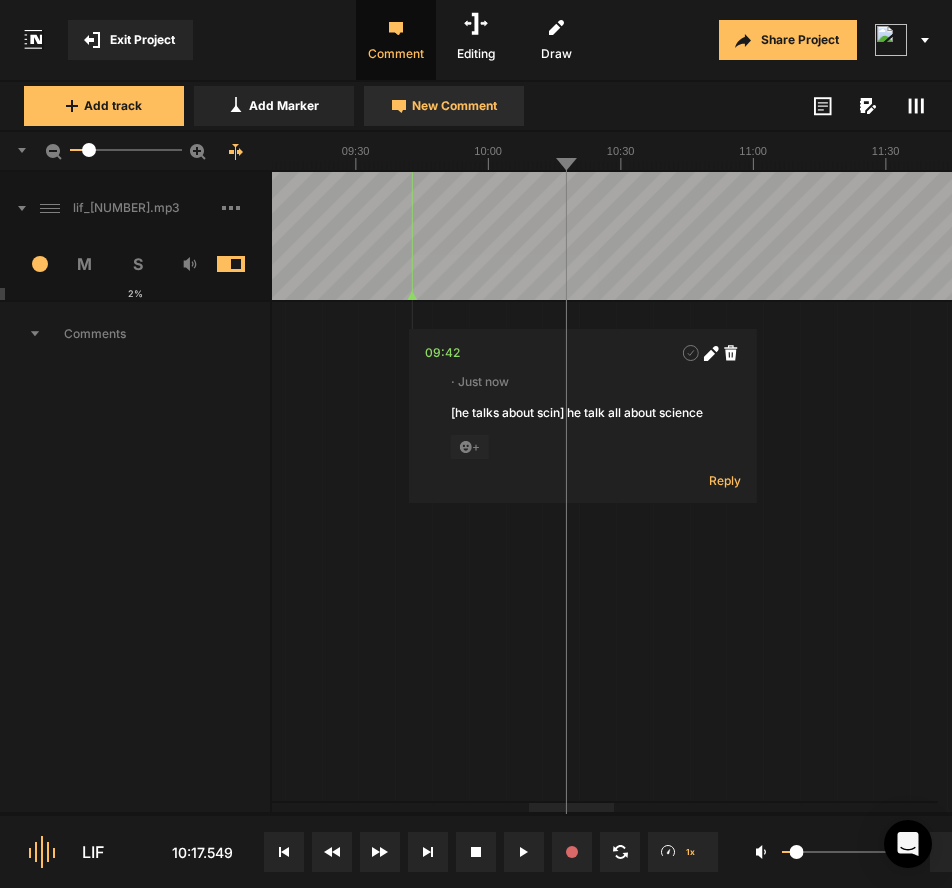 click on "New Comment" at bounding box center (454, 106) 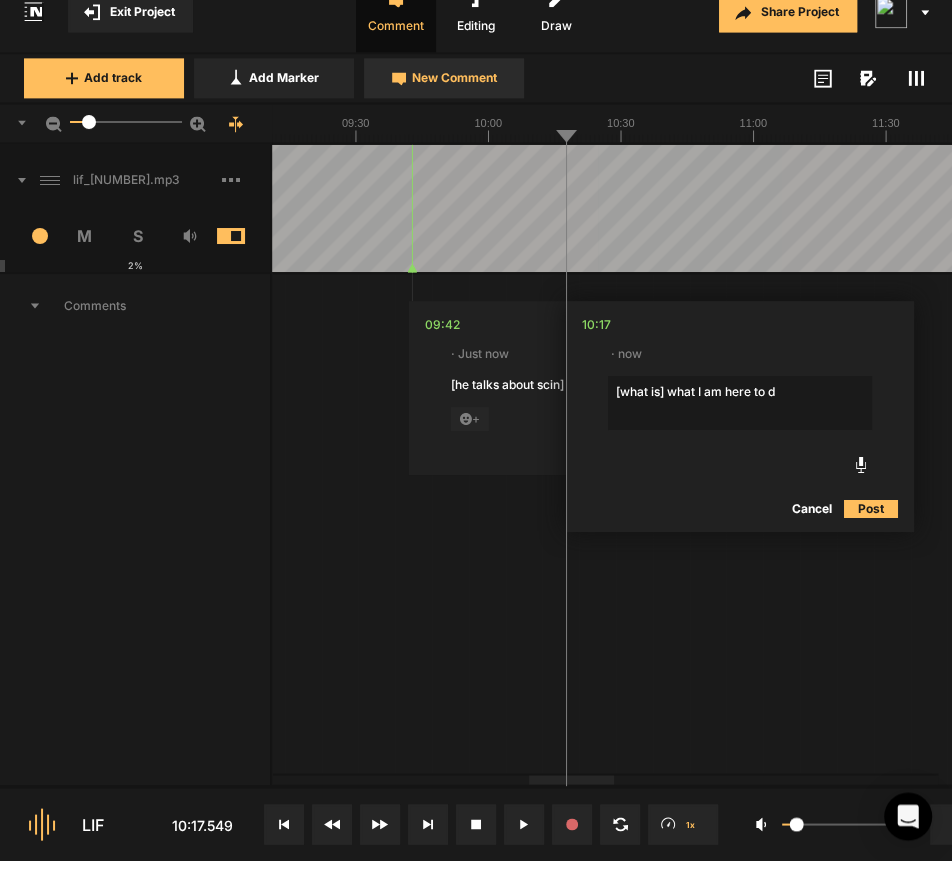 type on "[what is] what I am here to do" 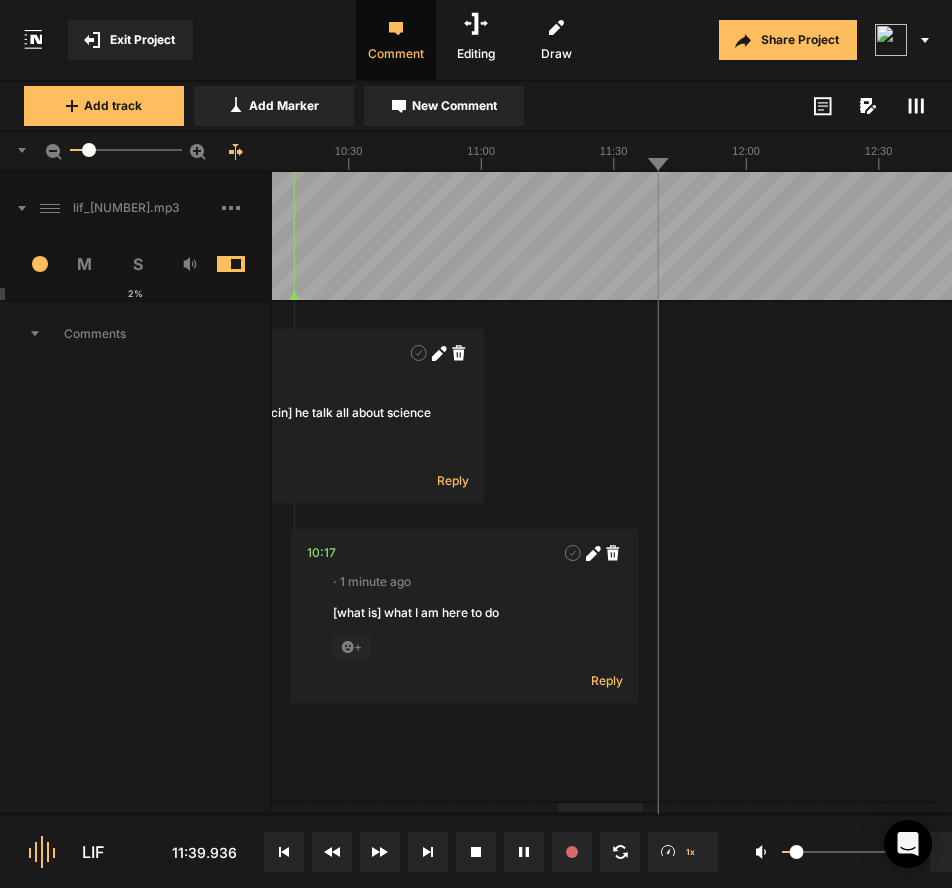 click at bounding box center [1318, 236] 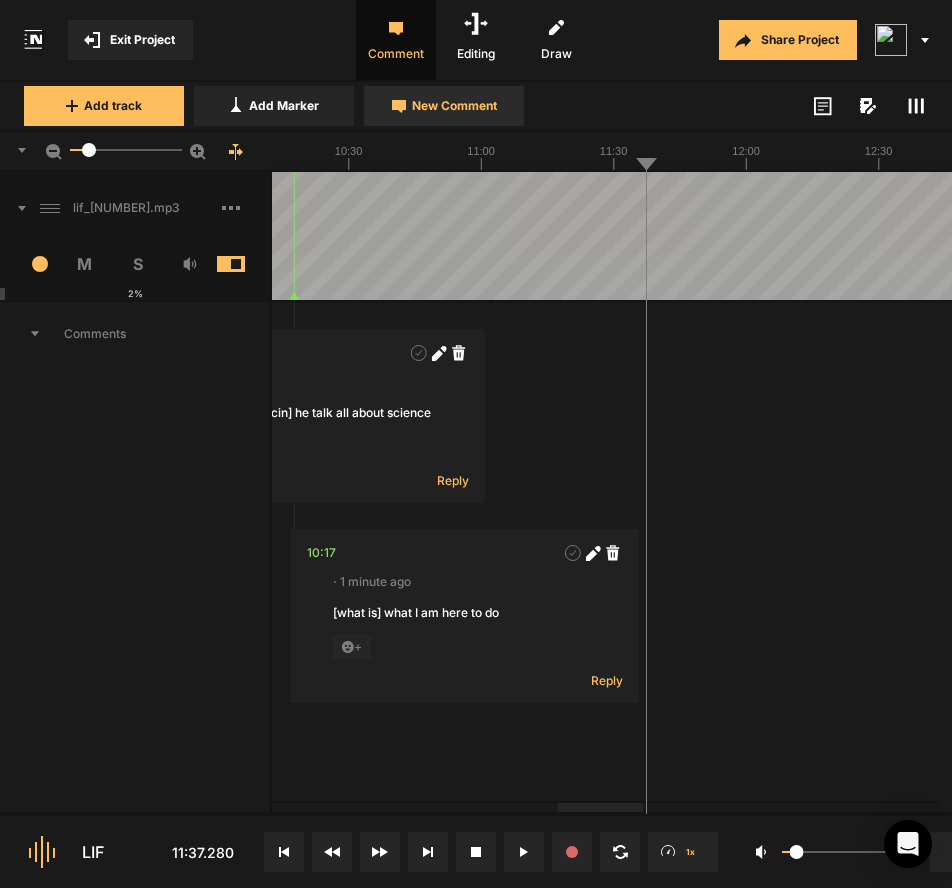 click on "New Comment" at bounding box center [454, 106] 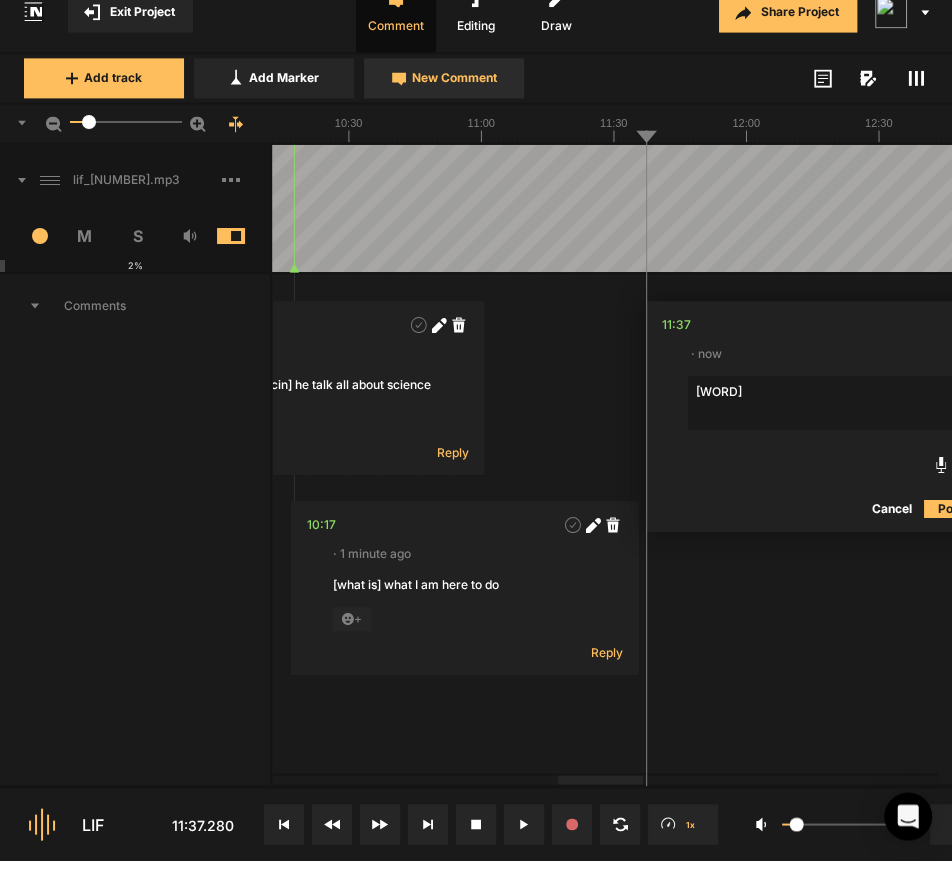 type on "uhm" 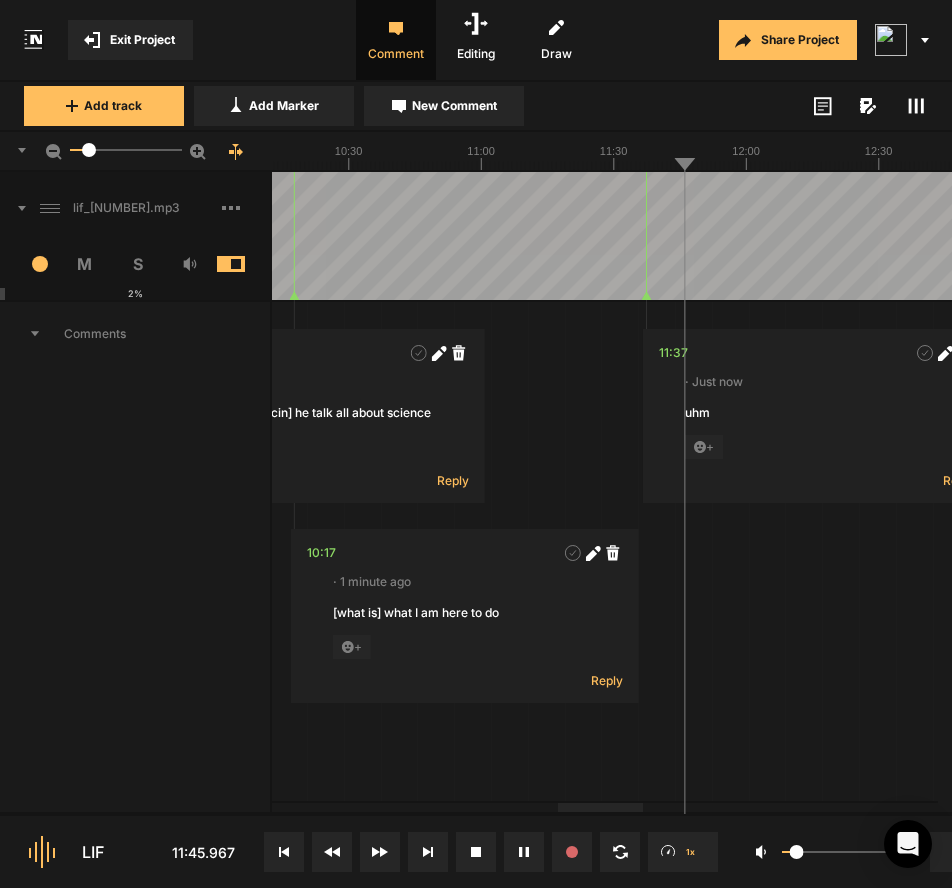 click at bounding box center [1318, 236] 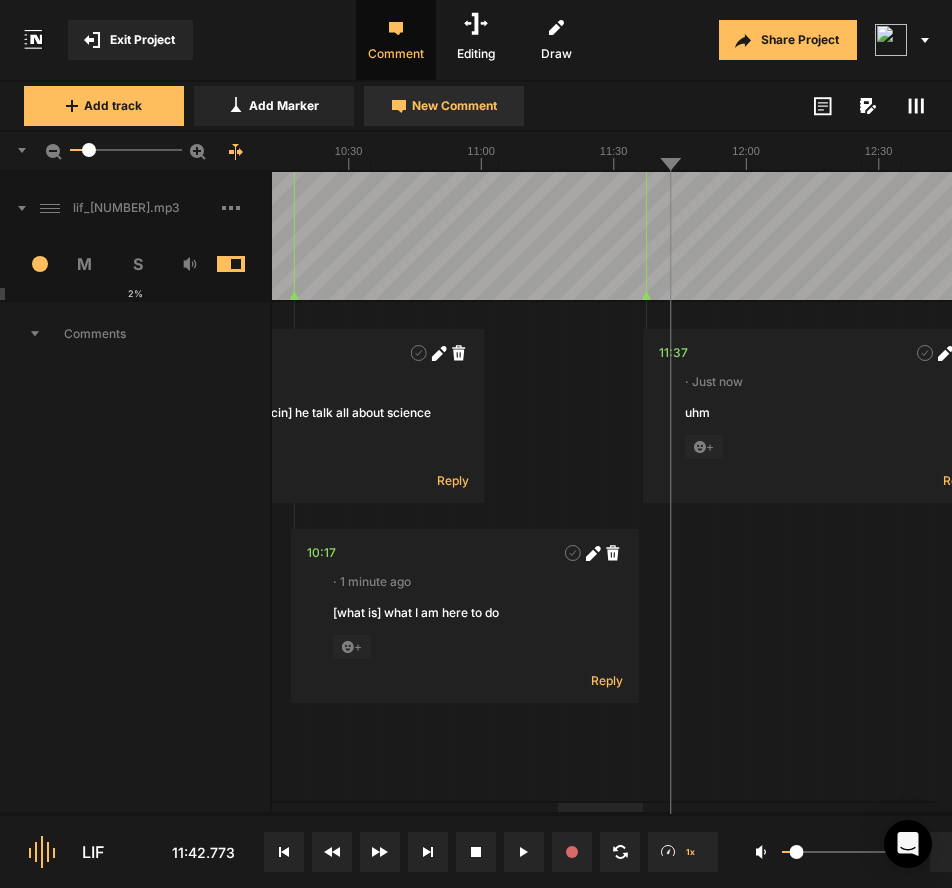 click on "New Comment" at bounding box center (454, 106) 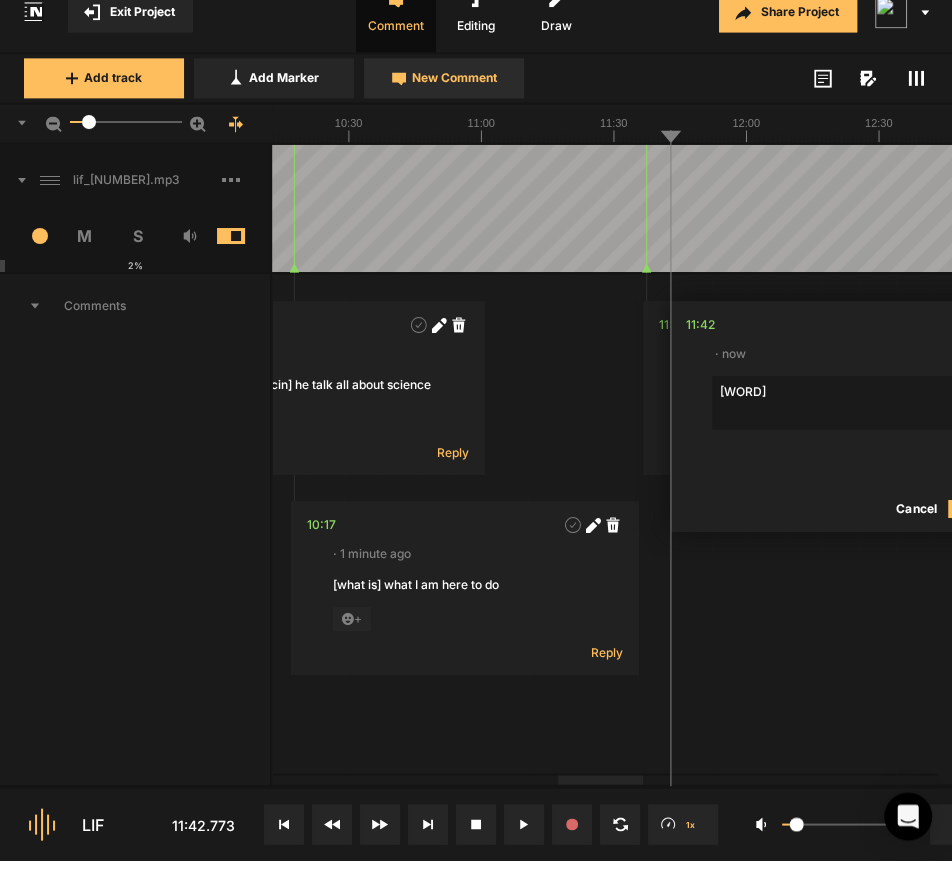type on "uhm" 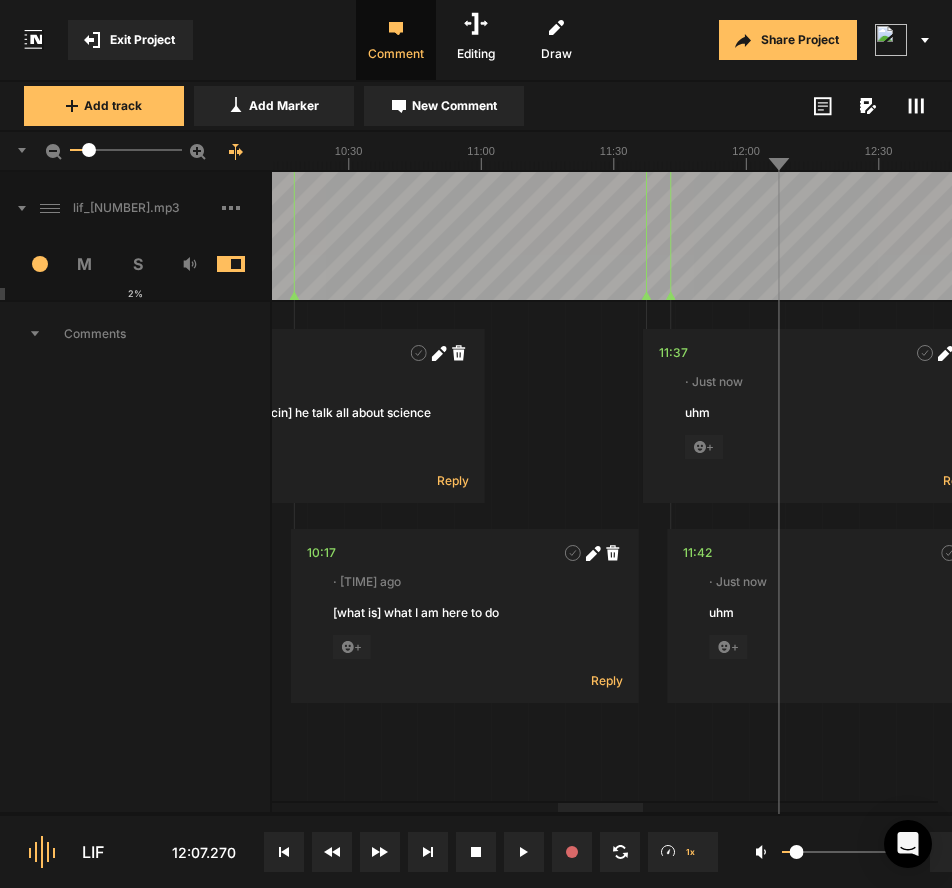 click at bounding box center [1318, 236] 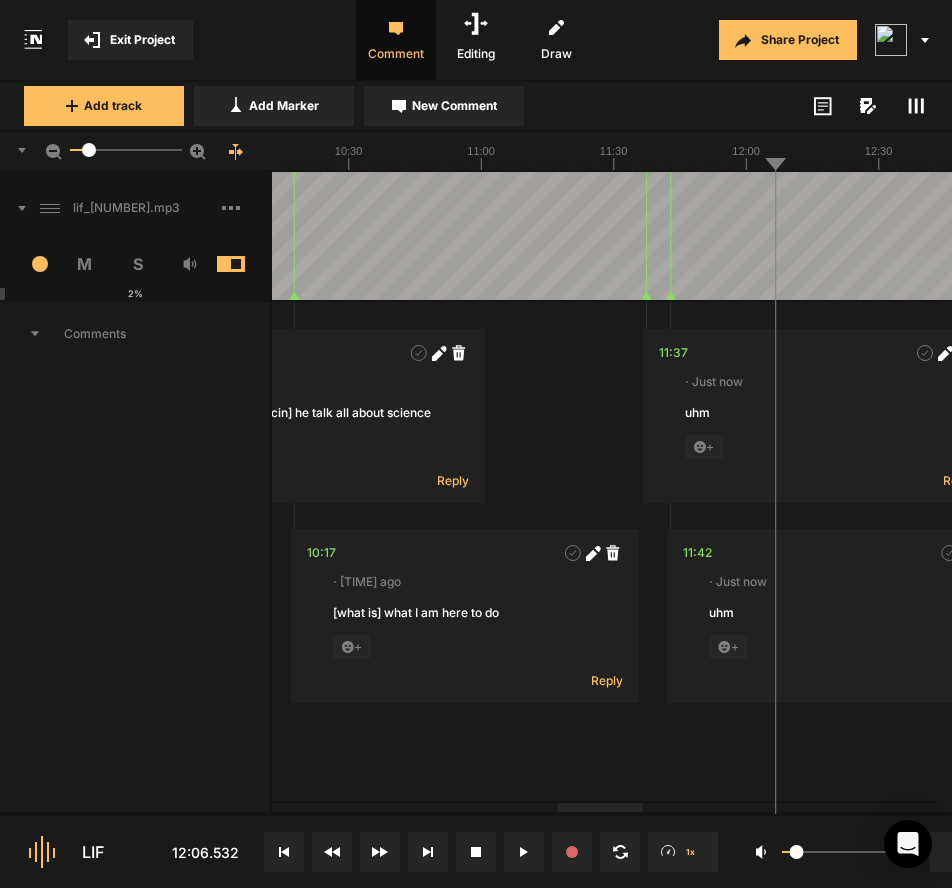 click at bounding box center [1318, 236] 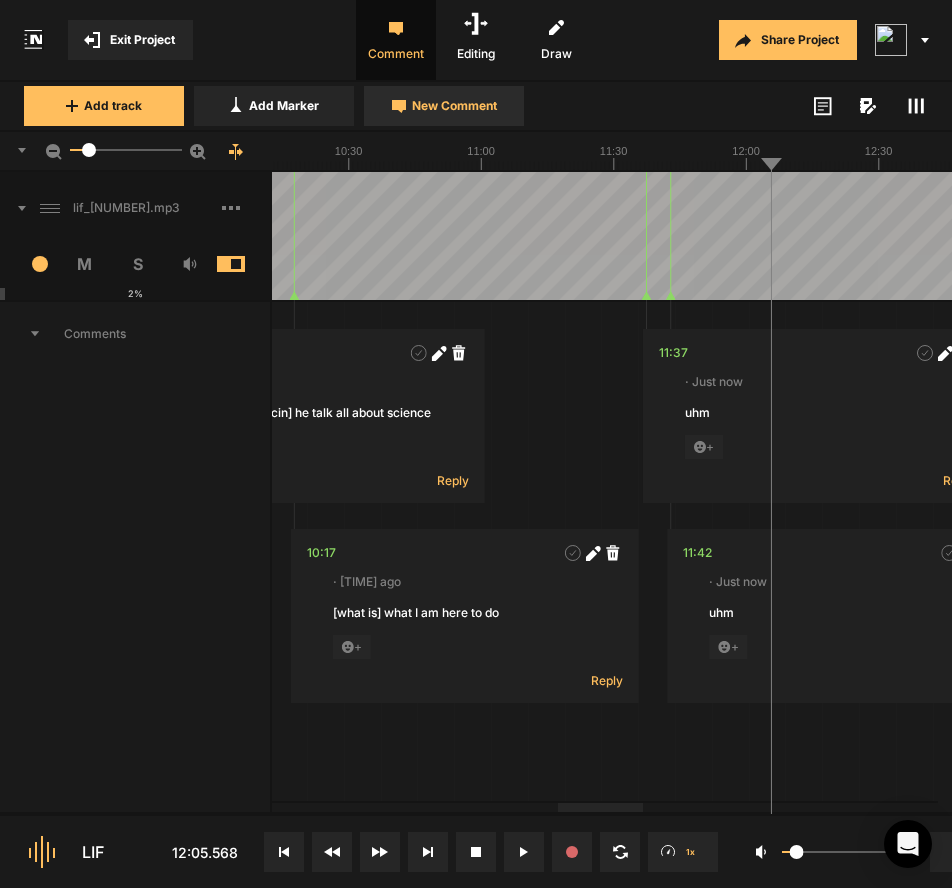 click on "New Comment" at bounding box center [454, 106] 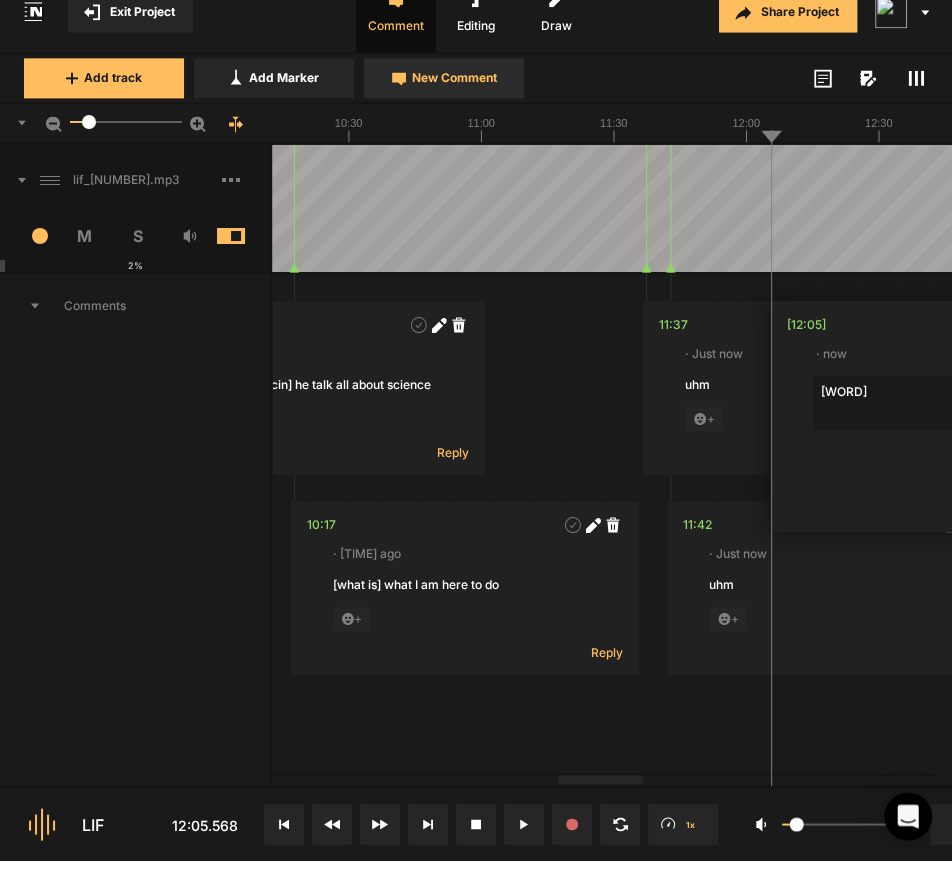 type on "uhm" 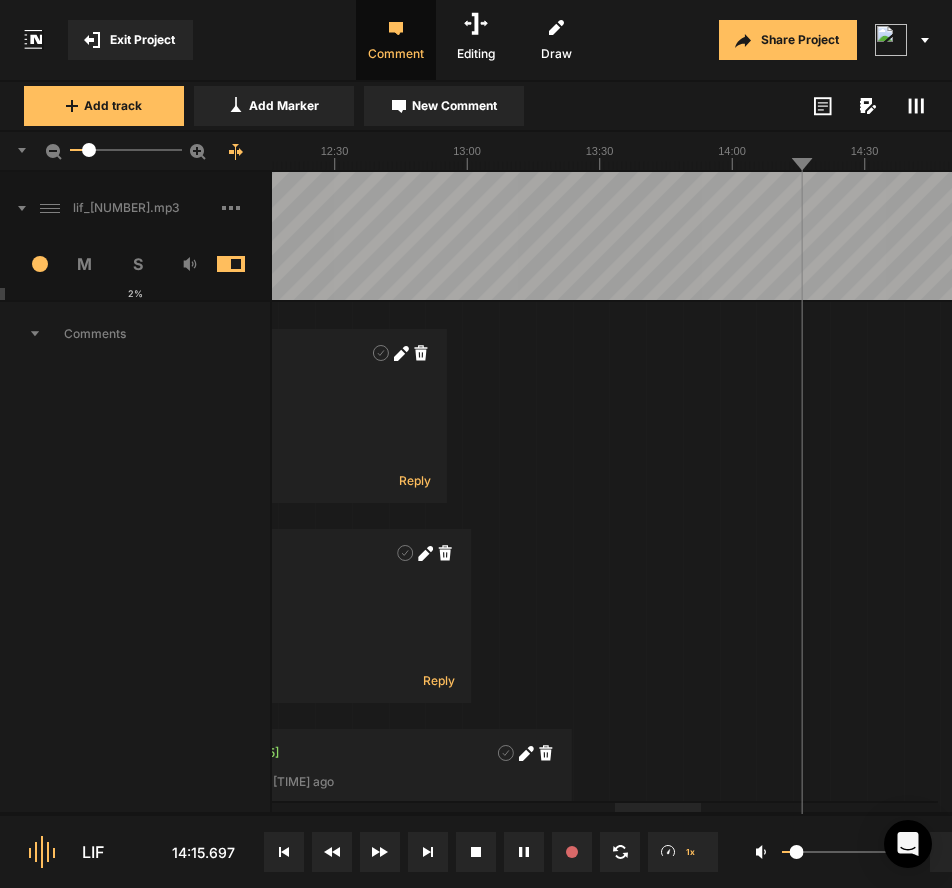 scroll, scrollTop: 0, scrollLeft: 0, axis: both 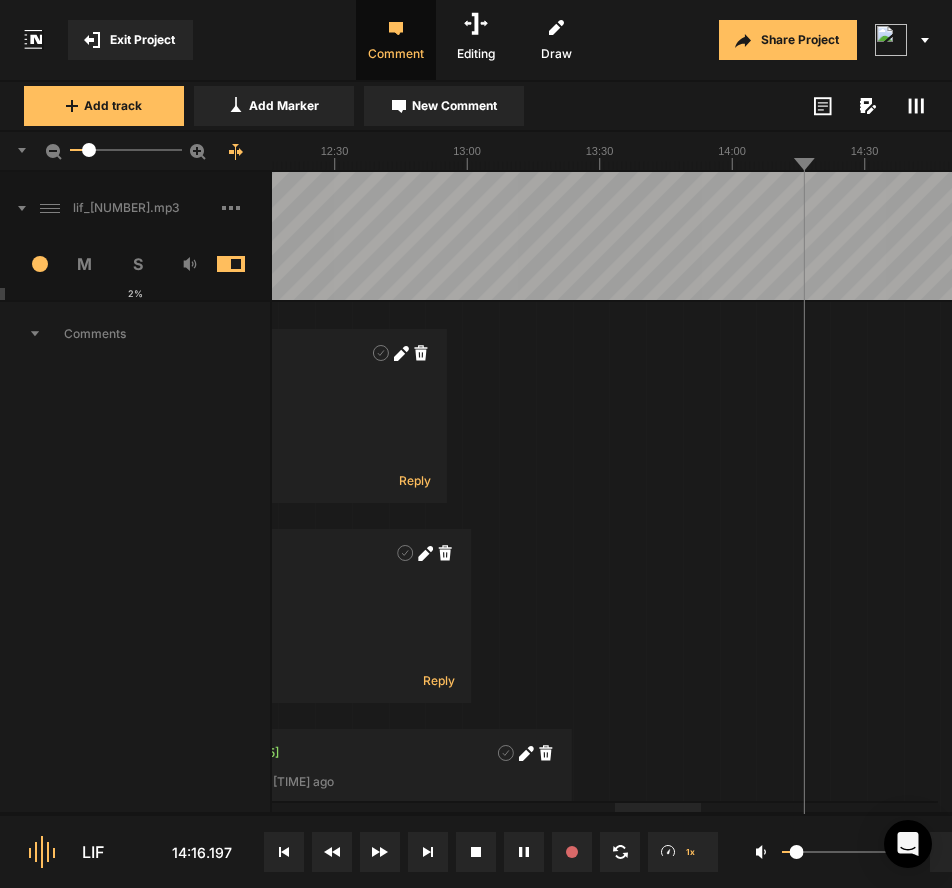 click at bounding box center (774, 236) 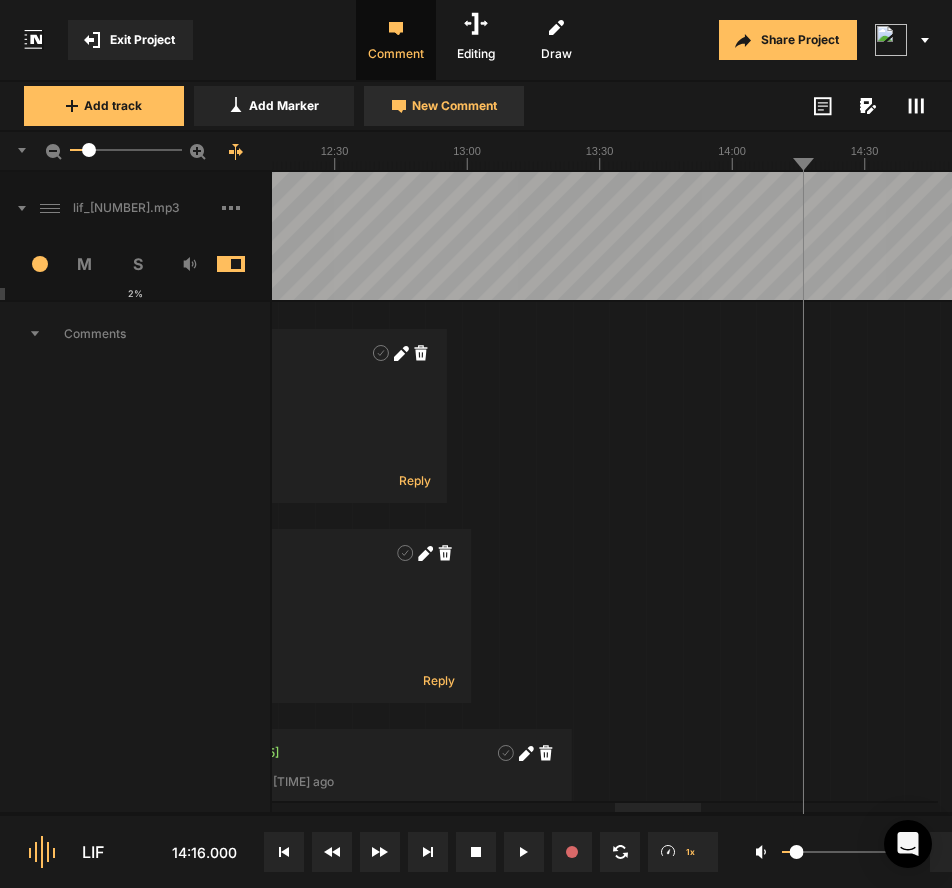 click on "New Comment" at bounding box center [444, 106] 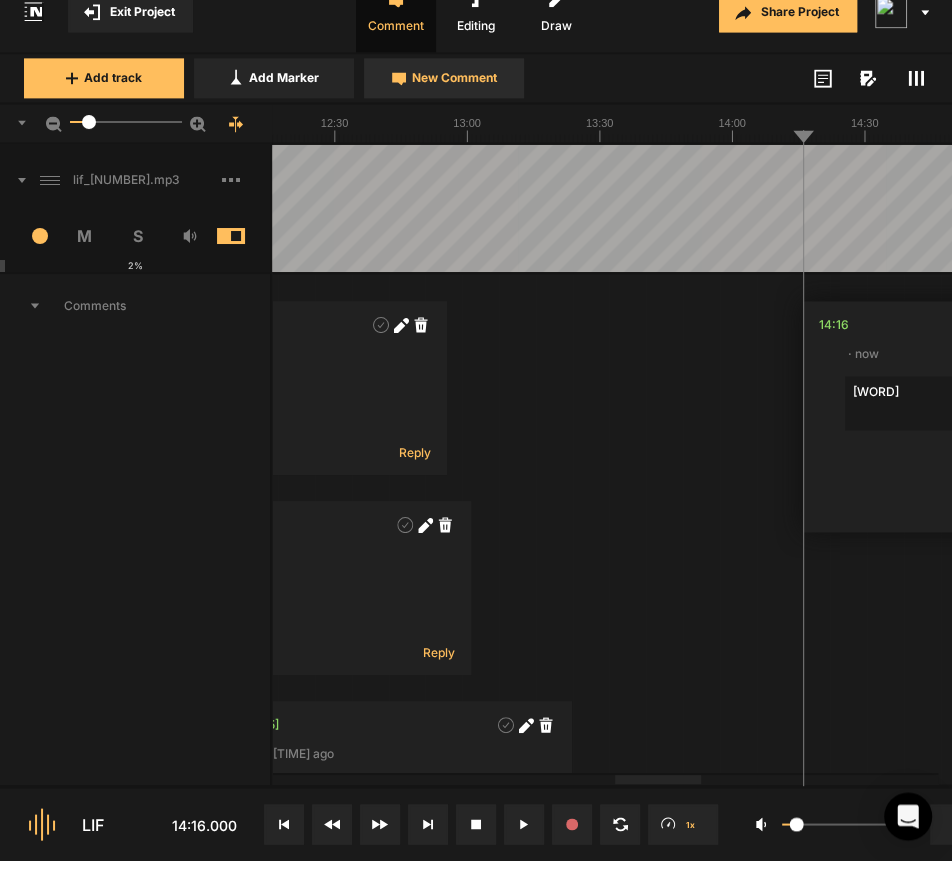 type on "uhm" 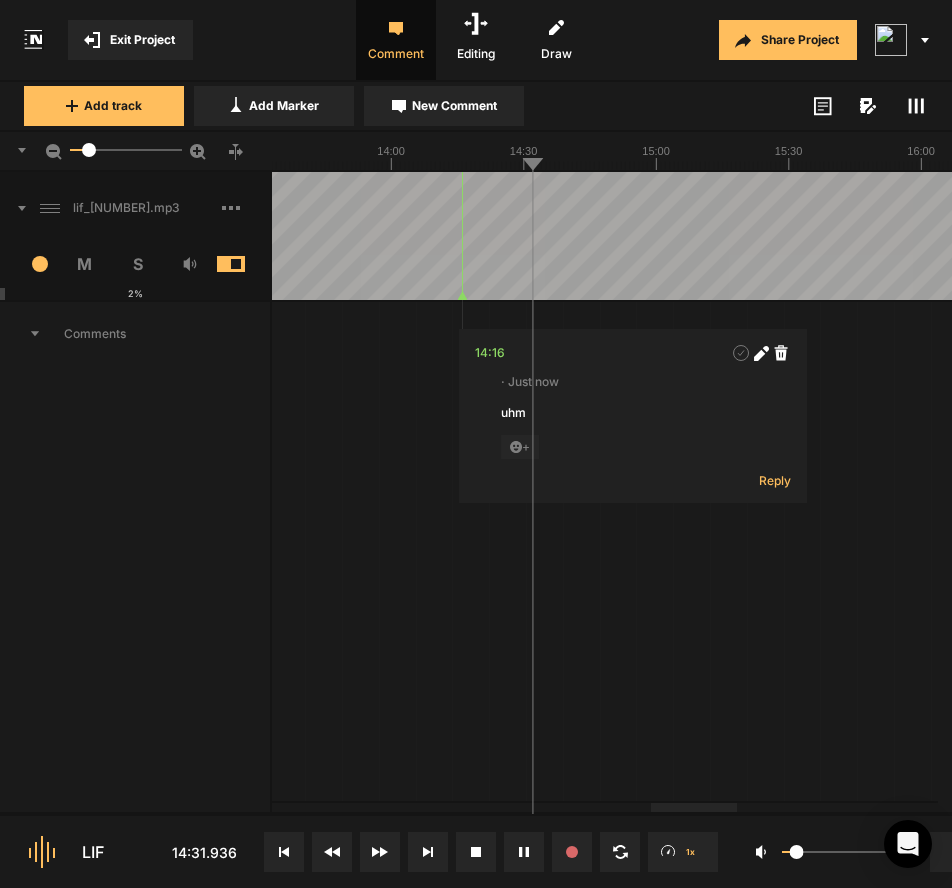scroll, scrollTop: 0, scrollLeft: 0, axis: both 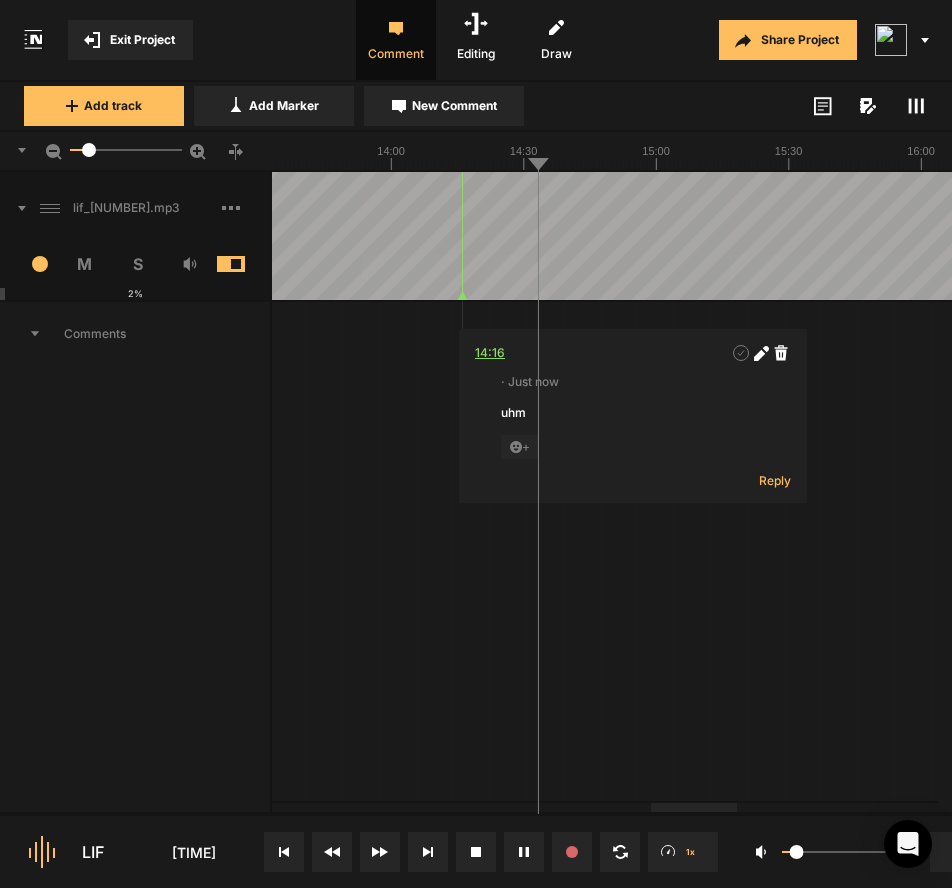 click on "14:16" at bounding box center (490, 353) 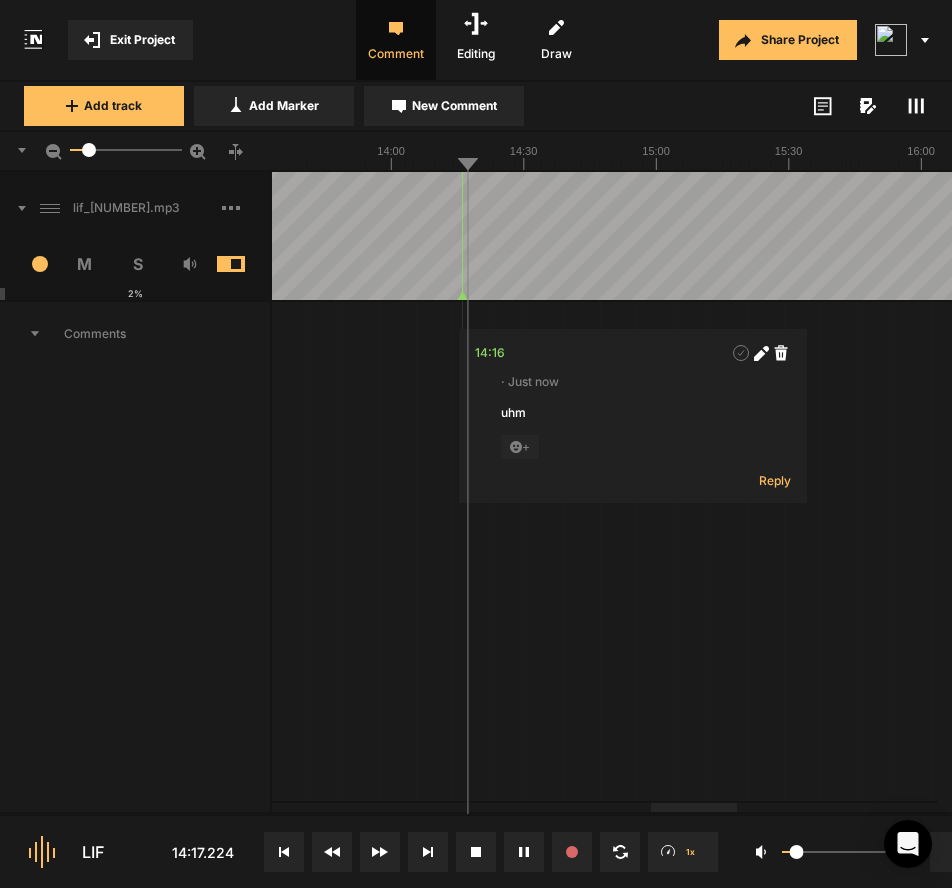 click at bounding box center (433, 236) 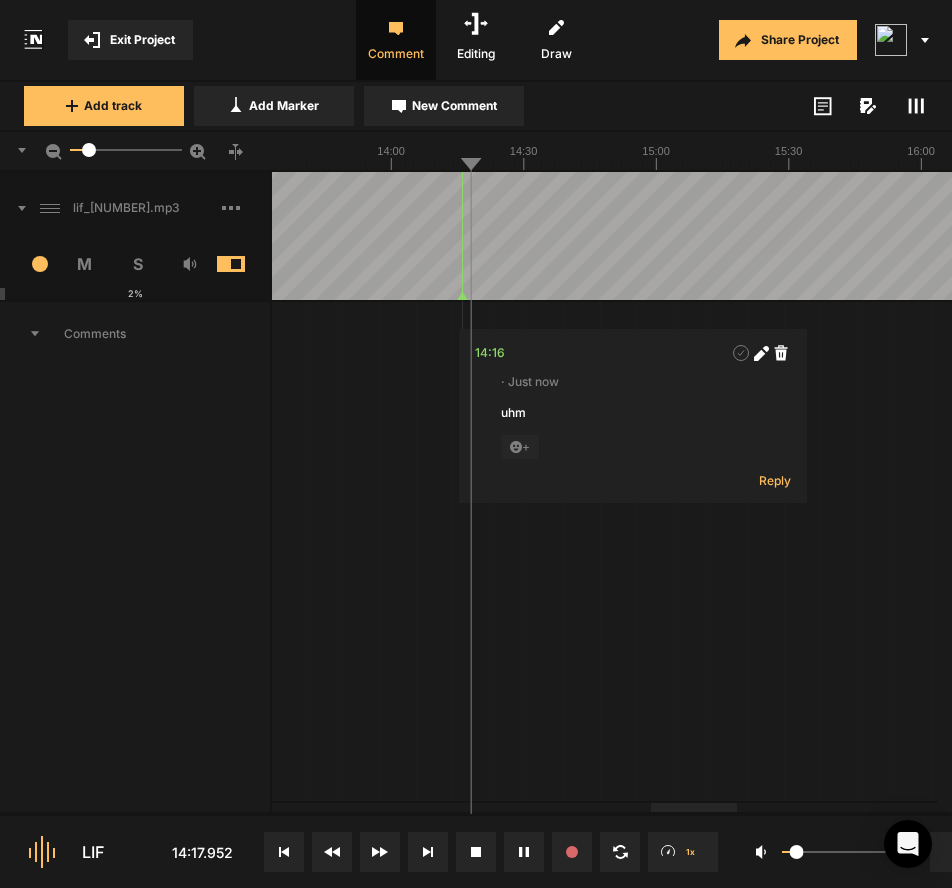 click at bounding box center (433, 236) 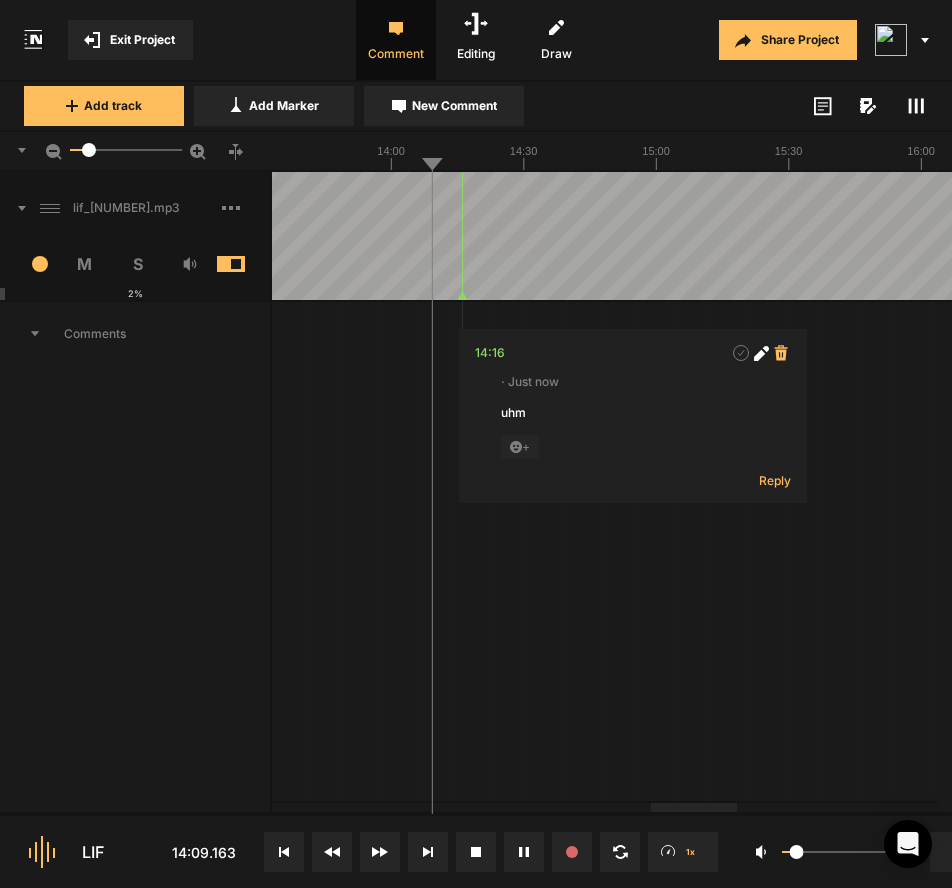 click 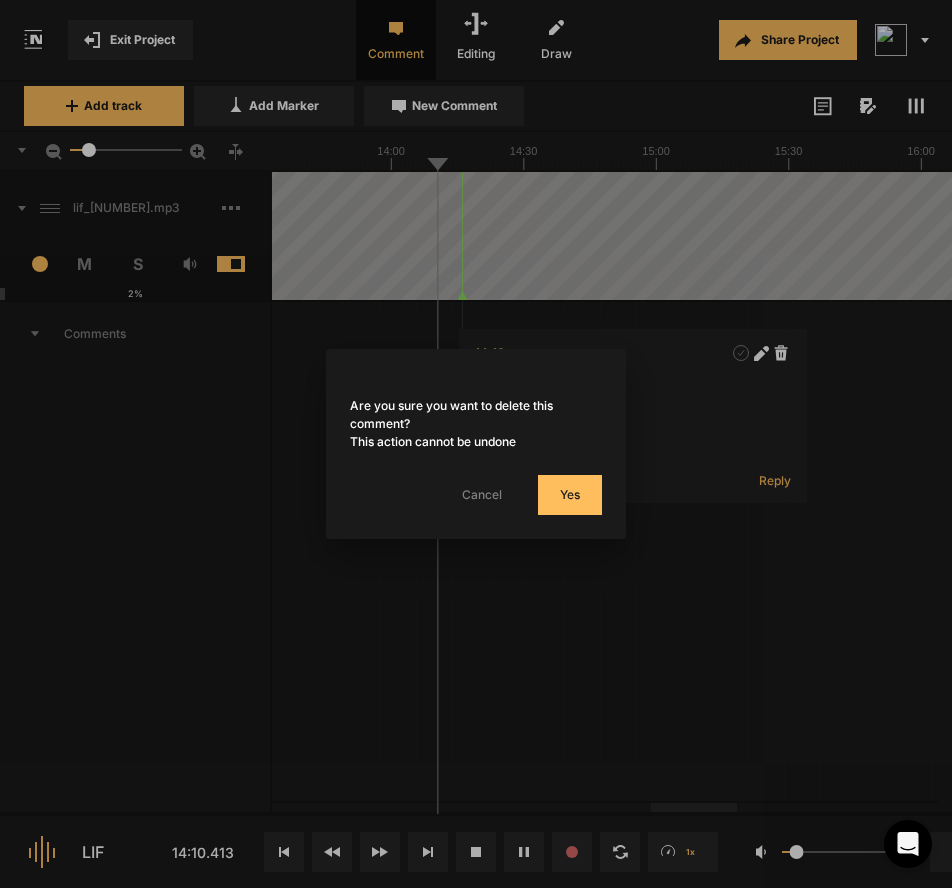 click on "Yes" at bounding box center [570, 495] 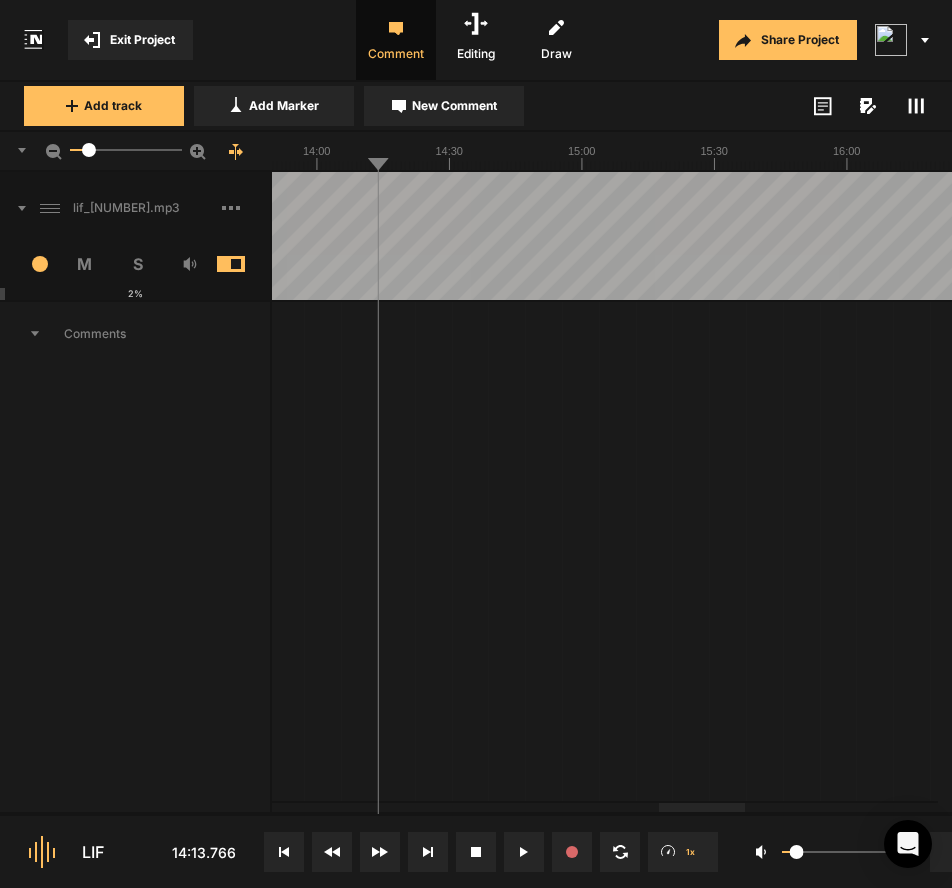 click at bounding box center [359, 236] 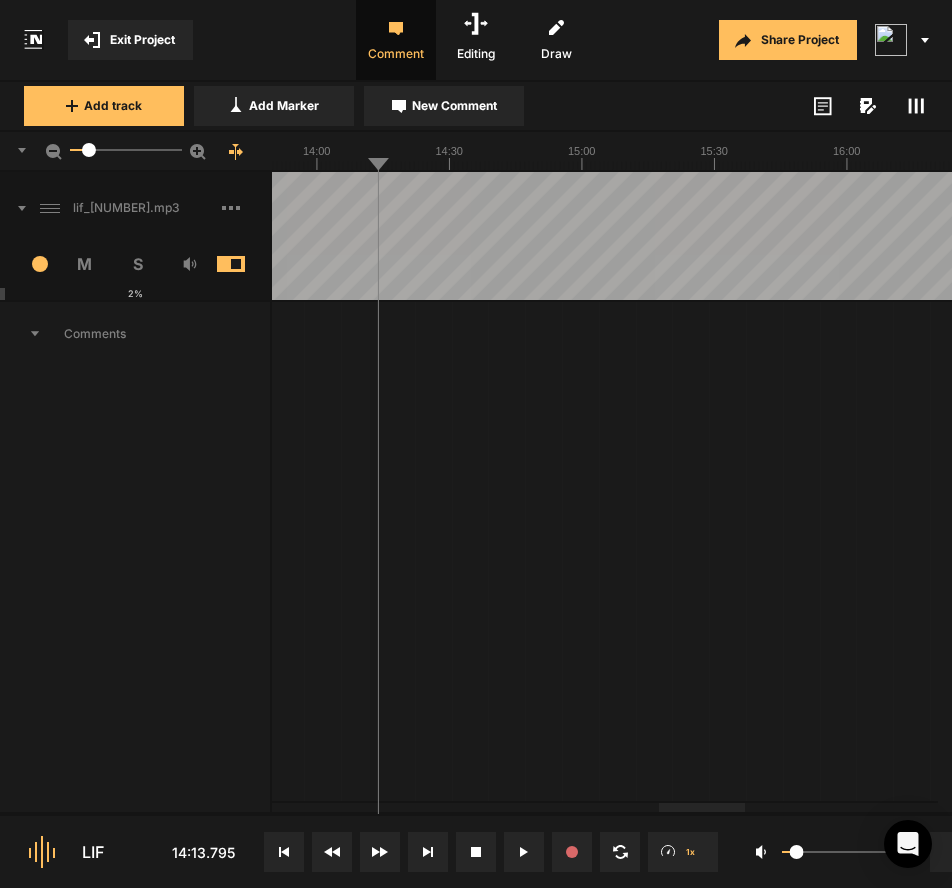 click at bounding box center (359, 236) 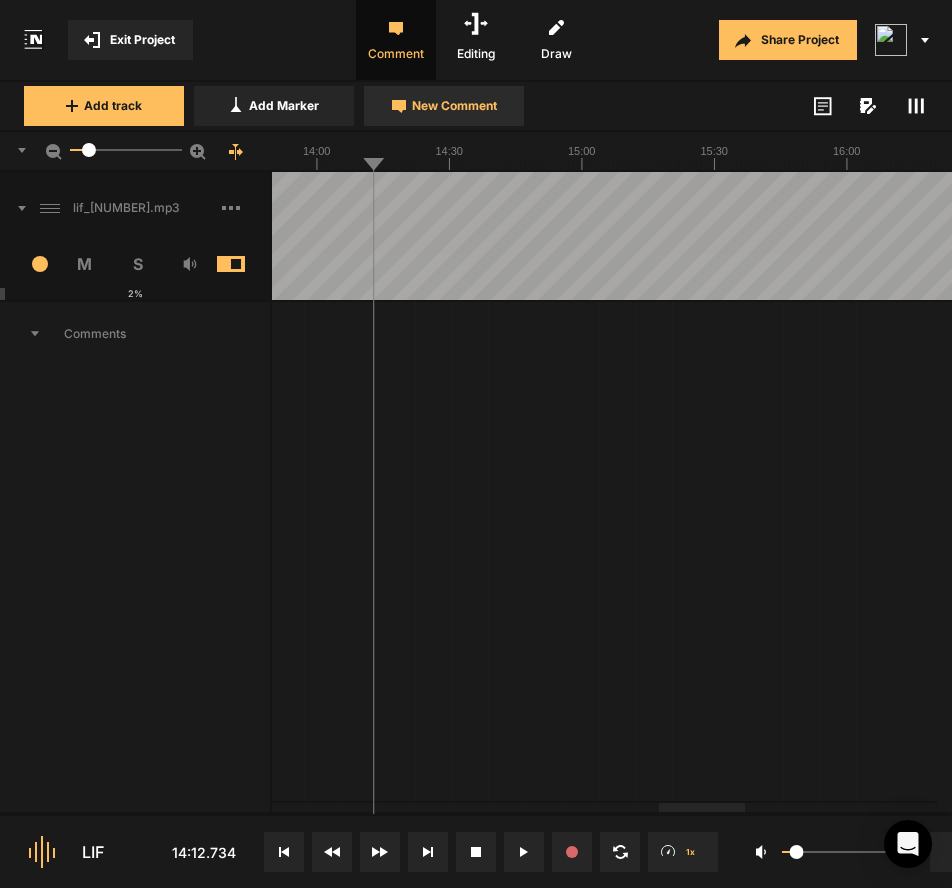 click on "New Comment" at bounding box center (444, 106) 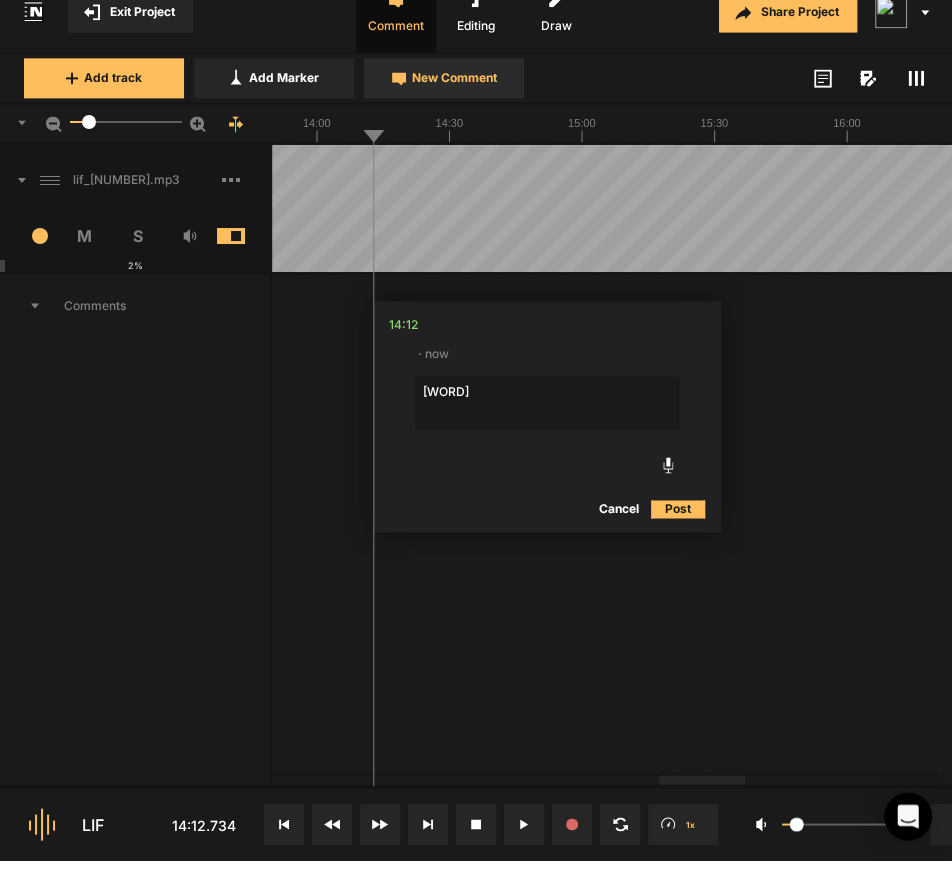 type on "uhm" 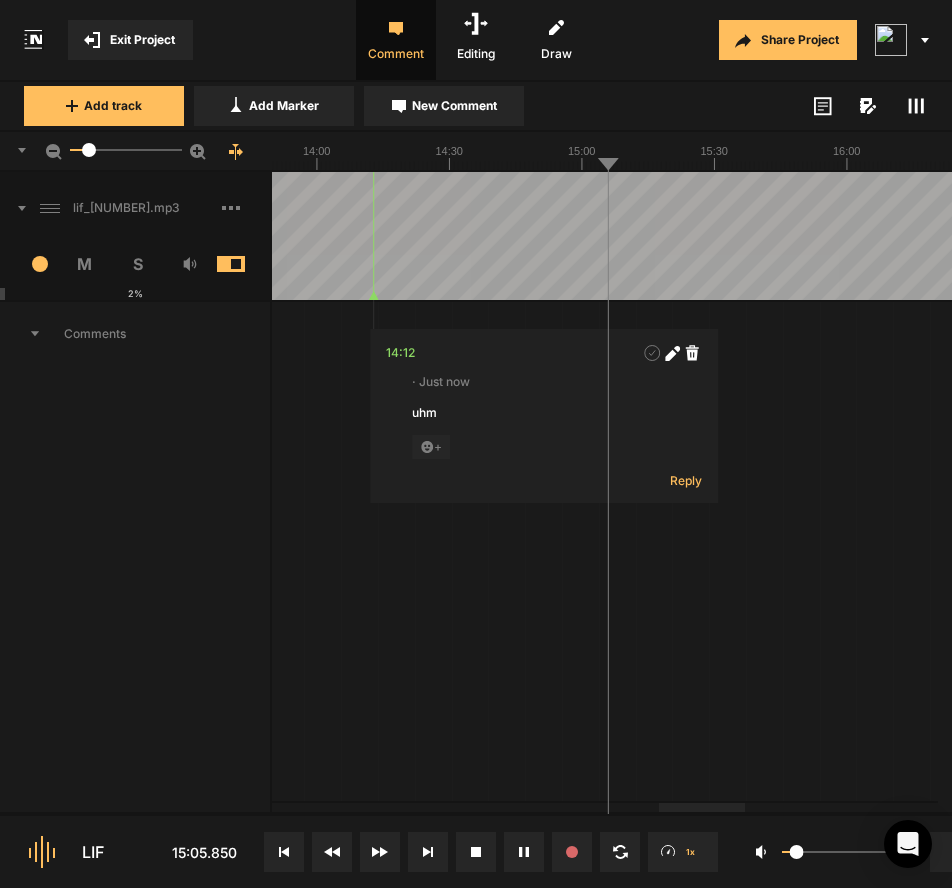 click at bounding box center (359, 236) 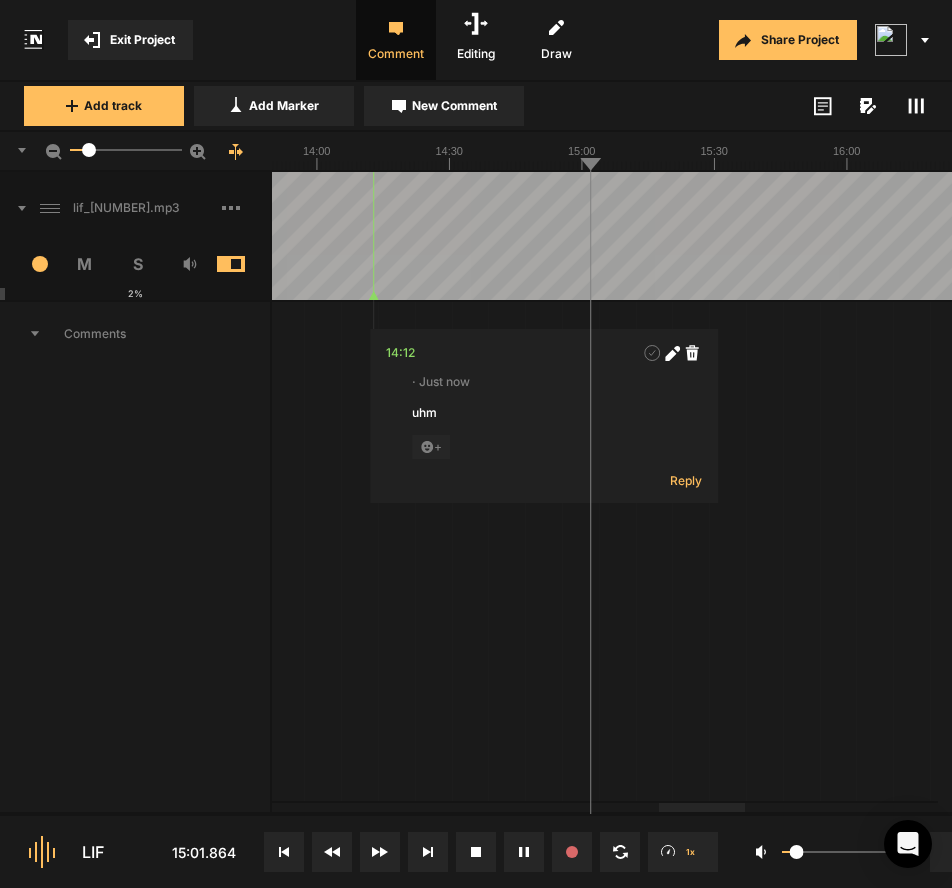 click at bounding box center [359, 236] 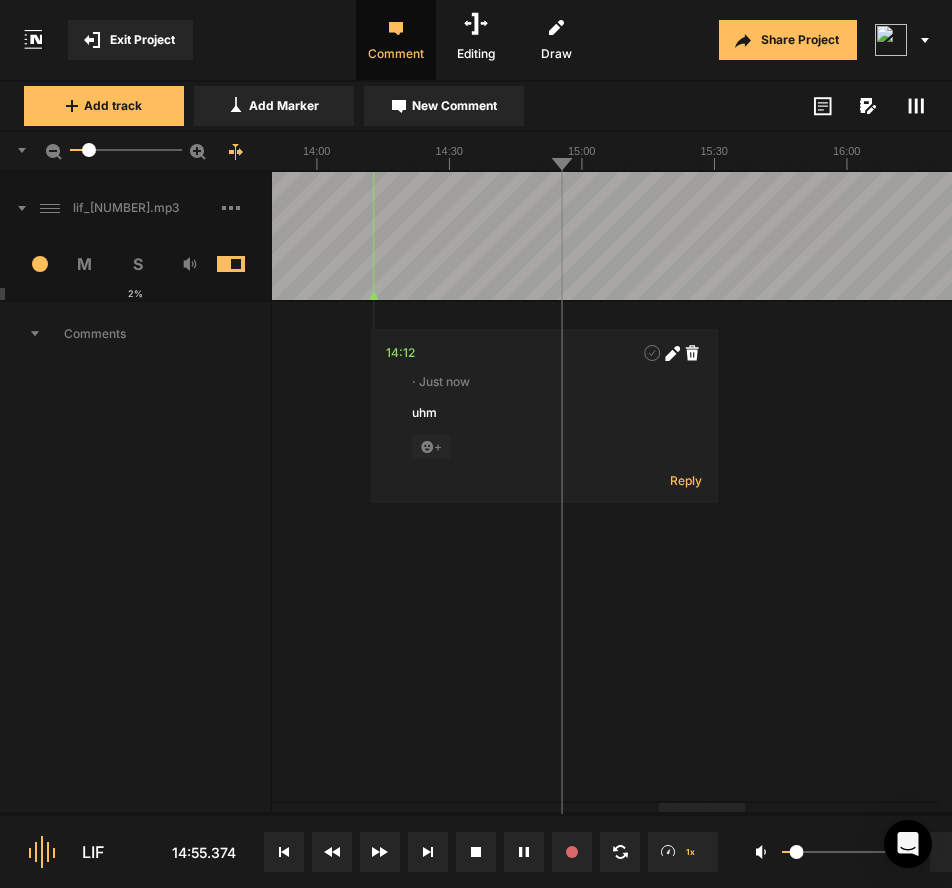 click at bounding box center (359, 236) 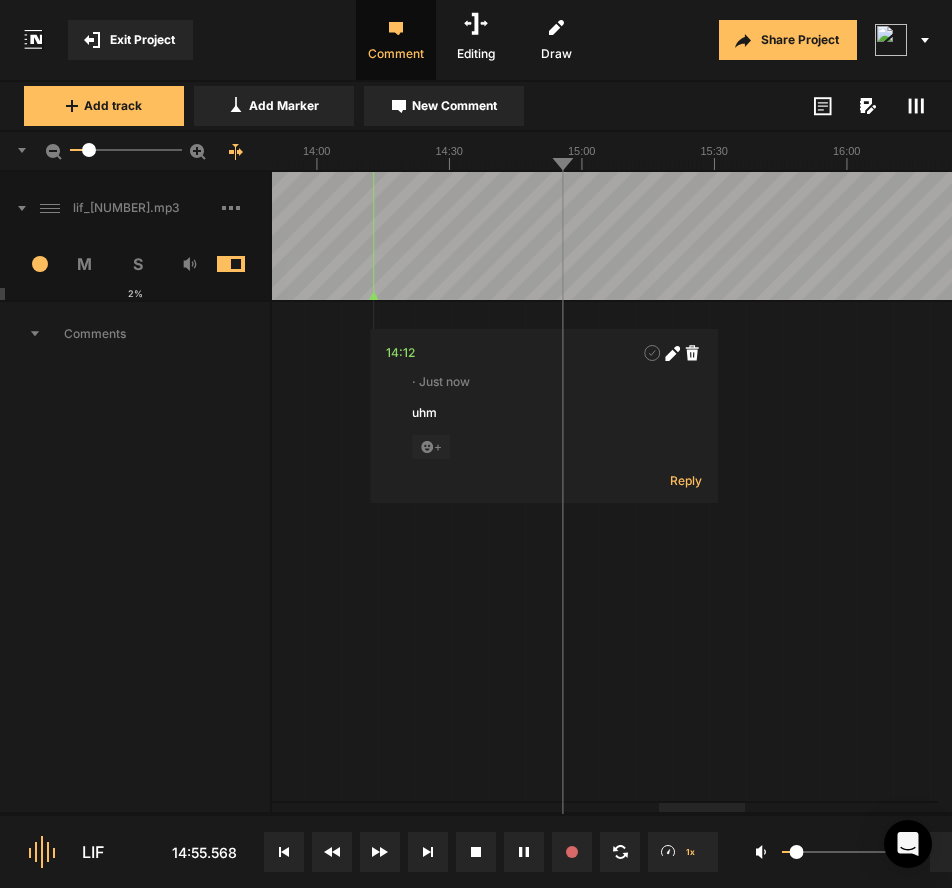 click at bounding box center [359, 236] 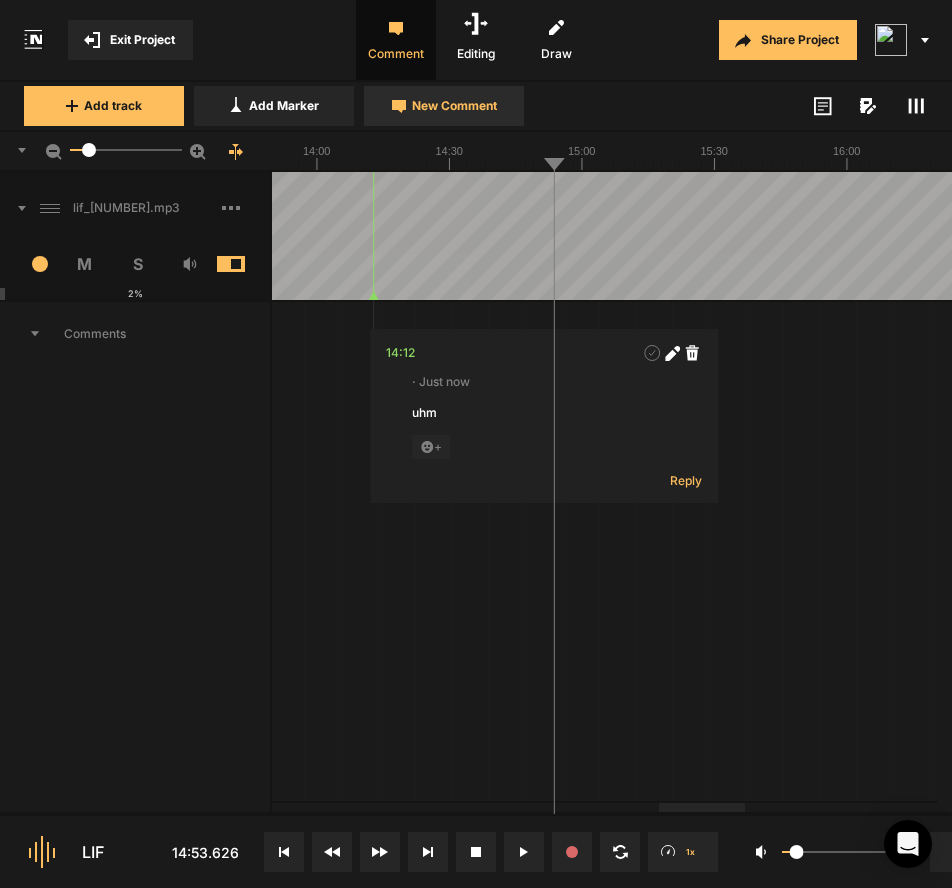 click on "New Comment" at bounding box center (444, 106) 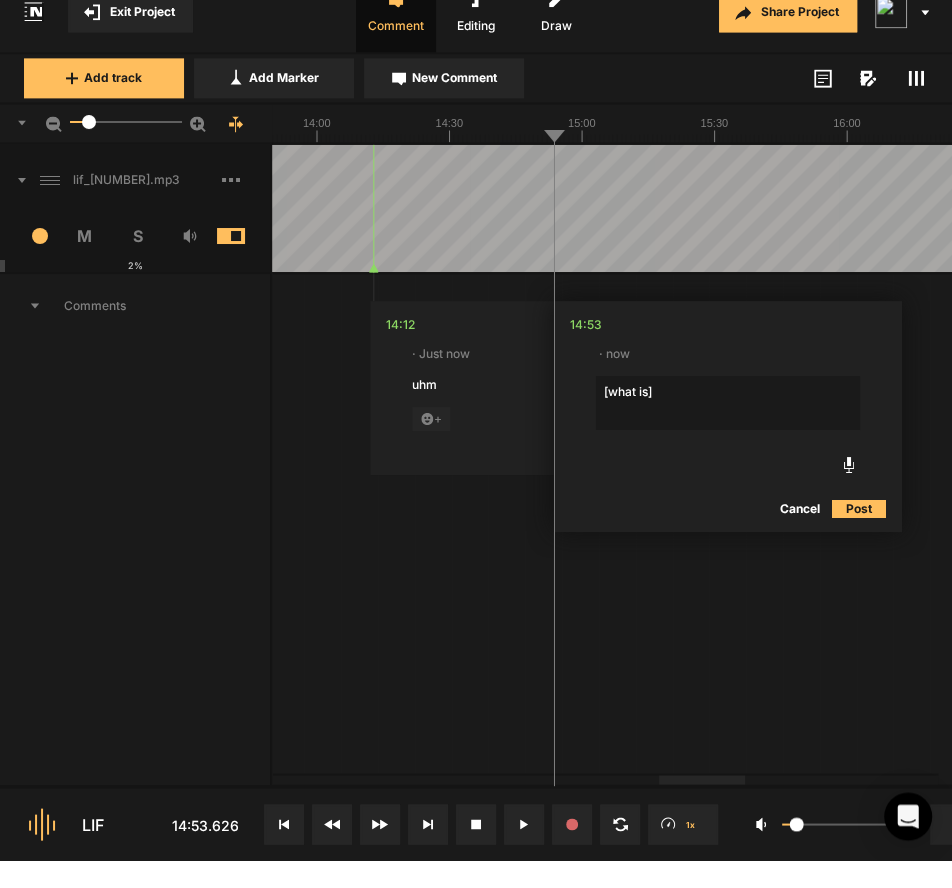 click on "[what is]" 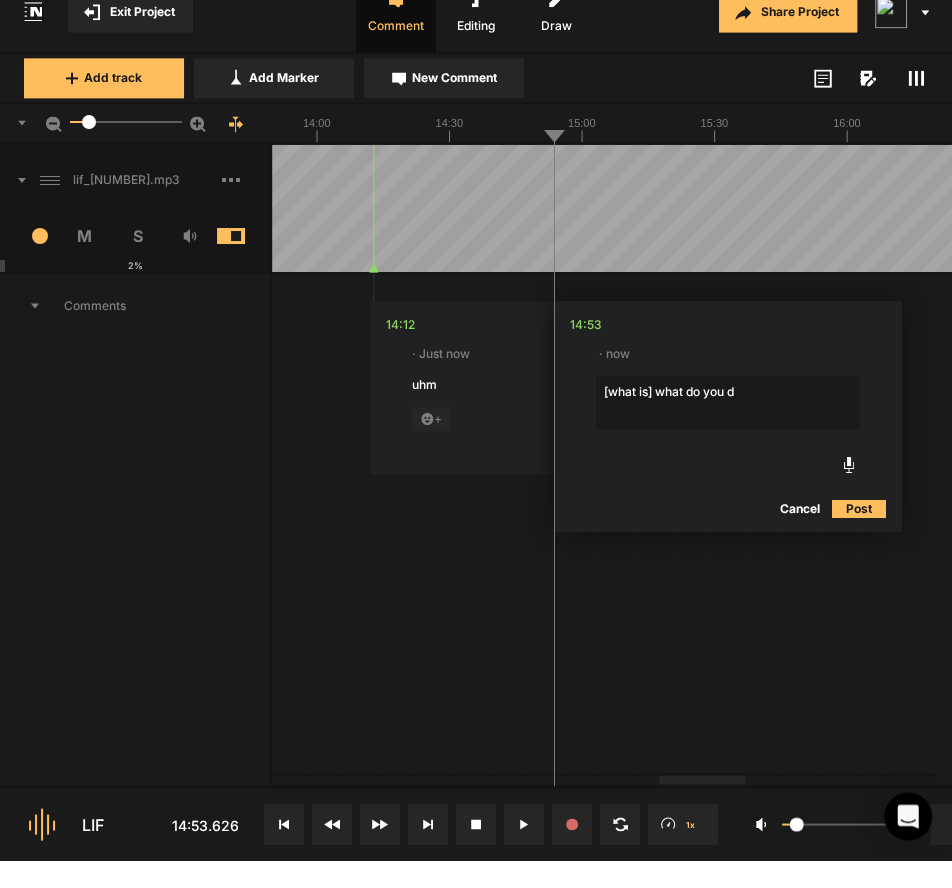 type on "[what is] what do you do" 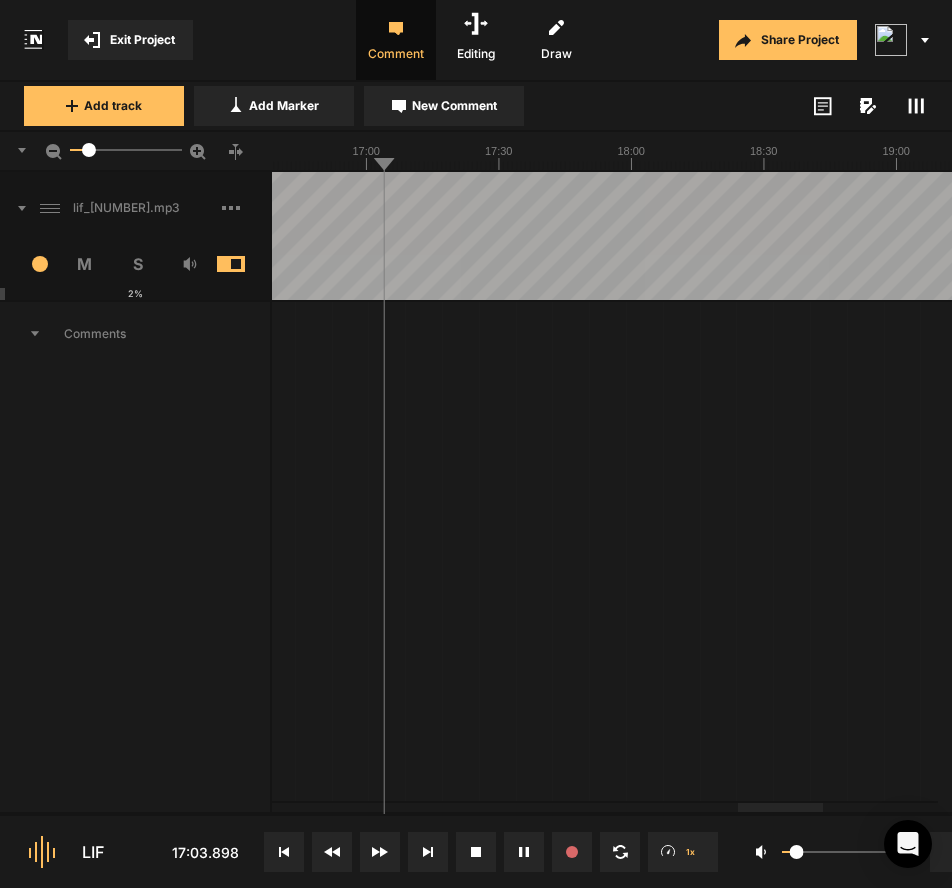 click at bounding box center (-387, 236) 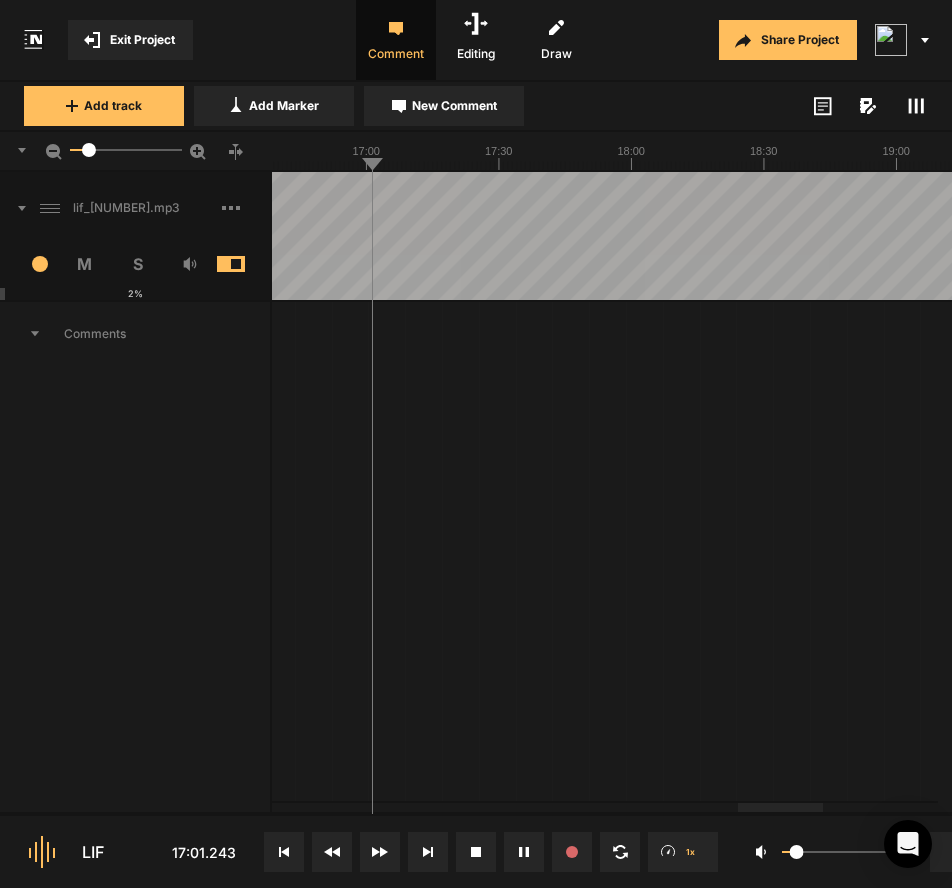 click at bounding box center (-387, 236) 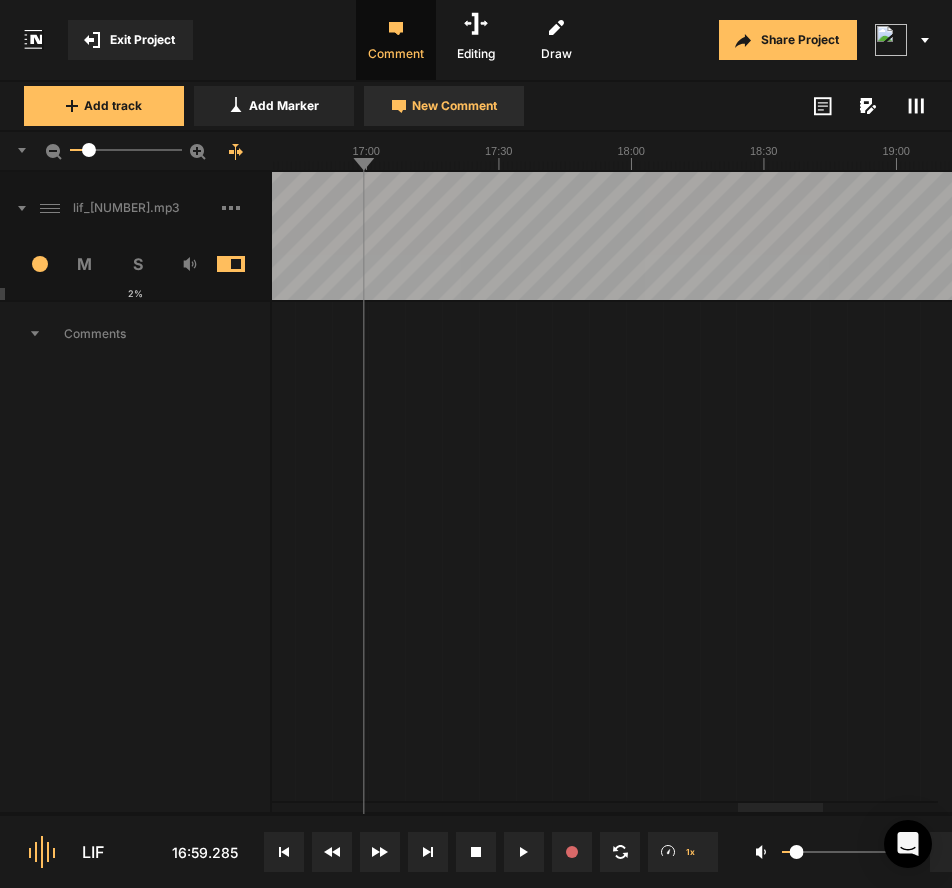 click on "New Comment" at bounding box center [444, 106] 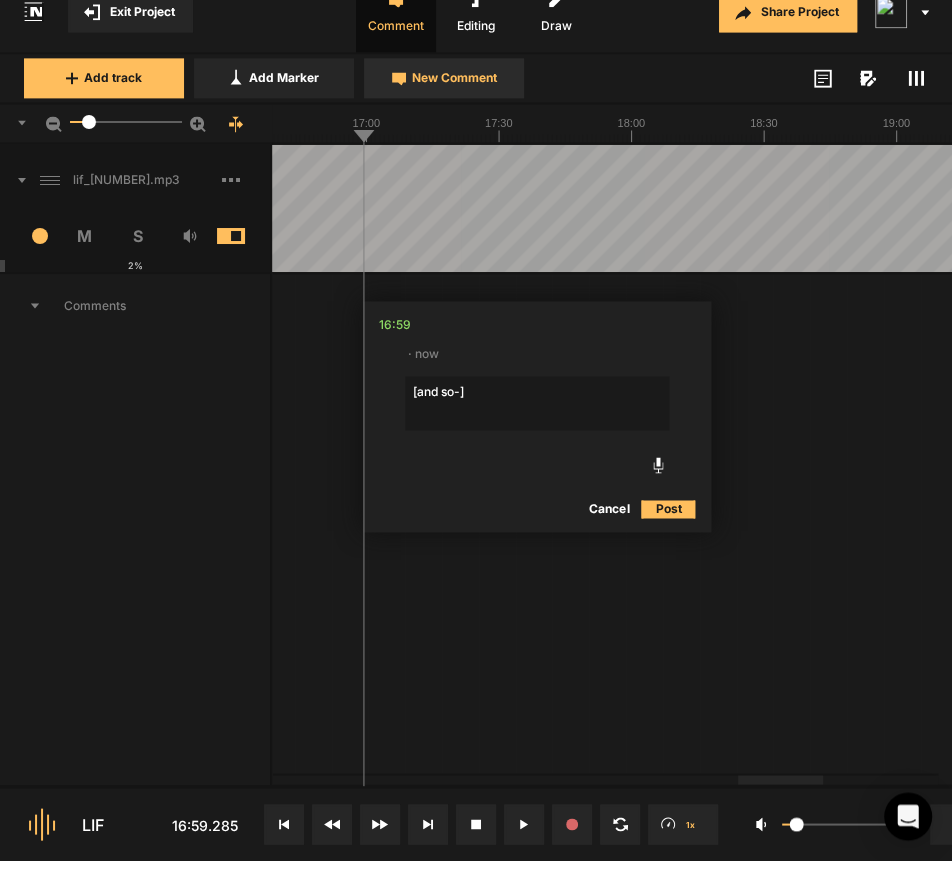 type on "[and so-]" 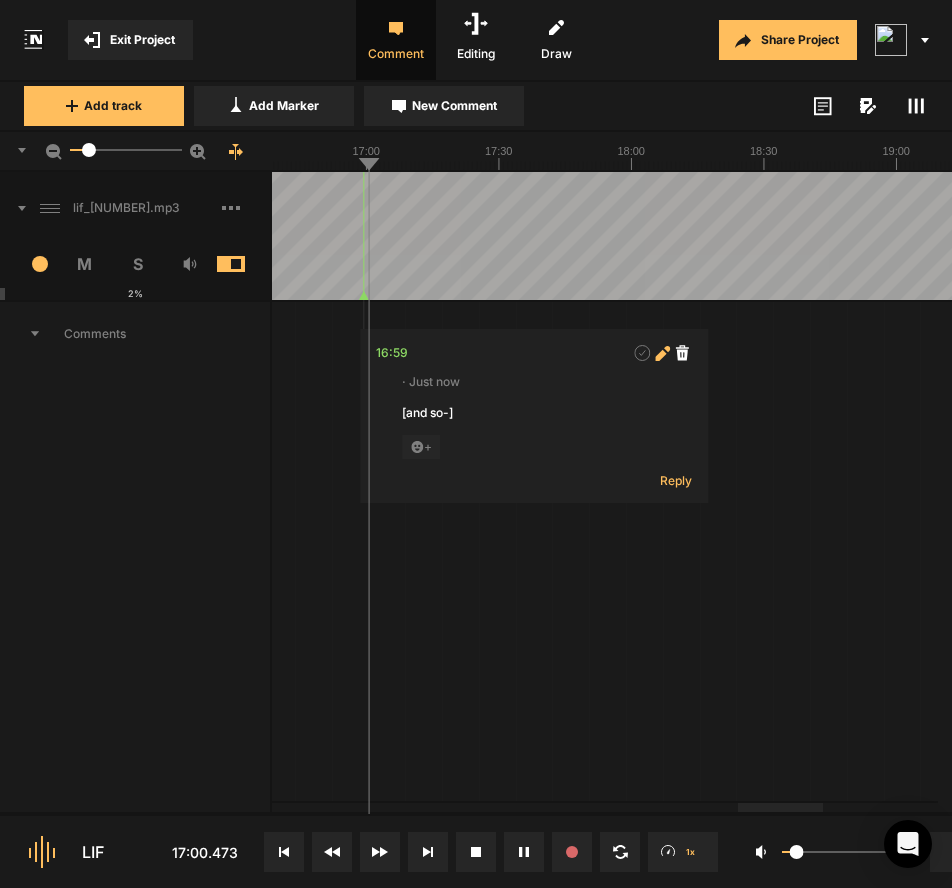 click 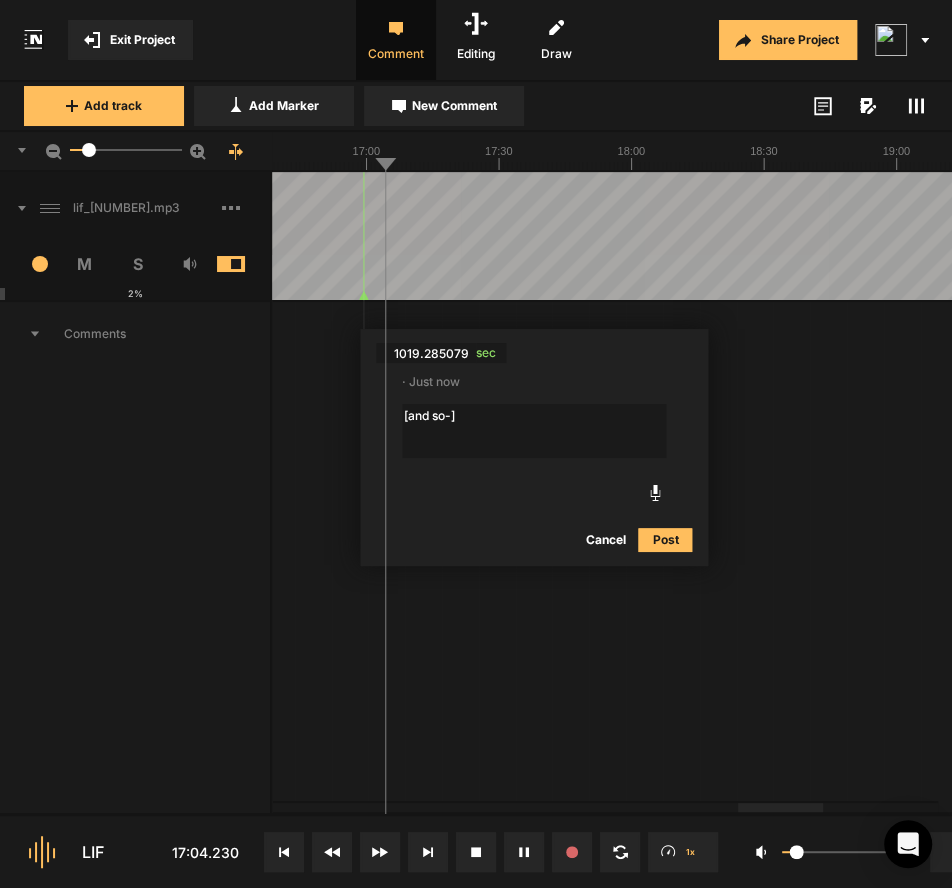 click on "[and so-]" at bounding box center [534, 431] 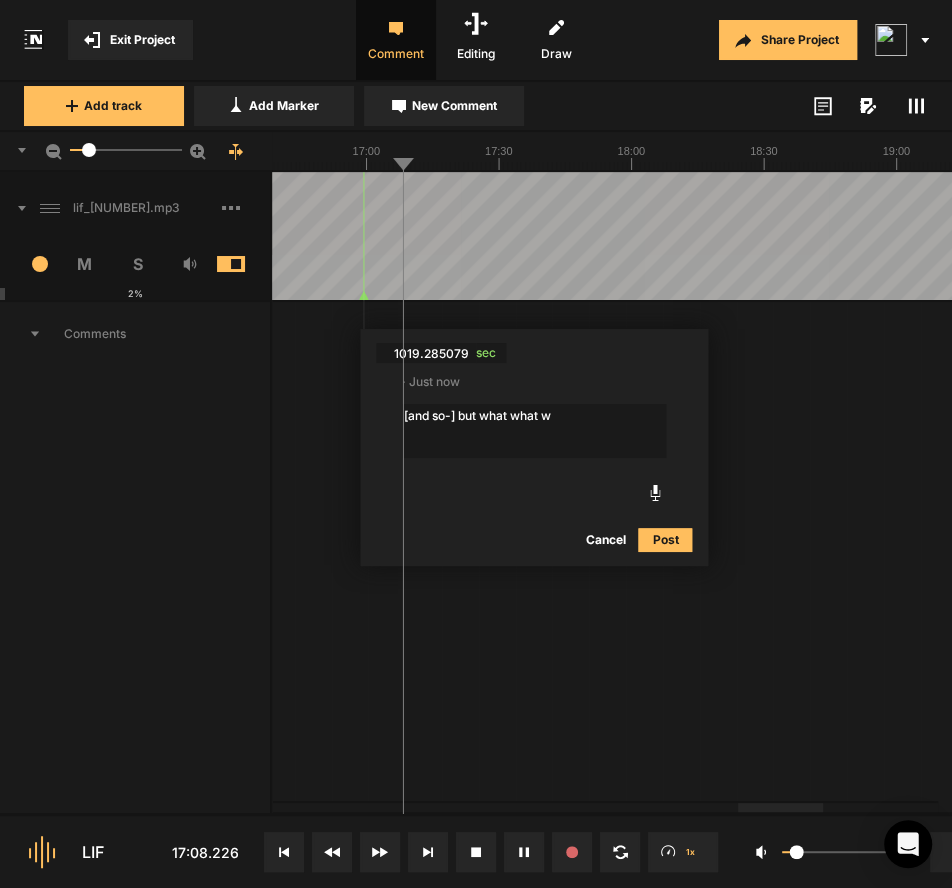 type on "[and so-] but what what we" 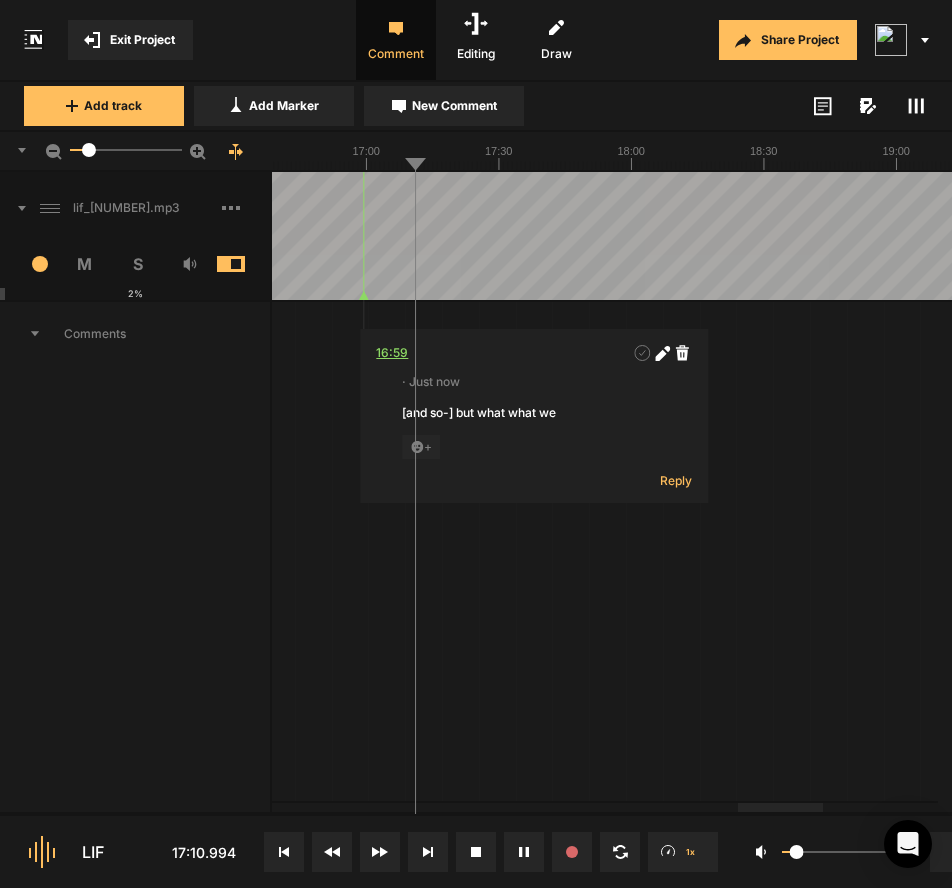 click on "16:59" at bounding box center (392, 353) 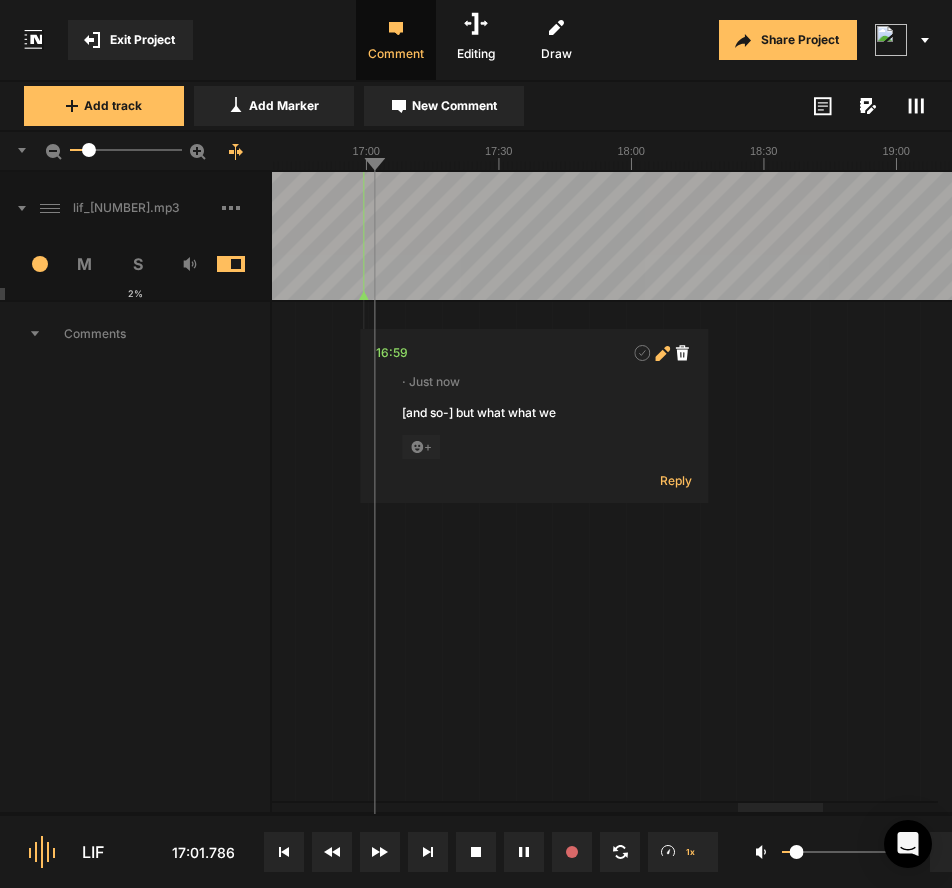click 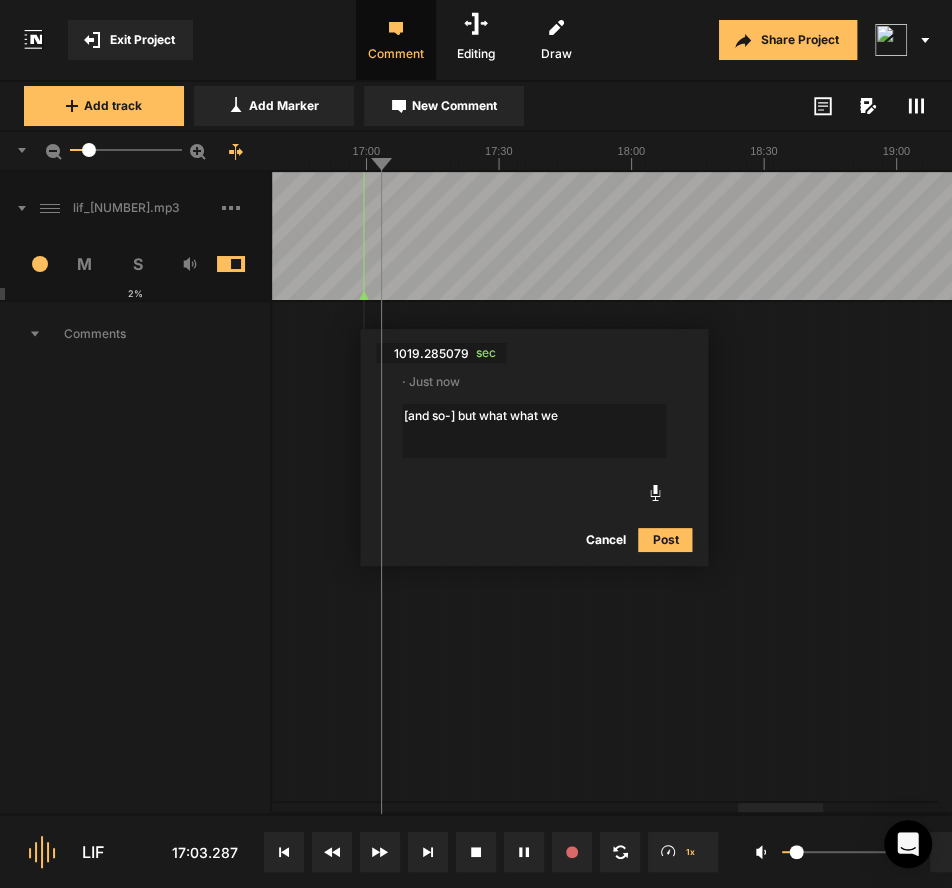 click on "[and so-] but what what we" at bounding box center [534, 431] 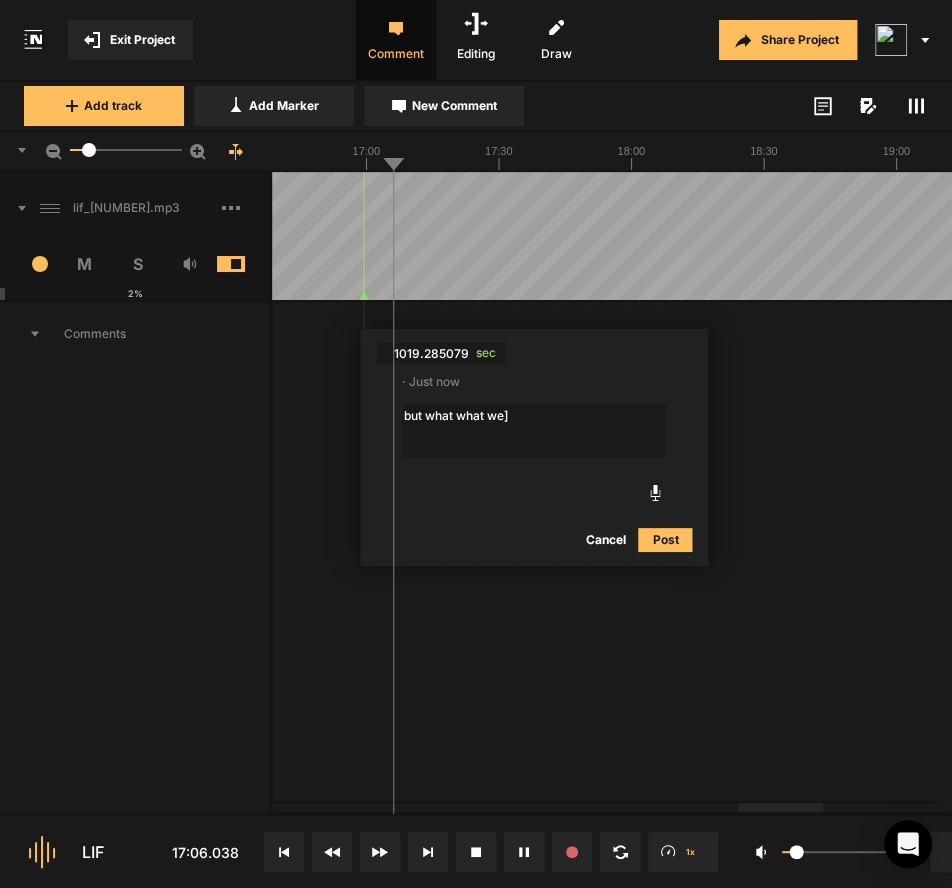 click on "but what what we]" at bounding box center (534, 431) 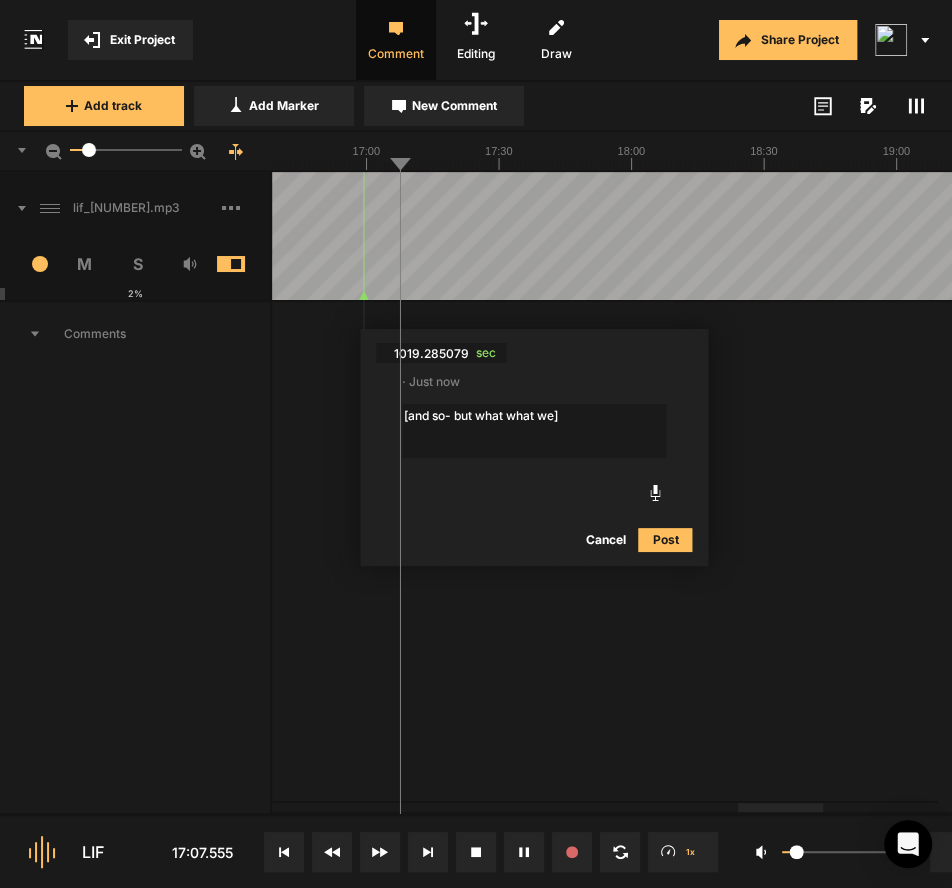click on "[and so- but what what we]" at bounding box center [534, 431] 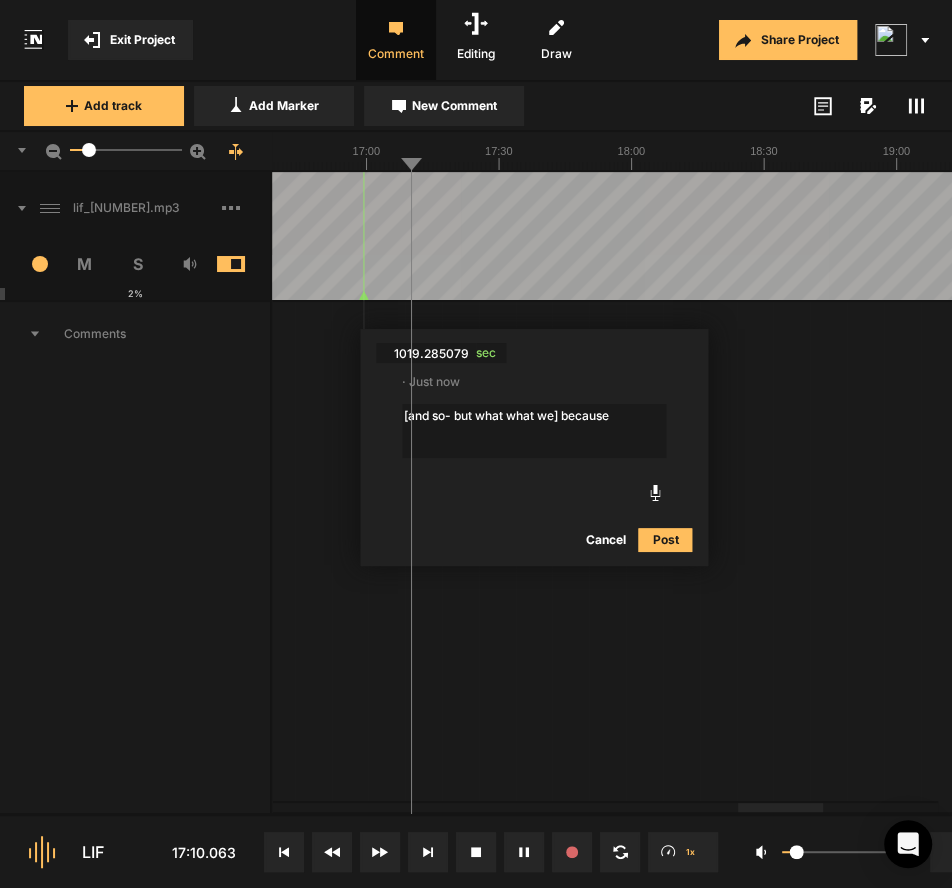 type on "[and so- but what what we] because" 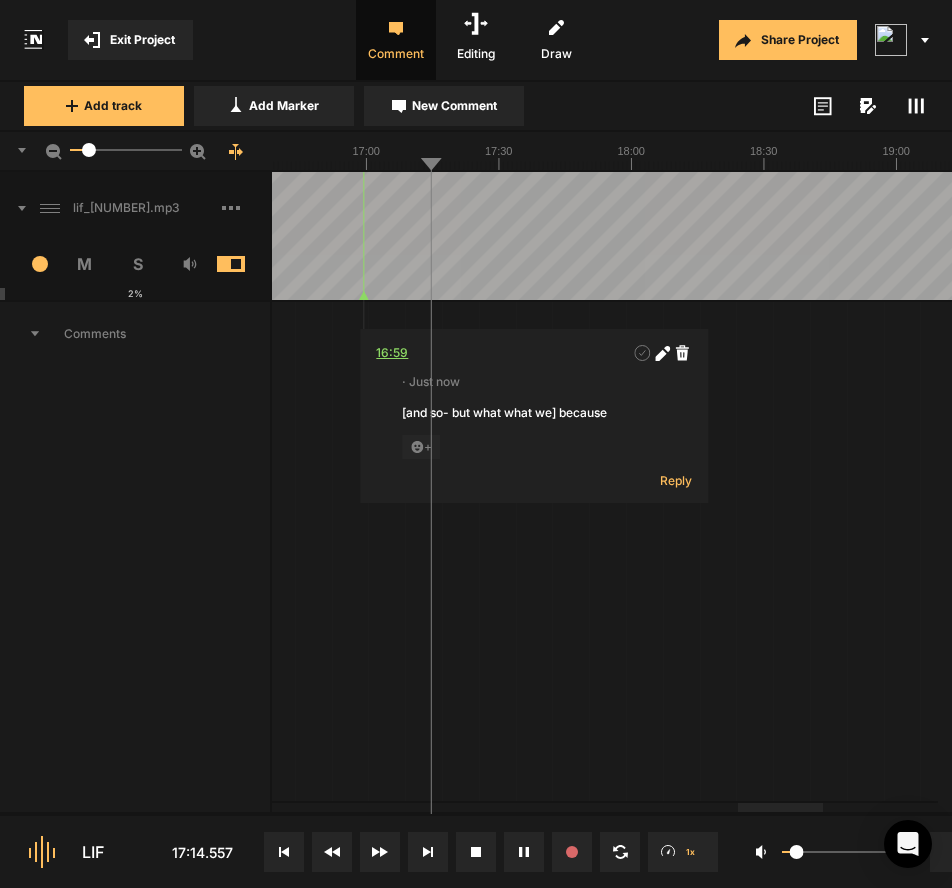 click on "16:59" at bounding box center [392, 353] 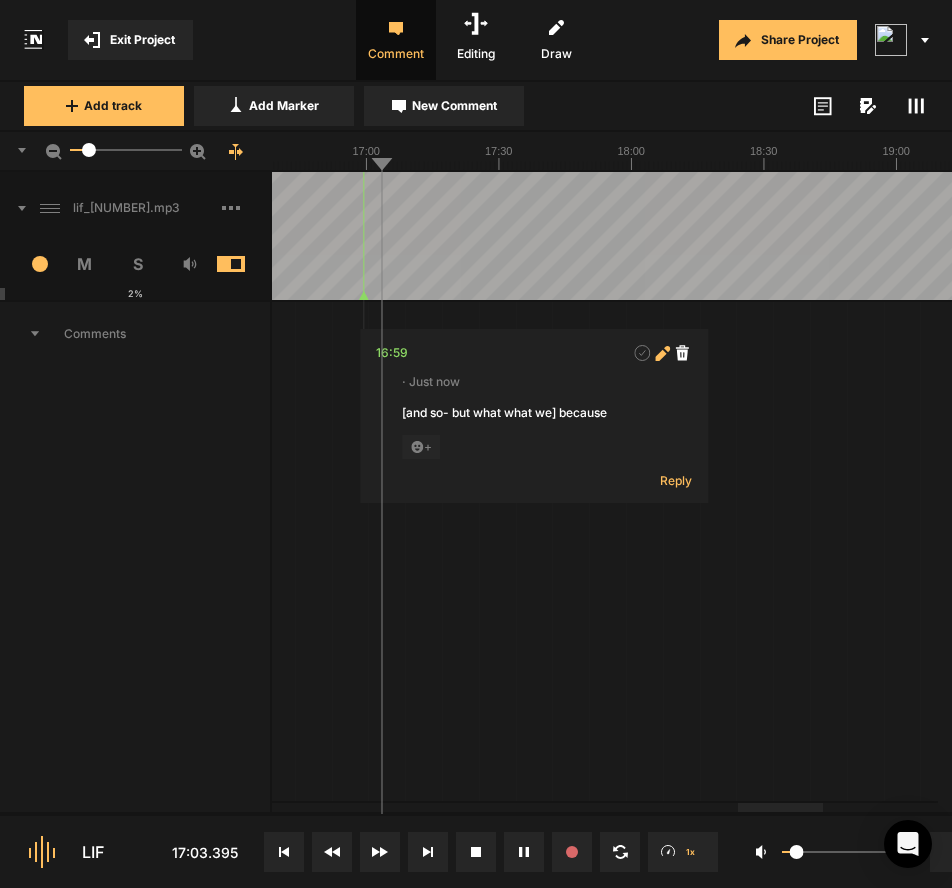 click 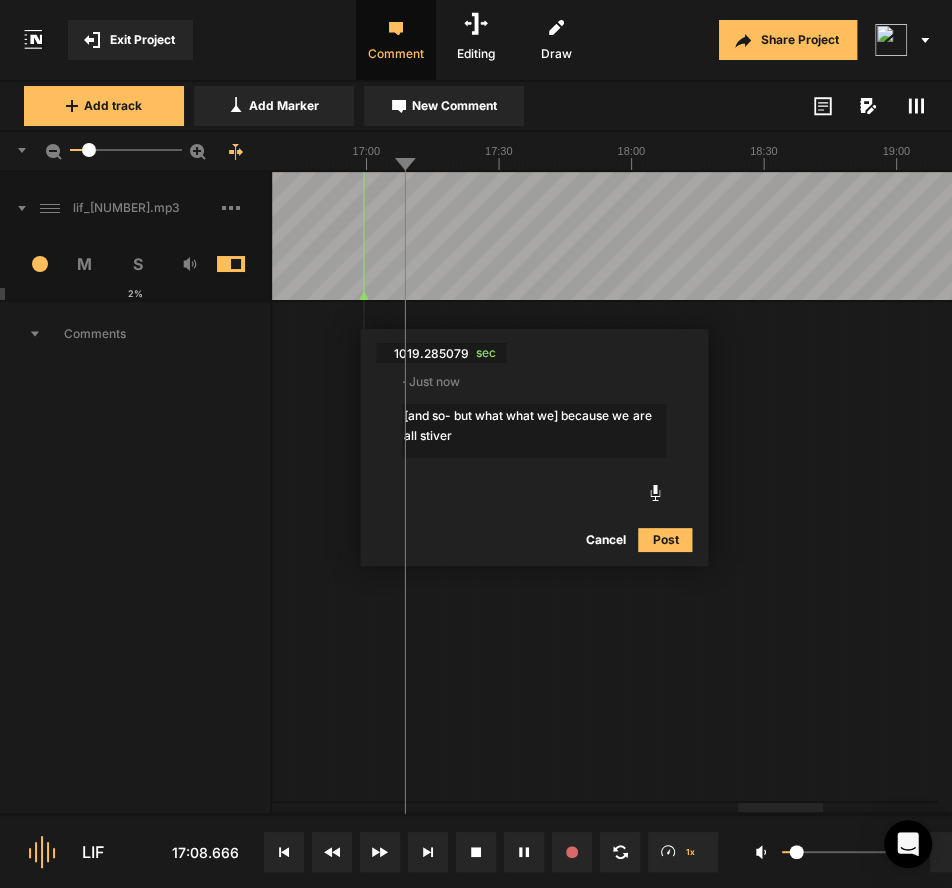 type on "[and so- but what what we] because we are all stivers" 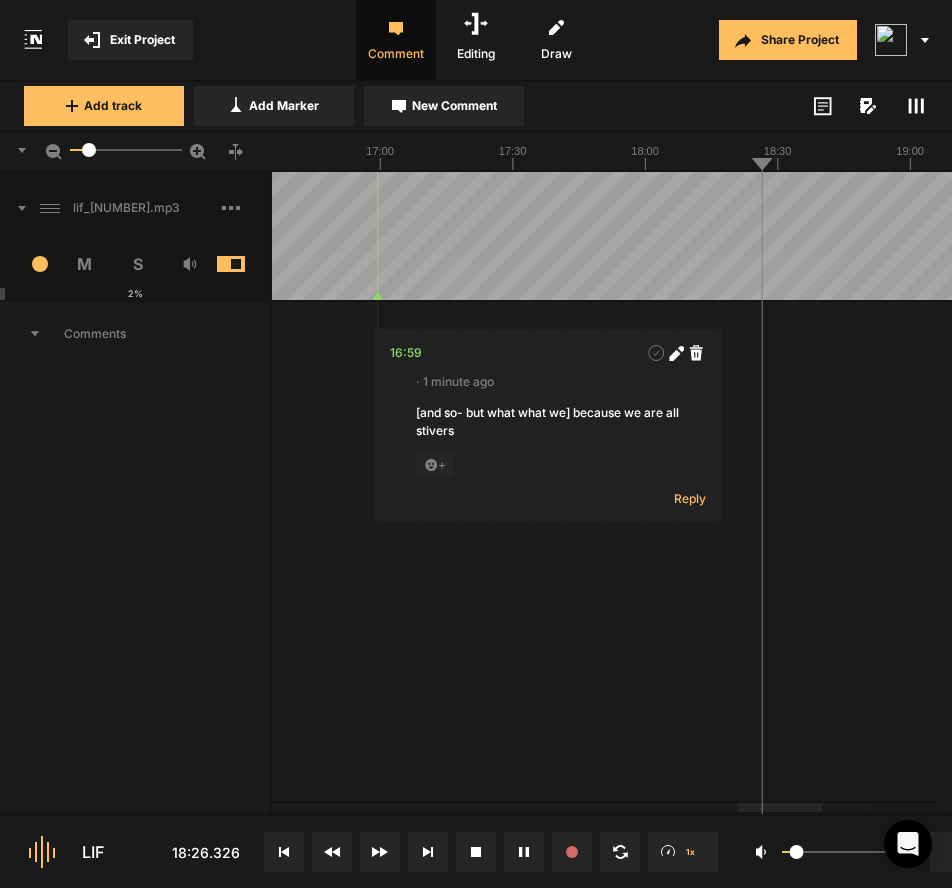 scroll, scrollTop: 0, scrollLeft: 0, axis: both 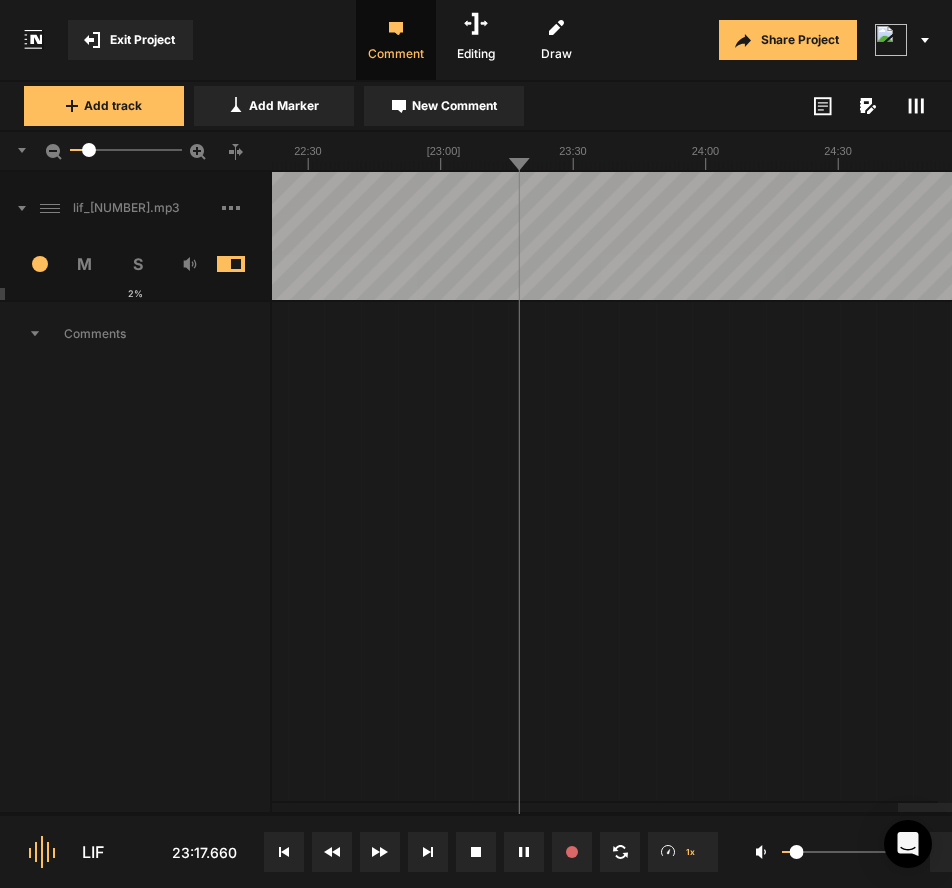 click at bounding box center (-1903, 236) 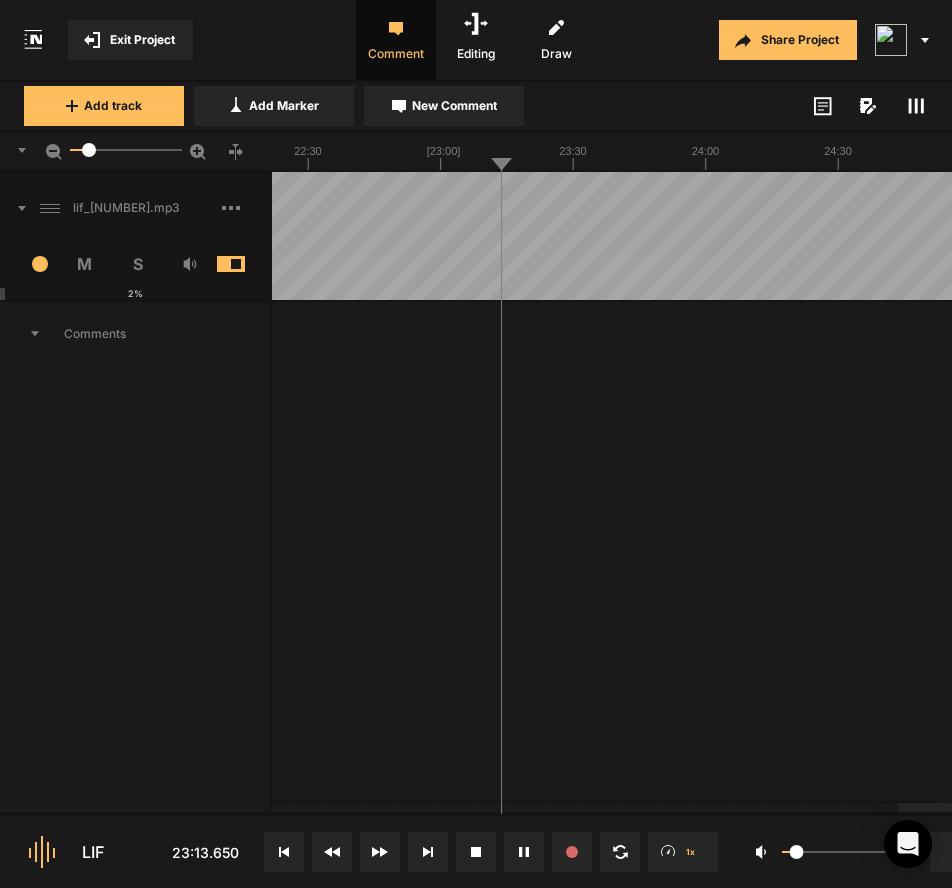 click at bounding box center (-1903, 236) 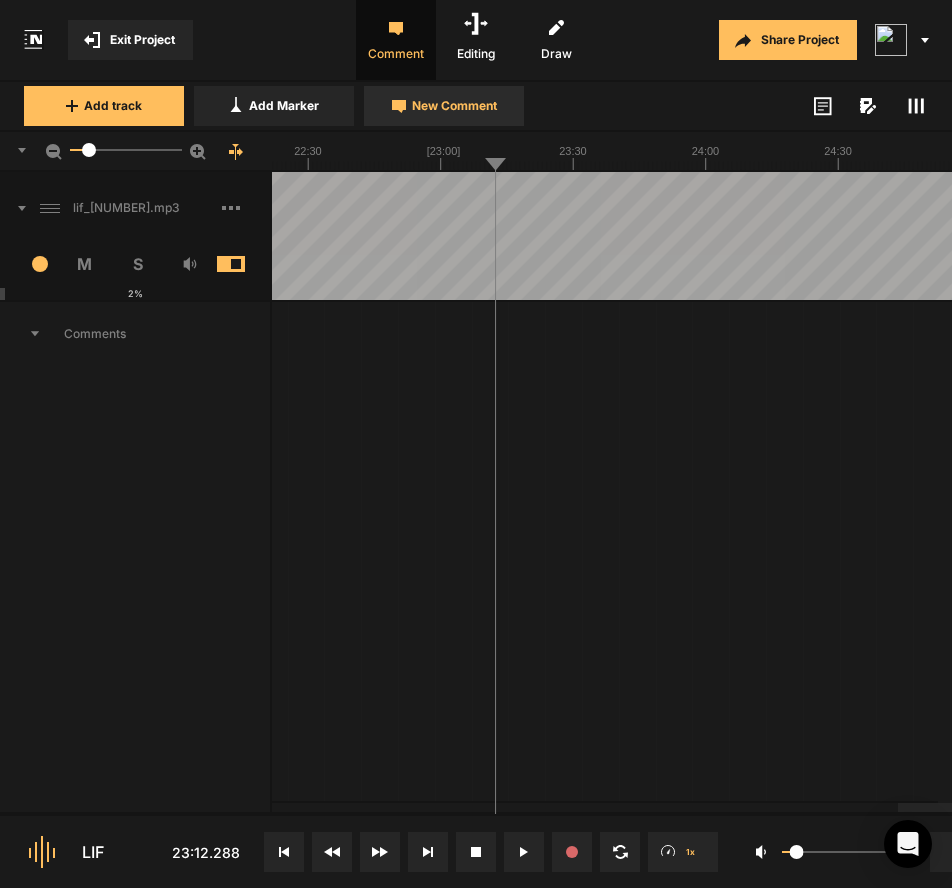 click on "New Comment" at bounding box center [454, 106] 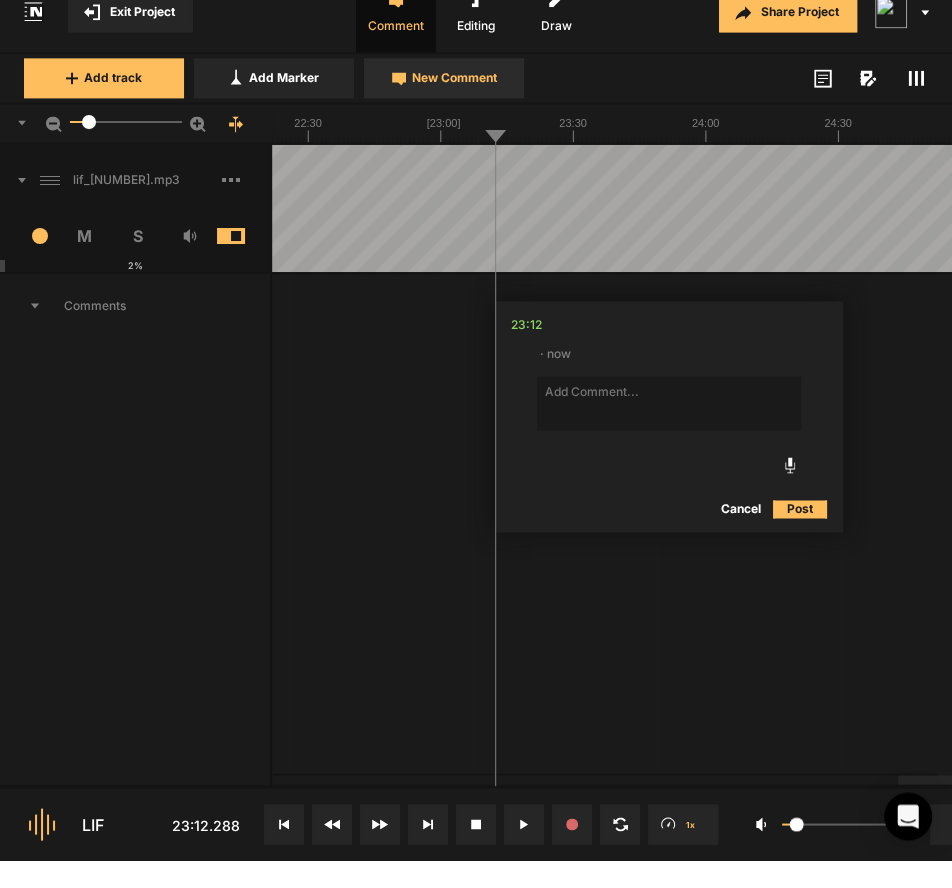 type on "m" 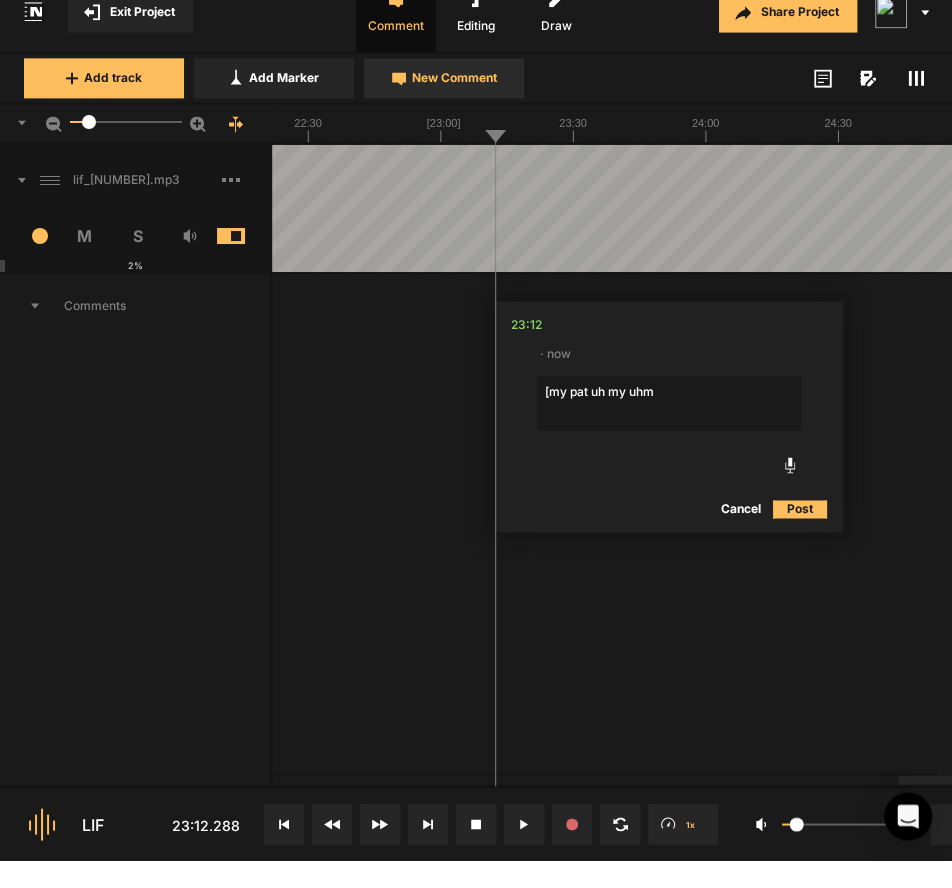 type on "[PHRASE] [PHRASE] [PHRASE]" 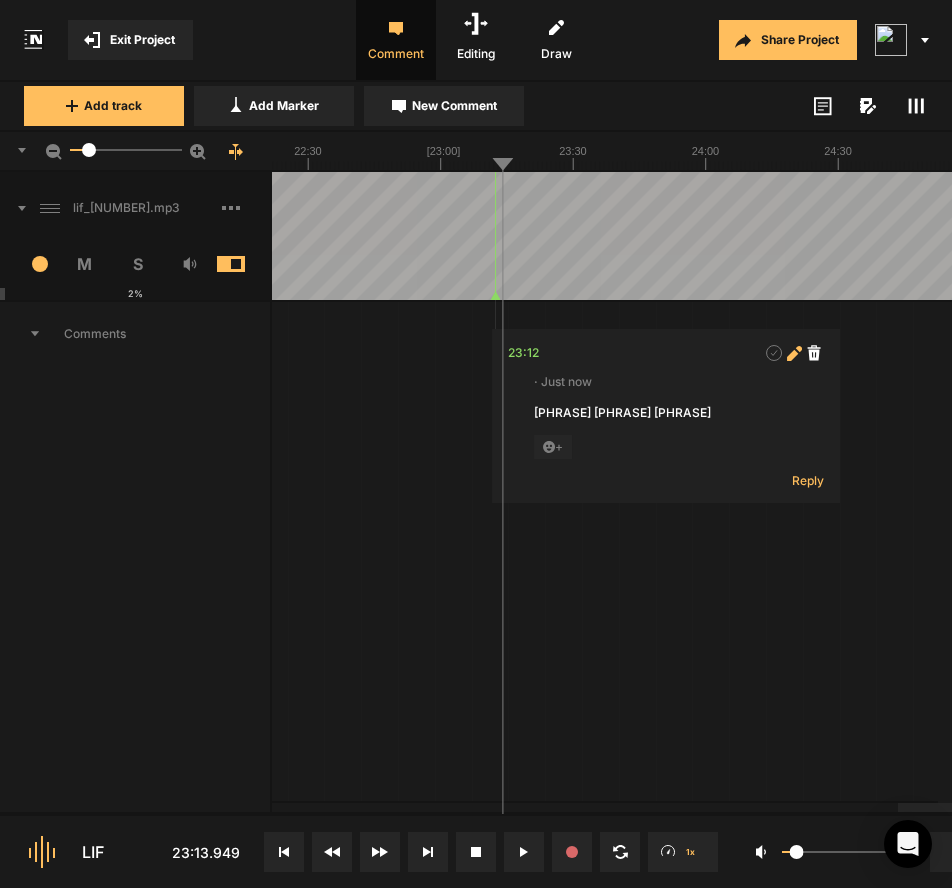 click 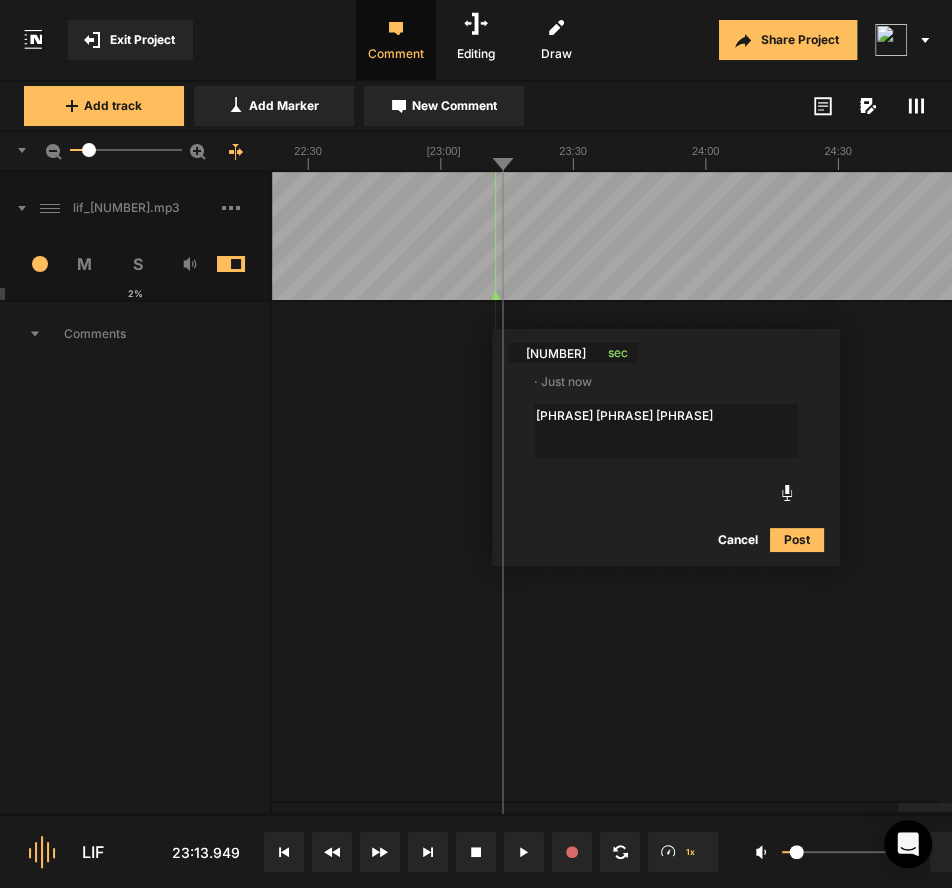 click on "[PHRASE] [PHRASE] [PHRASE]" at bounding box center [666, 431] 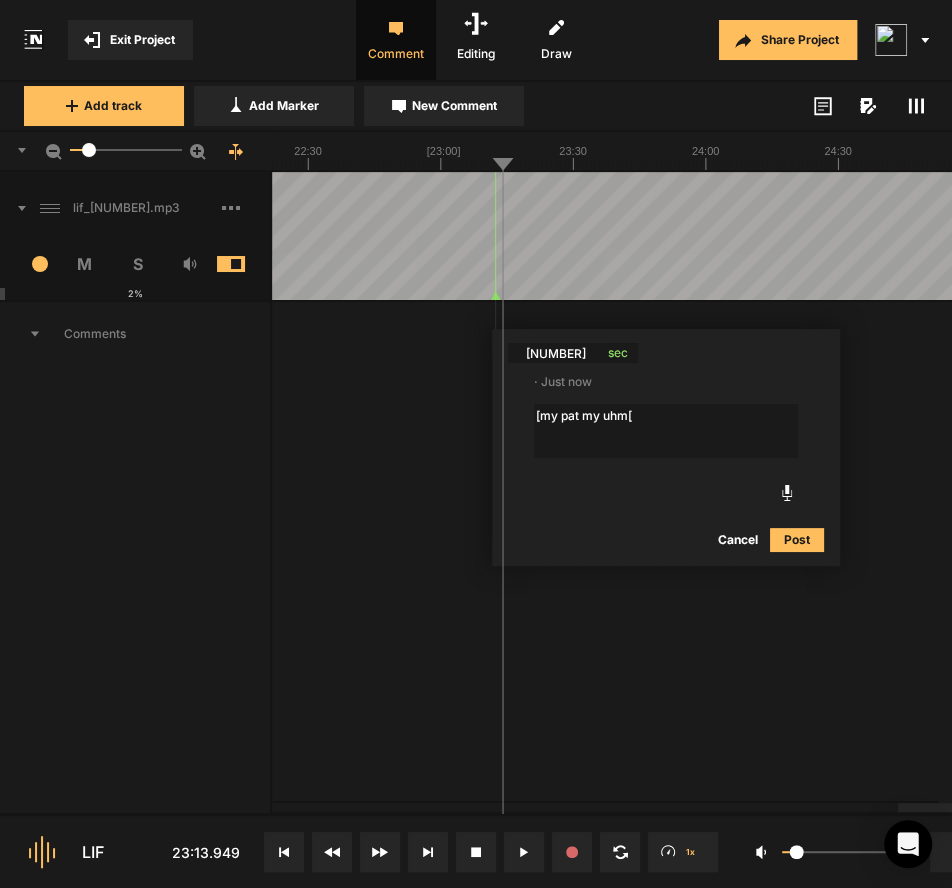 type on "[my pat my uhm[" 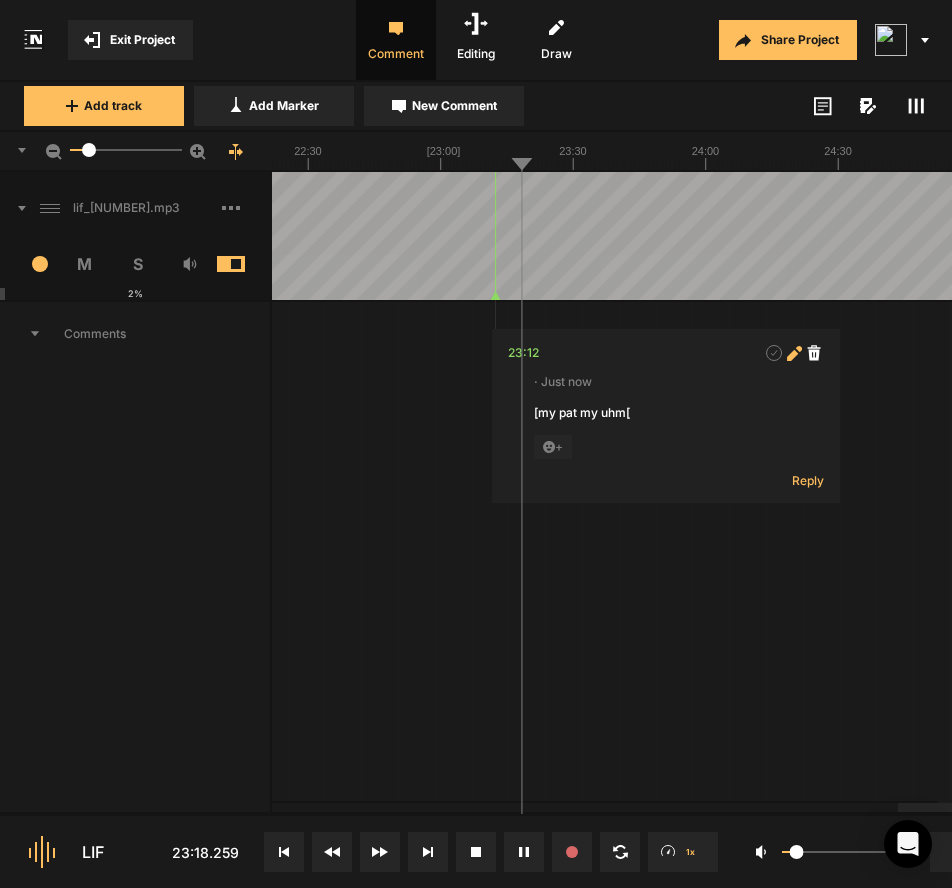 click 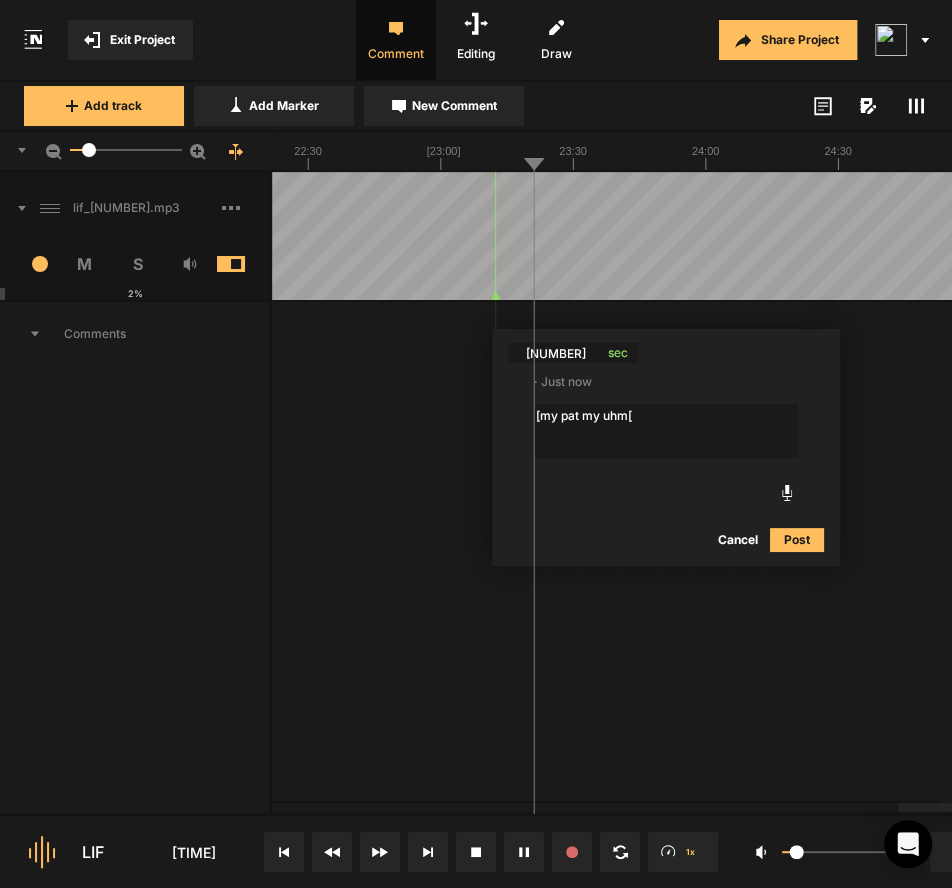 click on "[my pat my uhm[" at bounding box center (666, 431) 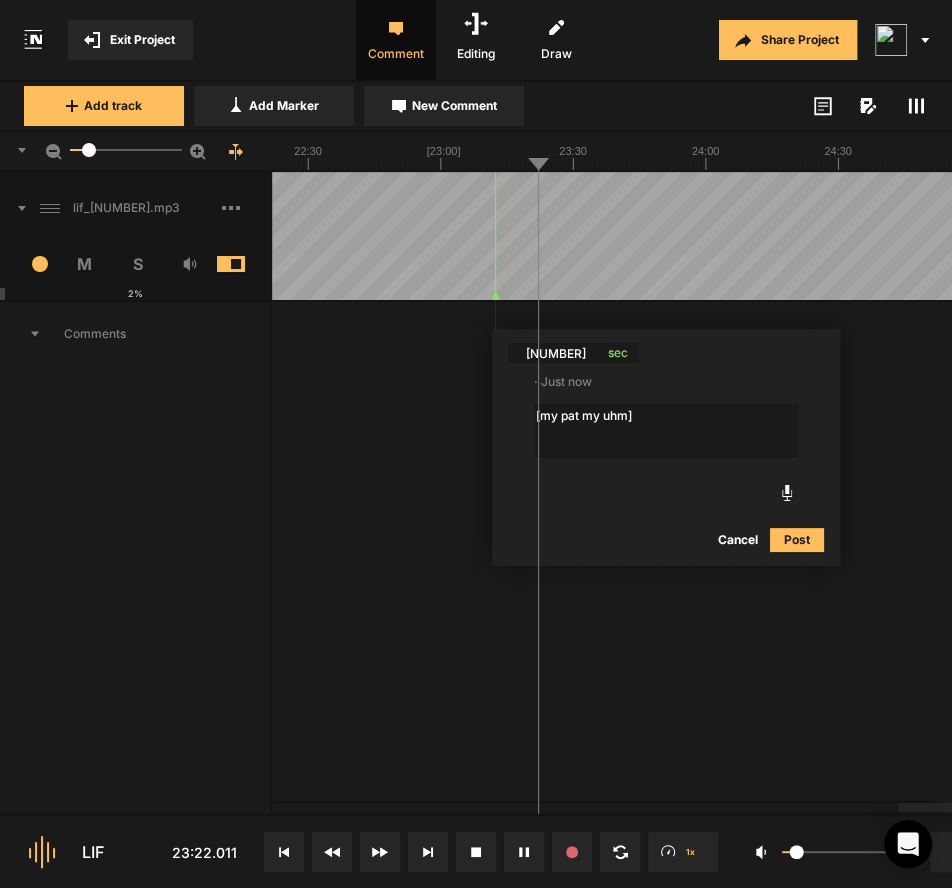 type on "[my pat  my uhm]" 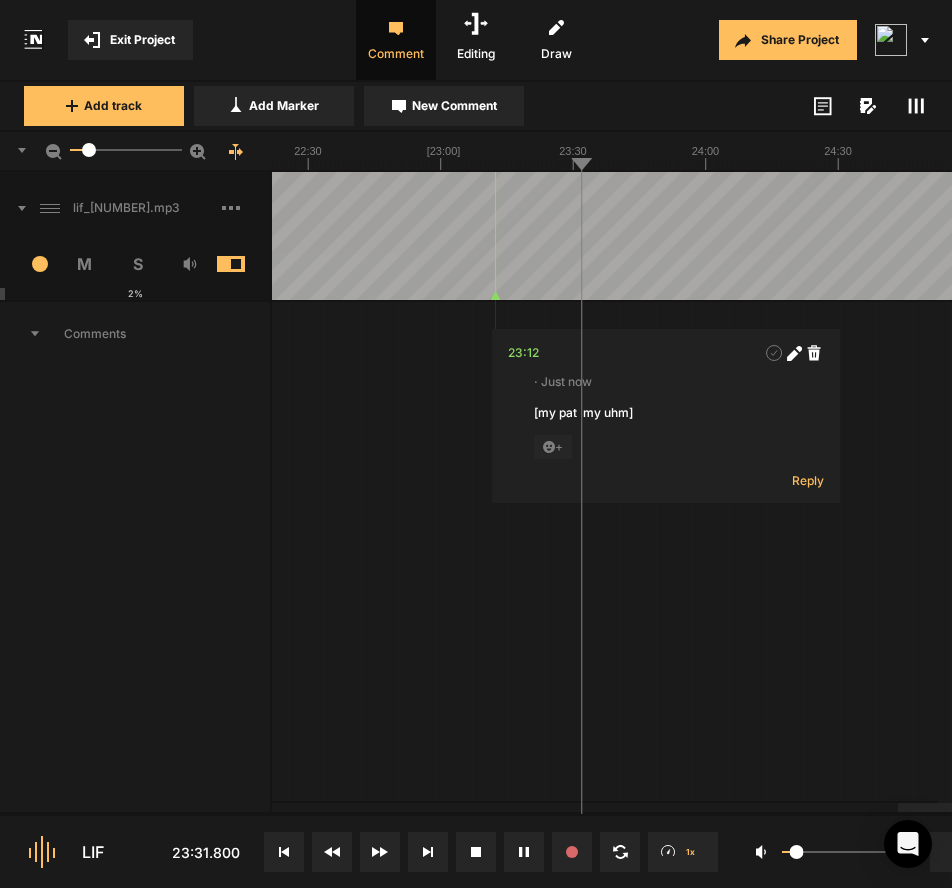 click at bounding box center [-1903, 236] 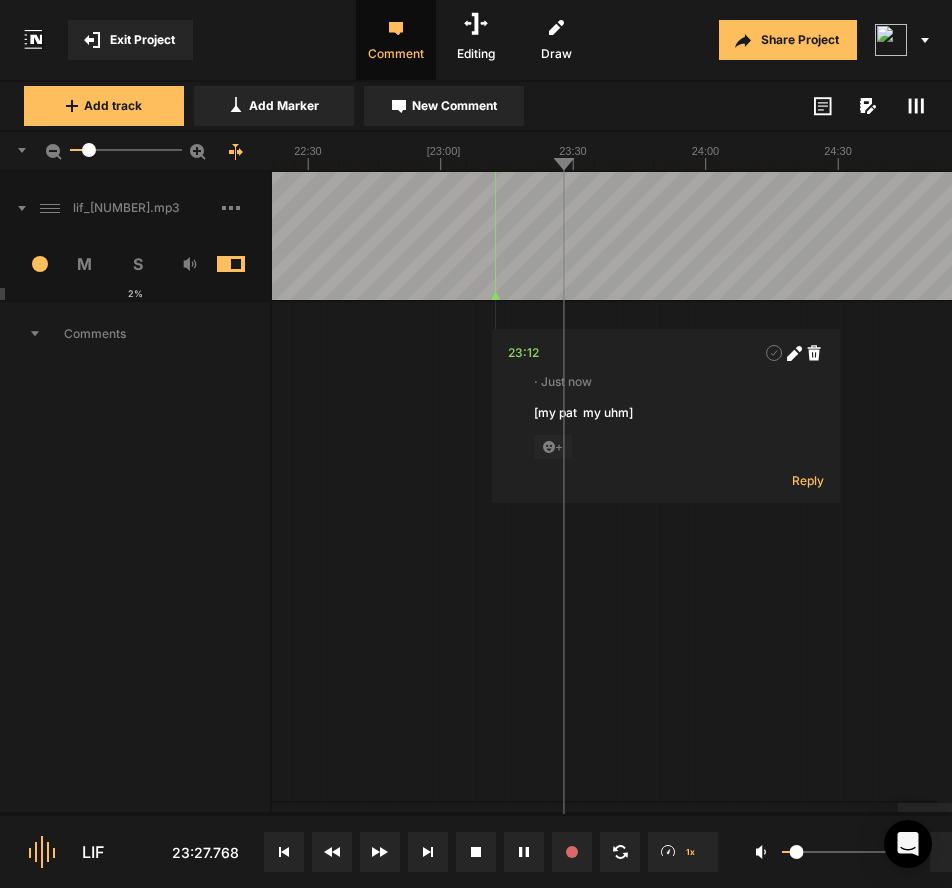 click at bounding box center (-1903, 236) 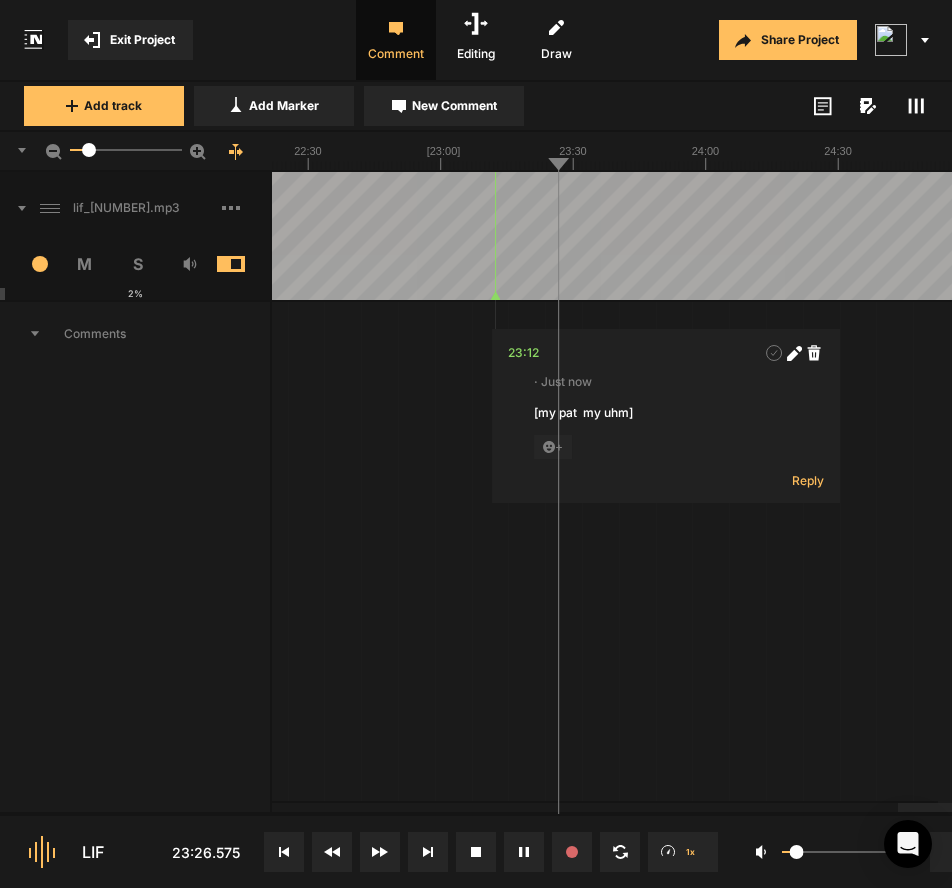 click at bounding box center [-1903, 236] 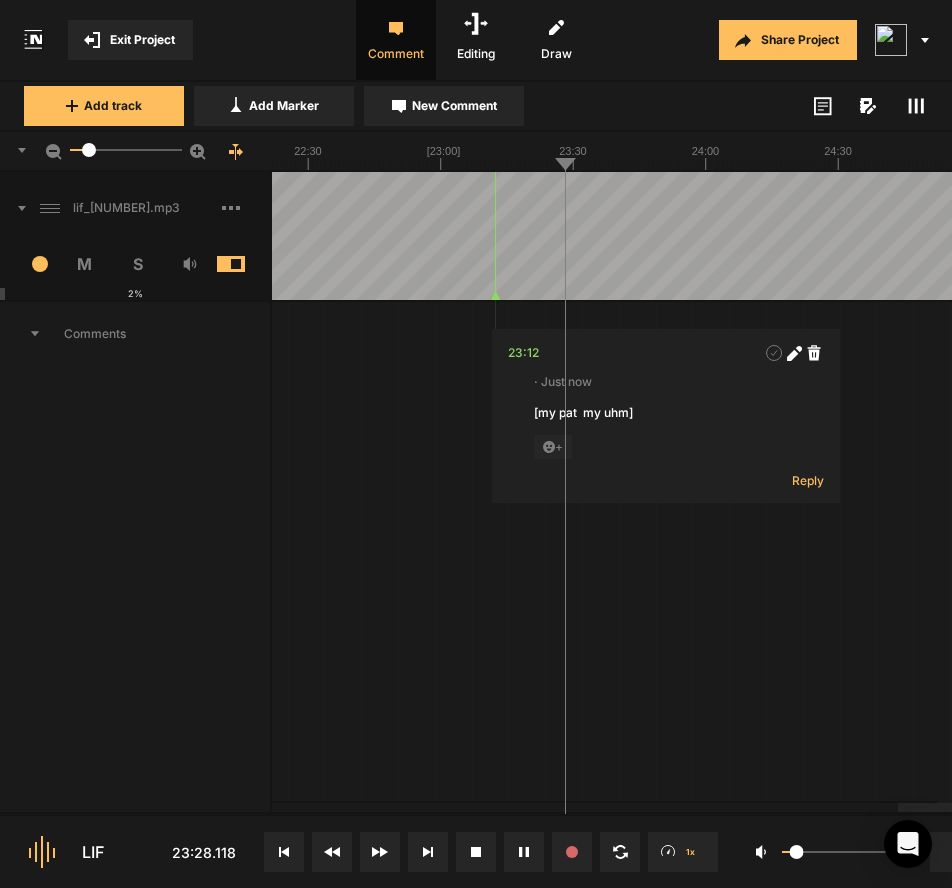 click at bounding box center [-1903, 236] 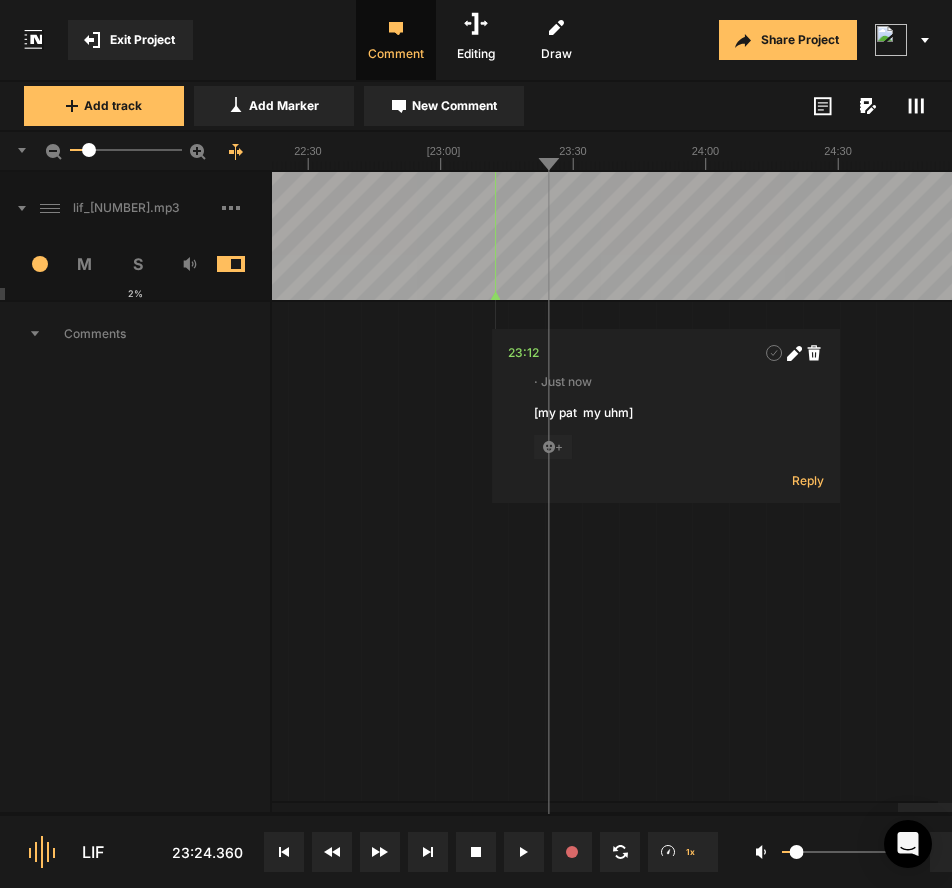 click at bounding box center (-1903, 236) 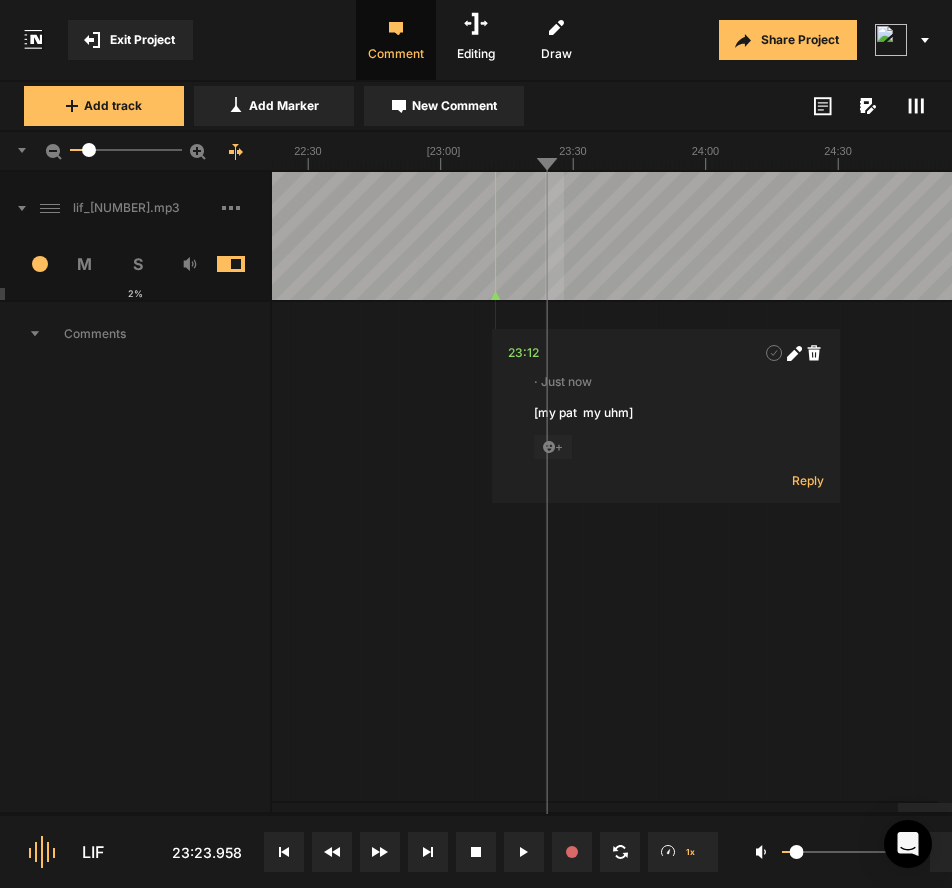 drag, startPoint x: 545, startPoint y: 269, endPoint x: 564, endPoint y: 270, distance: 19.026299 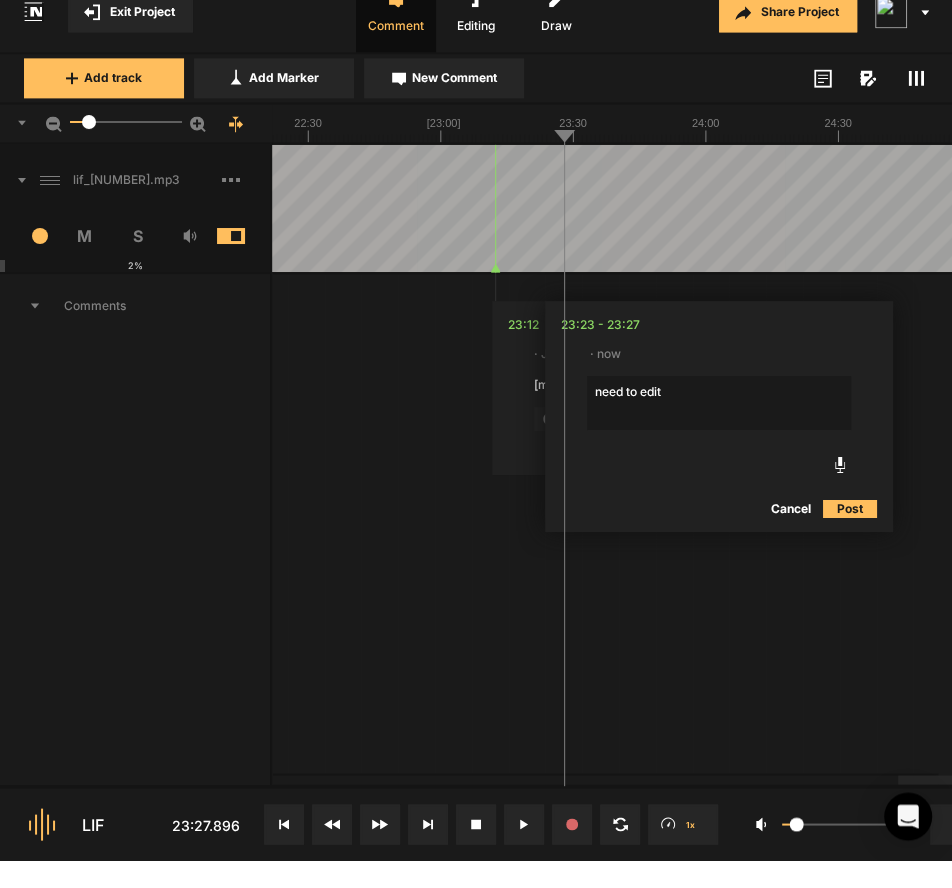 type on "need to edit?" 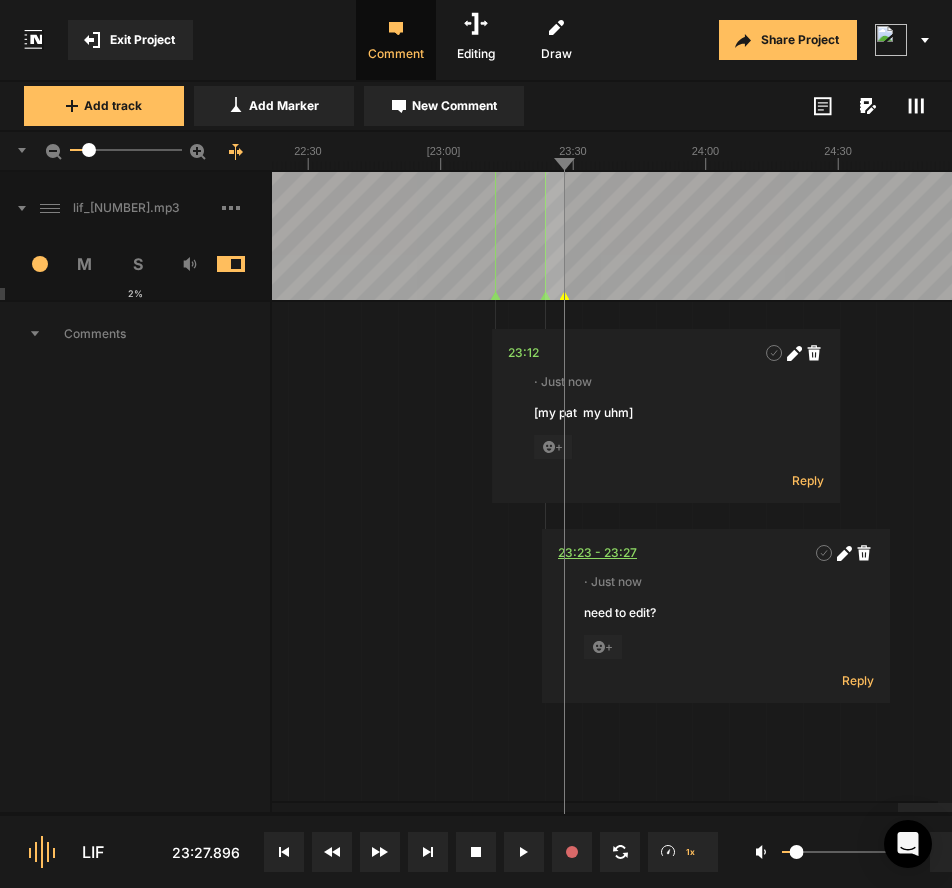 click on "23:23 - 23:27" at bounding box center (597, 553) 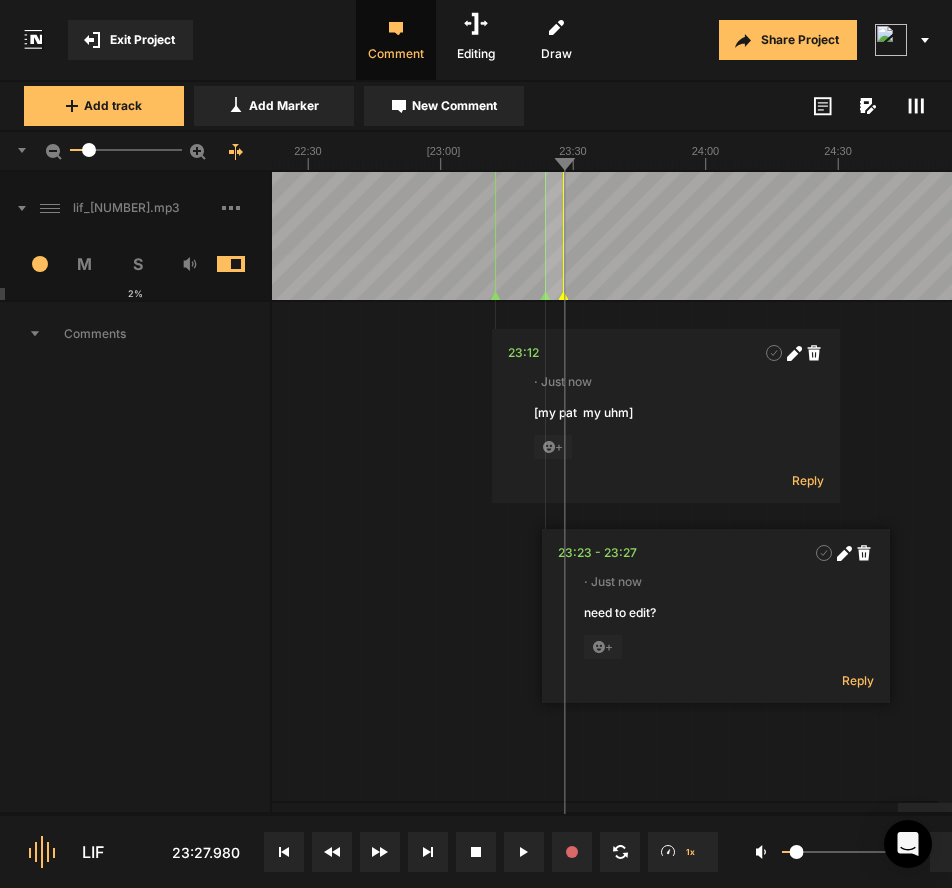 click 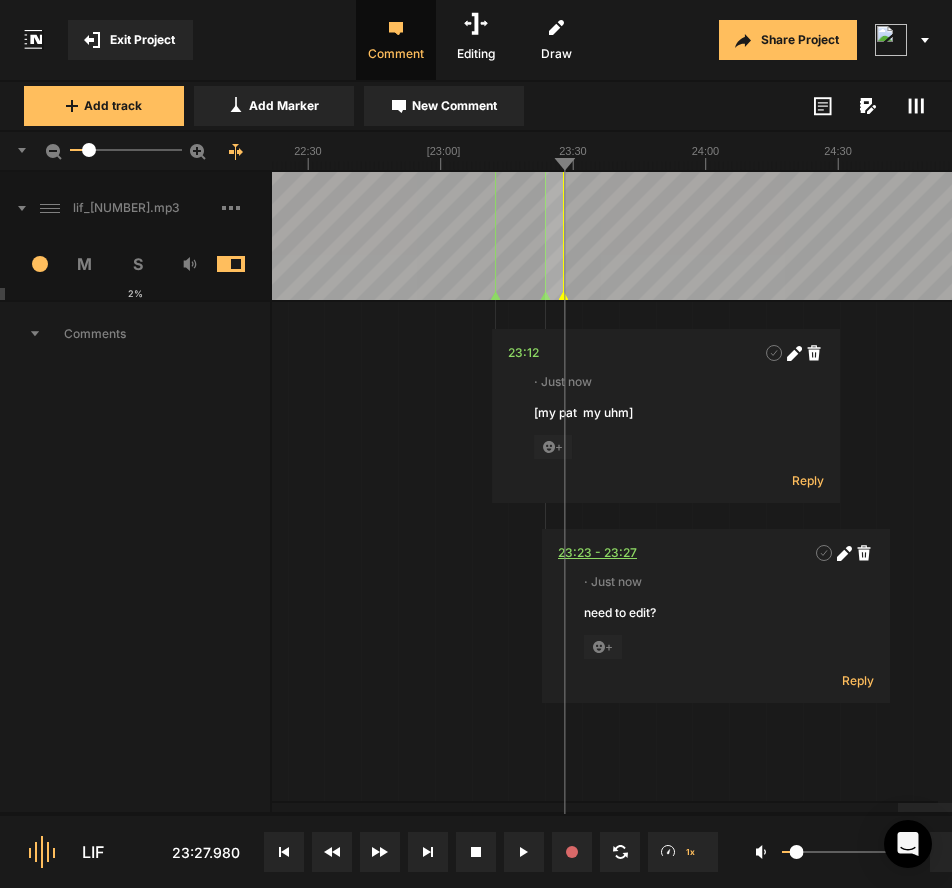 click on "23:23 - 23:27" at bounding box center (597, 553) 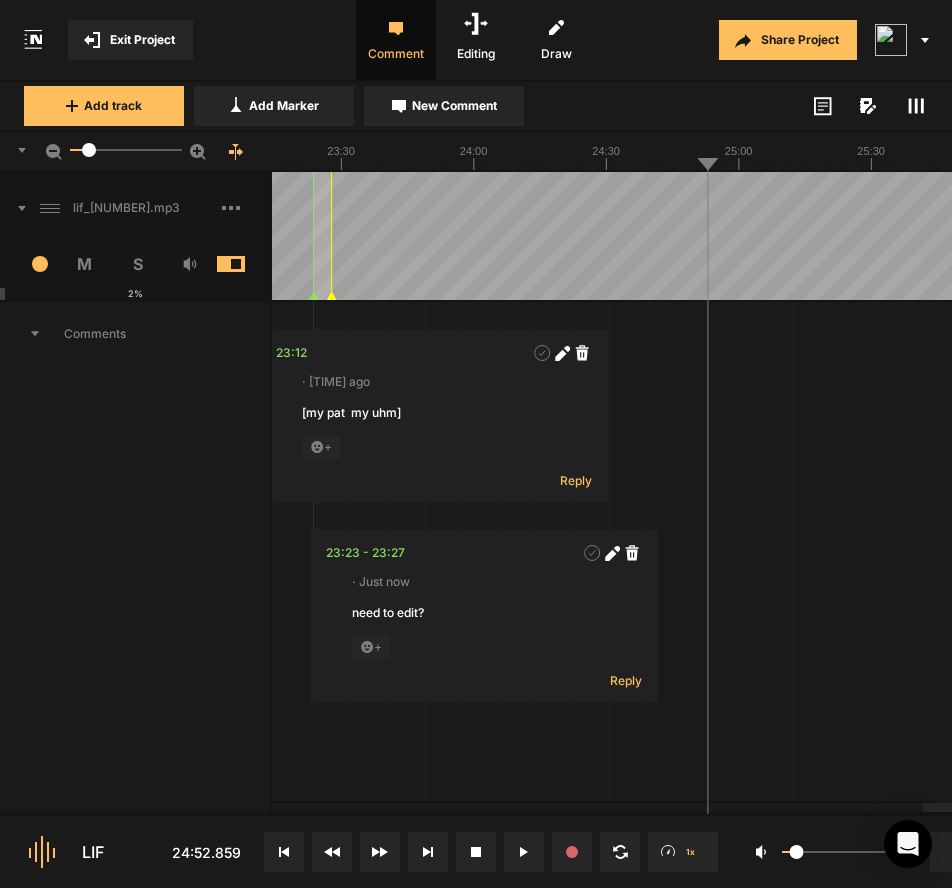 click at bounding box center [-2134, 236] 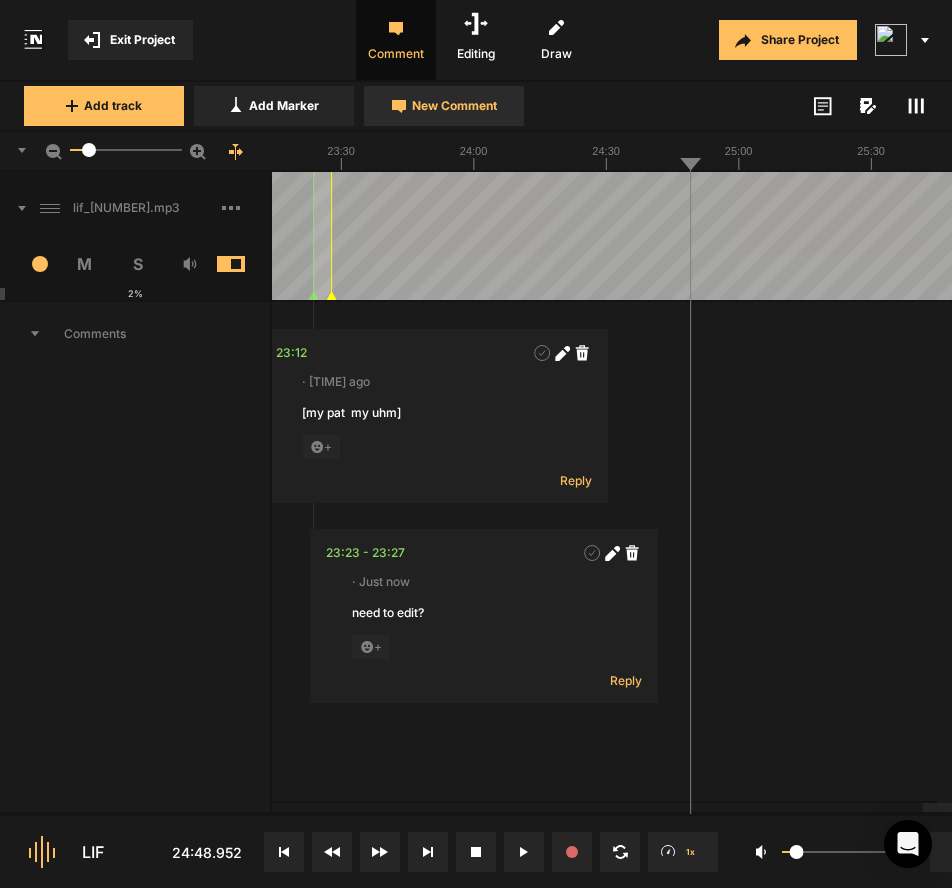 click on "New Comment" at bounding box center (444, 106) 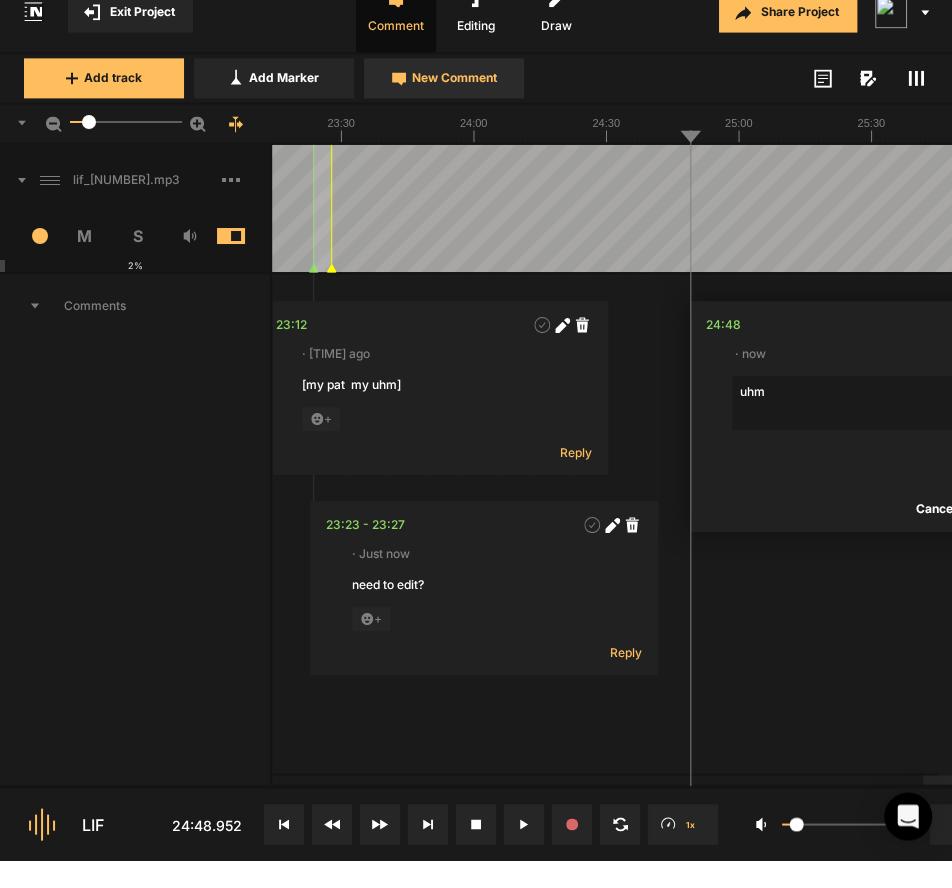 type on "uhm" 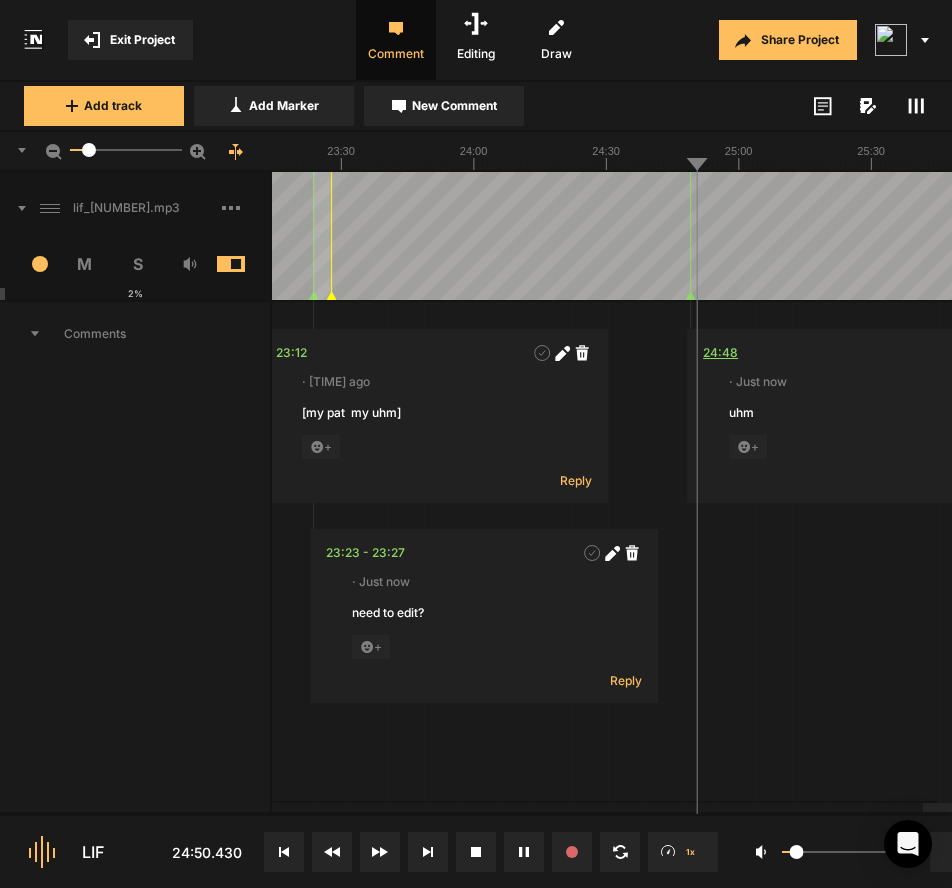 click on "24:48" at bounding box center (720, 353) 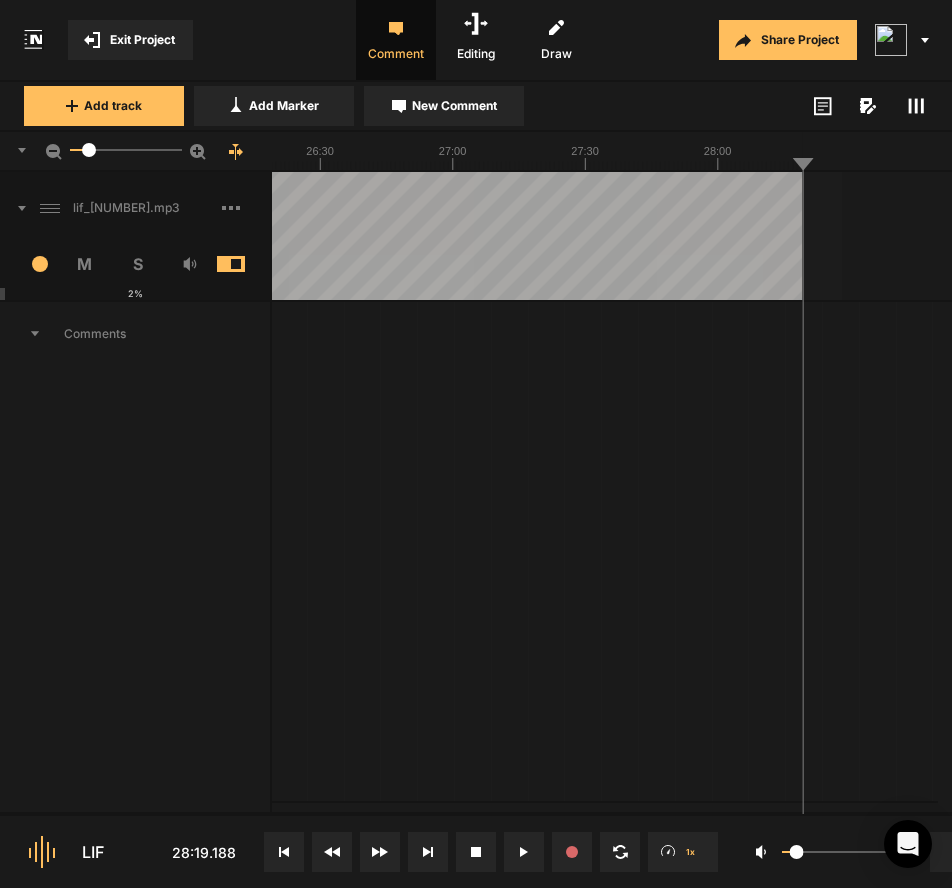 click at bounding box center [246, 208] 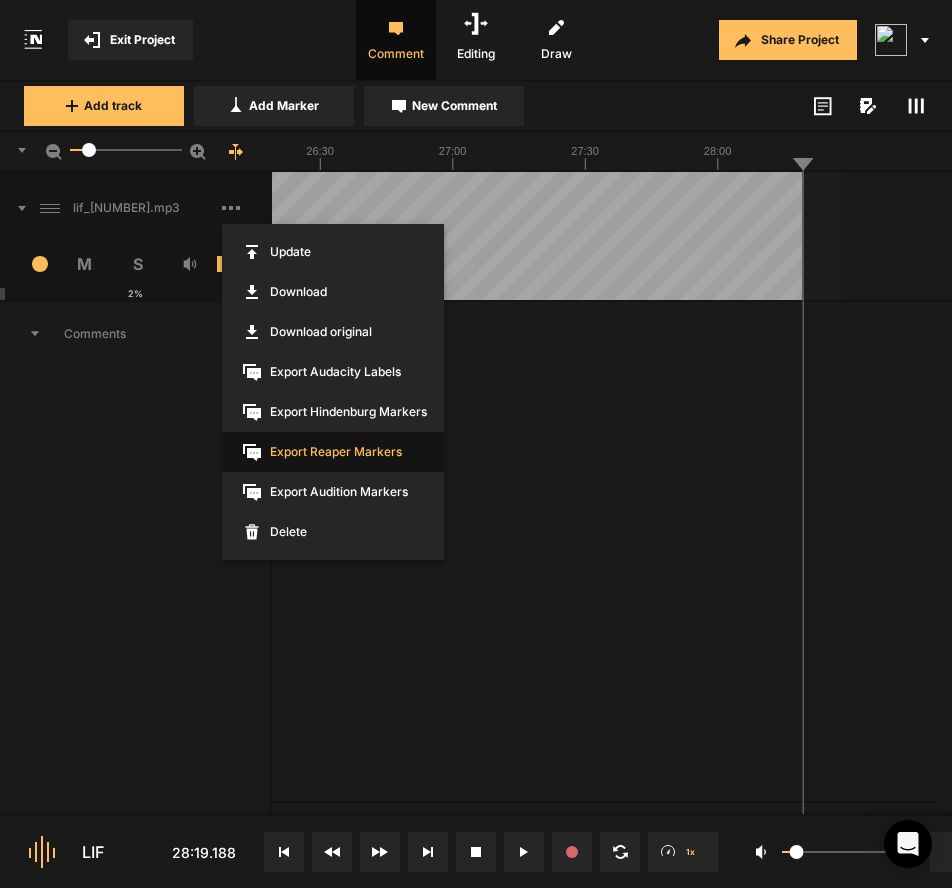 click on "Export Reaper Markers" at bounding box center (333, 452) 